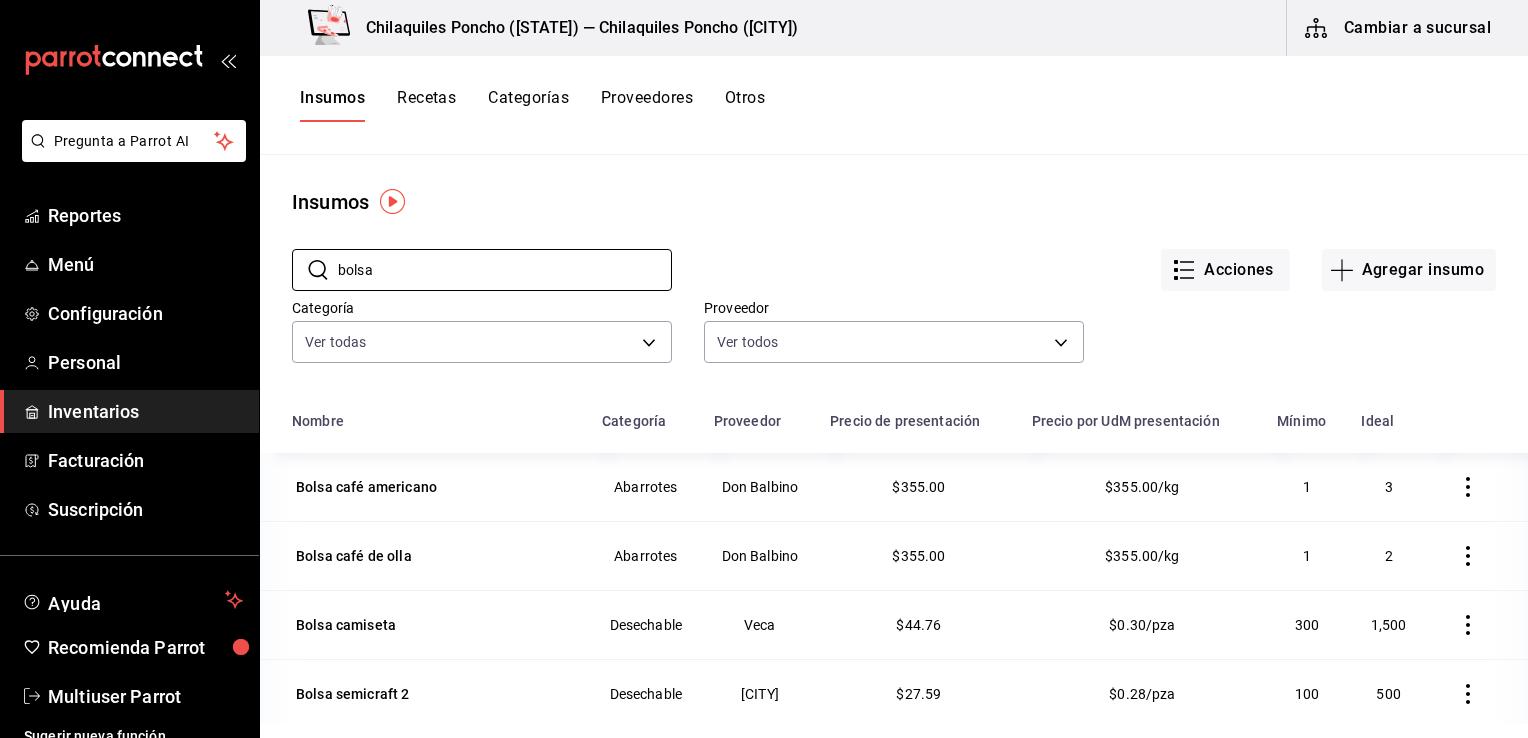 scroll, scrollTop: 0, scrollLeft: 0, axis: both 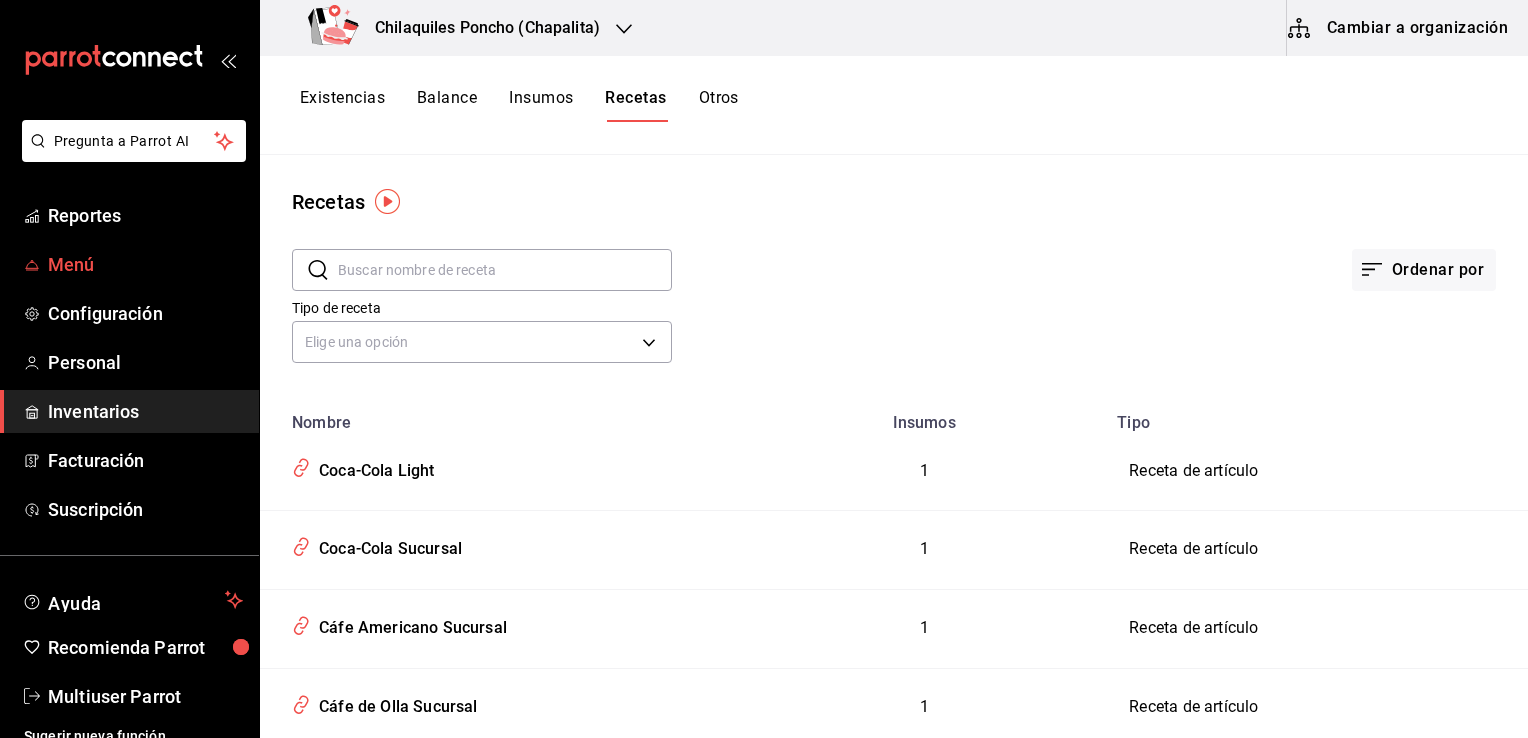 click on "Menú" at bounding box center [145, 264] 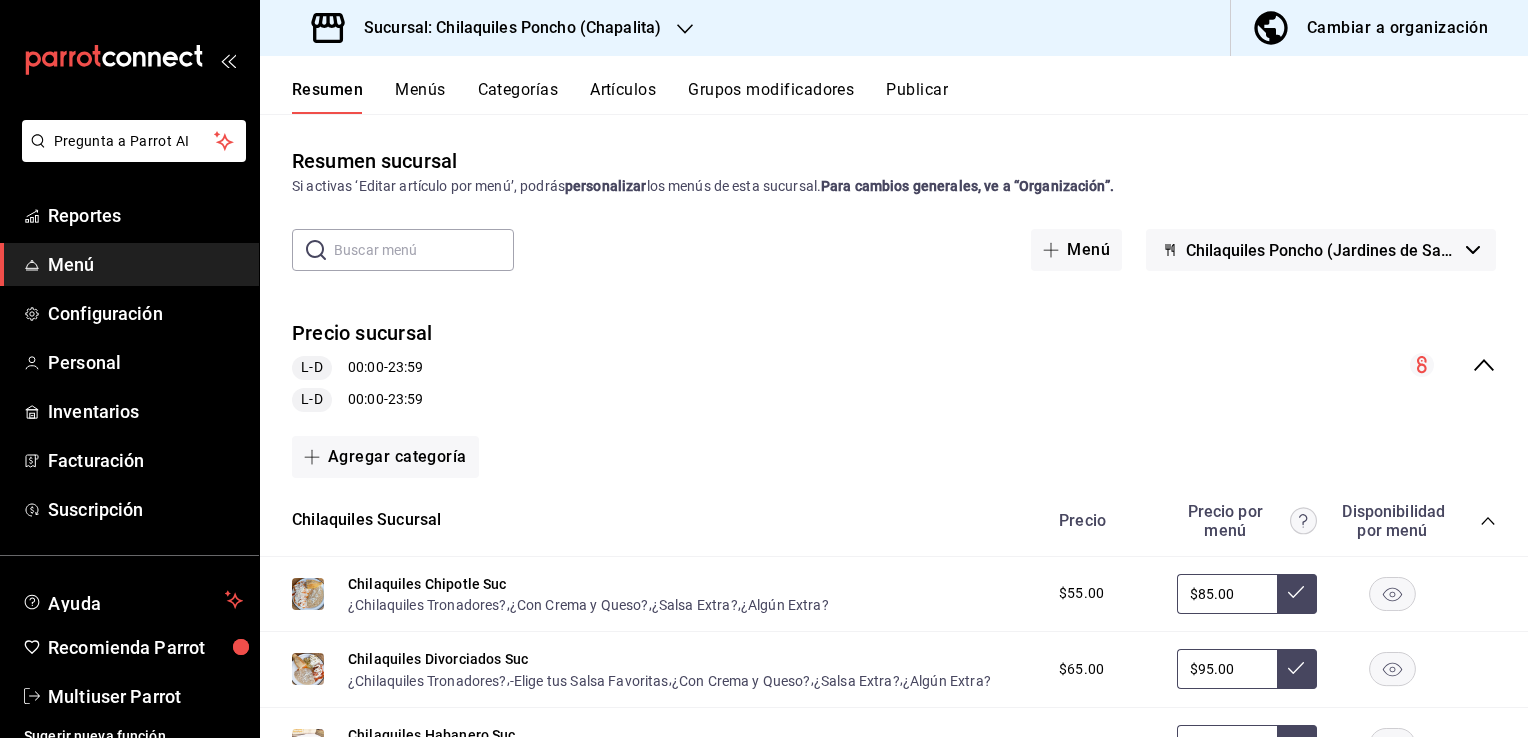 scroll, scrollTop: 264, scrollLeft: 0, axis: vertical 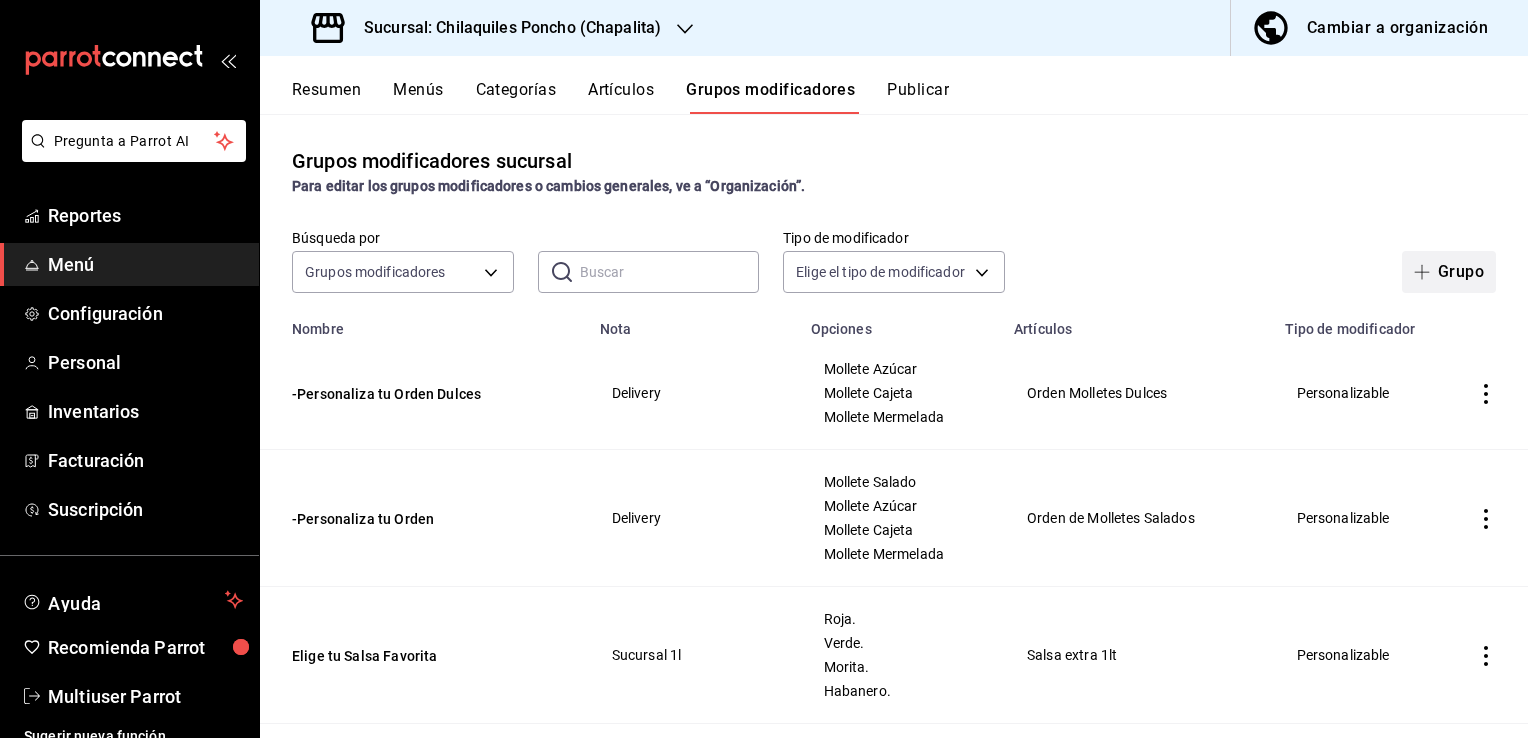 click on "Grupo" at bounding box center (1449, 272) 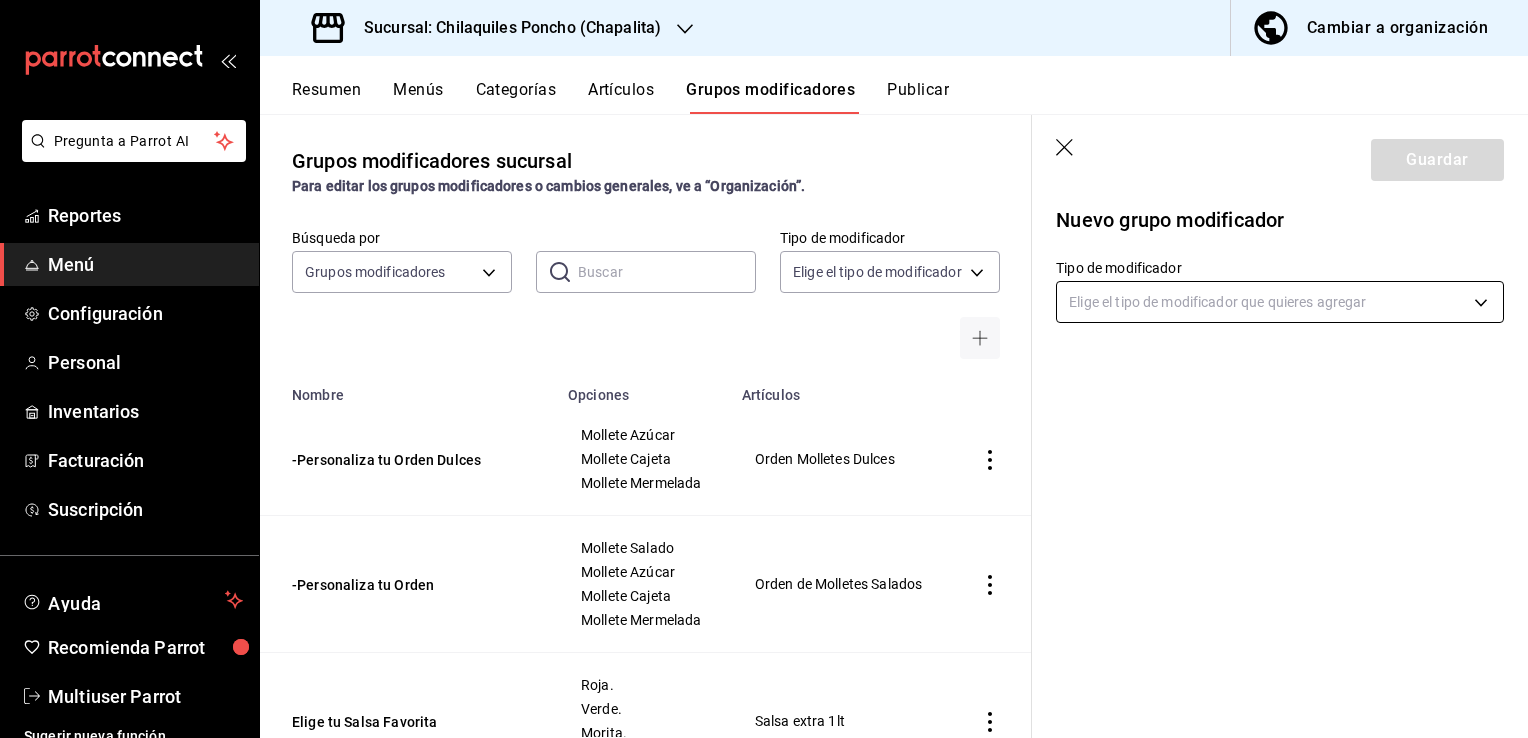 click on "Pregunta a Parrot AI Reportes   Menú   Configuración   Personal   Inventarios   Facturación   Suscripción   Ayuda Recomienda Parrot   Multiuser Parrot   Sugerir nueva función   Sucursal: Chilaquiles Poncho (Chapalita) Cambiar a organización Resumen Menús Categorías Artículos Grupos modificadores Publicar Grupos modificadores sucursal Para editar los grupos modificadores o cambios generales, ve a “Organización”. Búsqueda por Grupos modificadores GROUP ​ ​ Tipo de modificador Elige el tipo de modificador Nombre Opciones Artículos -Personaliza tu Orden Dulces Mollete Azúcar Mollete Cajeta Mollete Mermelada Orden Molletes Dulces -Personaliza tu Orden Mollete Salado Mollete Azúcar Mollete Cajeta Mollete Mermelada Orden de Molletes Salados Elige tu Salsa Favorita Roja. Verde. Morita. Habanero. Salsa extra 1lt Elige tu Salsa Favorita. Roja. Verde. Morita. Chipotle. Ver más... Kit - Arma tus Chilaquiles Kit - Arma tus Chilaquiles Suc -Elige tu Salsa Favorita -Roja -Verde -Chipotle -Habanero" at bounding box center [764, 369] 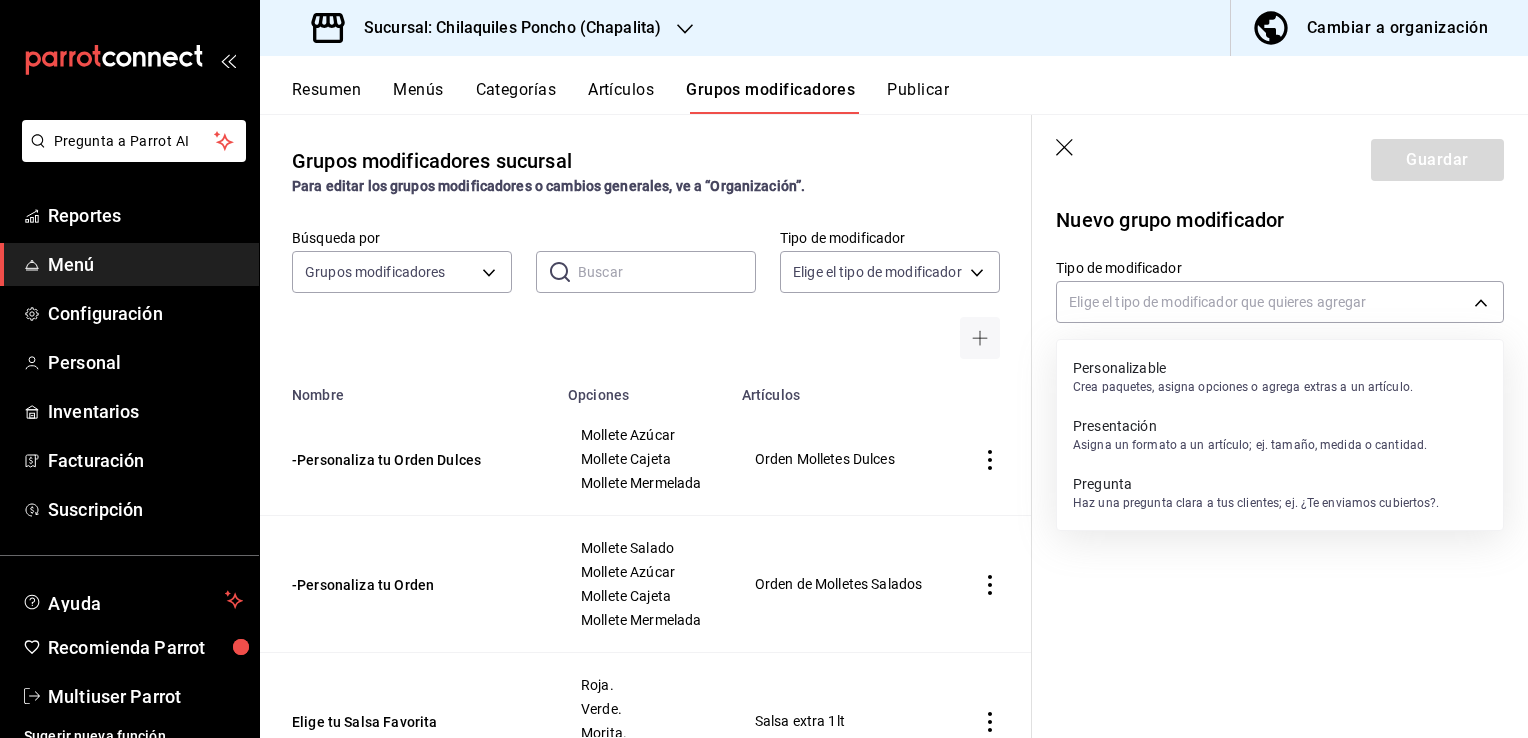 click on "Personalizable" at bounding box center [1243, 368] 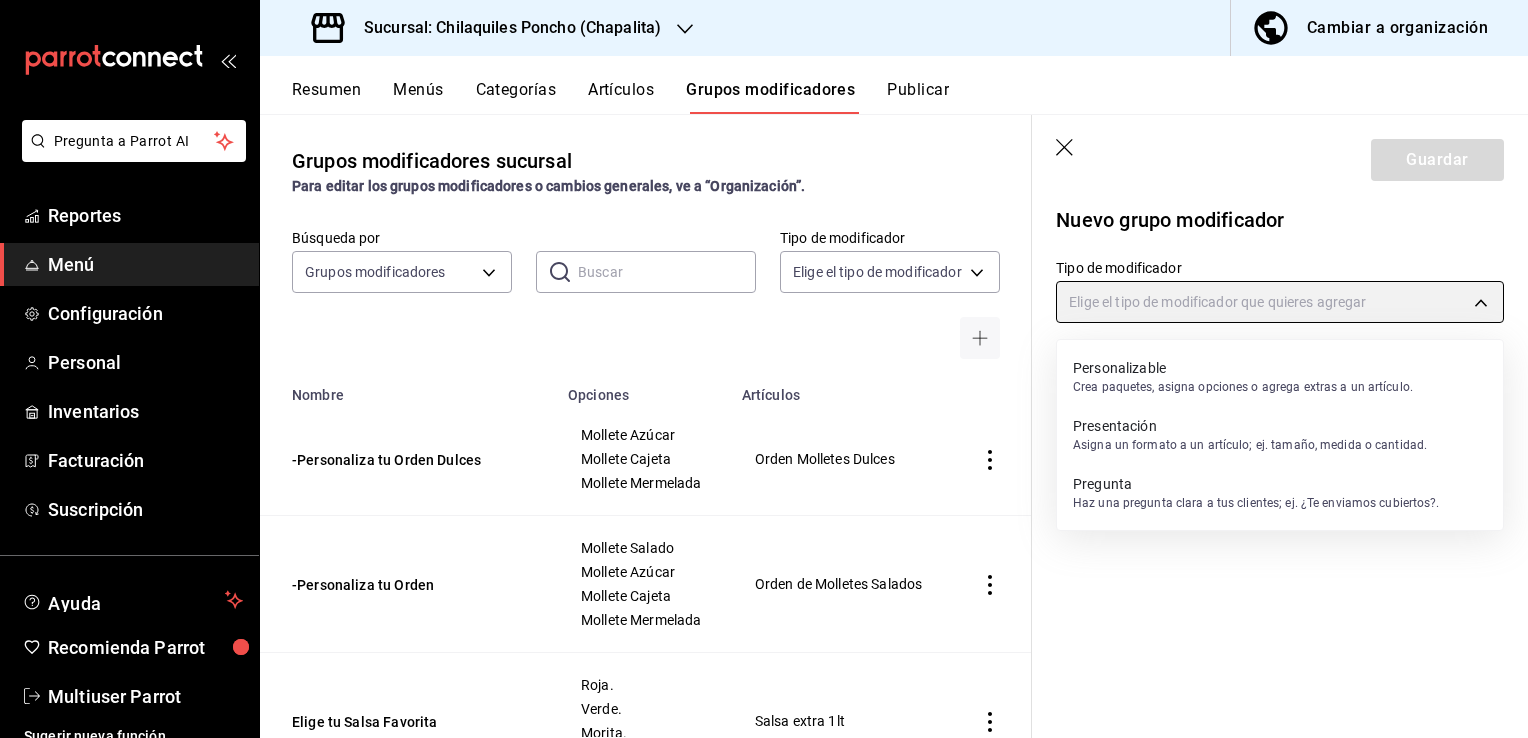type on "CUSTOMIZABLE" 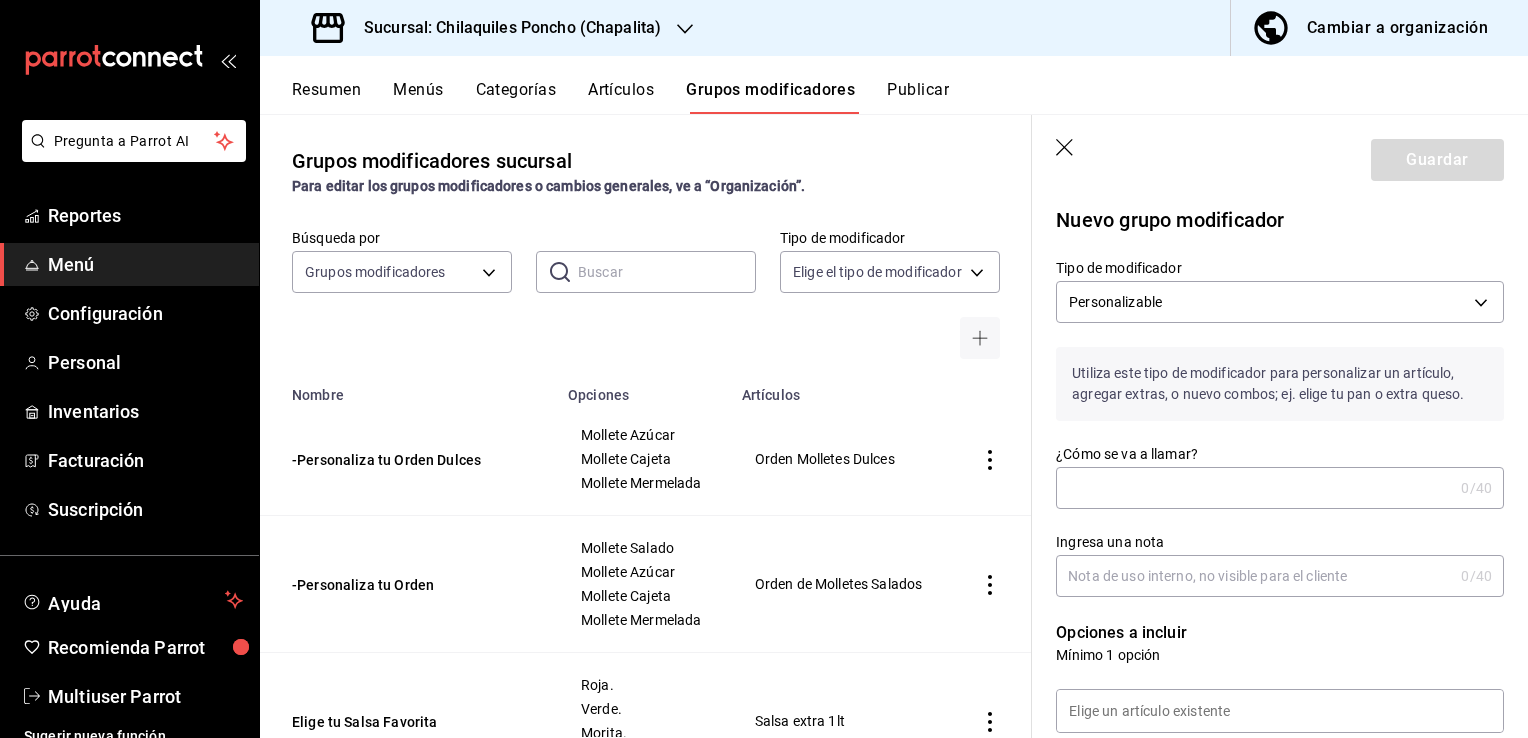 click on "¿Cómo se va a llamar?" at bounding box center (1254, 488) 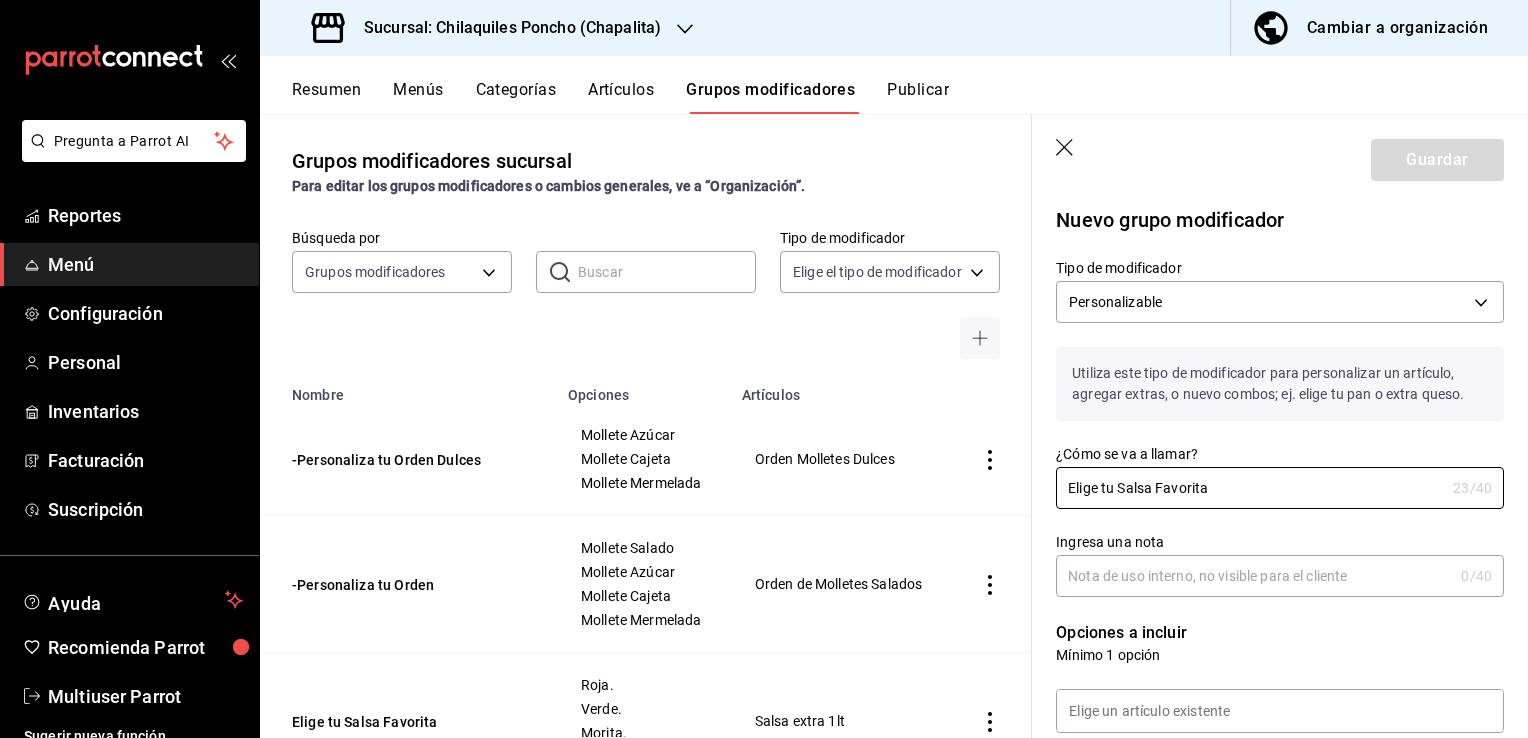 type on "Elige tu Salsa Favorita" 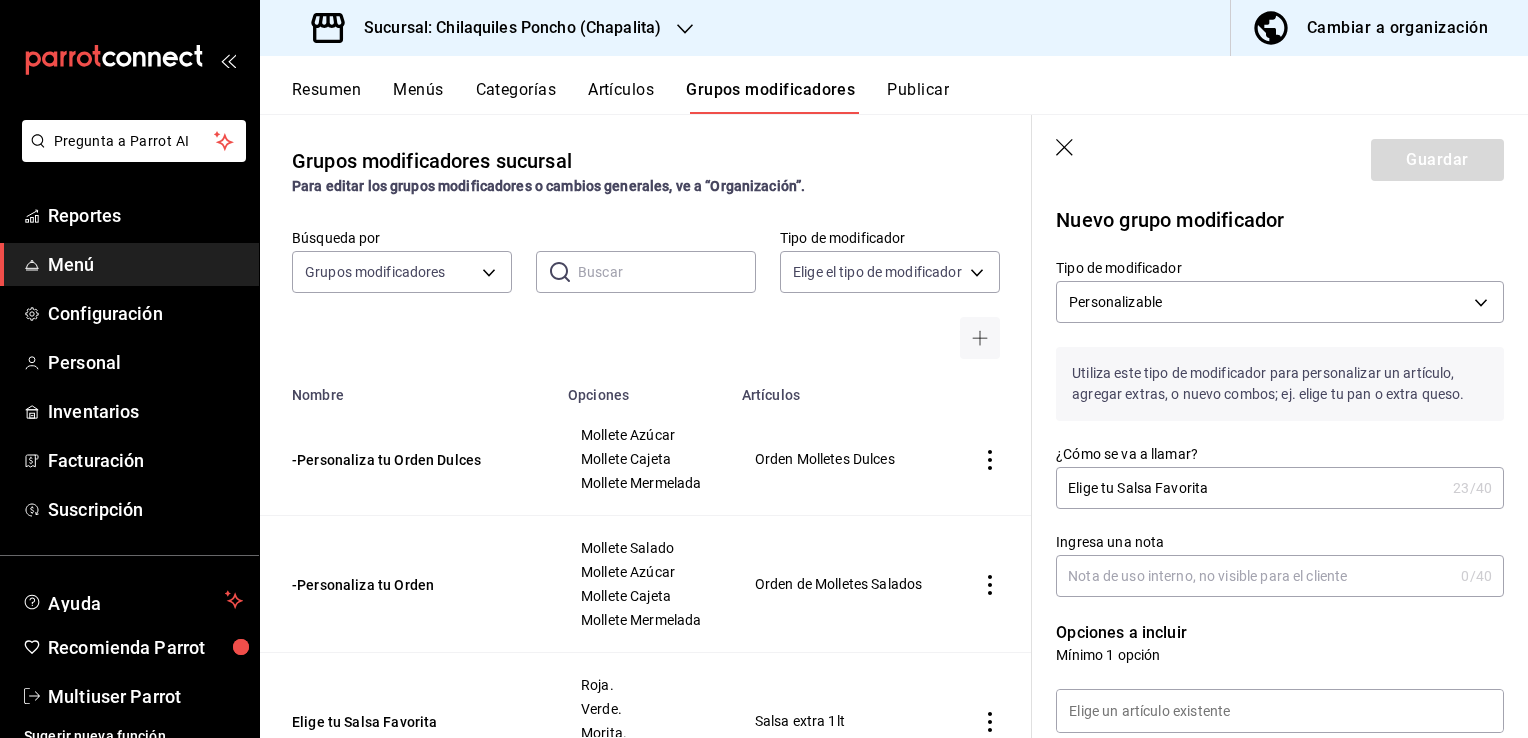 type on "P" 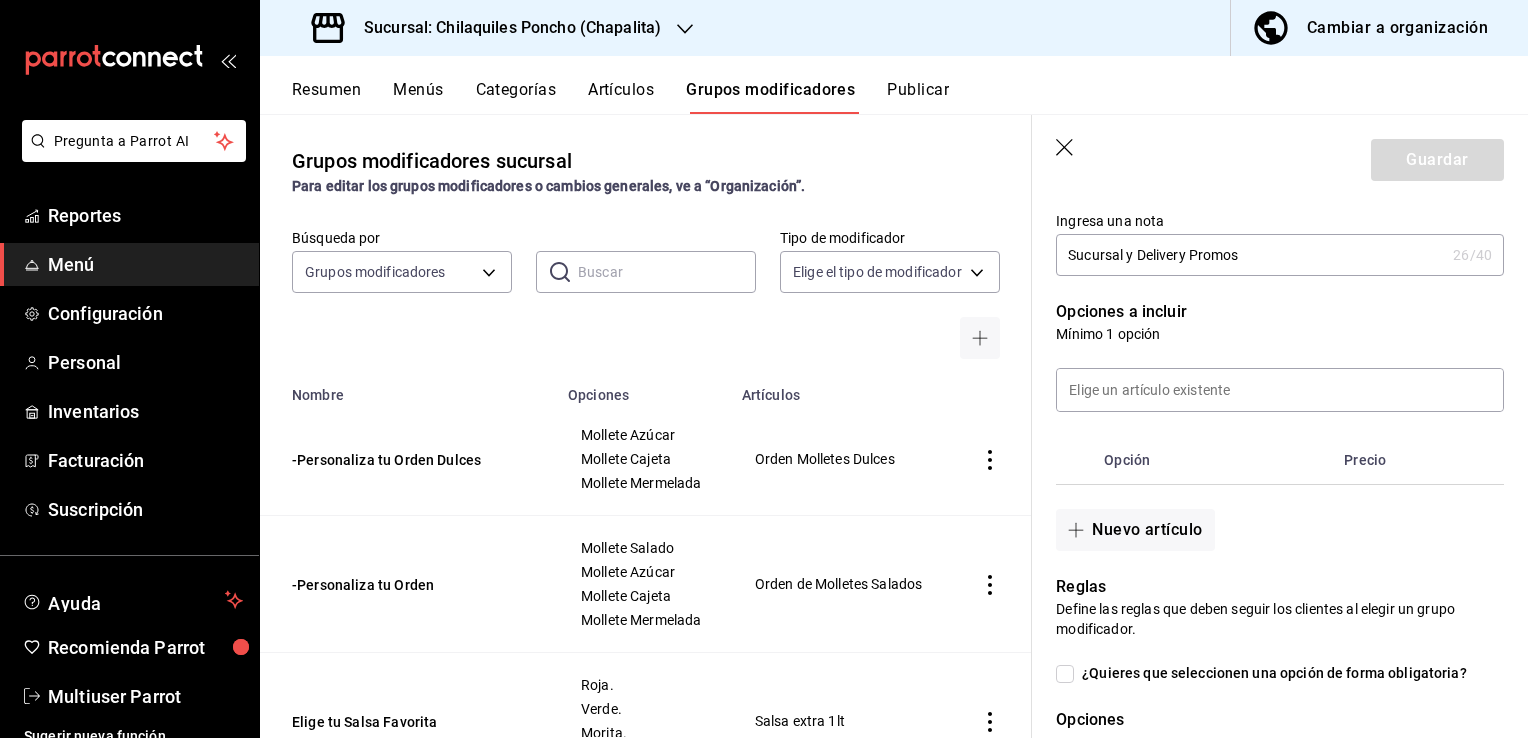 scroll, scrollTop: 320, scrollLeft: 0, axis: vertical 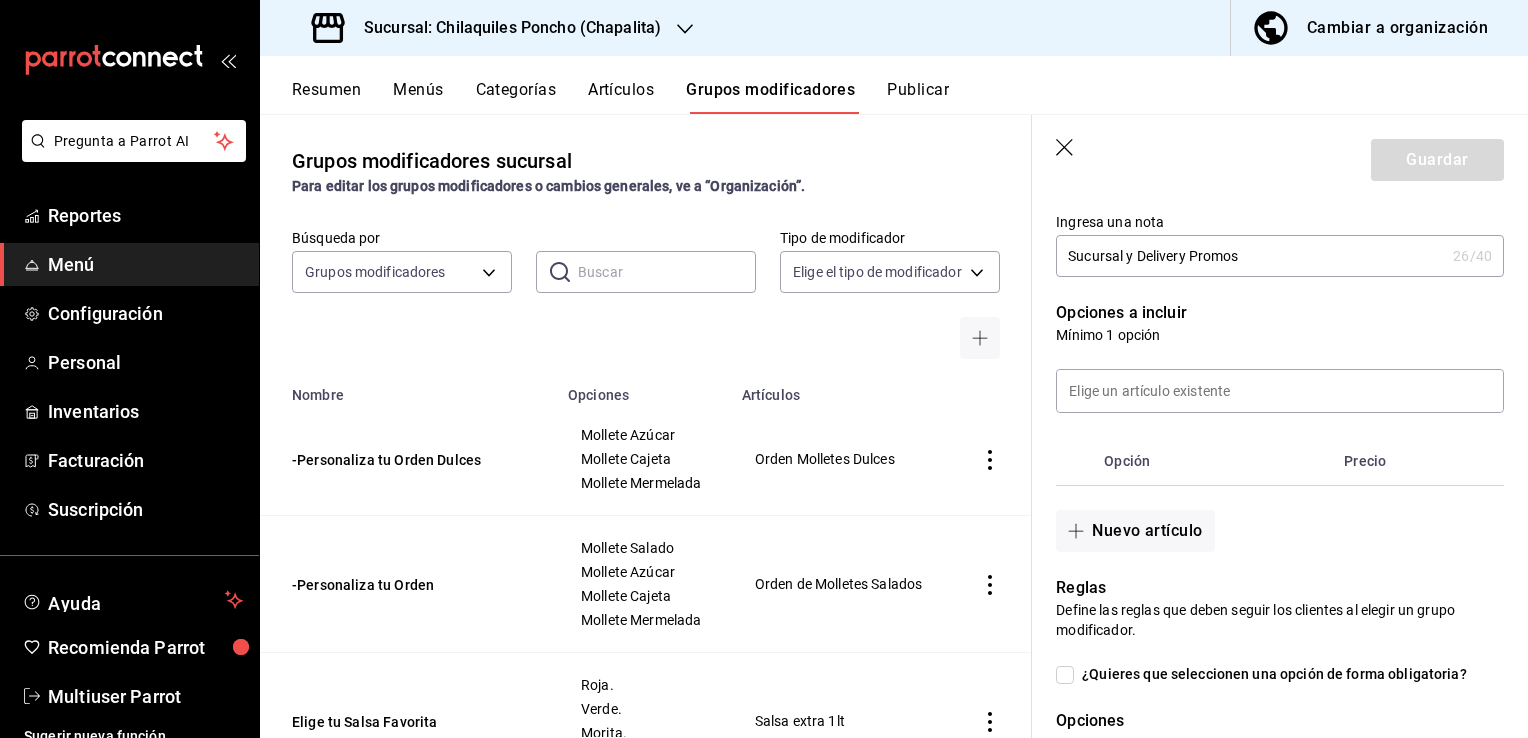 type on "Sucursal y Delivery Promos" 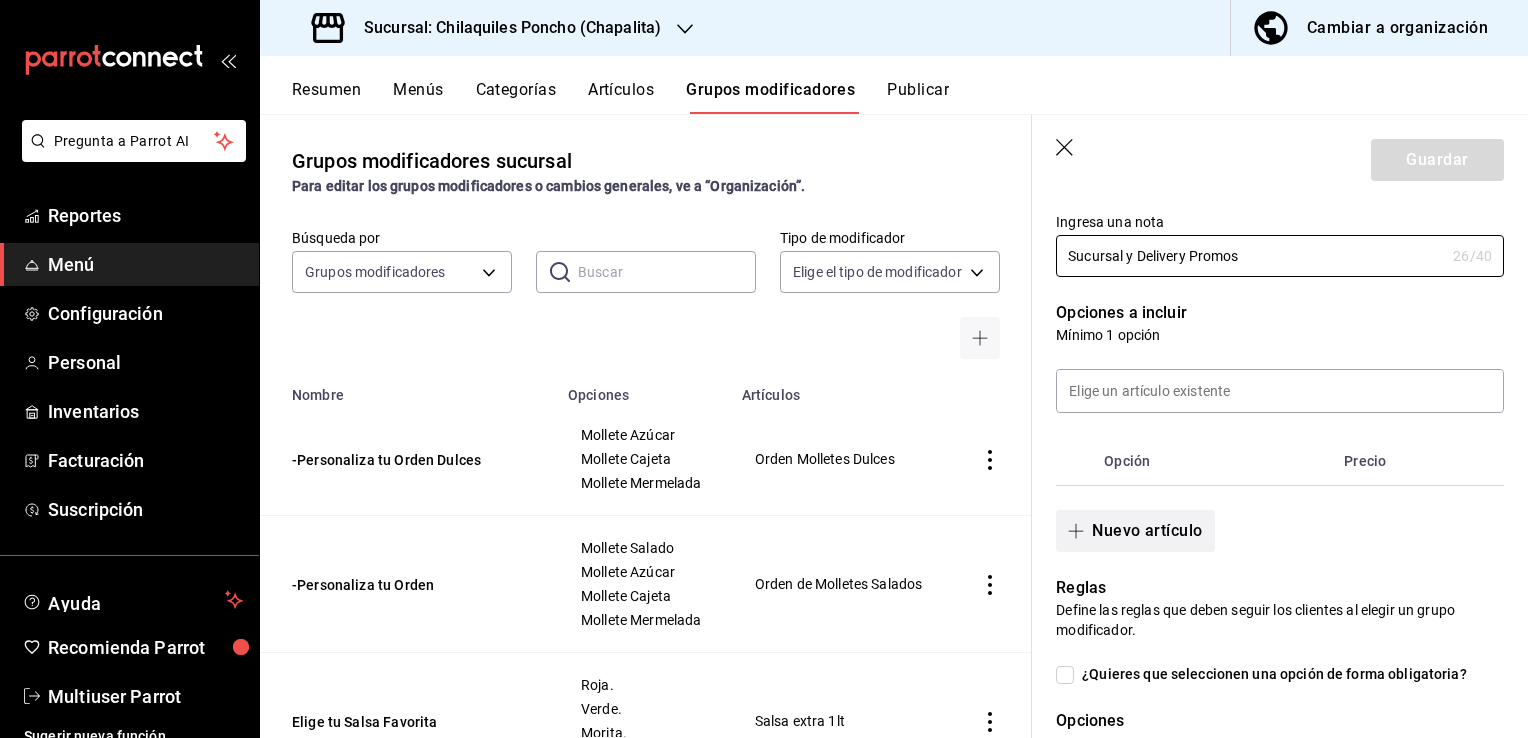 click on "Nuevo artículo" at bounding box center [1135, 531] 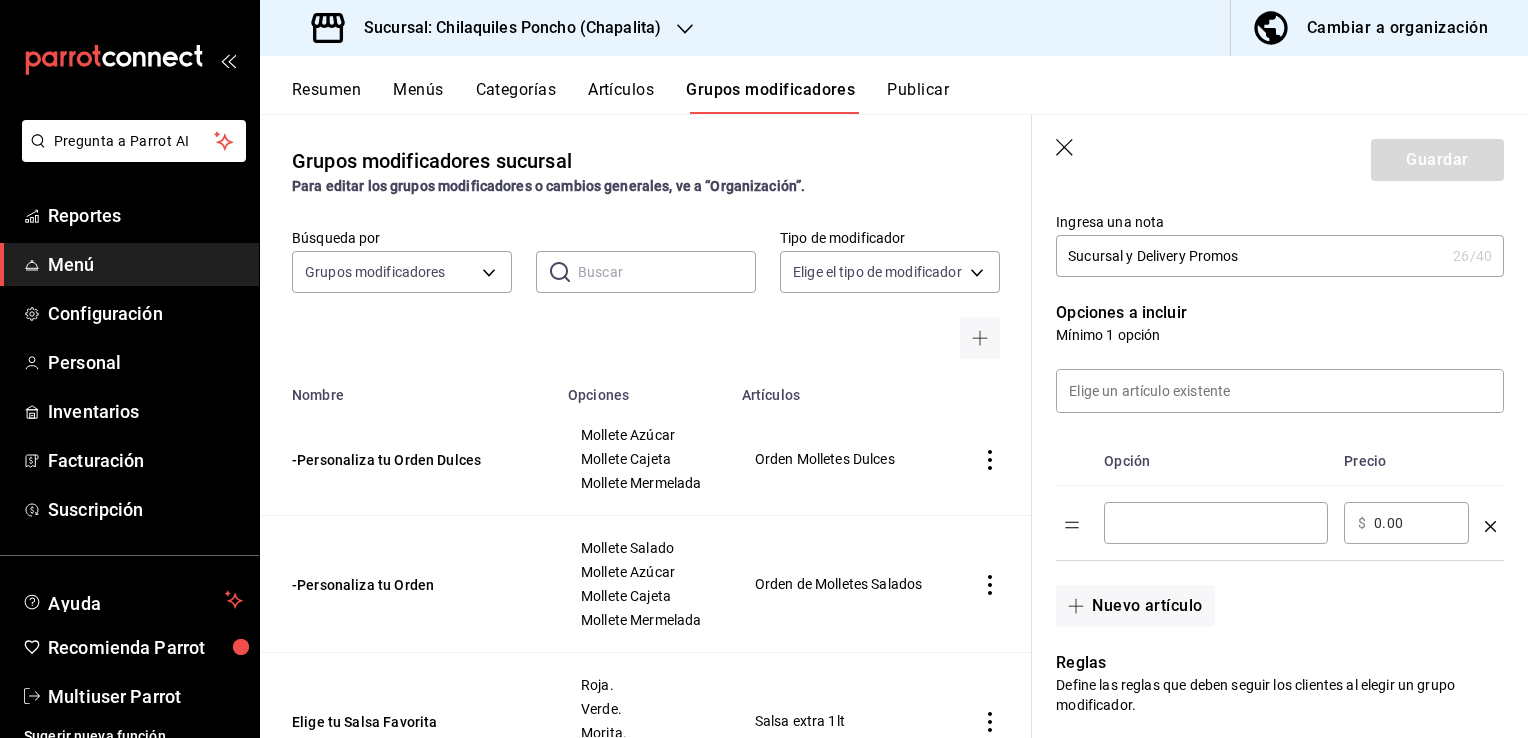 click at bounding box center [1216, 523] 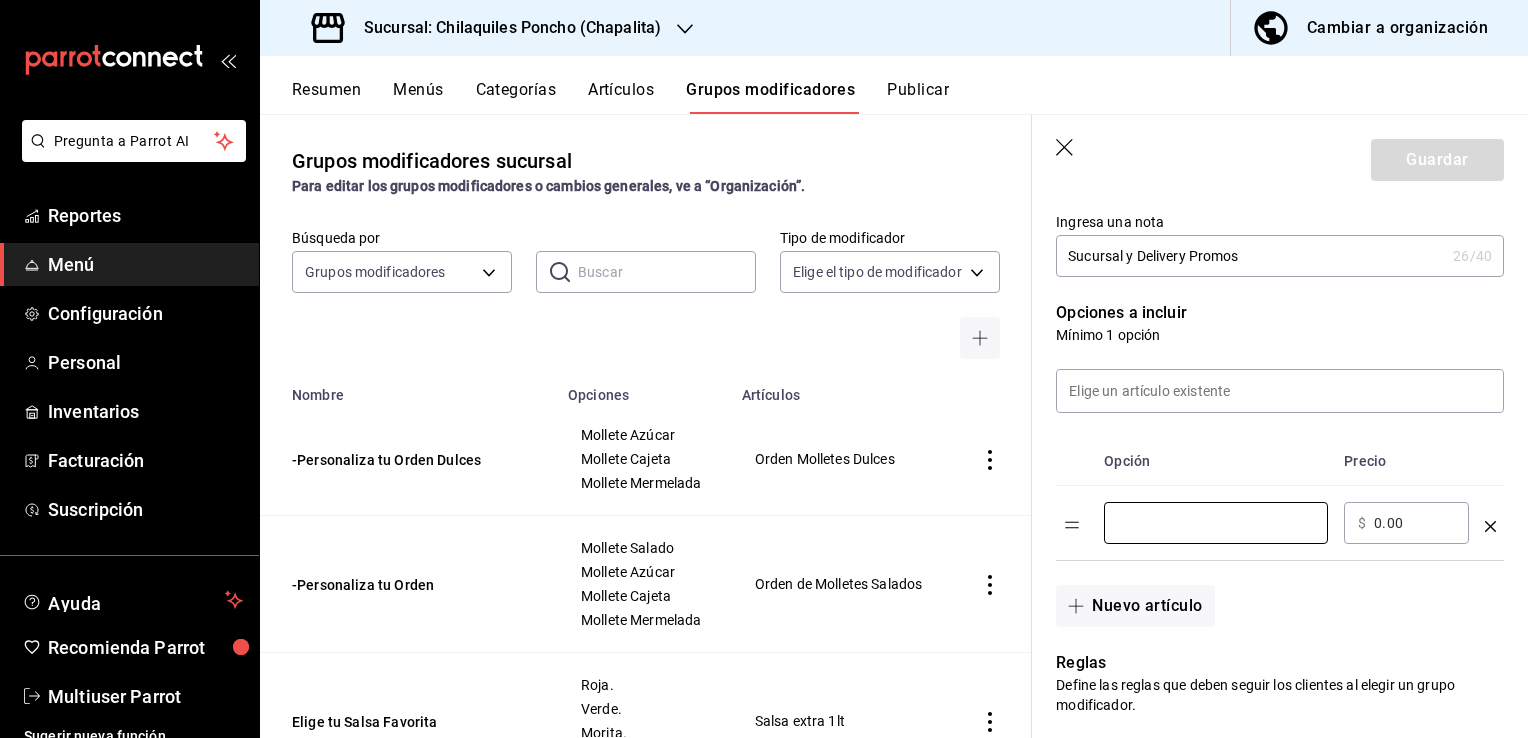 click 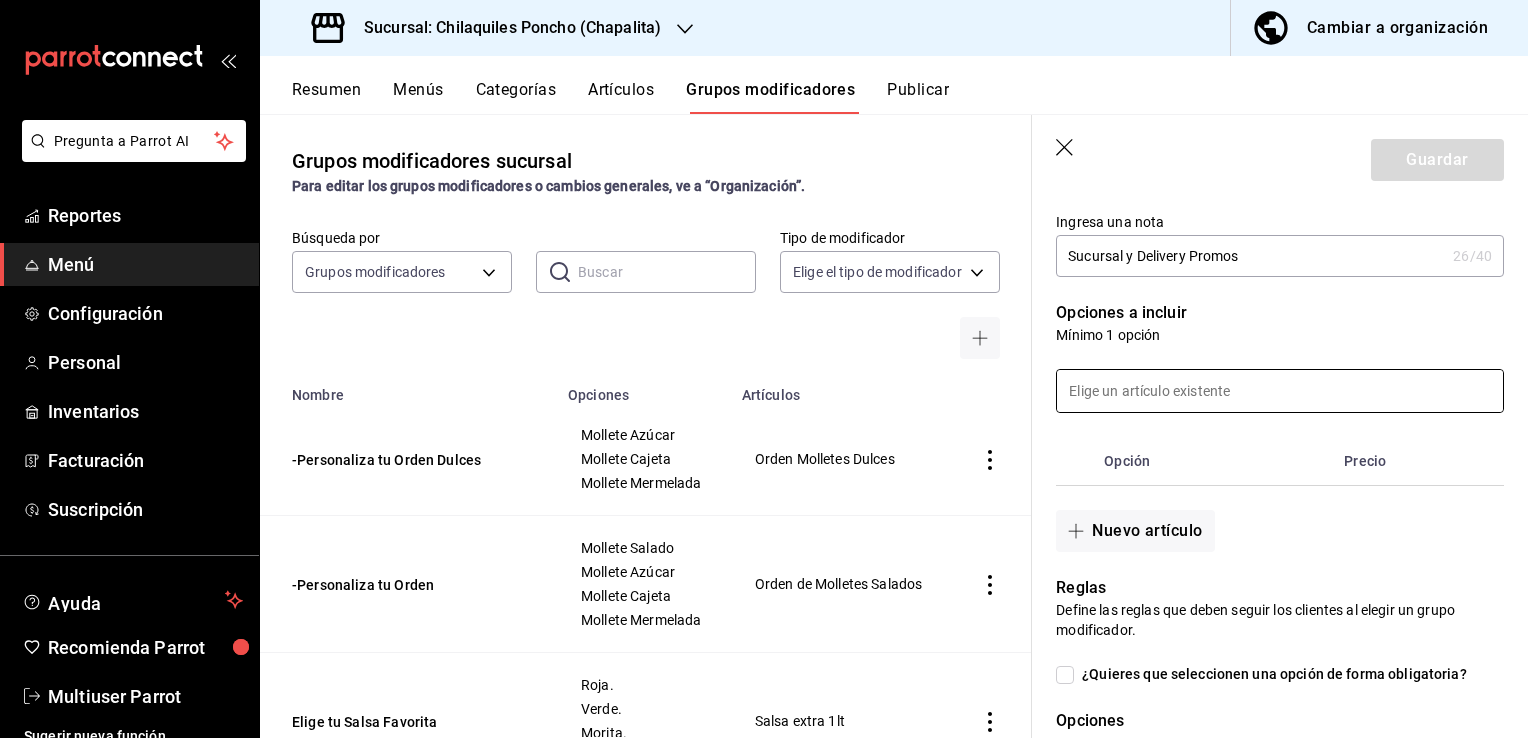 click at bounding box center (1280, 391) 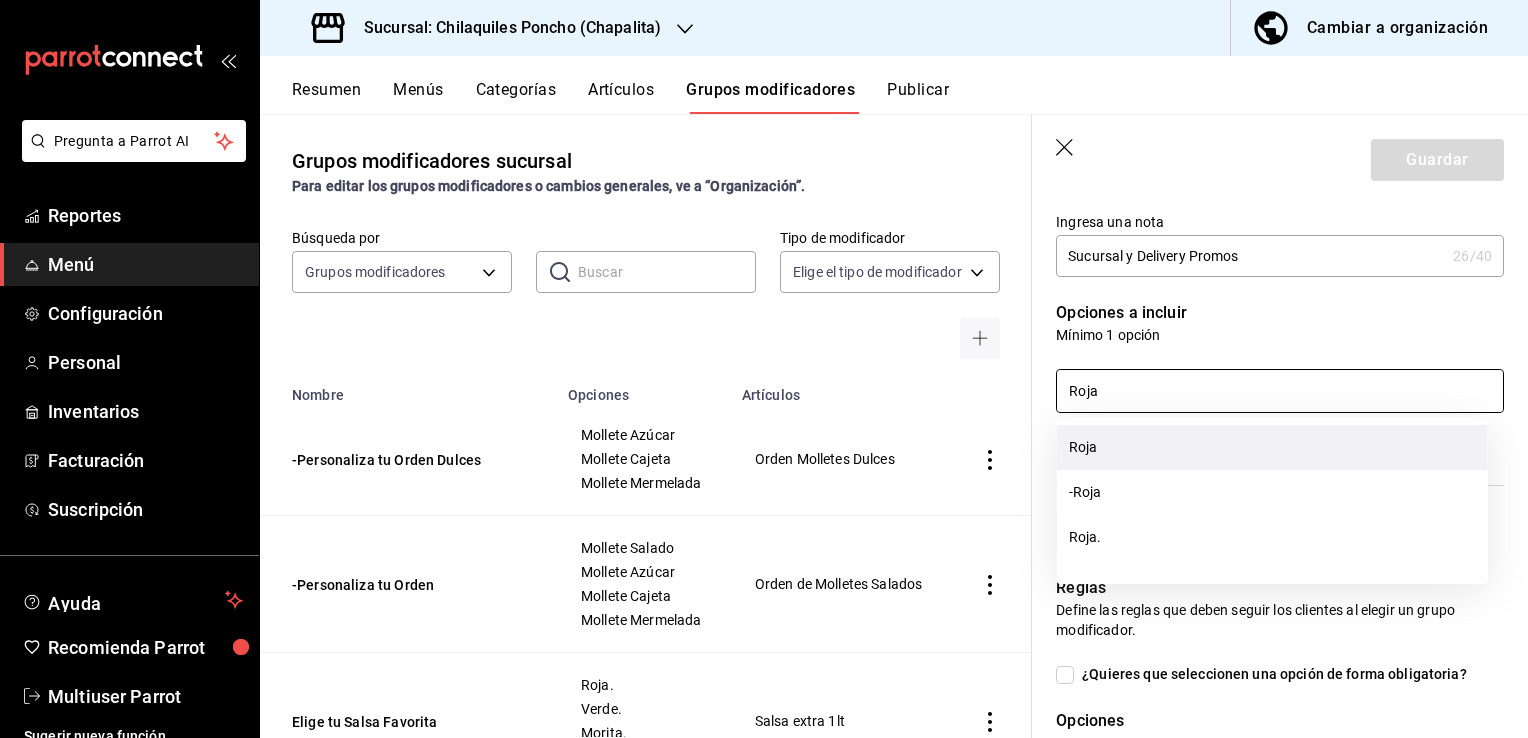 click on "Roja" at bounding box center (1272, 447) 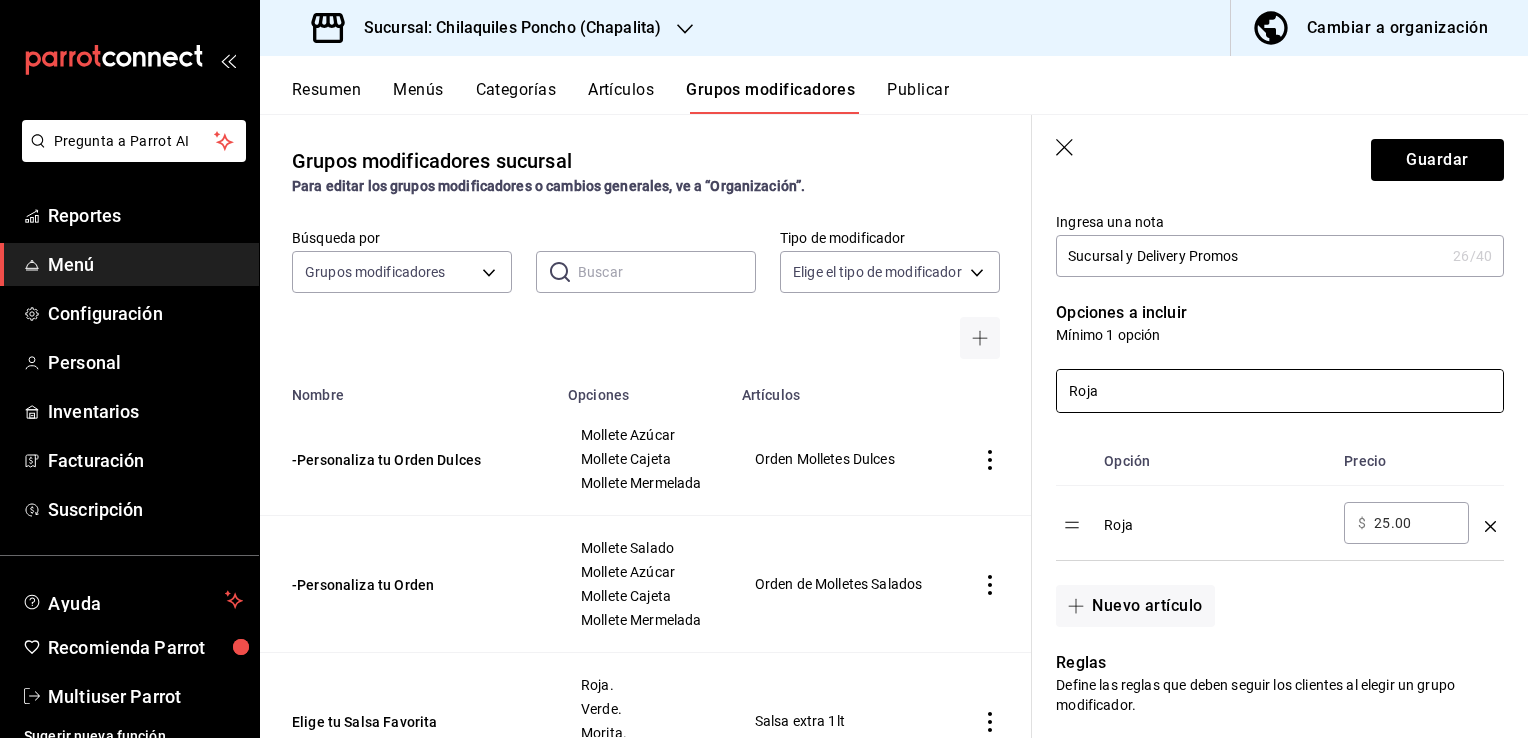 click on "Roja" at bounding box center (1280, 391) 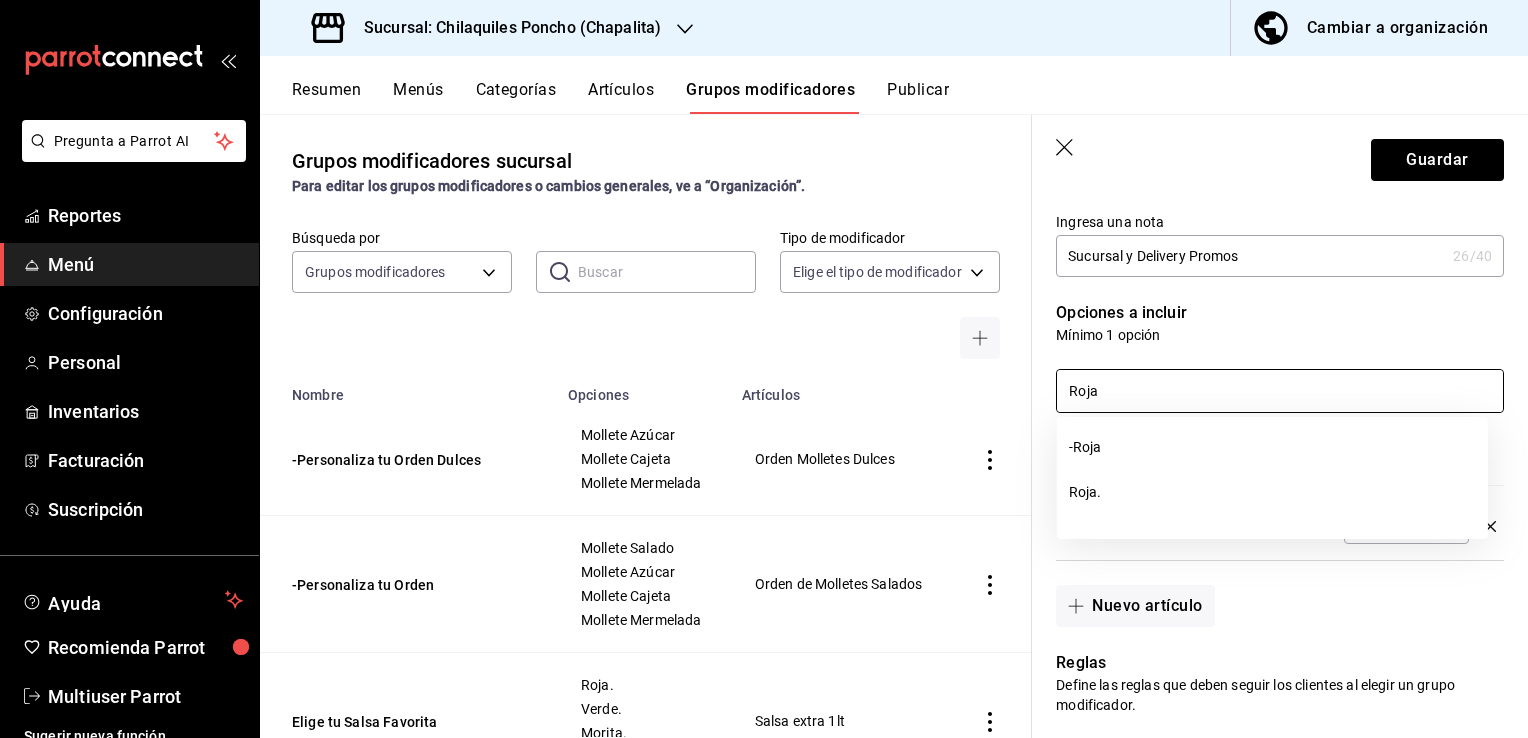 click on "Roja" at bounding box center [1280, 391] 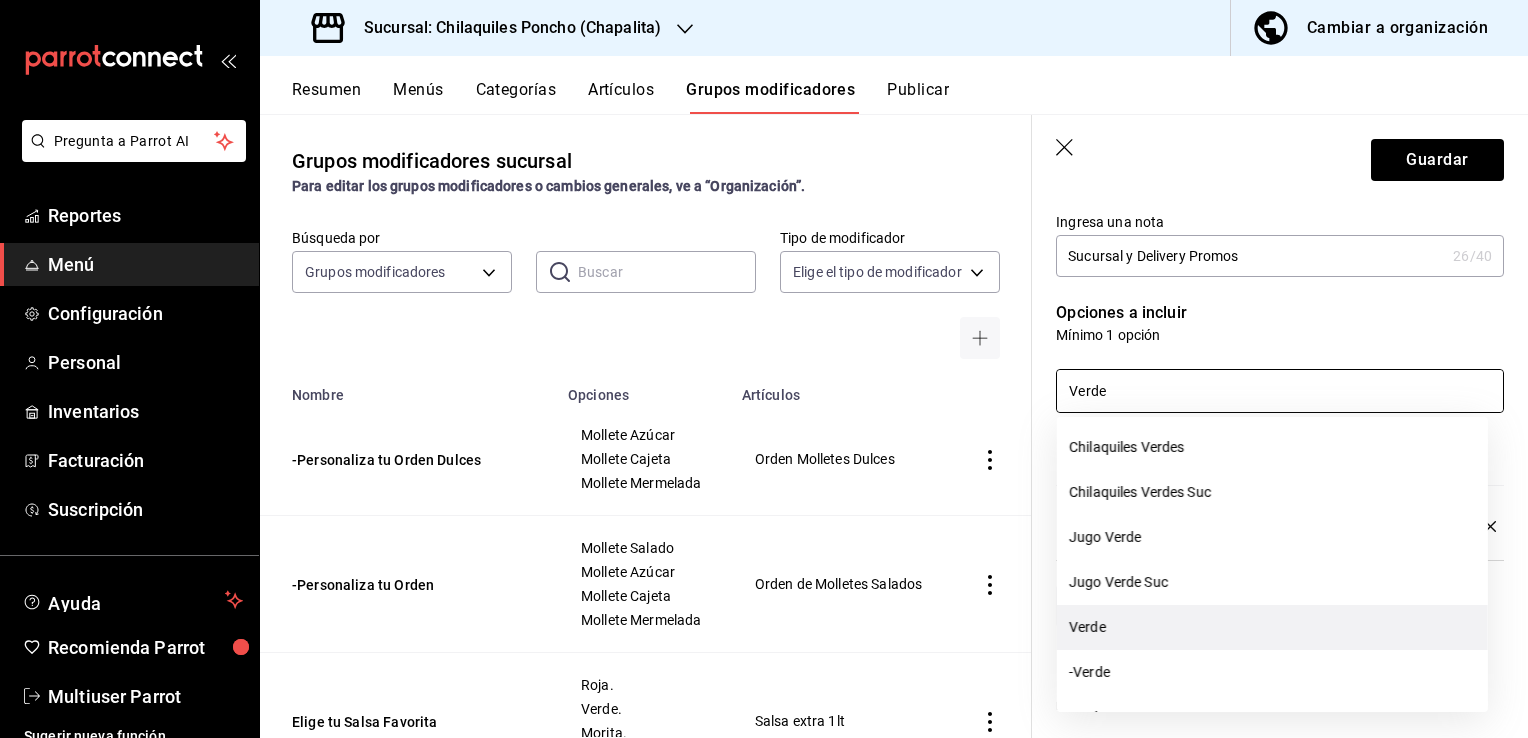 click on "Verde" at bounding box center (1272, 627) 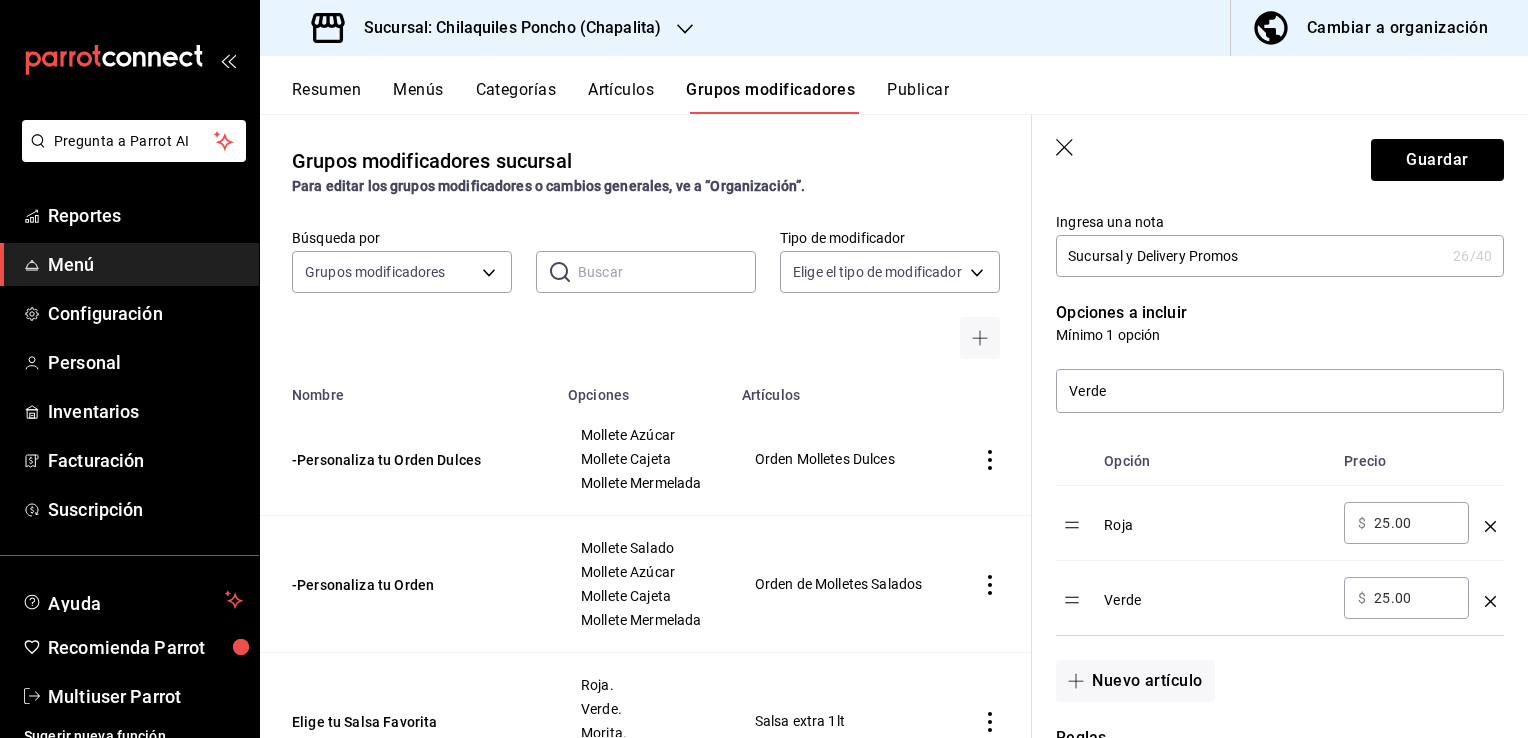 click on "Opción Precio Roja ​ $ 25.00 ​ Verde ​ $ 25.00 ​" at bounding box center [1268, 524] 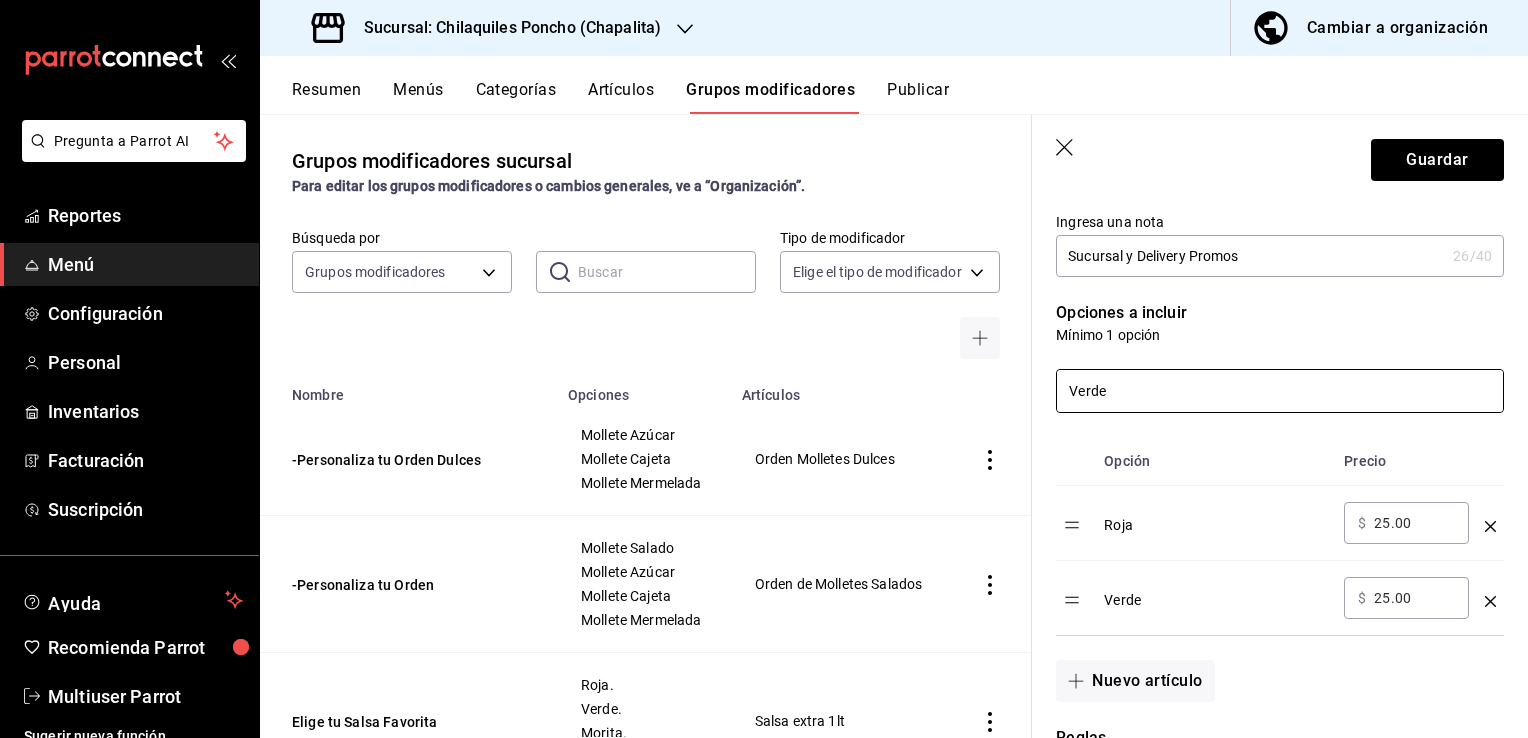 click on "Verde" at bounding box center (1280, 391) 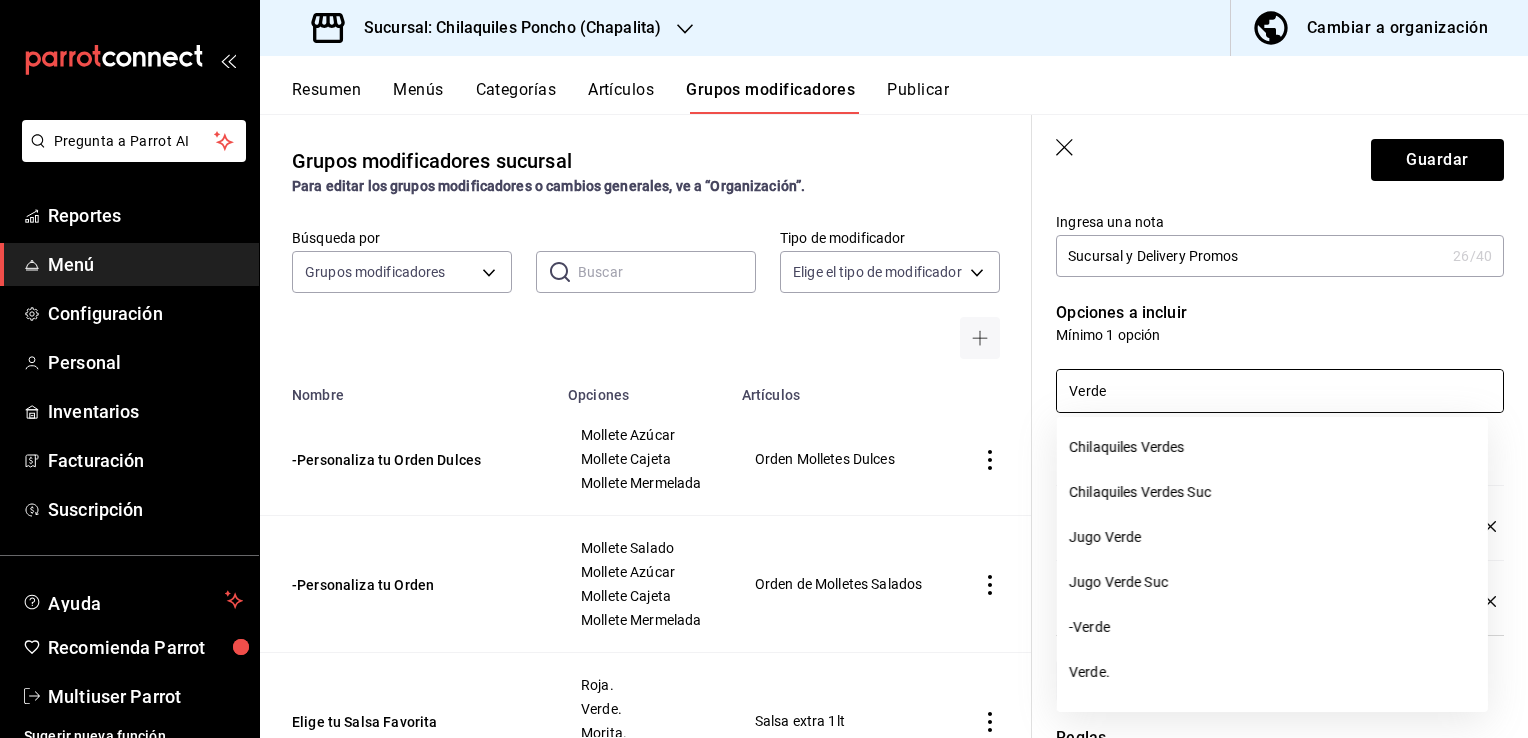 click on "Verde" at bounding box center (1280, 391) 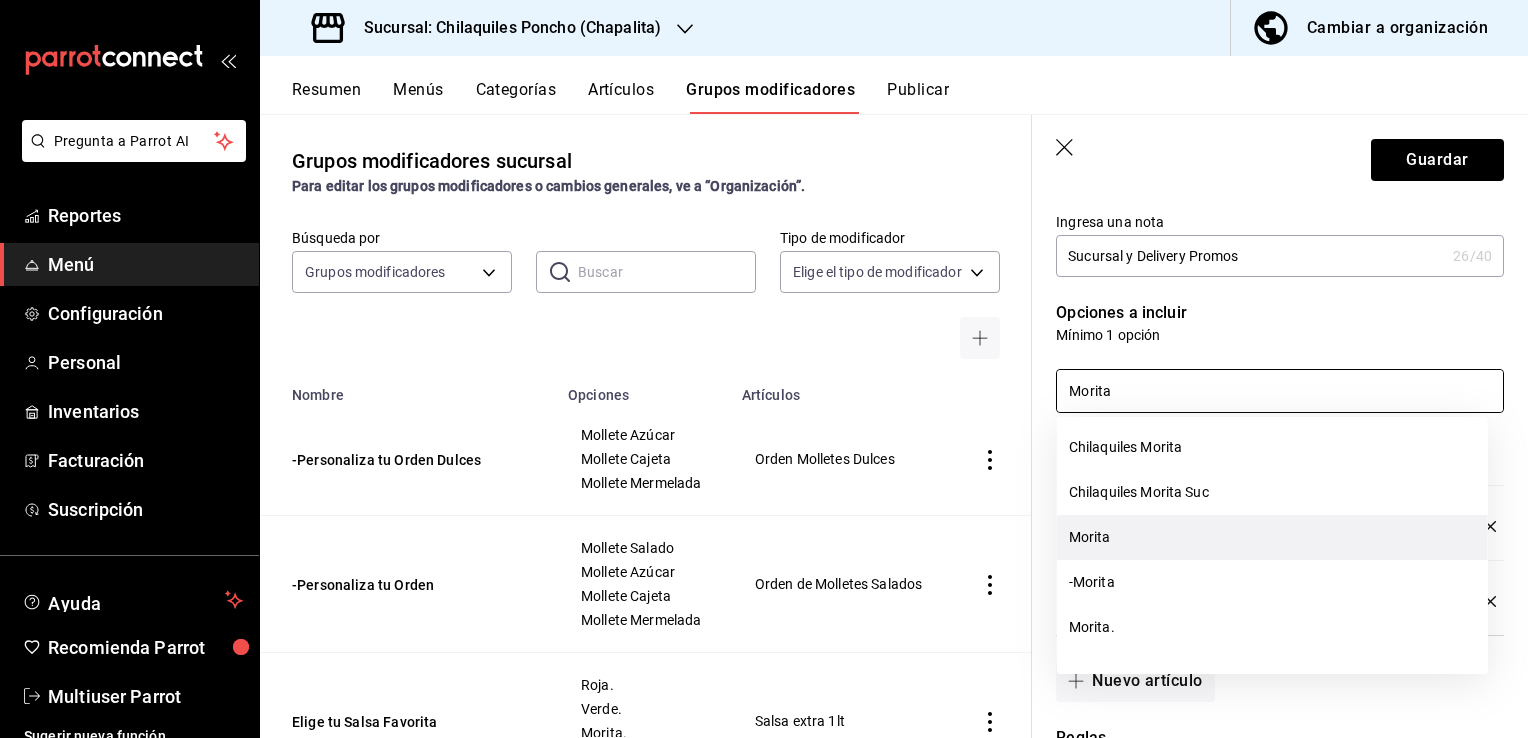 click on "Morita" at bounding box center (1272, 537) 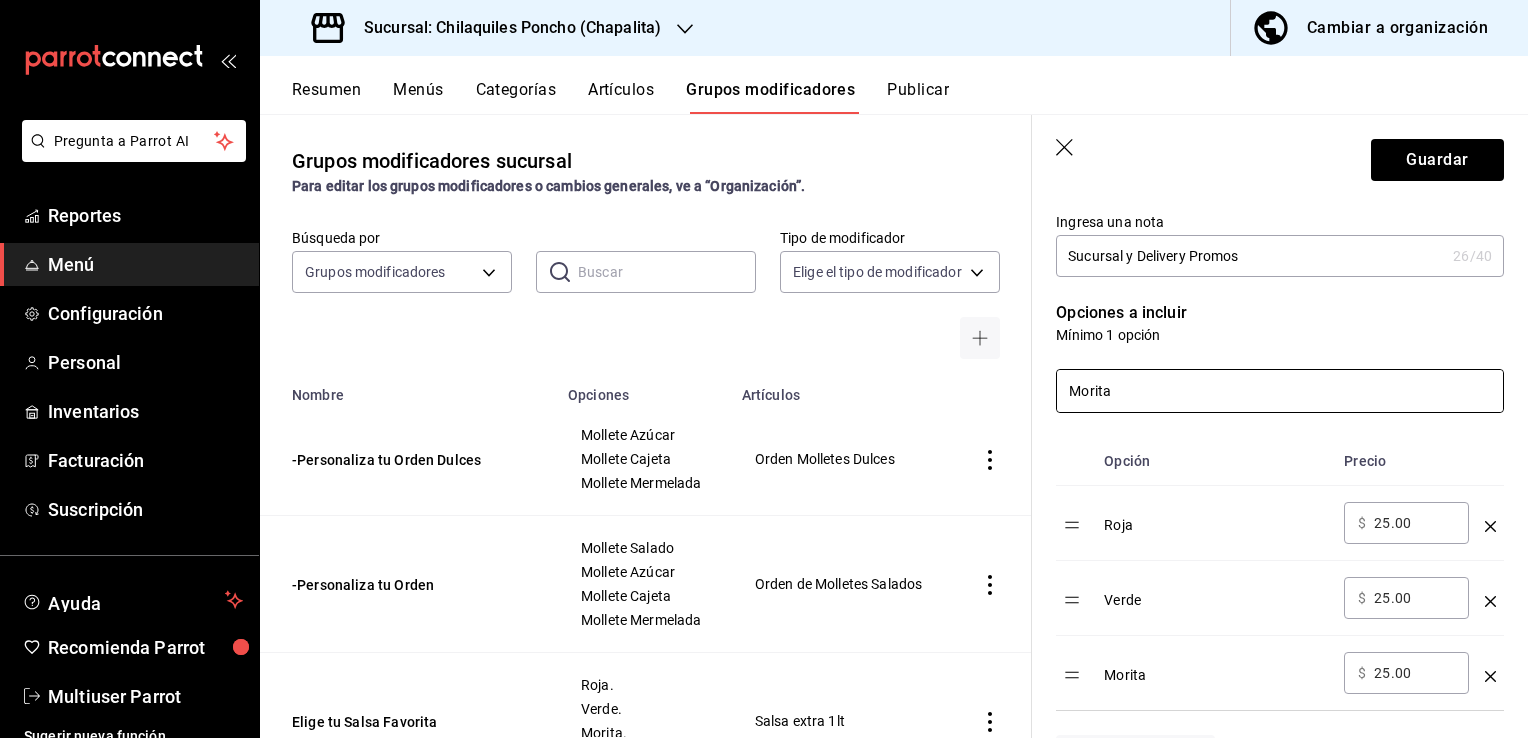 click on "Morita" at bounding box center (1280, 391) 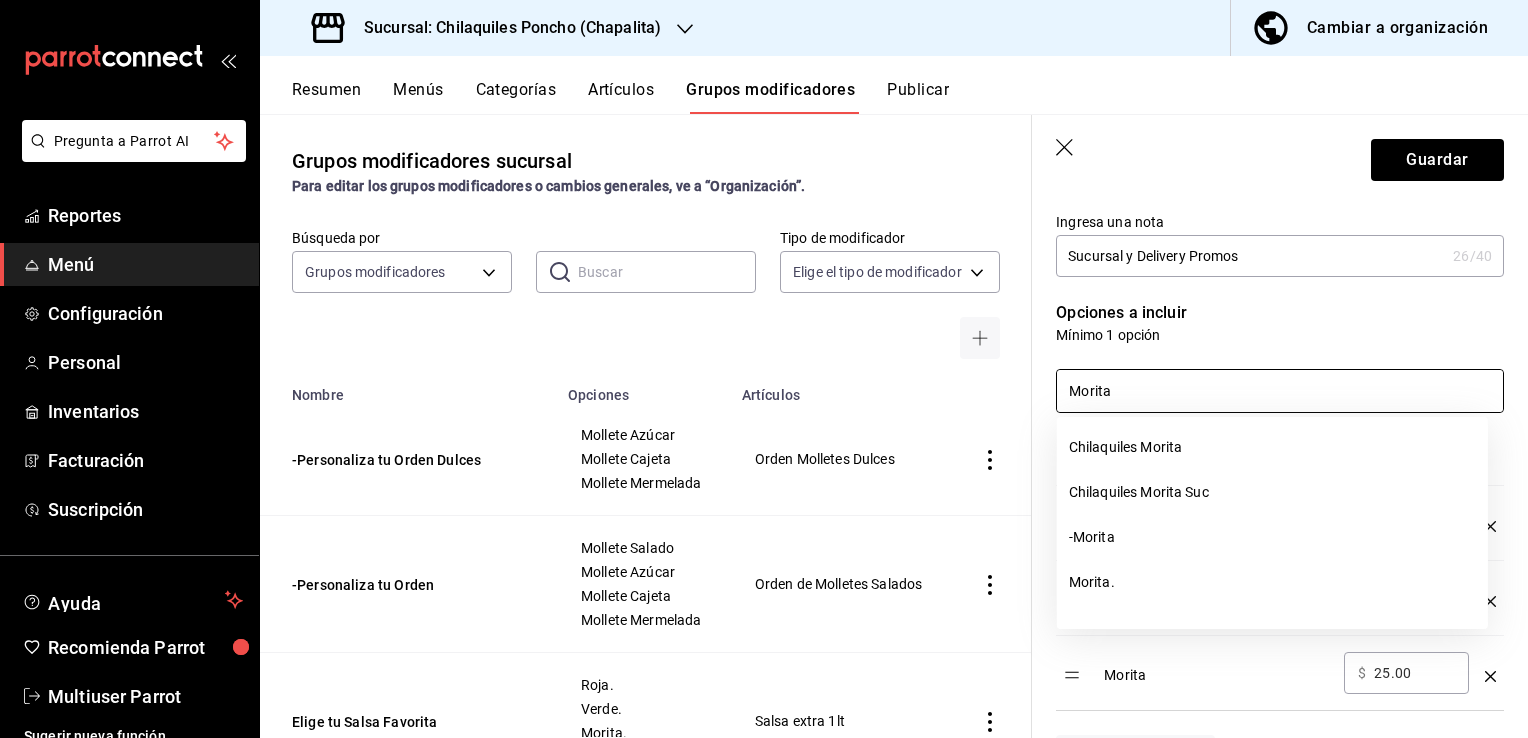 click on "Morita" at bounding box center [1280, 391] 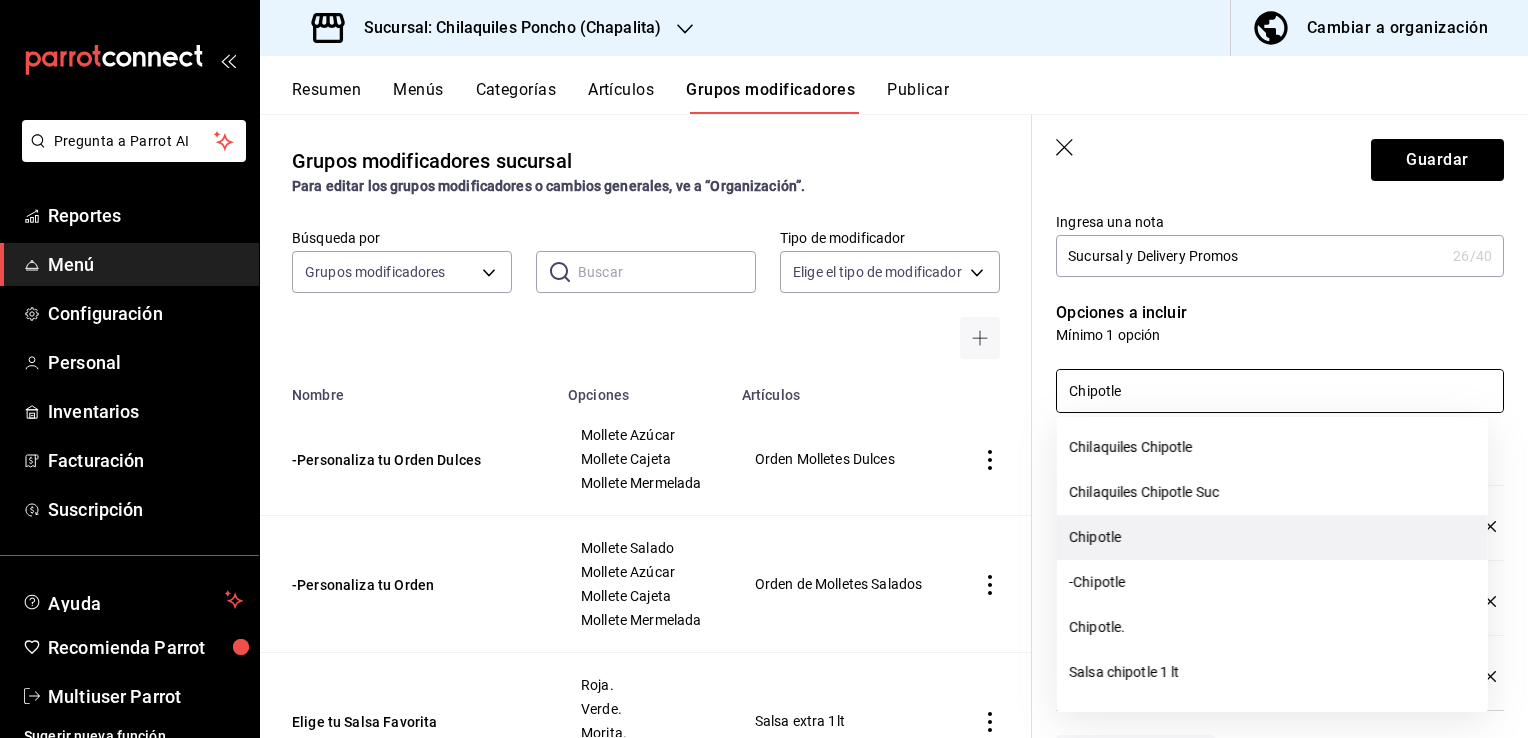 click on "Chipotle" at bounding box center [1272, 537] 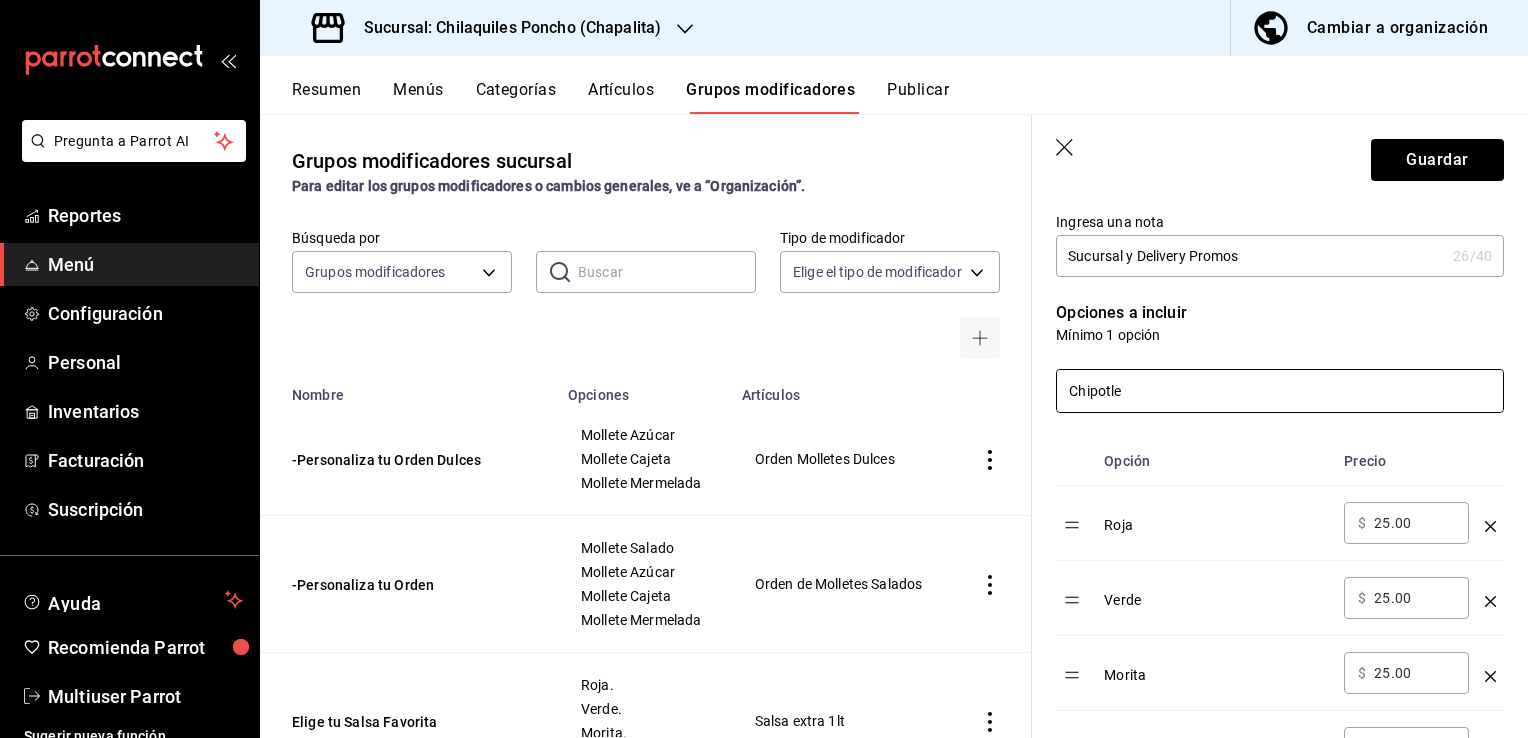 click on "Chipotle" at bounding box center [1280, 391] 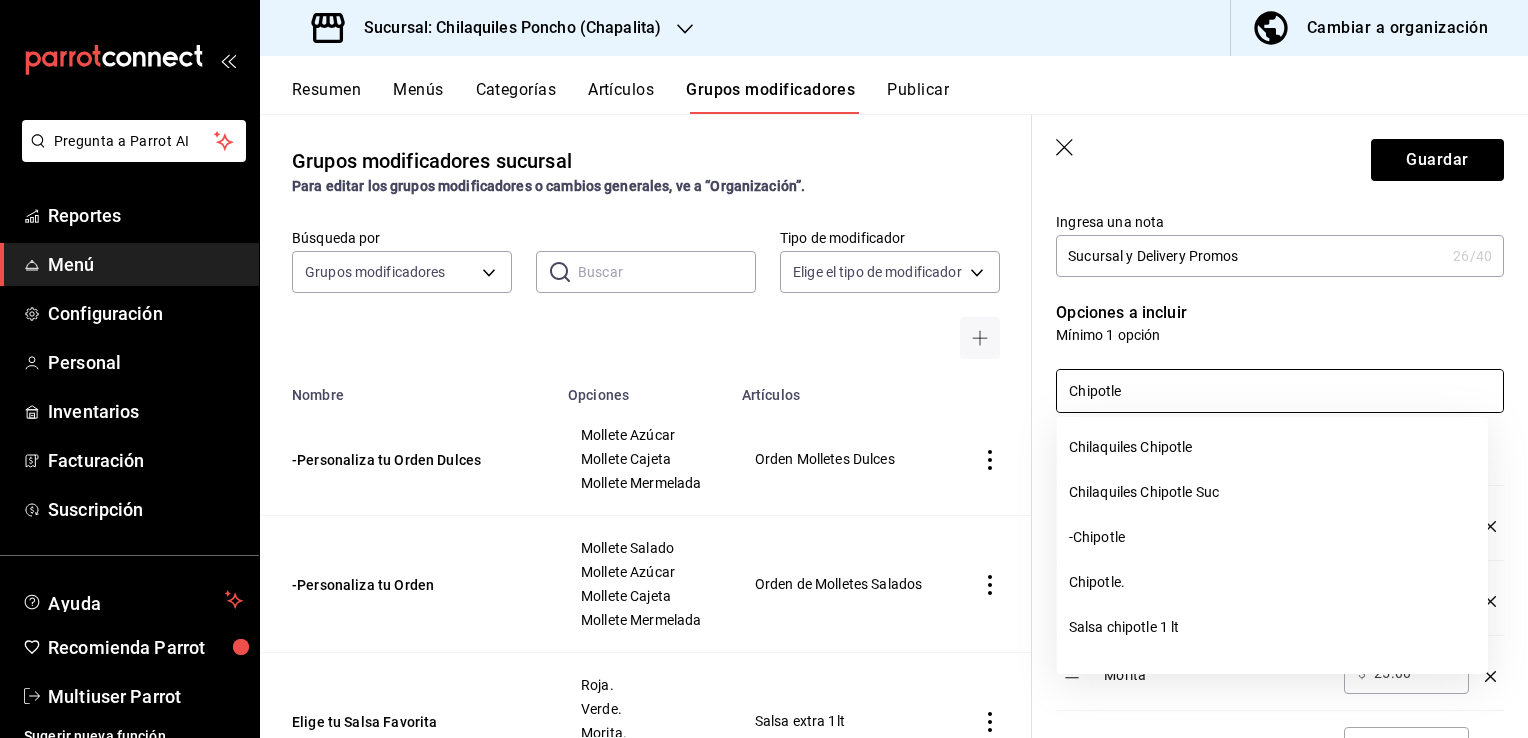 click on "Chipotle" at bounding box center [1280, 391] 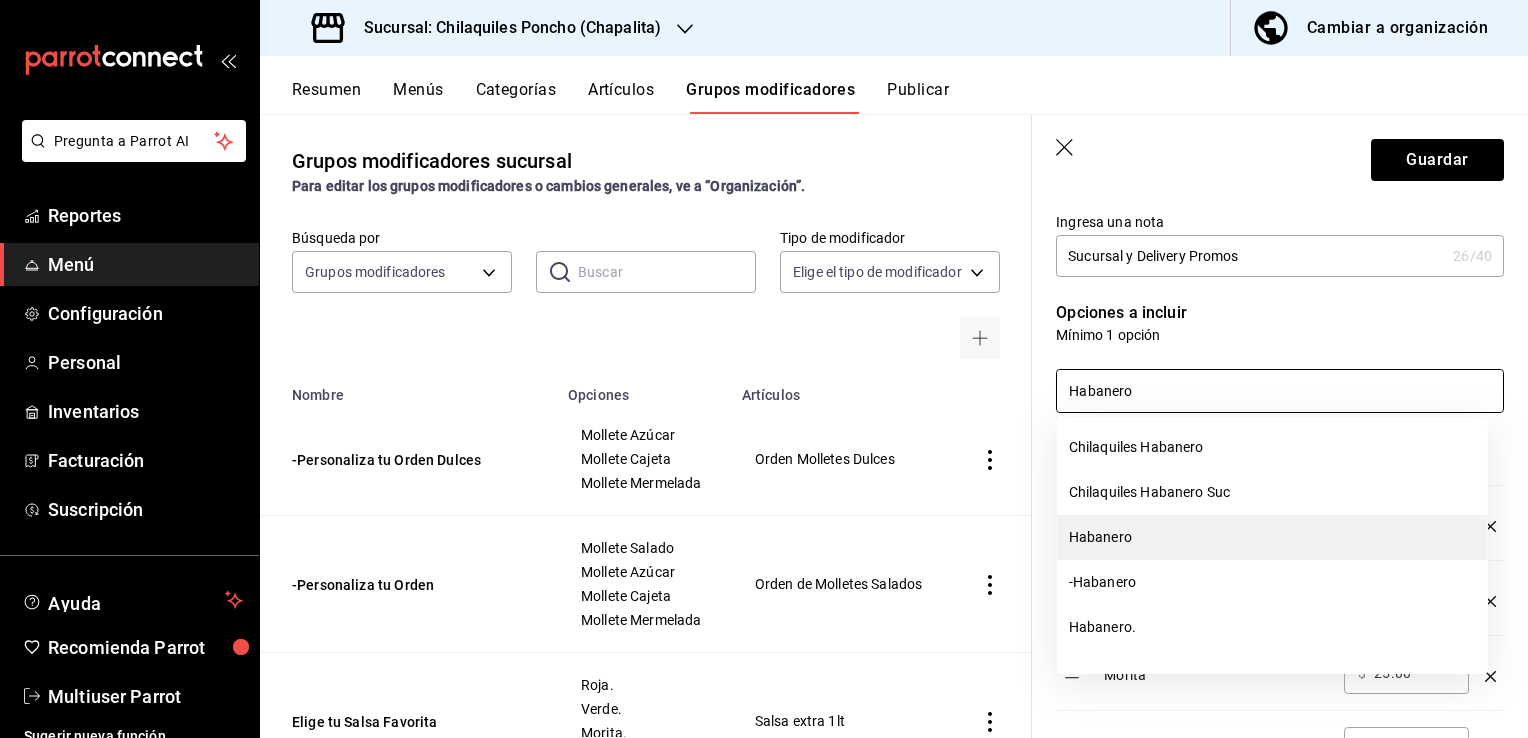 click on "Habanero" at bounding box center (1272, 537) 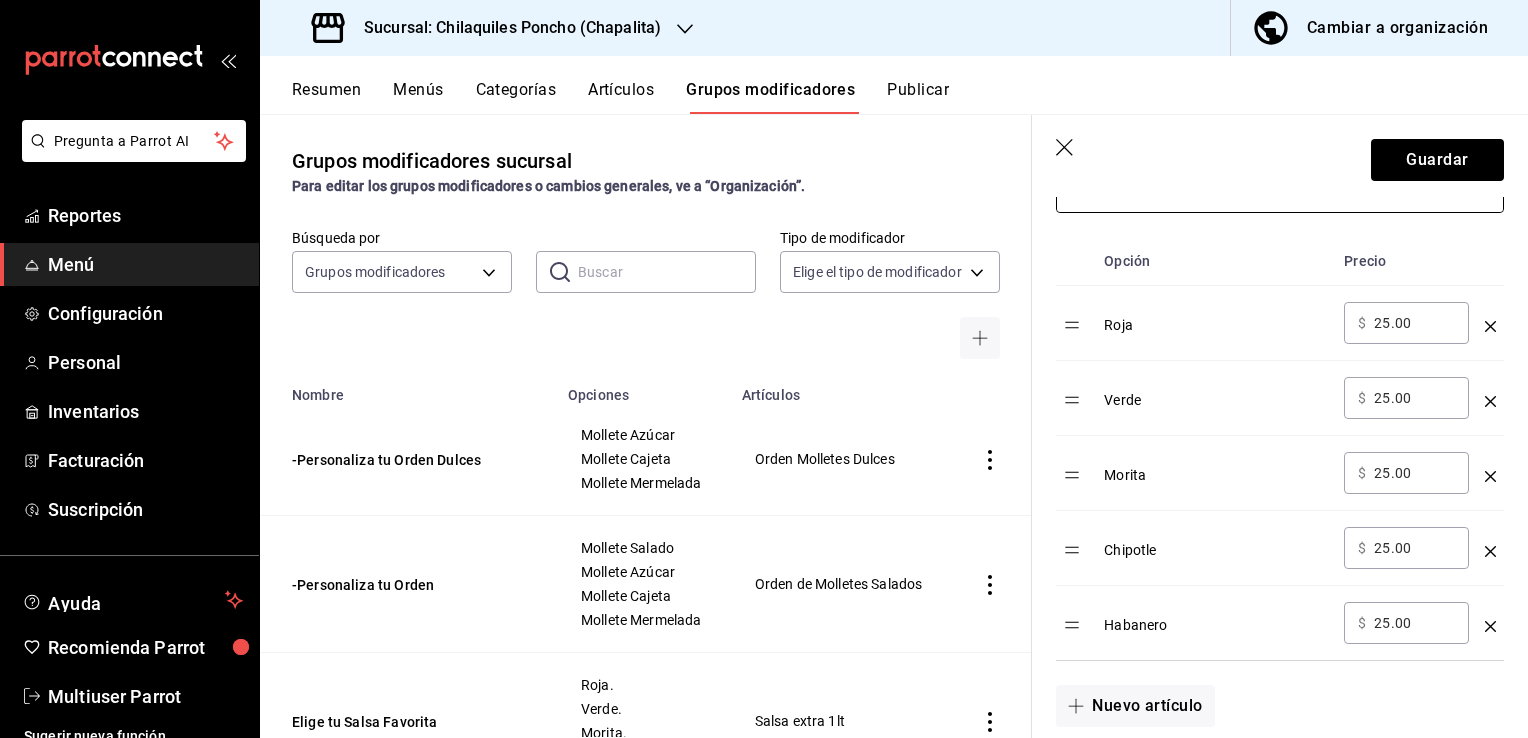 scroll, scrollTop: 517, scrollLeft: 0, axis: vertical 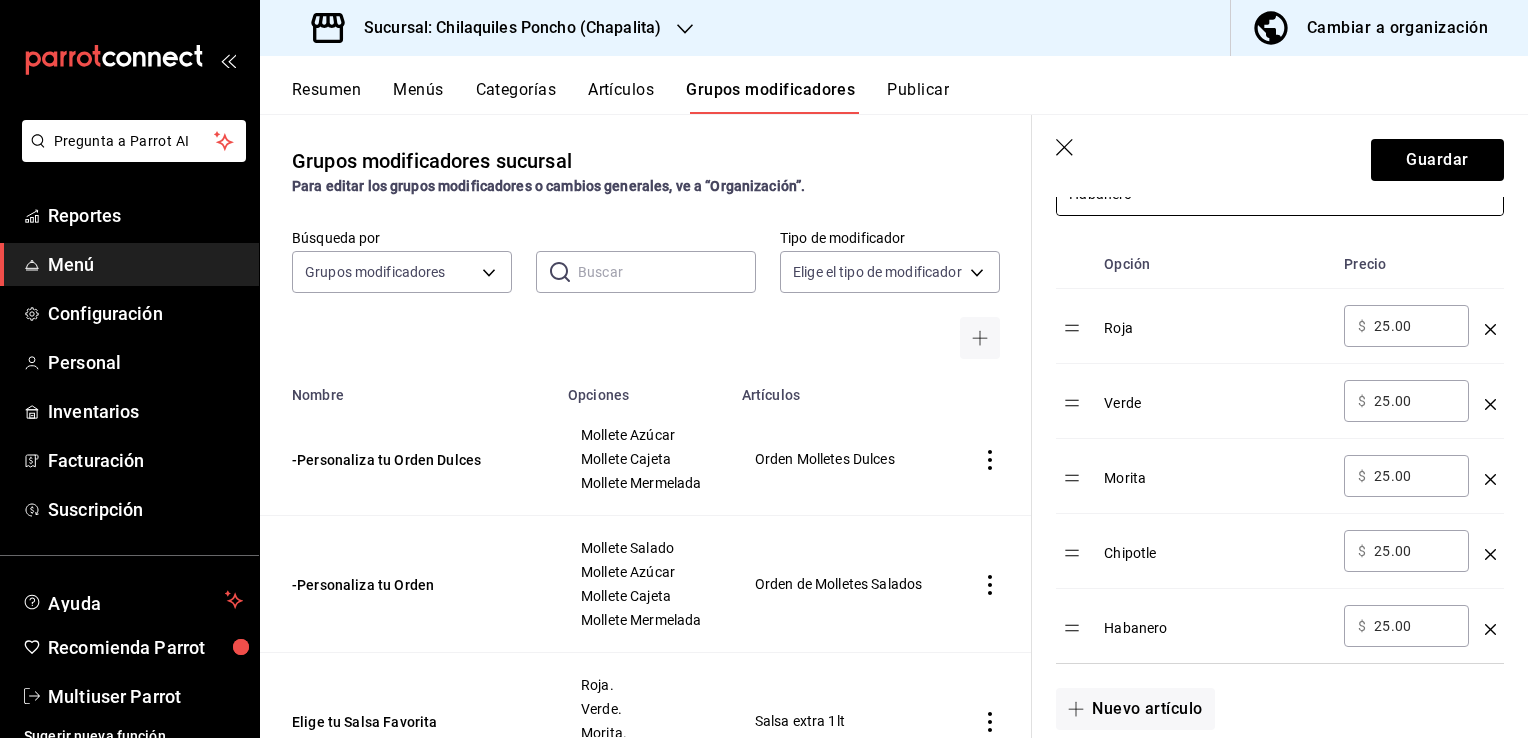 type on "Habanero" 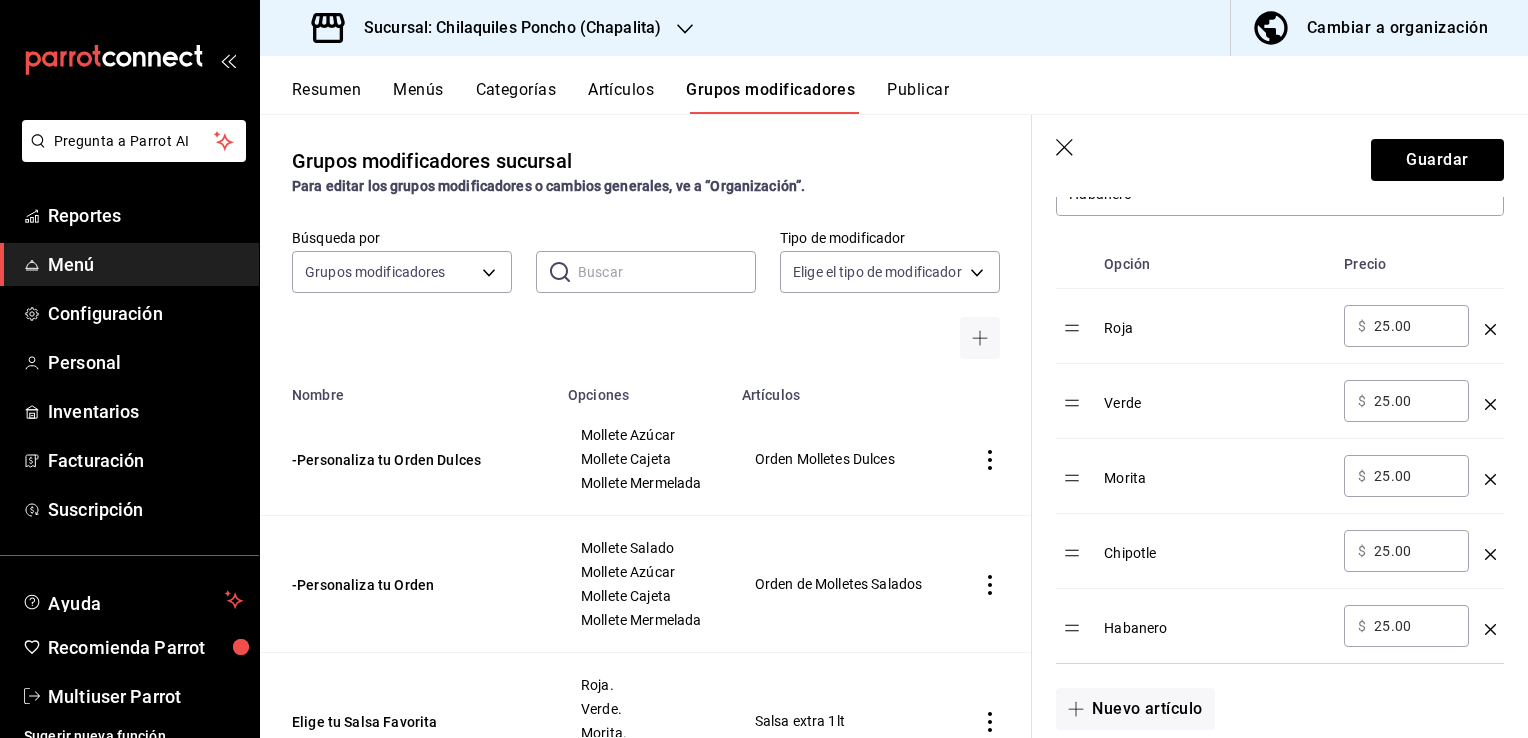 click on "25.00" at bounding box center [1414, 326] 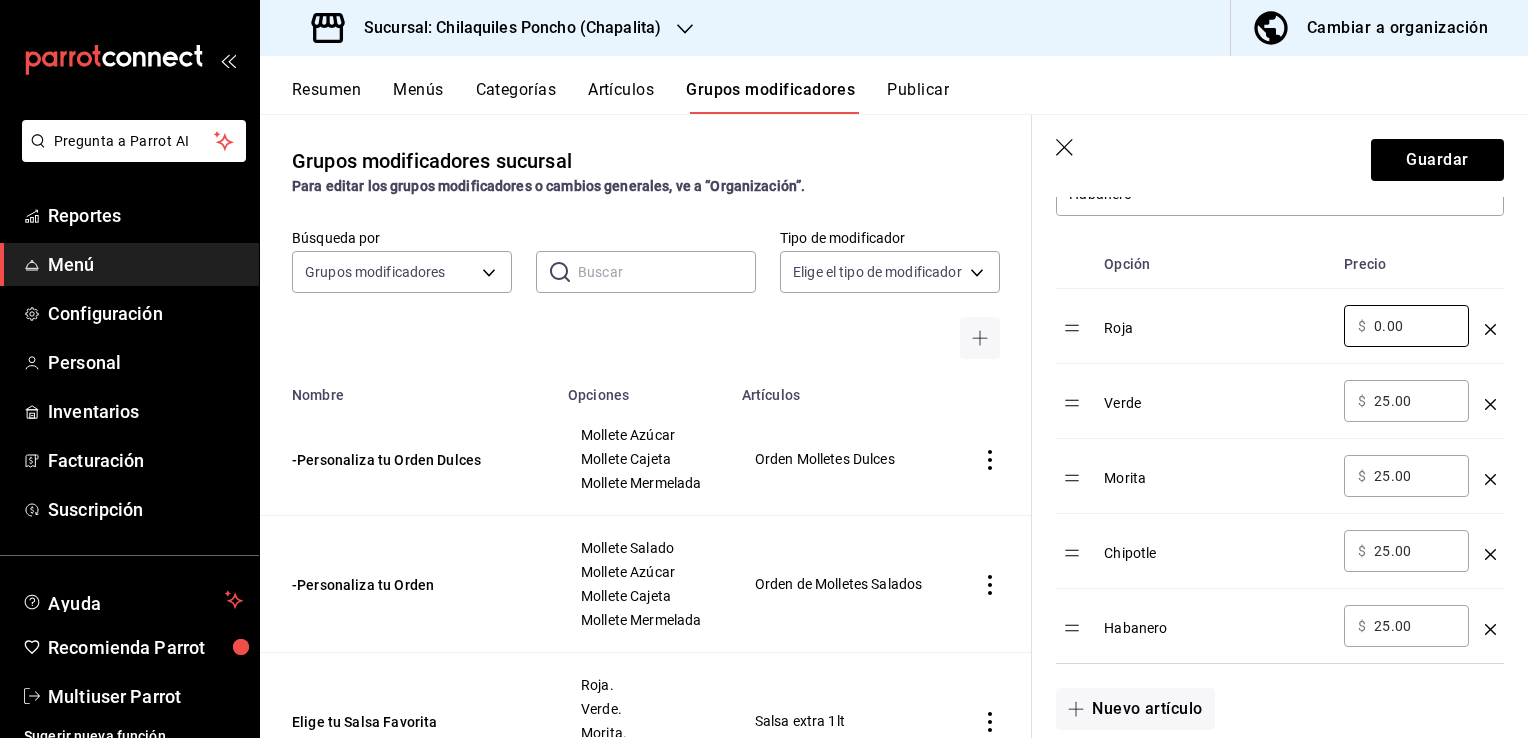type on "0.00" 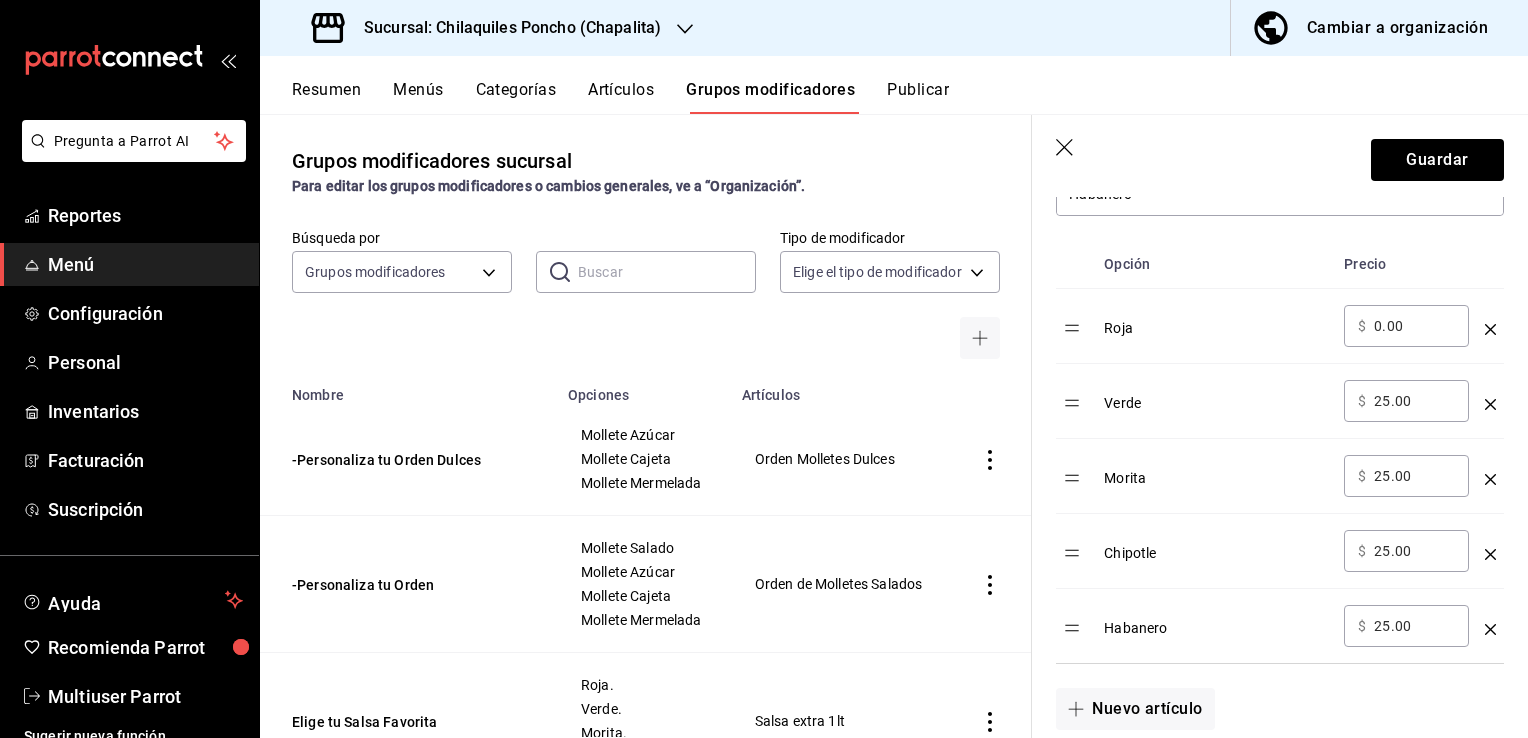 click on "25.00" at bounding box center [1414, 401] 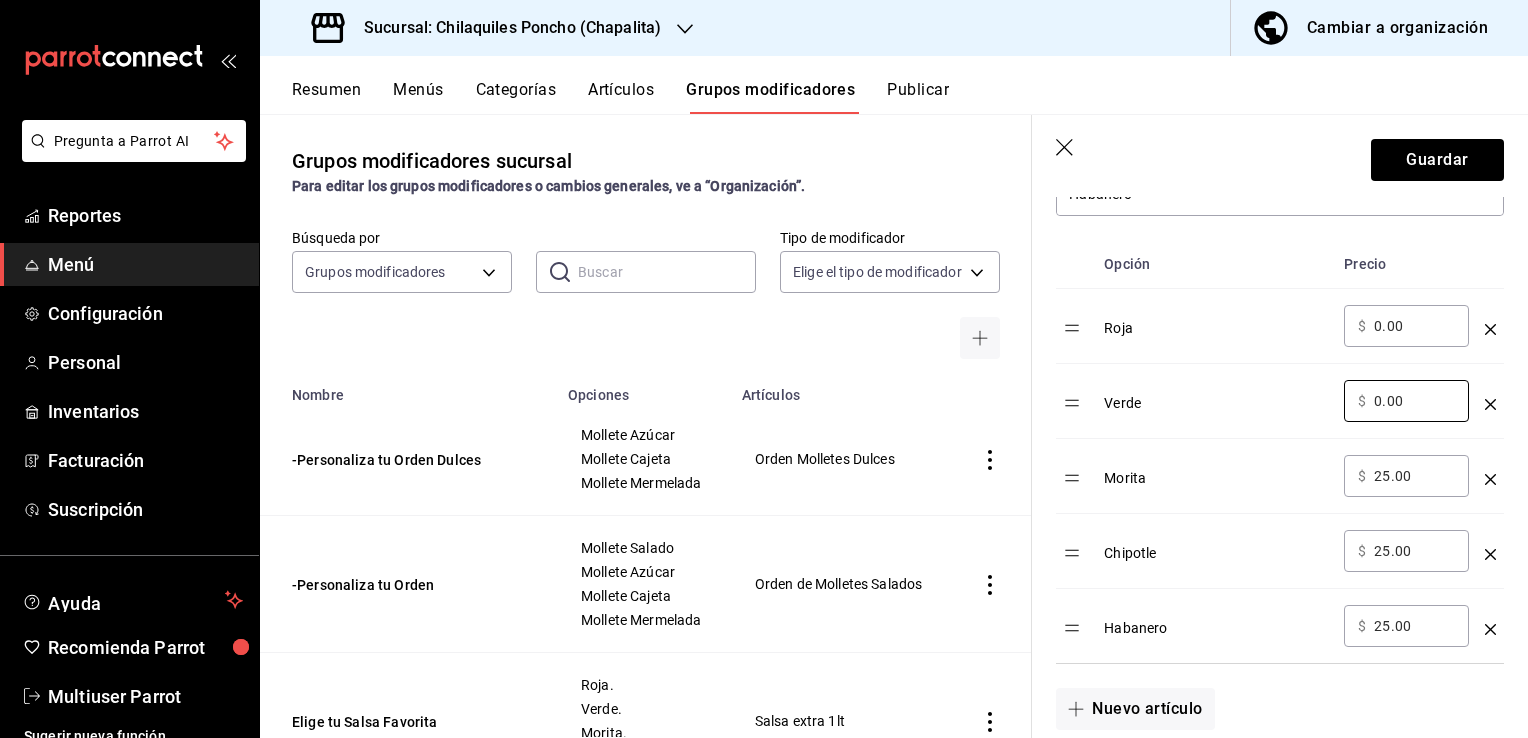type on "0.00" 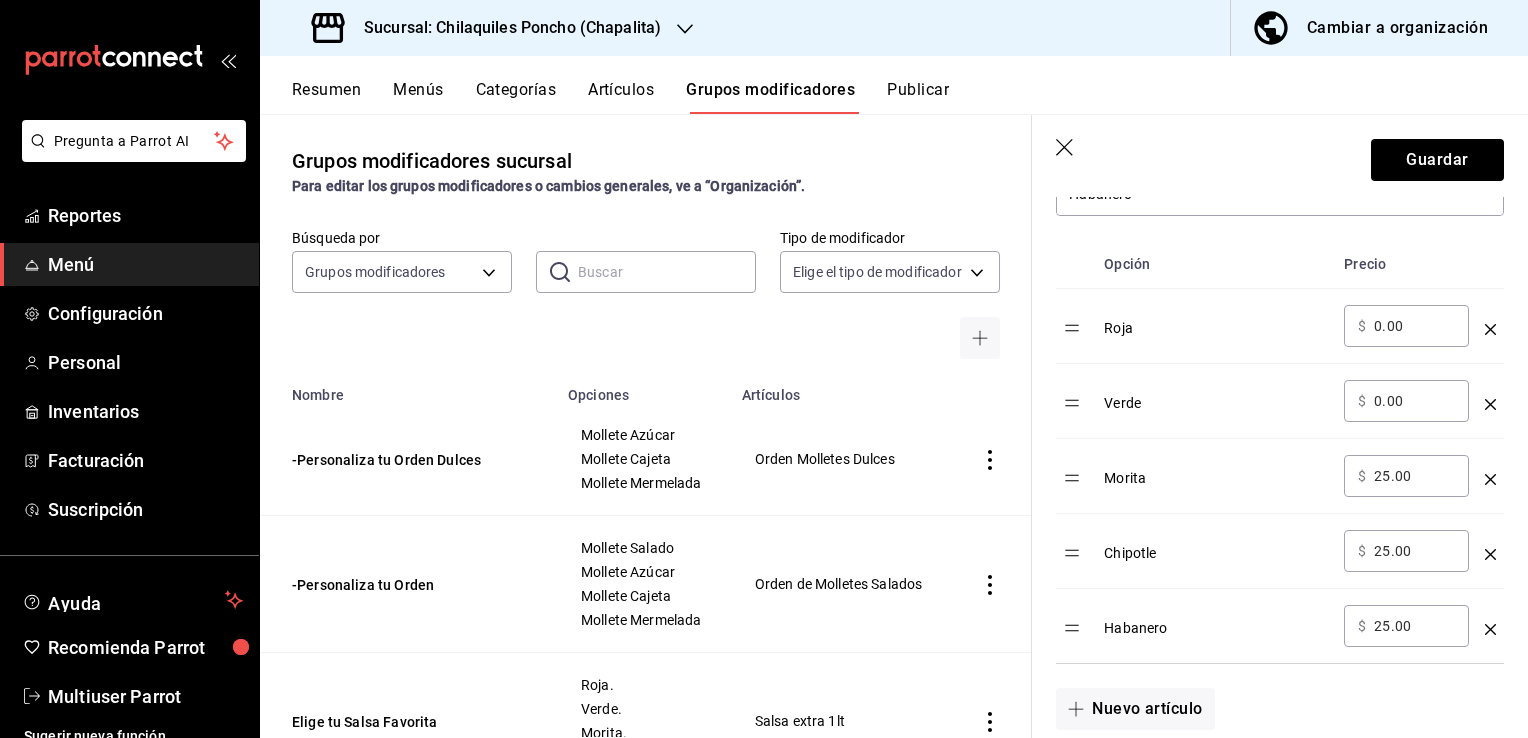click on "25.00" at bounding box center (1414, 476) 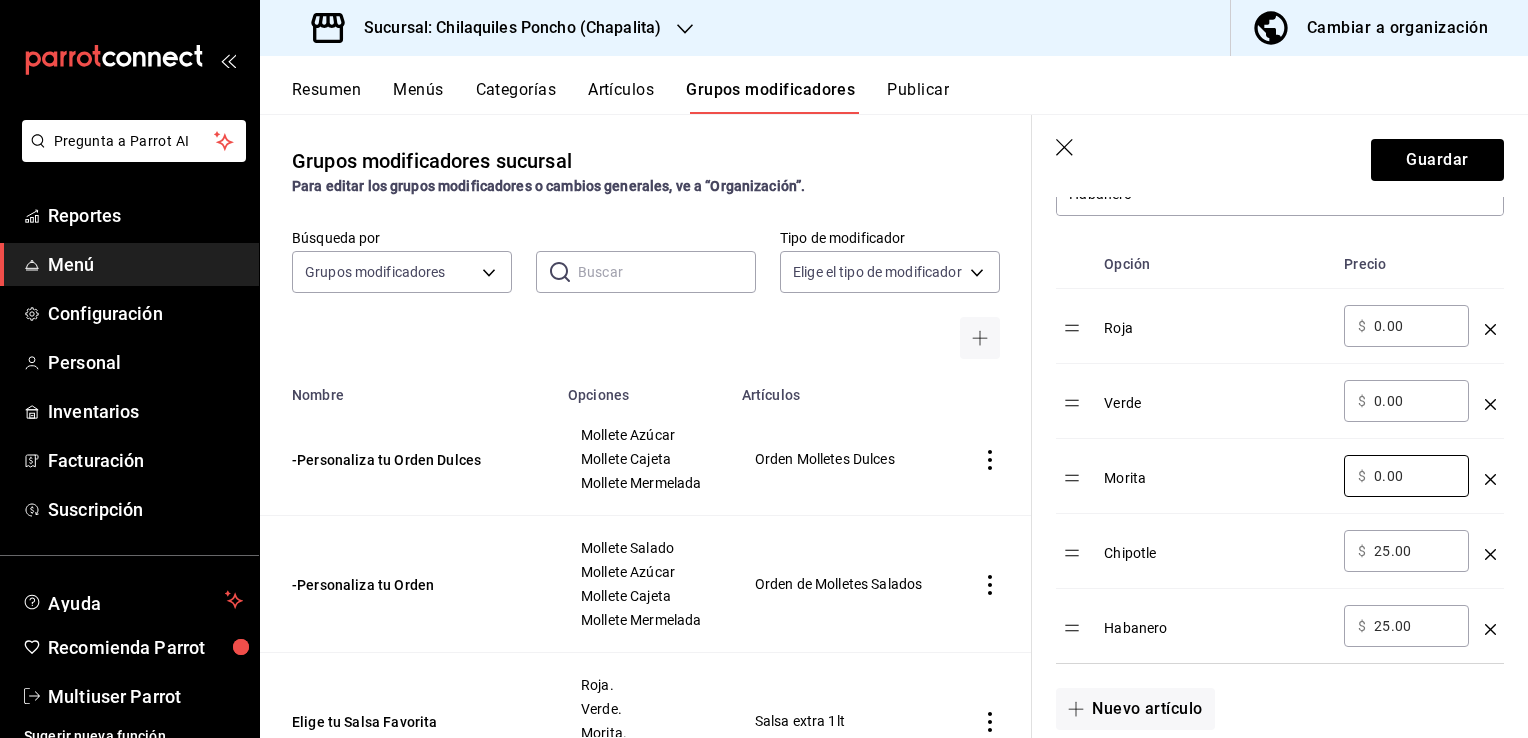 type on "0.00" 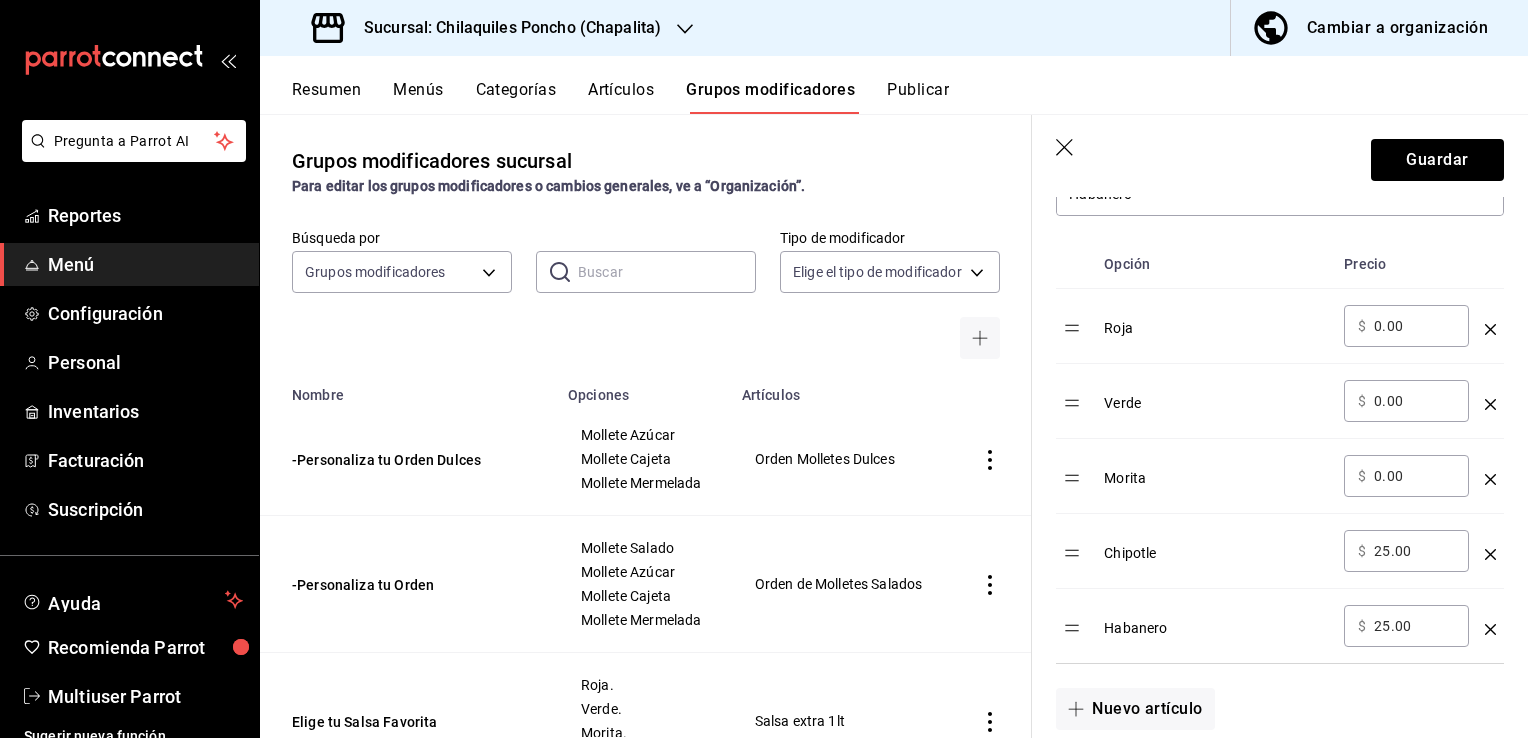 click on "25.00" at bounding box center (1414, 551) 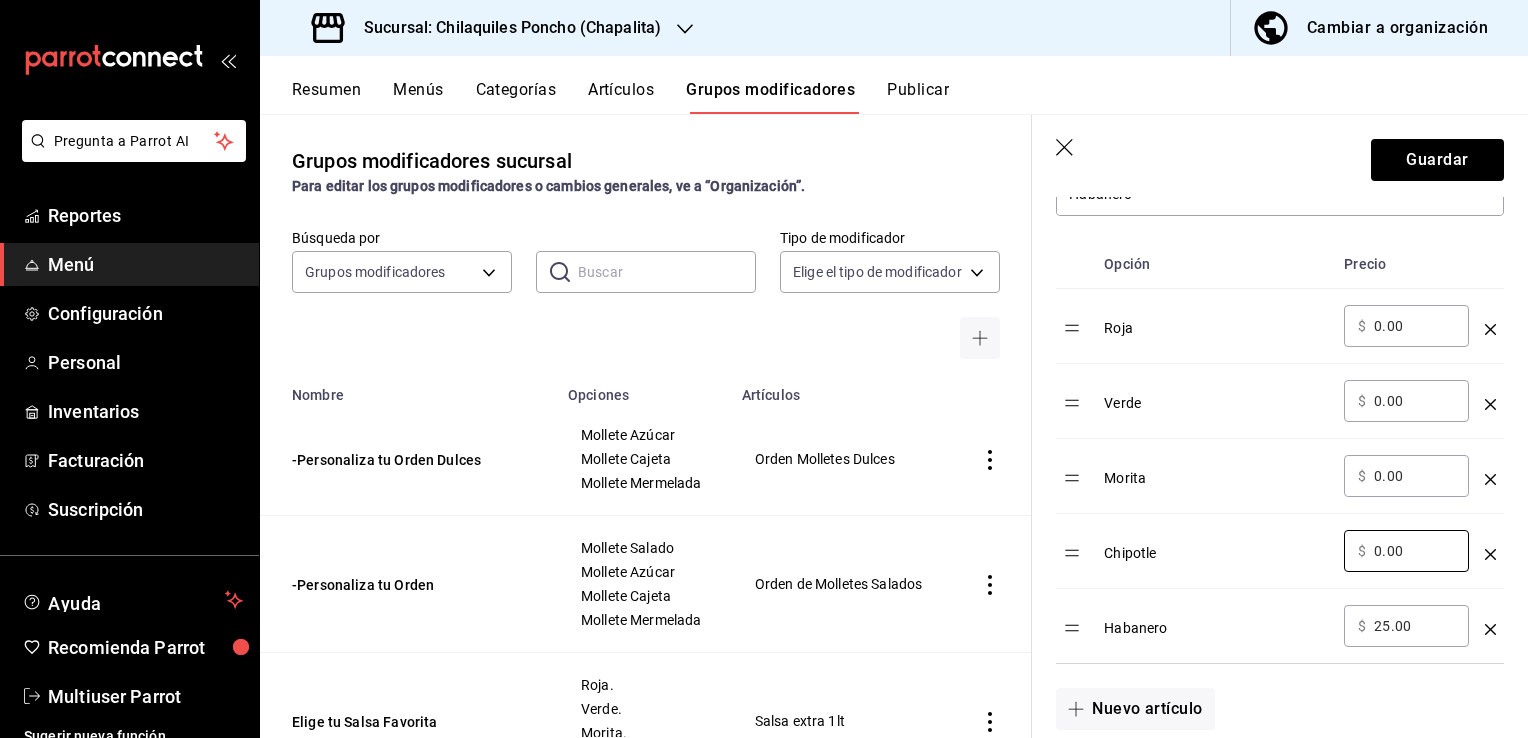 type on "0.00" 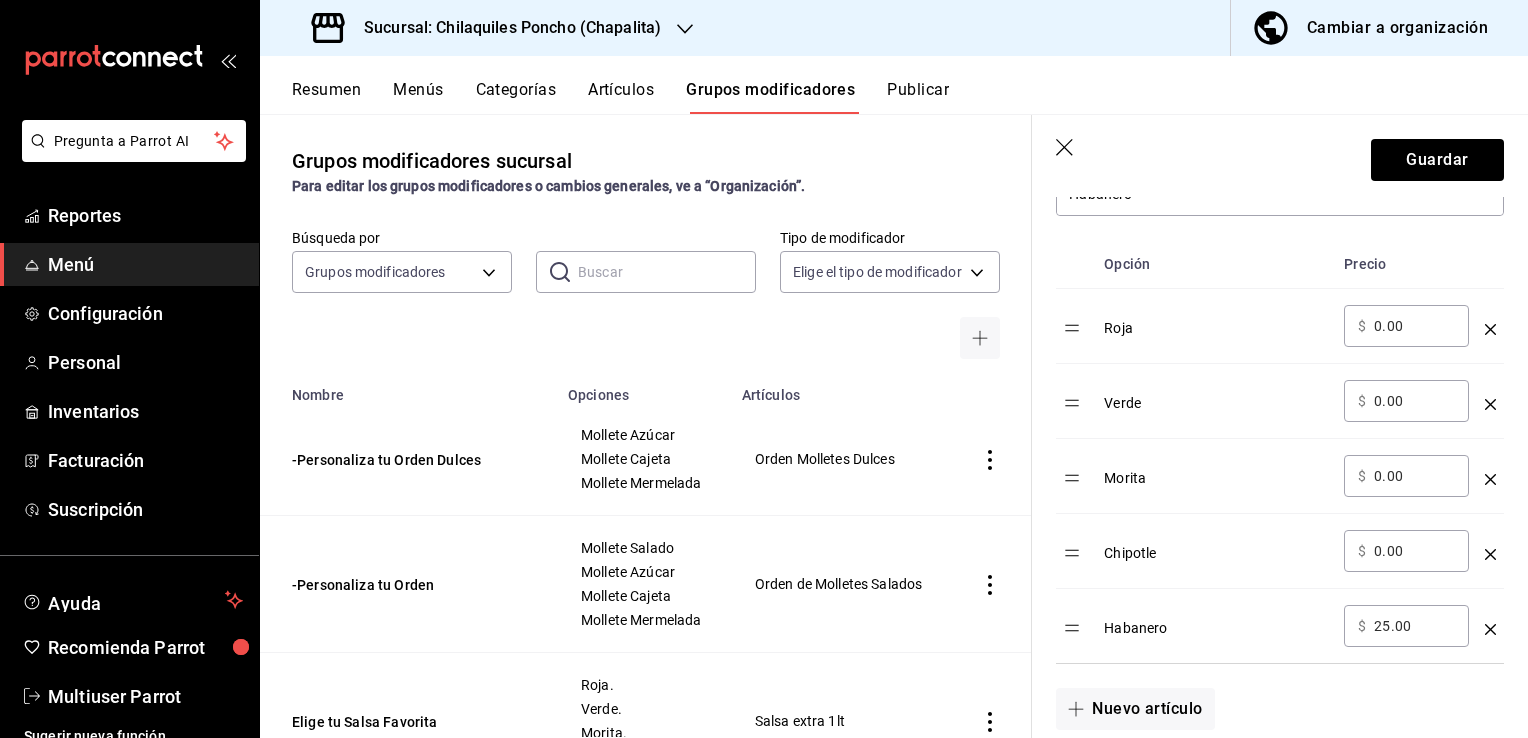click on "25.00" at bounding box center (1414, 626) 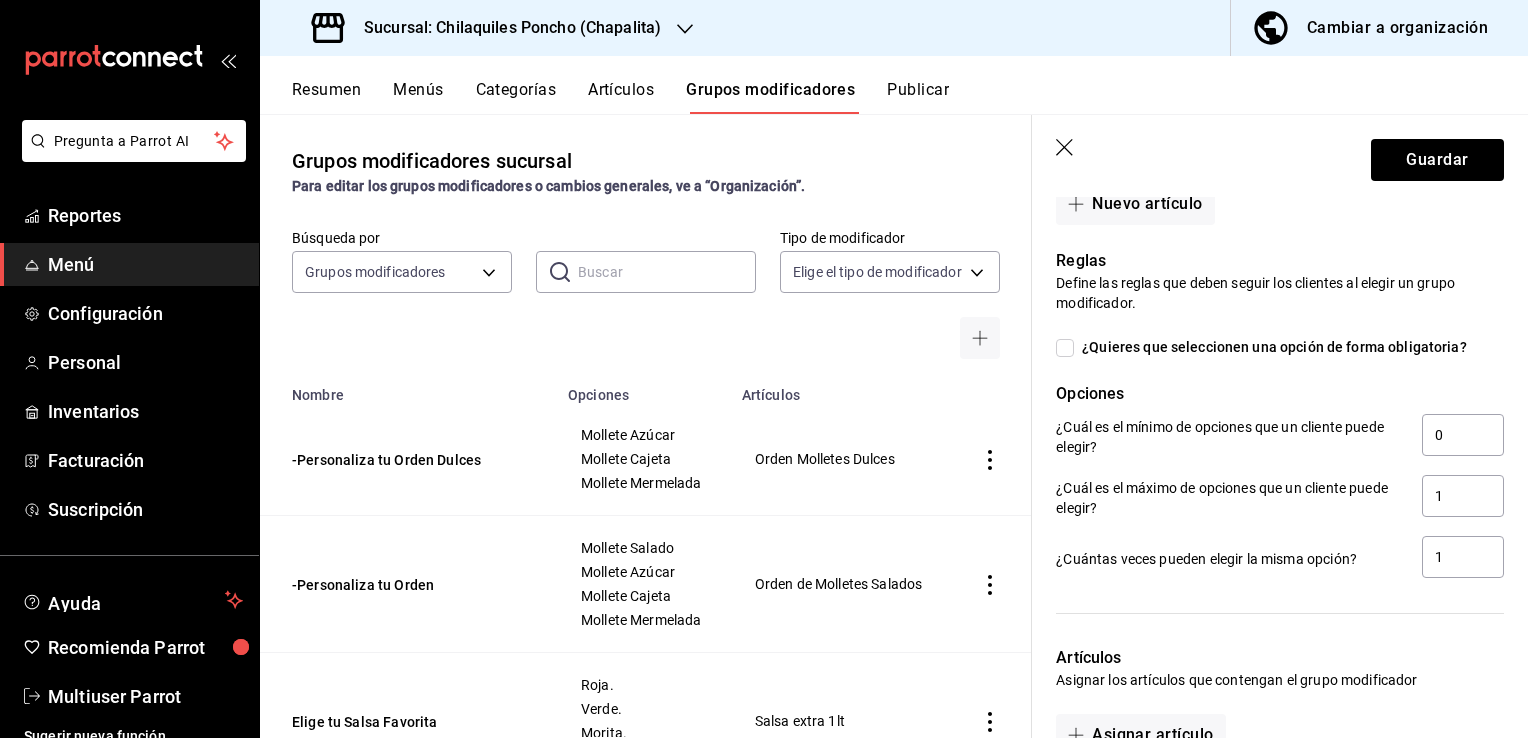 scroll, scrollTop: 1024, scrollLeft: 0, axis: vertical 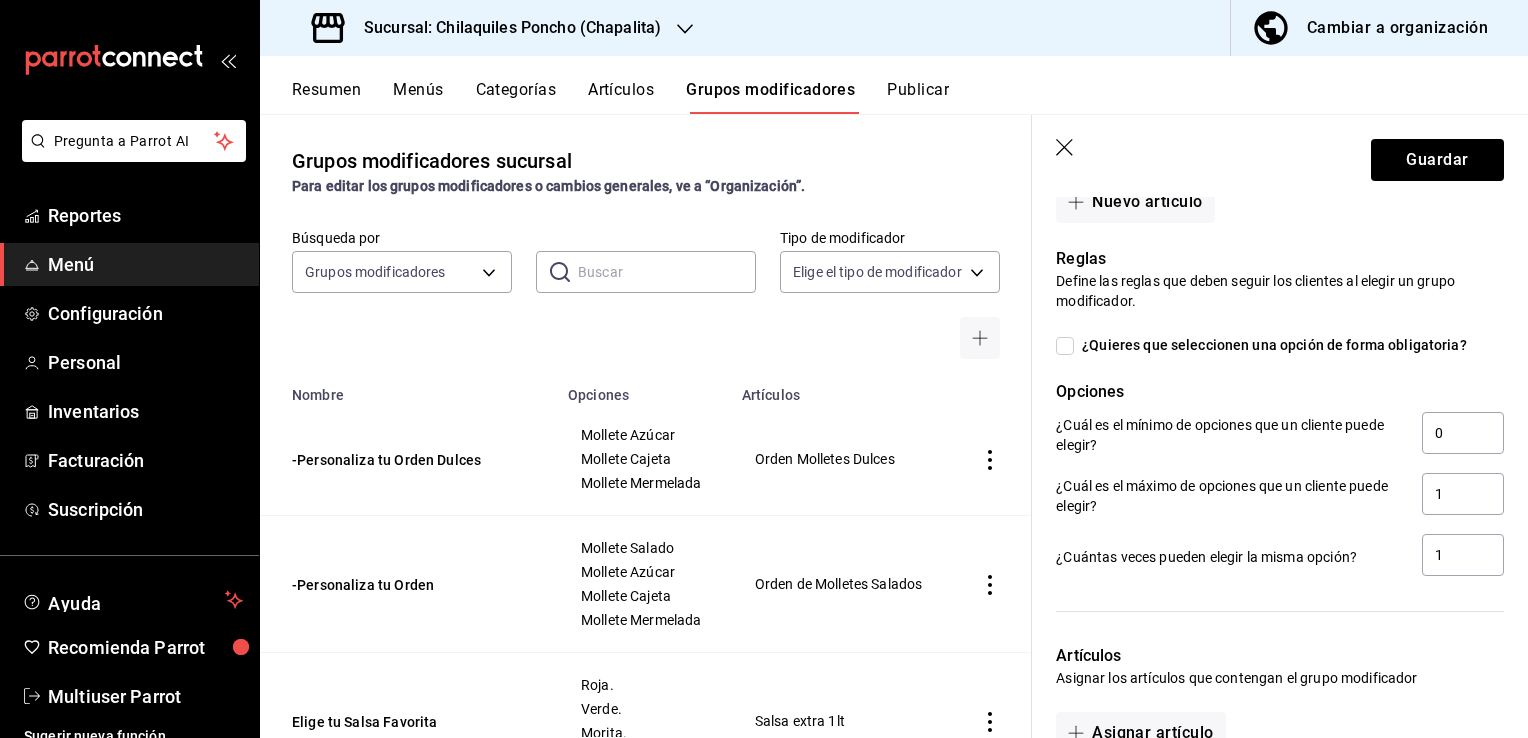 type on "0.00" 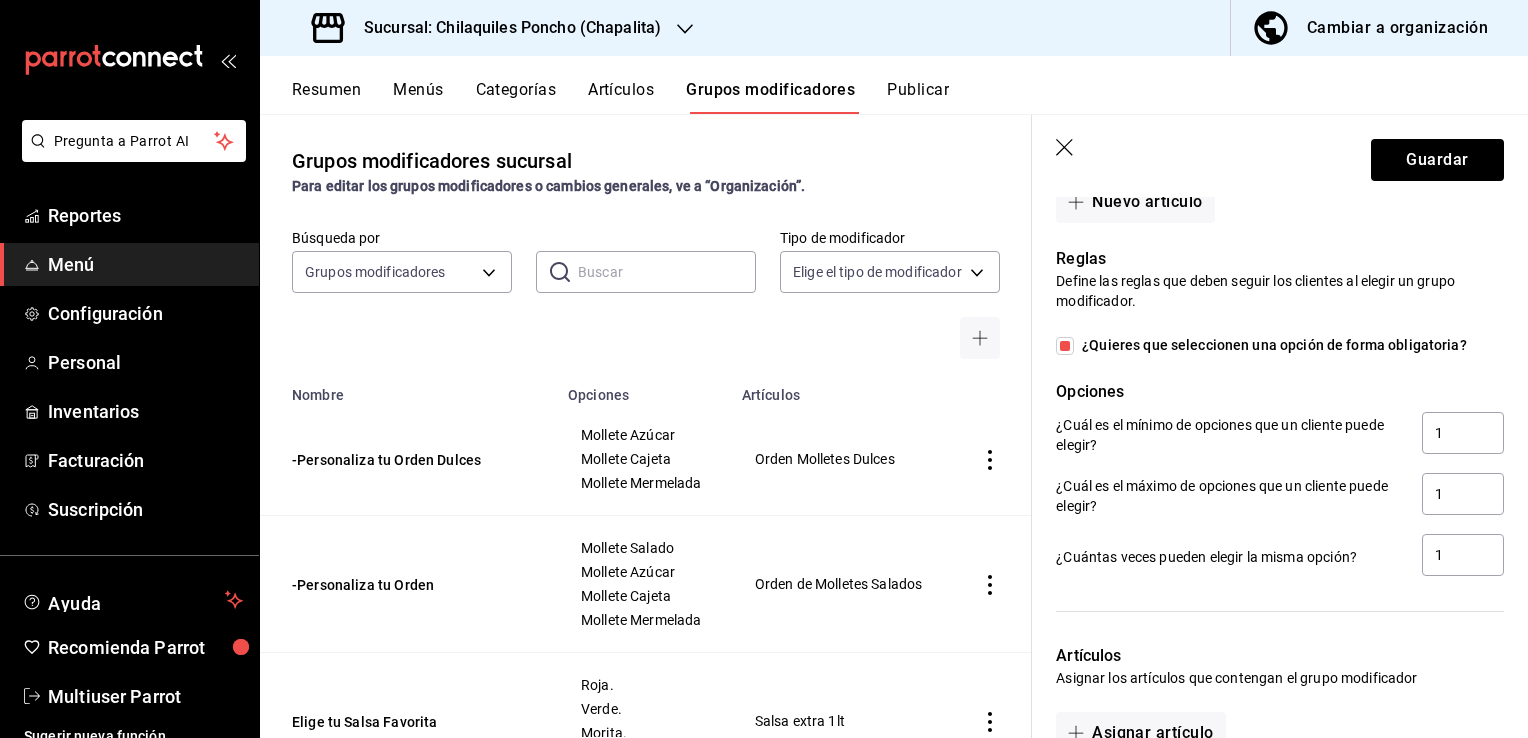 scroll, scrollTop: 1275, scrollLeft: 0, axis: vertical 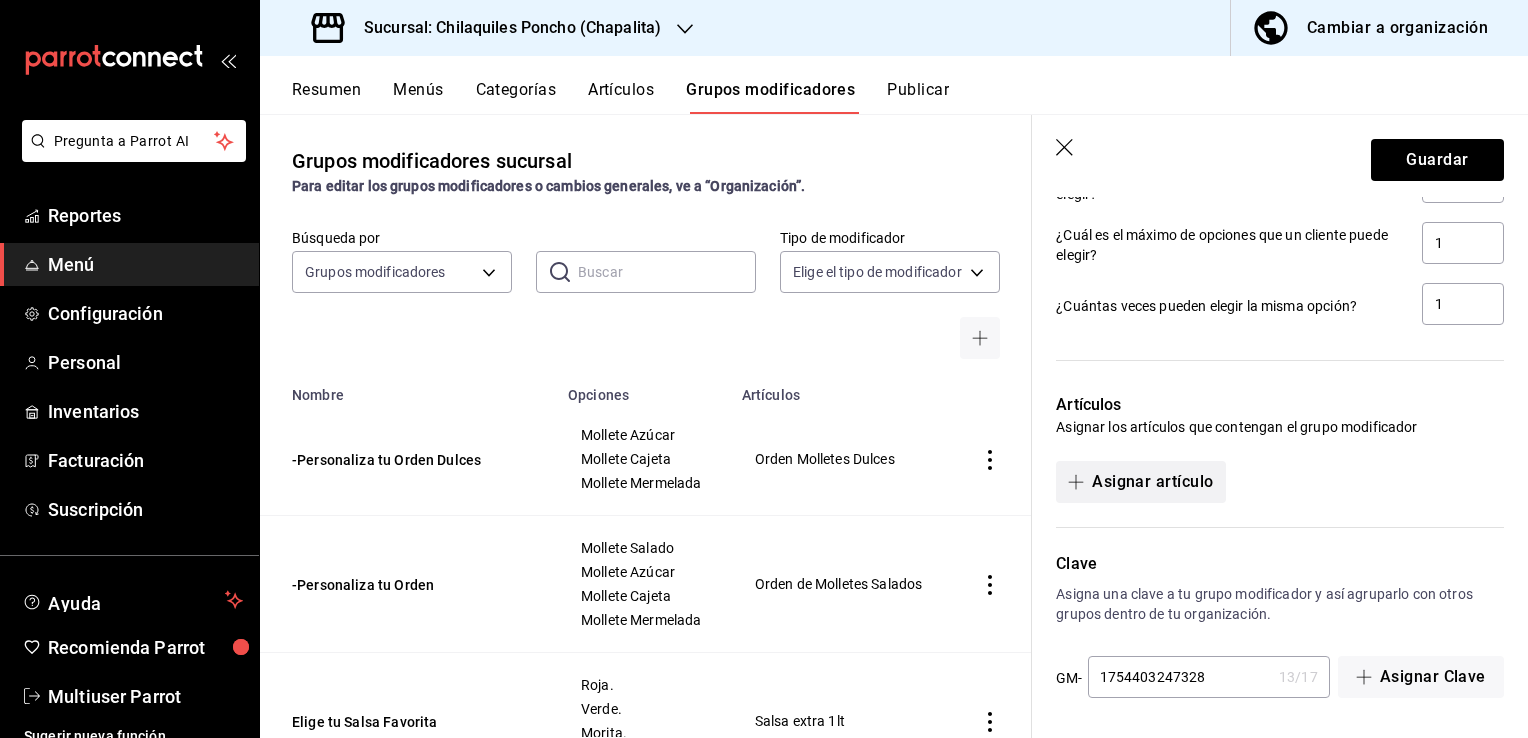 click on "Asignar artículo" at bounding box center (1140, 482) 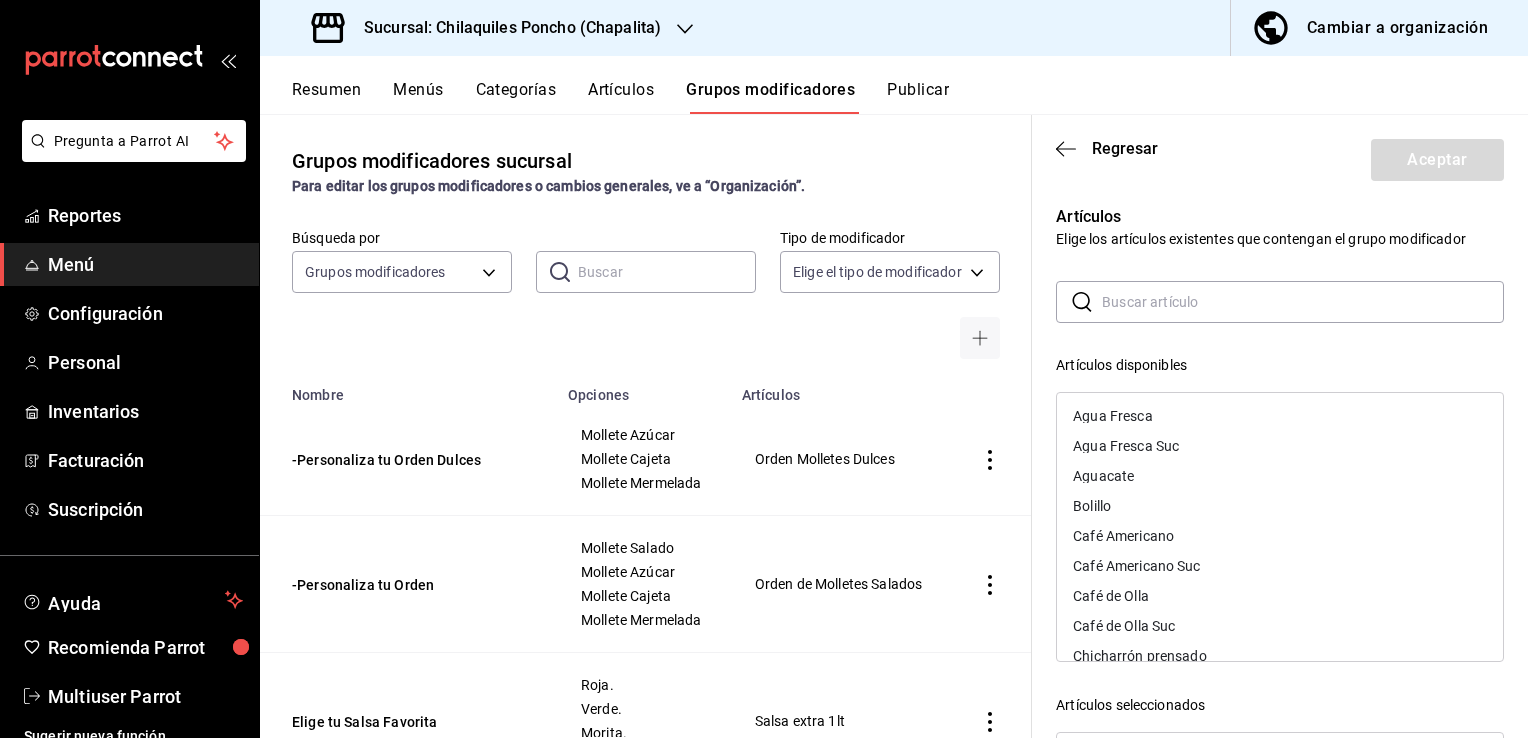 click at bounding box center [1303, 302] 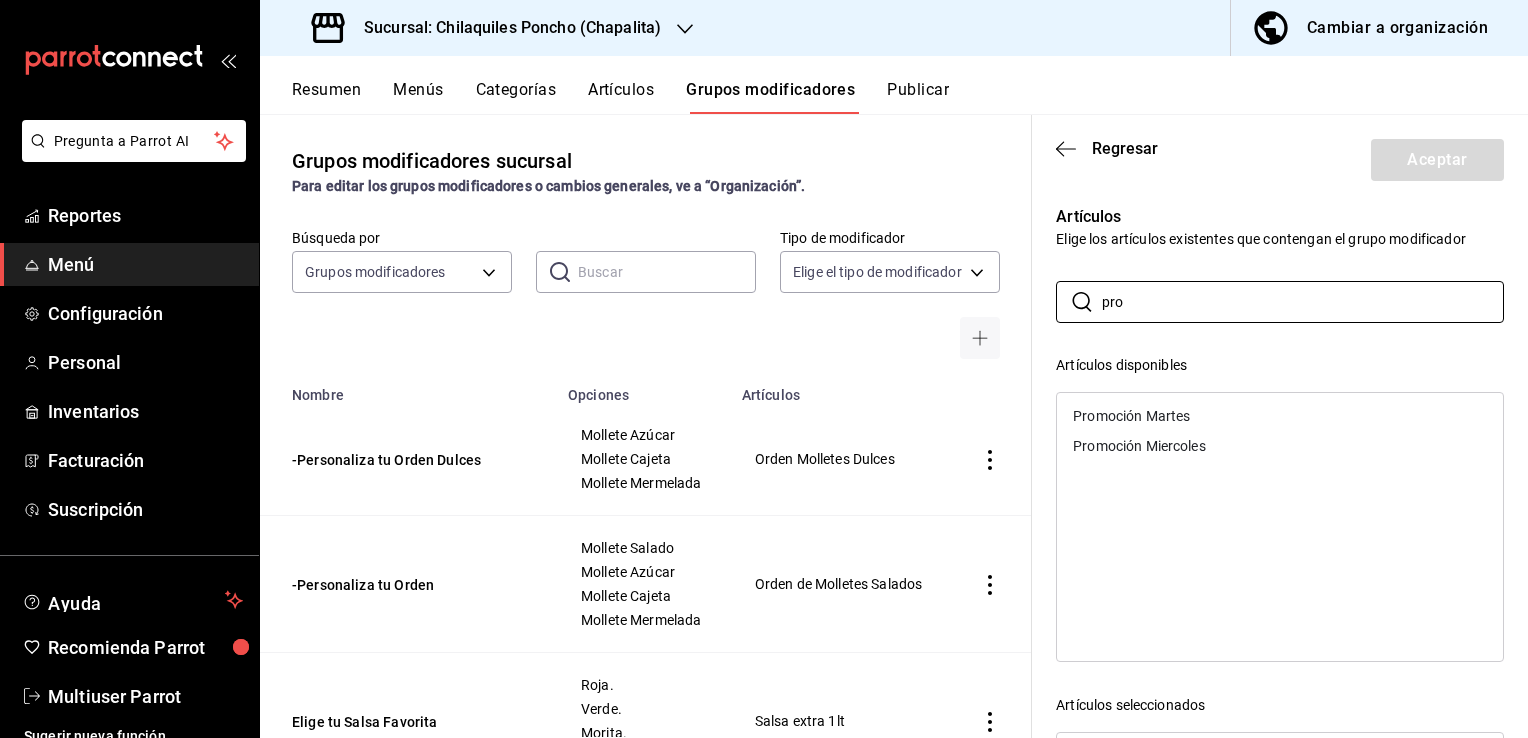type on "pro" 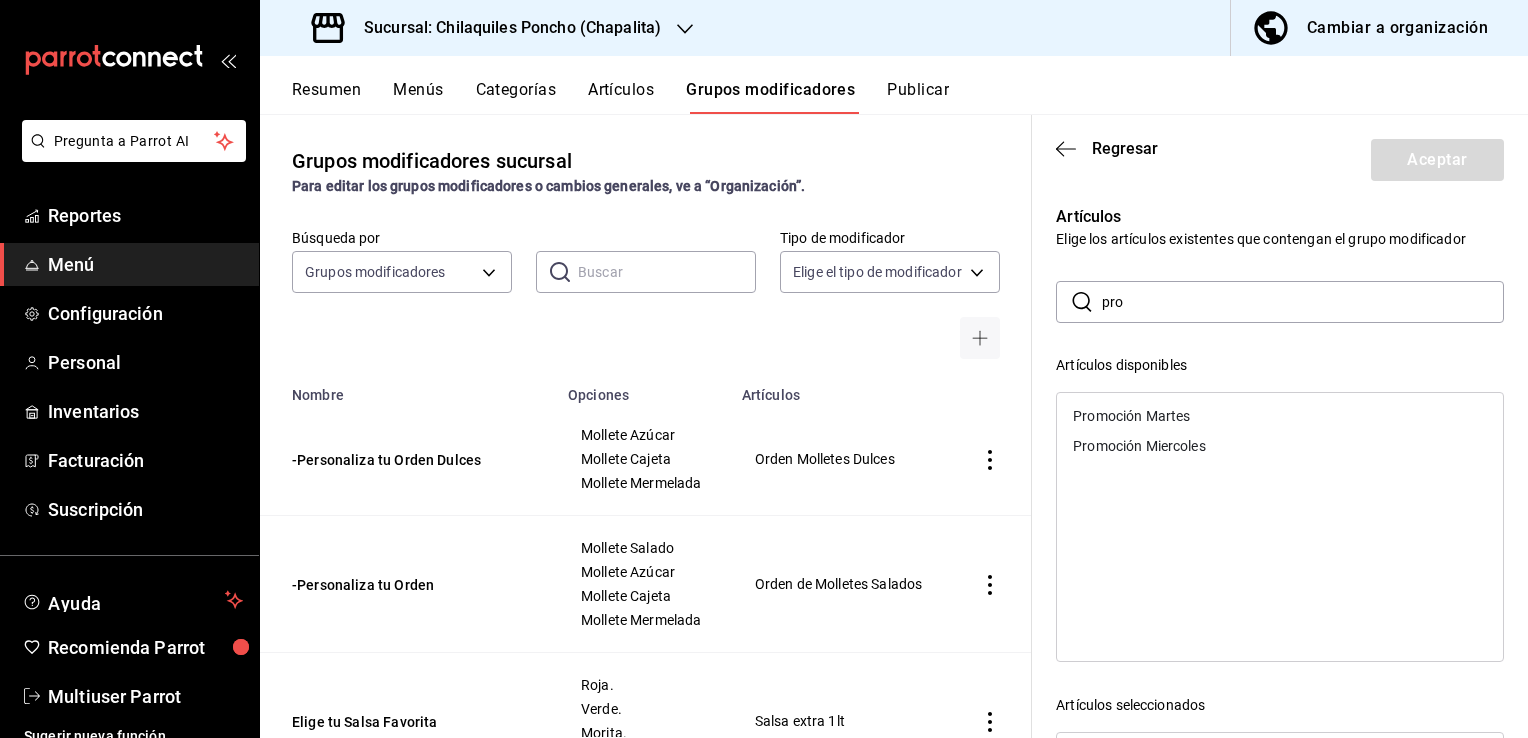 click on "Promoción Martes" at bounding box center [1280, 416] 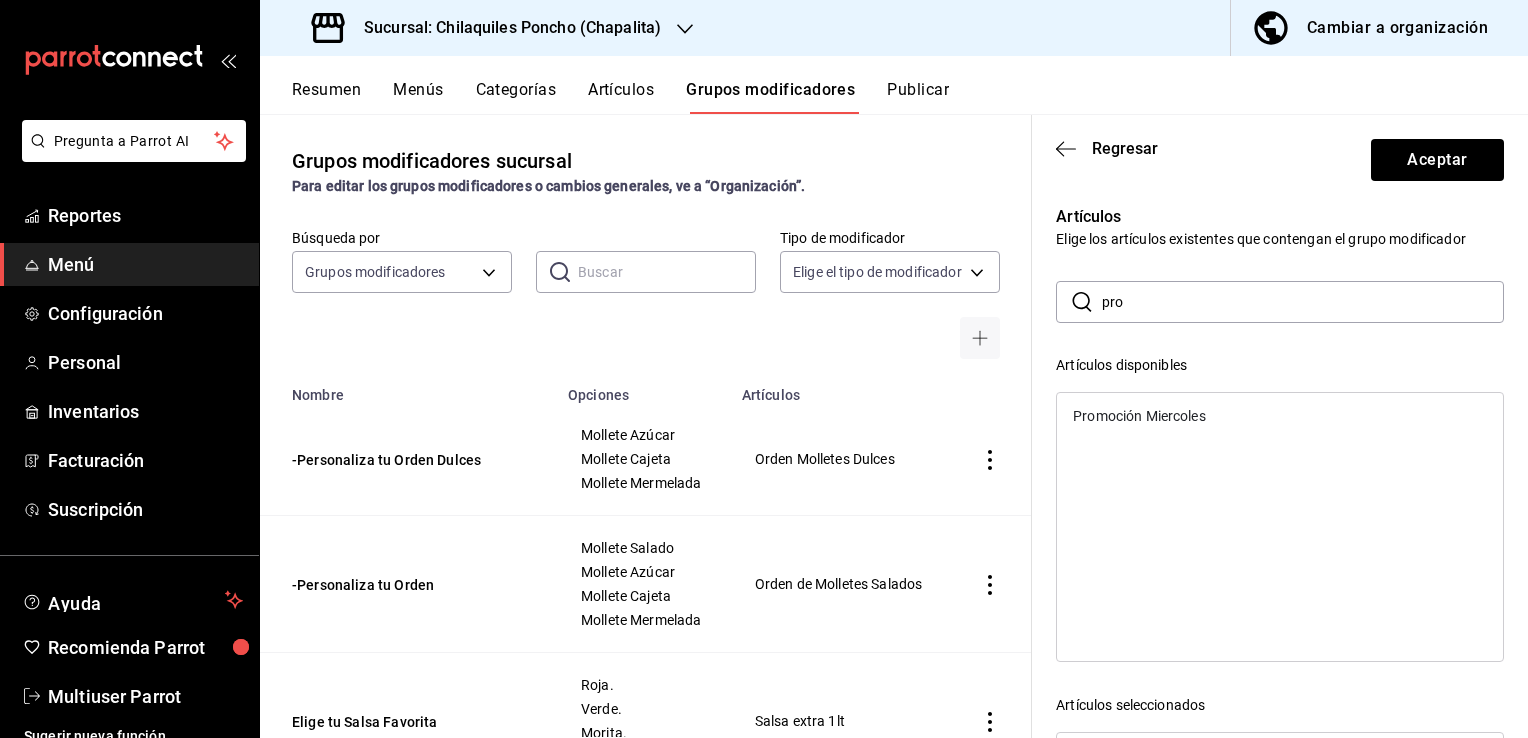 click on "Promoción Miercoles" at bounding box center (1280, 416) 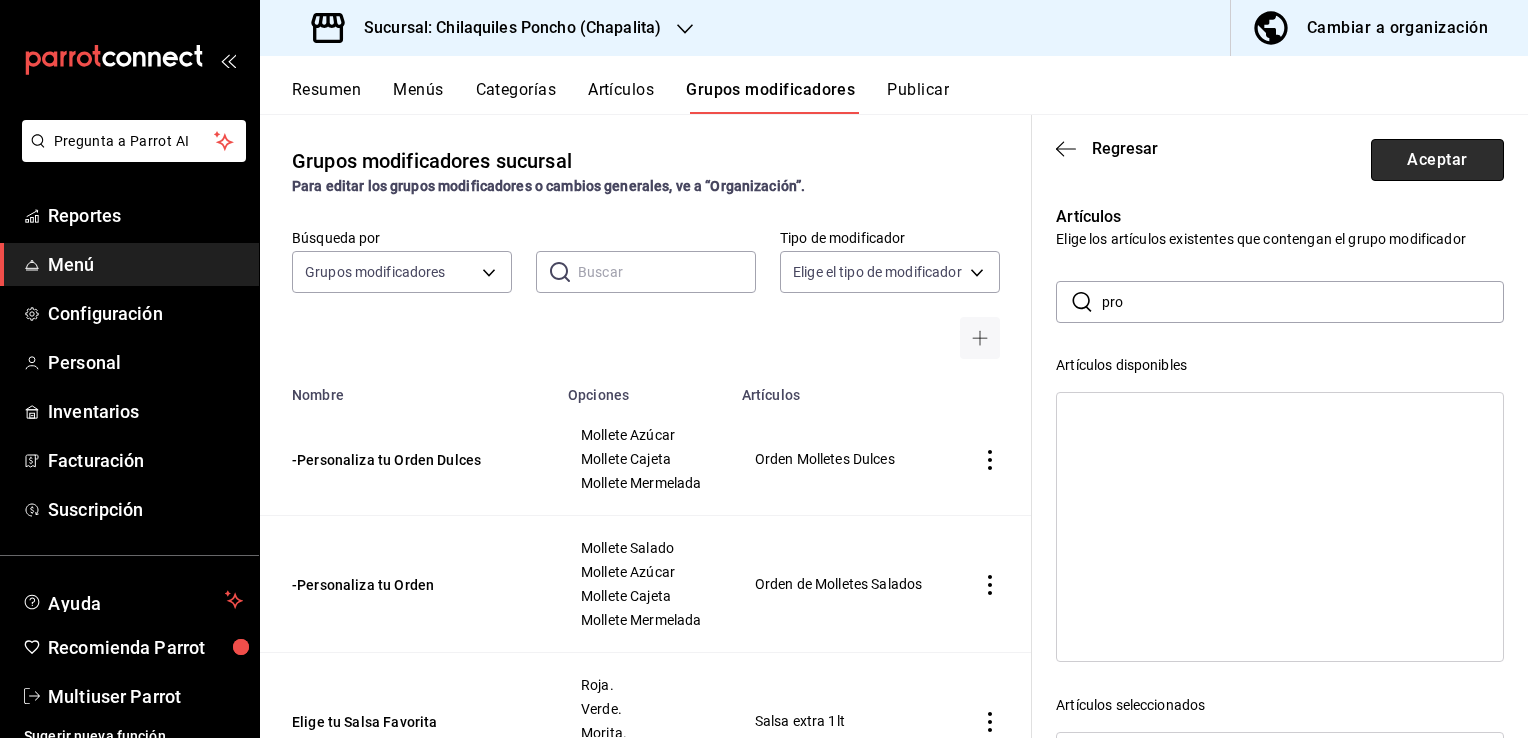 click on "Aceptar" at bounding box center (1437, 160) 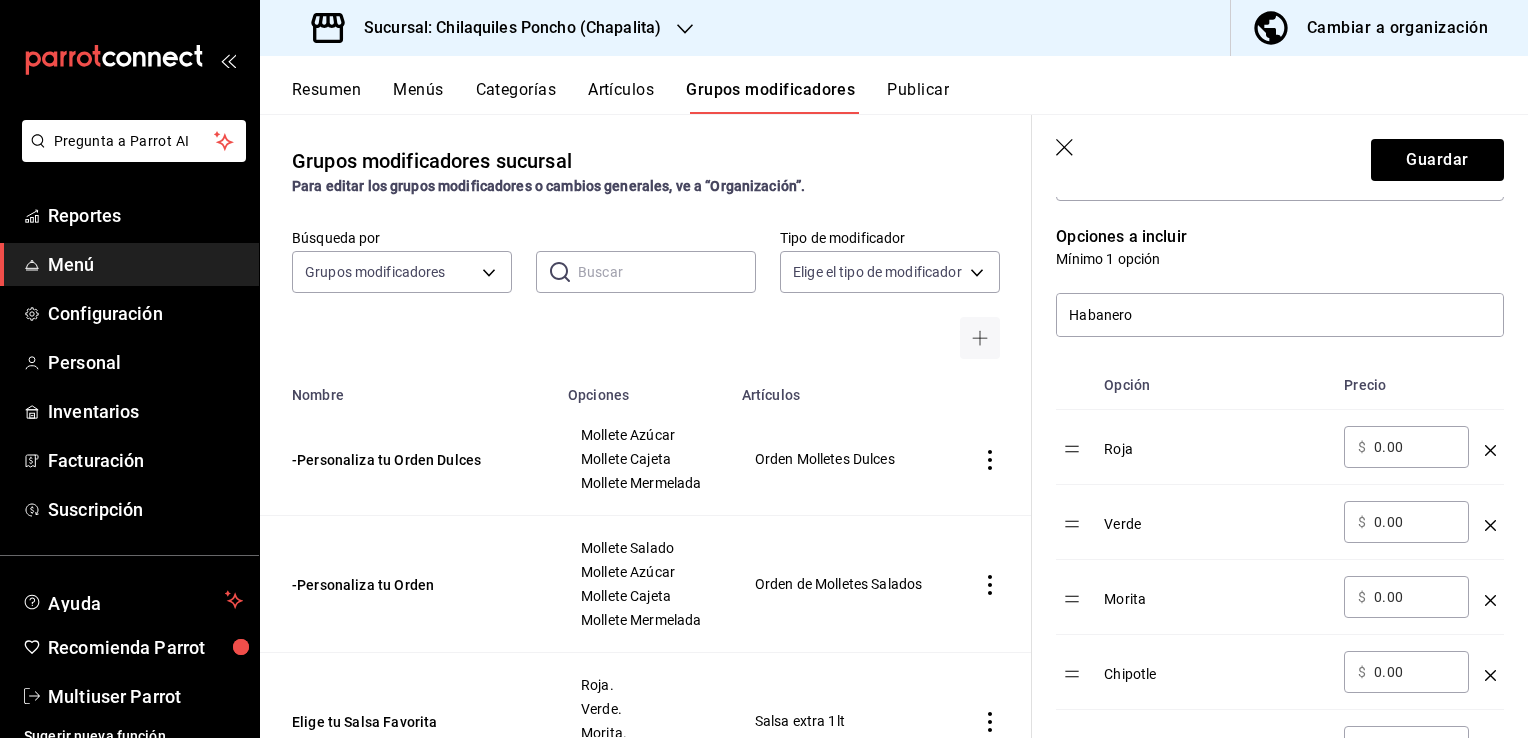 scroll, scrollTop: 362, scrollLeft: 0, axis: vertical 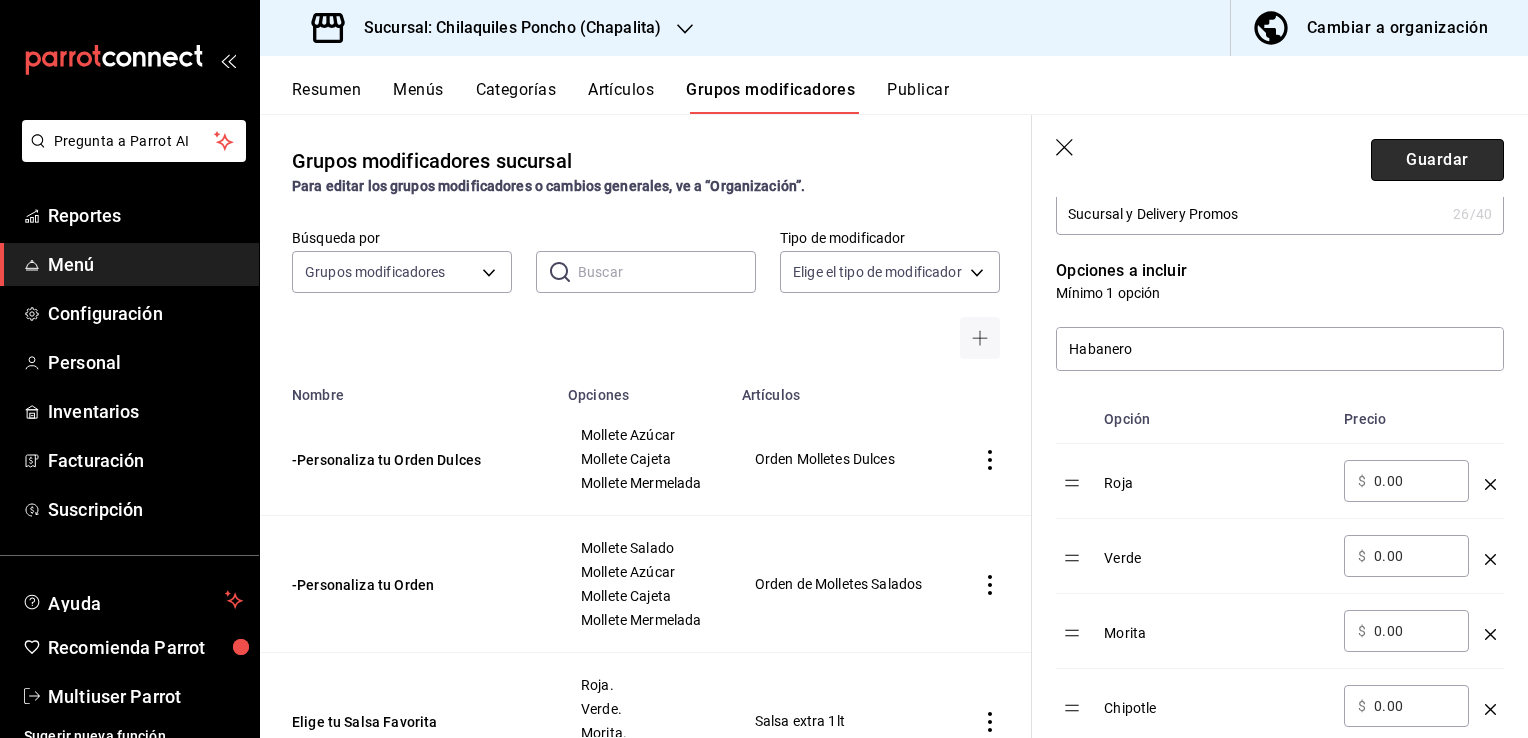 click on "Guardar" at bounding box center (1437, 160) 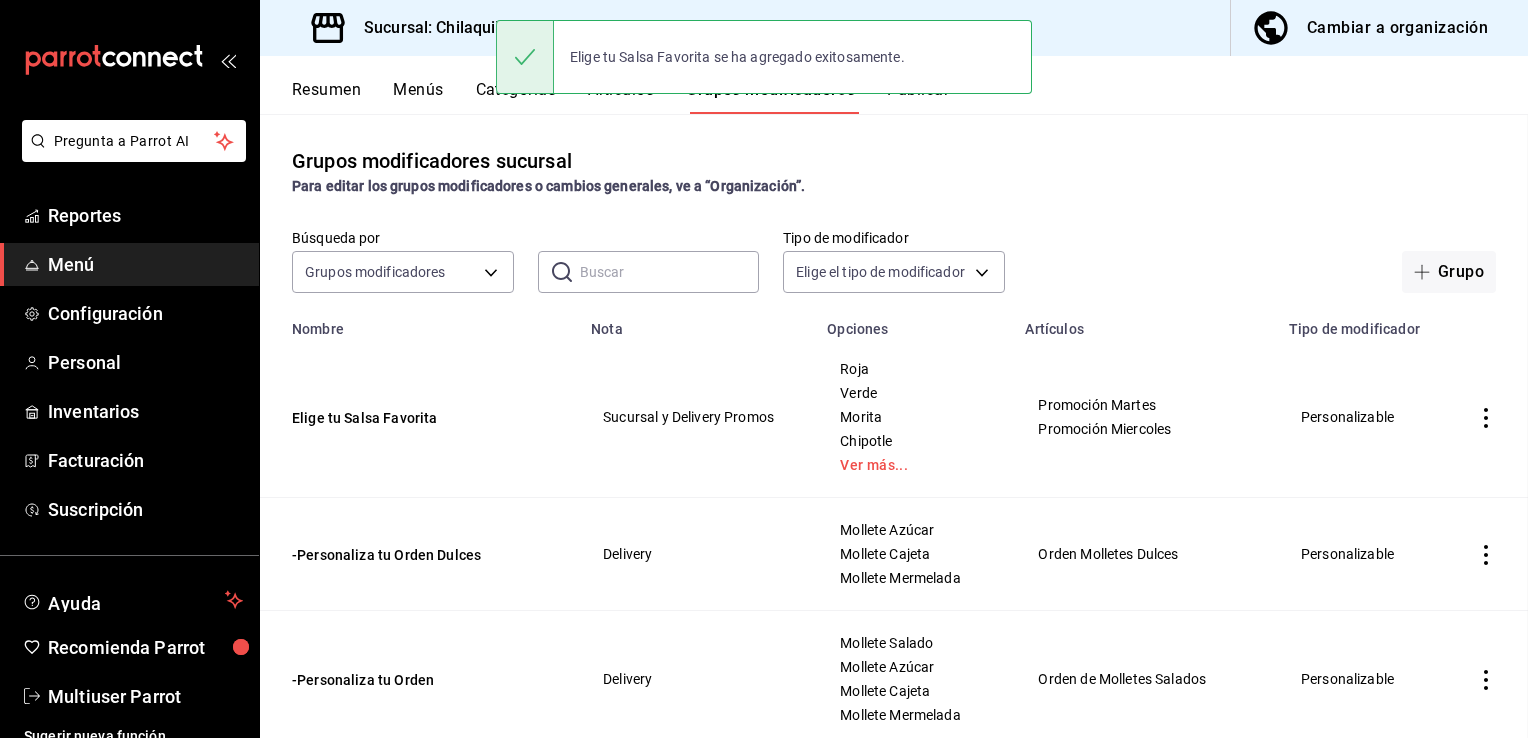 scroll, scrollTop: 0, scrollLeft: 0, axis: both 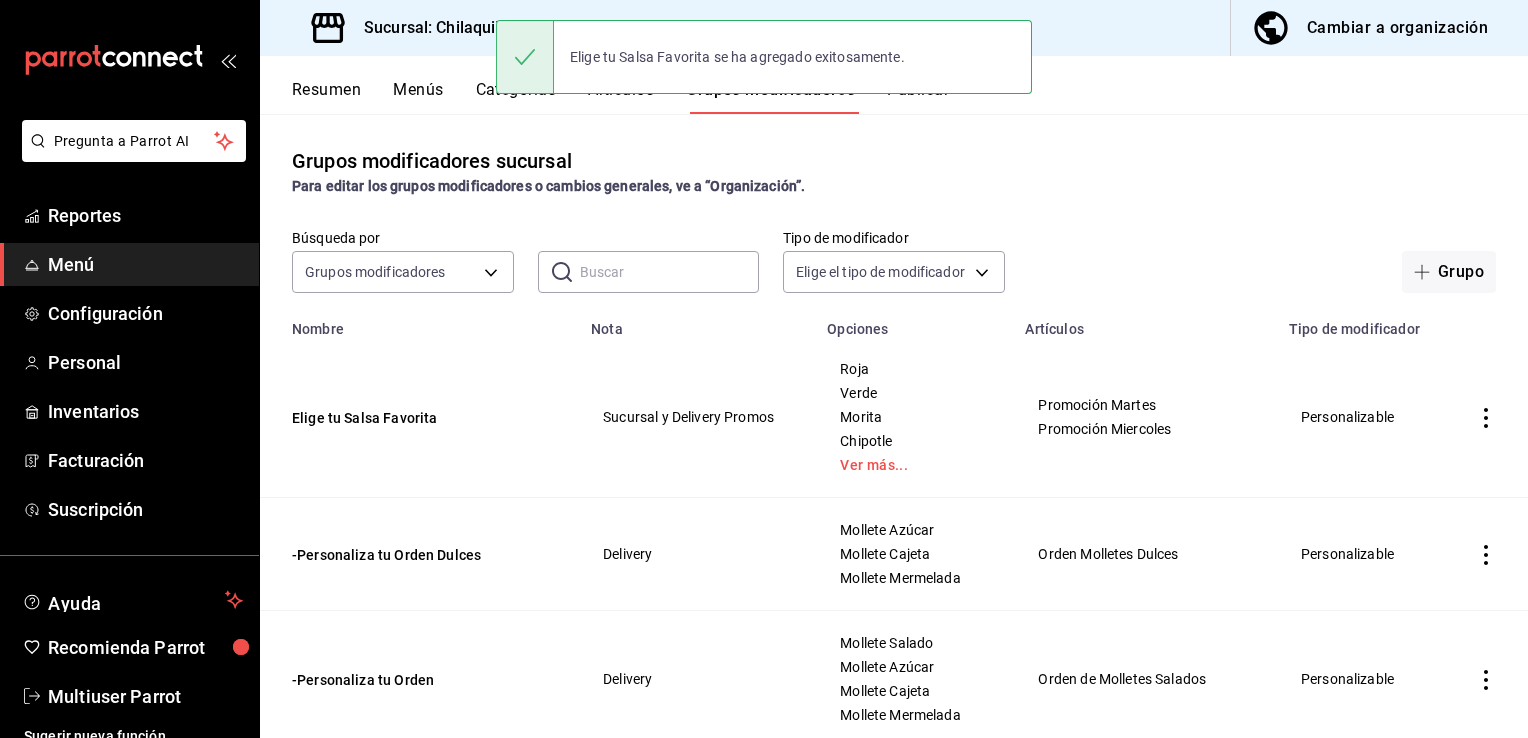 click on "Resumen" at bounding box center [326, 97] 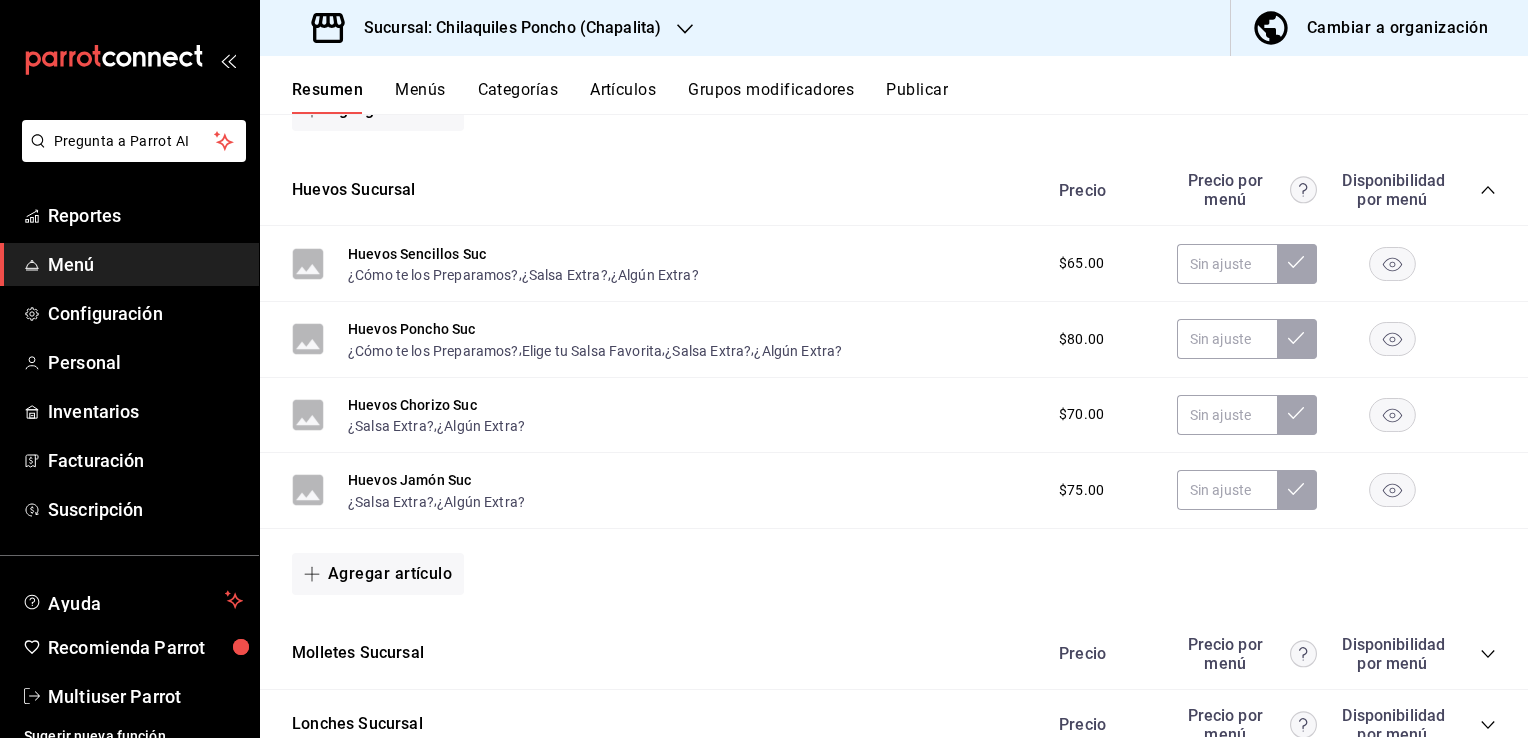 scroll, scrollTop: 824, scrollLeft: 0, axis: vertical 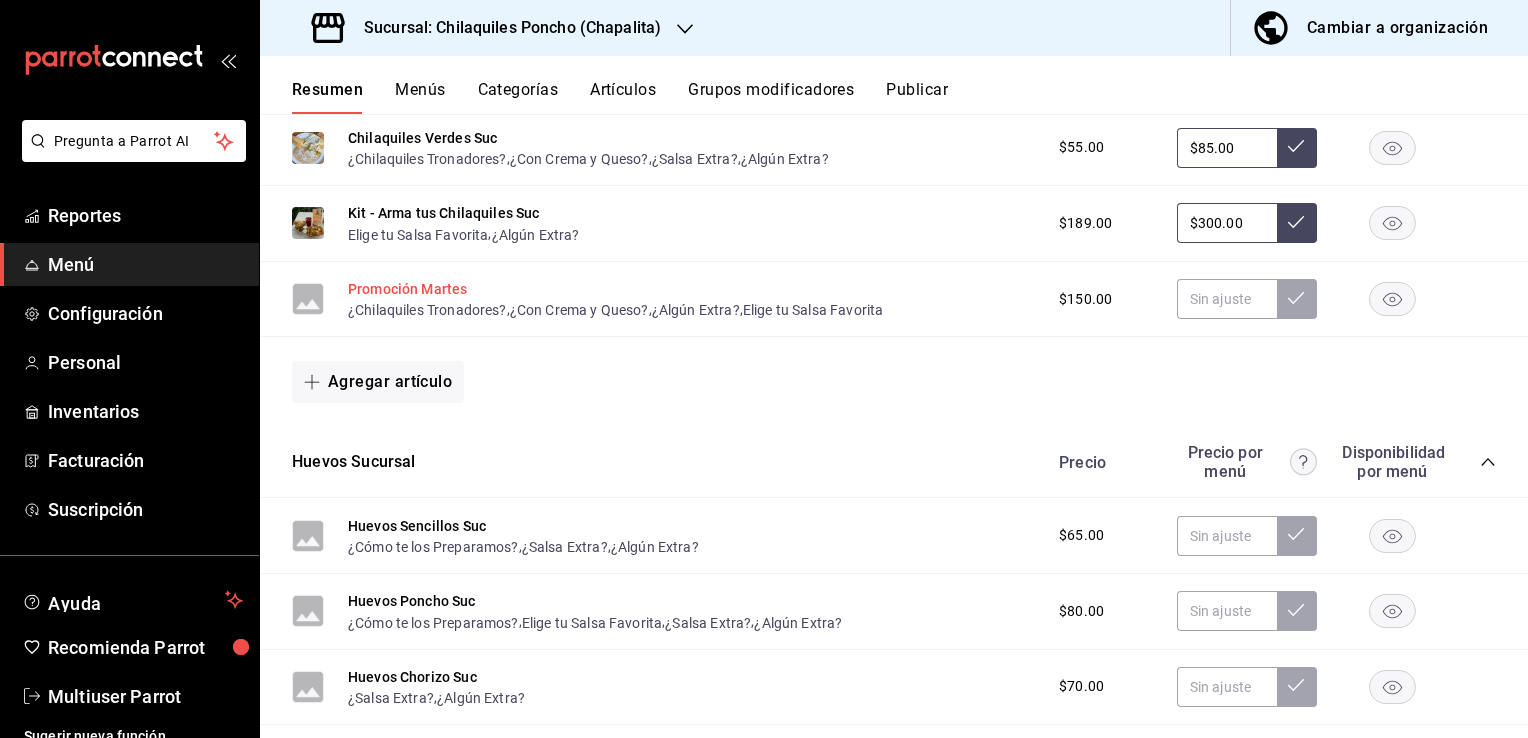 click on "Promoción Martes" at bounding box center [407, 289] 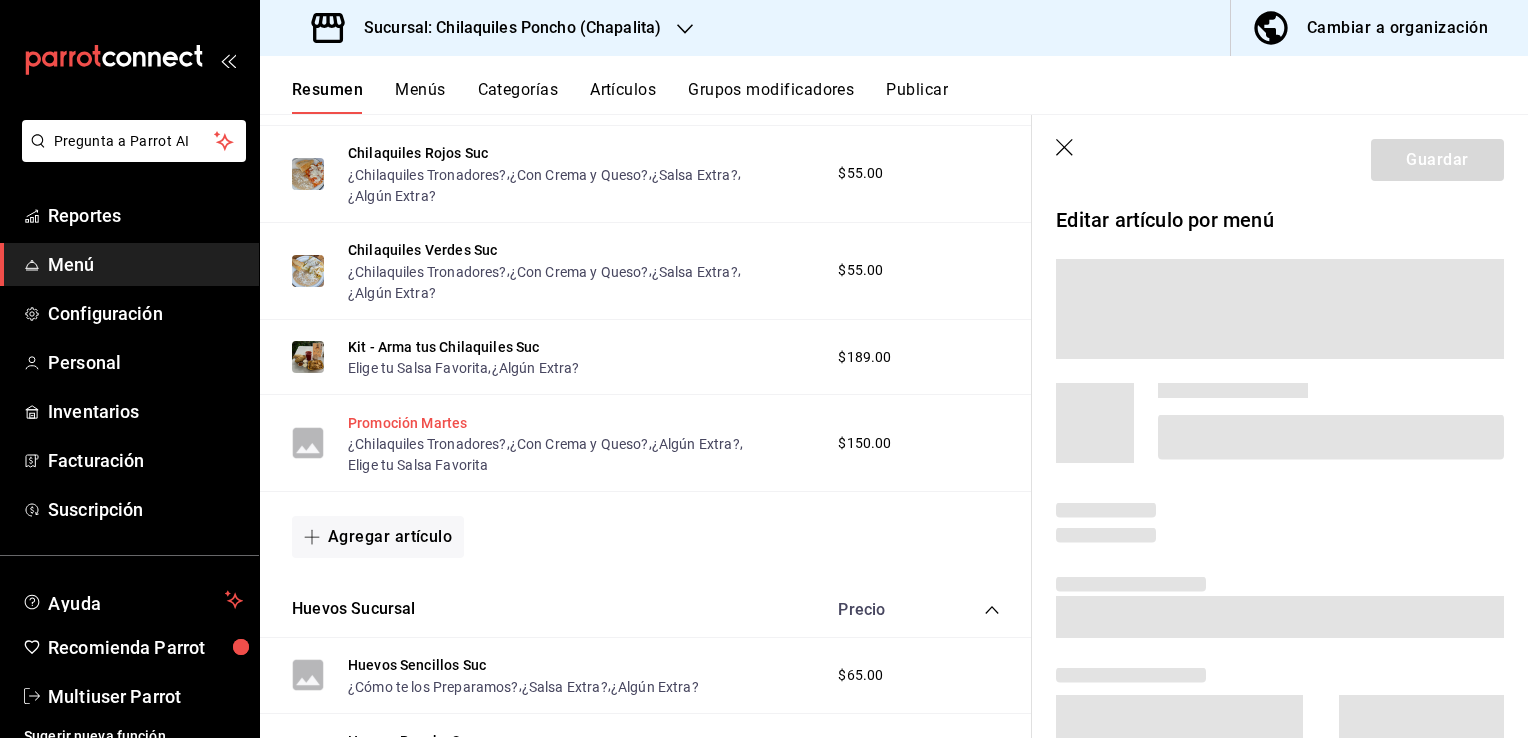 scroll, scrollTop: 809, scrollLeft: 0, axis: vertical 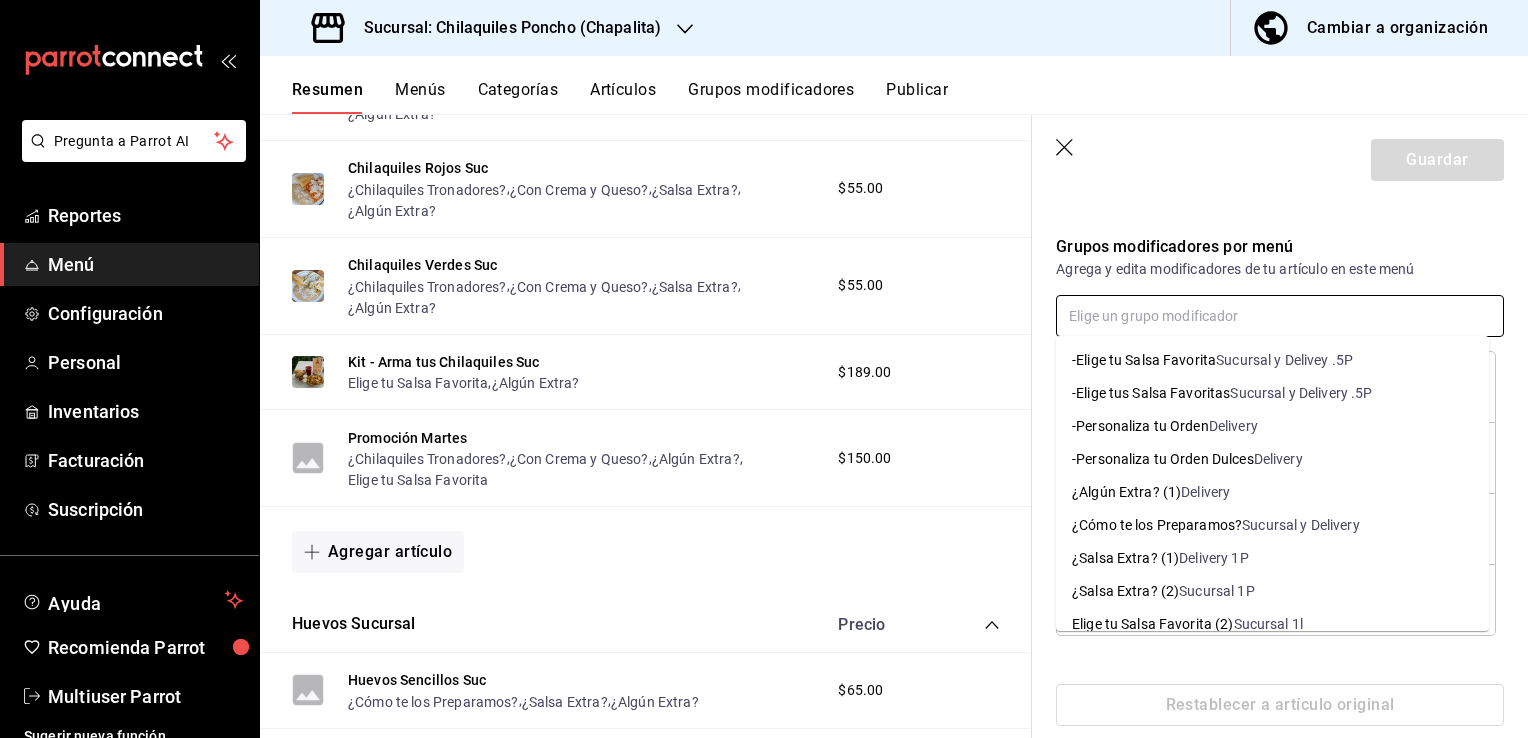 click at bounding box center [1280, 316] 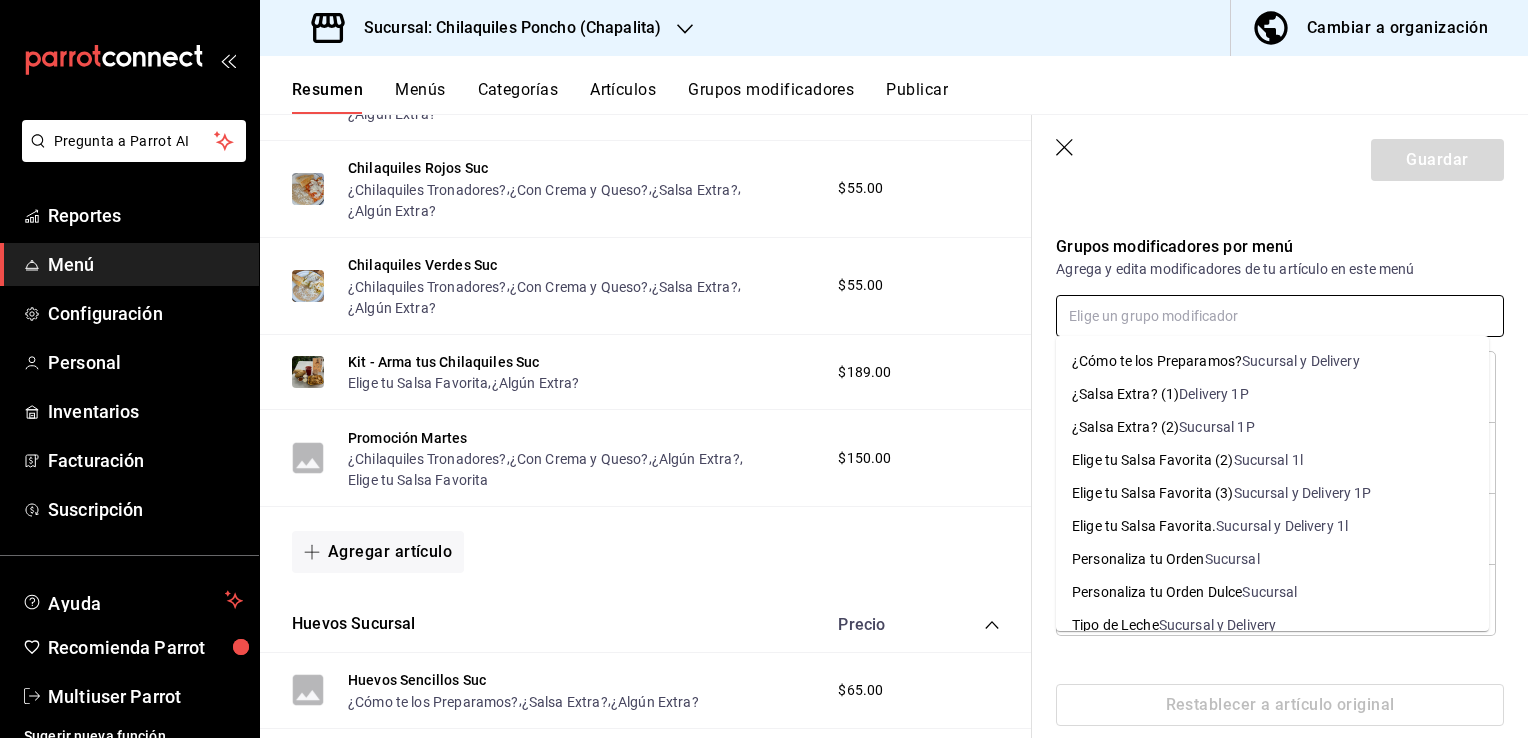 scroll, scrollTop: 183, scrollLeft: 0, axis: vertical 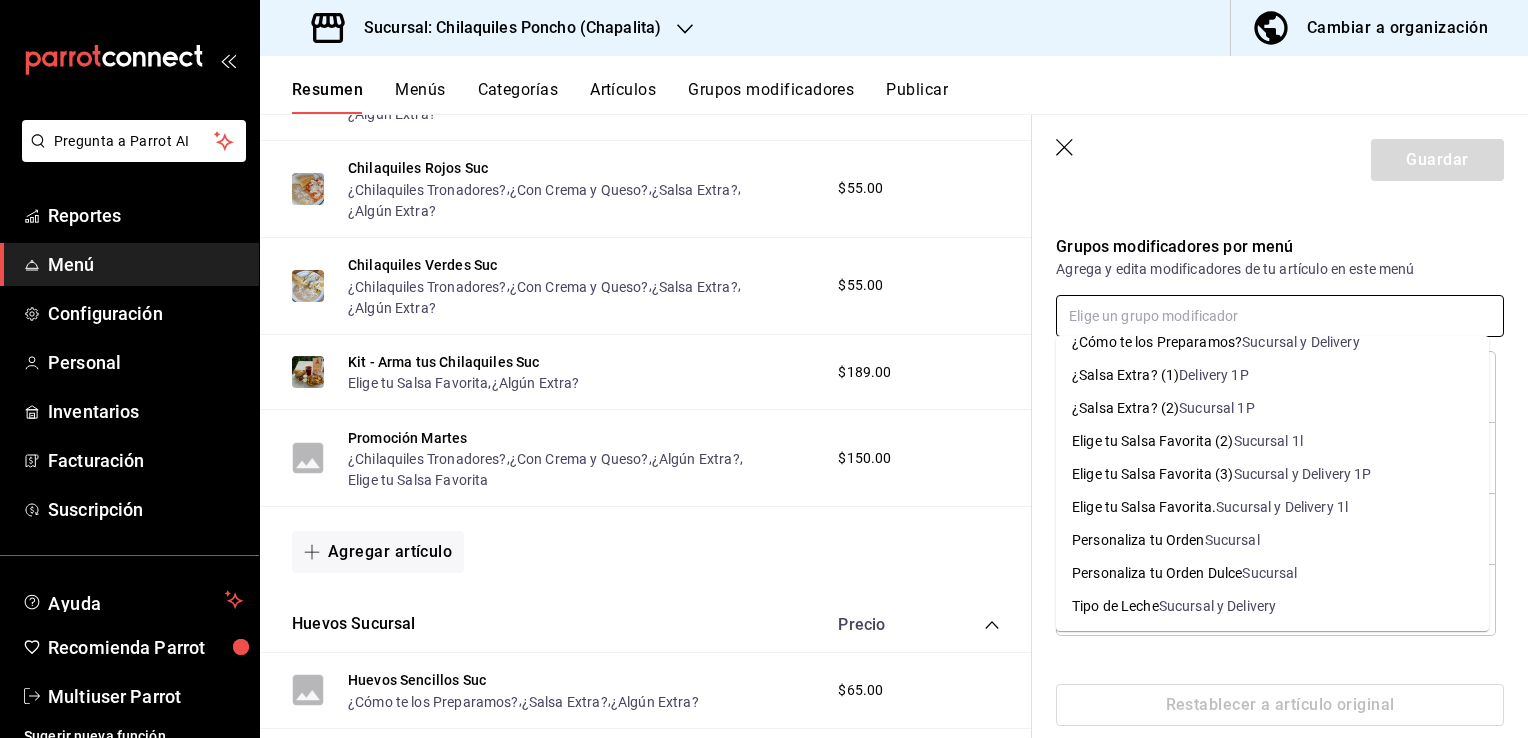 click on "Sucursal y Delivery 1P" at bounding box center (1303, 474) 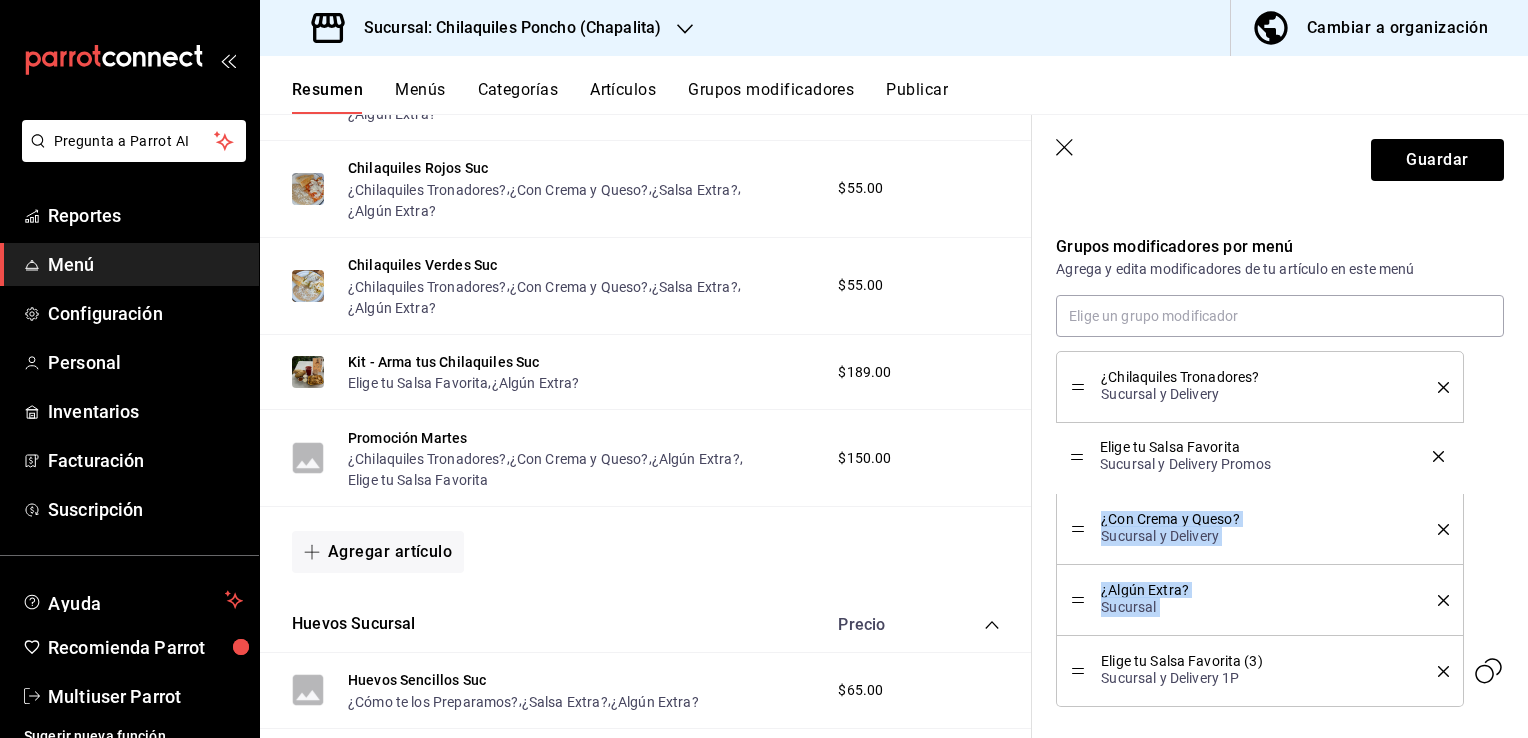 drag, startPoint x: 1073, startPoint y: 603, endPoint x: 1072, endPoint y: 462, distance: 141.00354 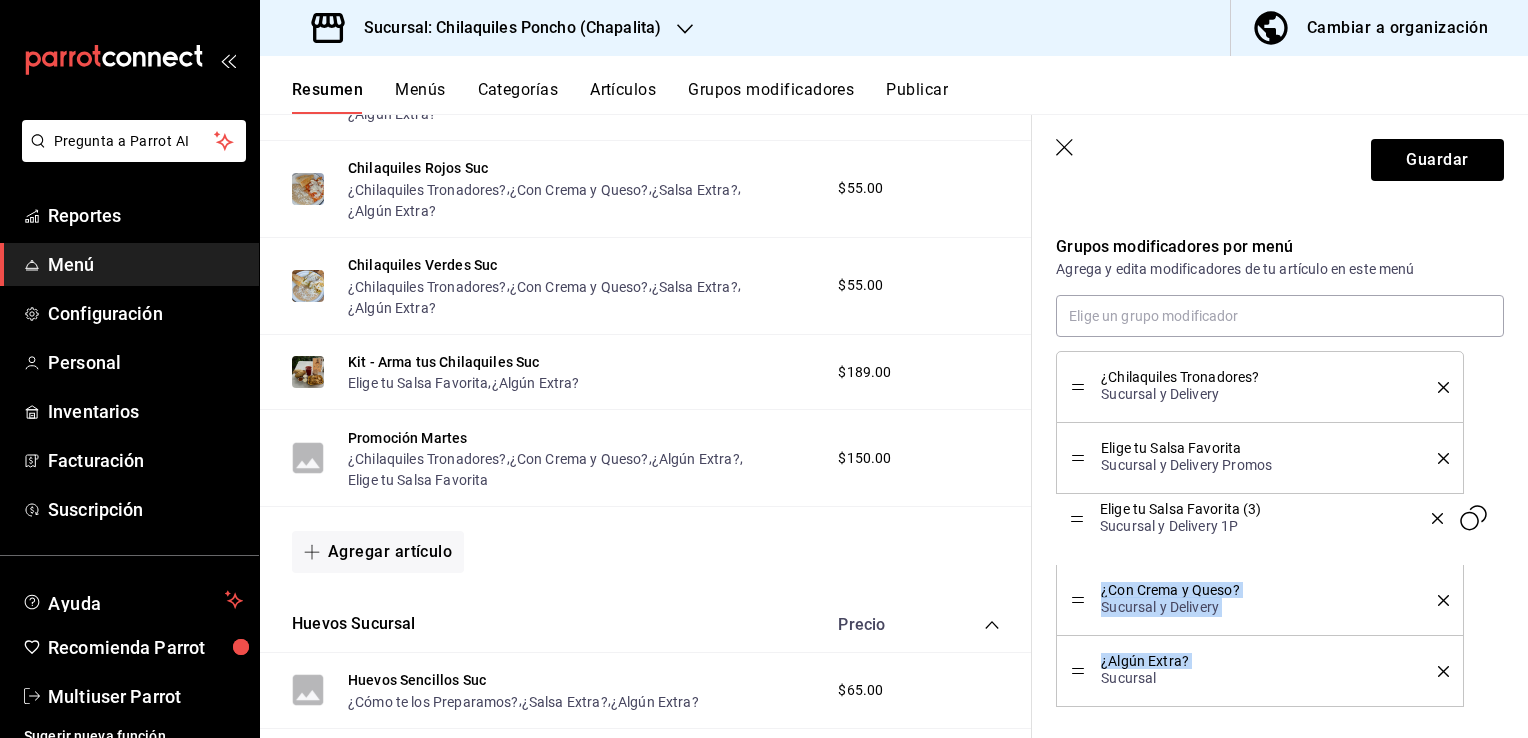 drag, startPoint x: 1080, startPoint y: 673, endPoint x: 1086, endPoint y: 521, distance: 152.11838 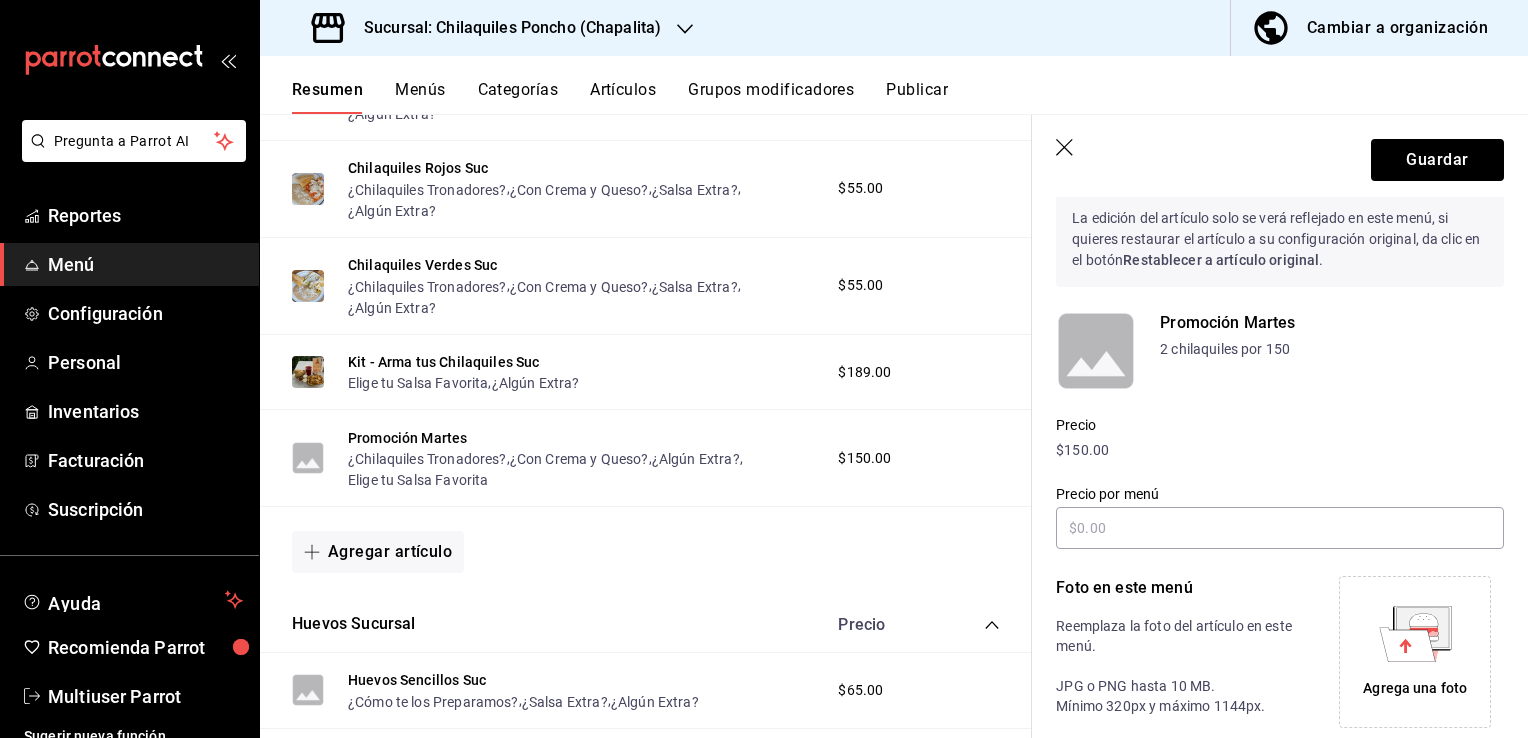 scroll, scrollTop: 65, scrollLeft: 0, axis: vertical 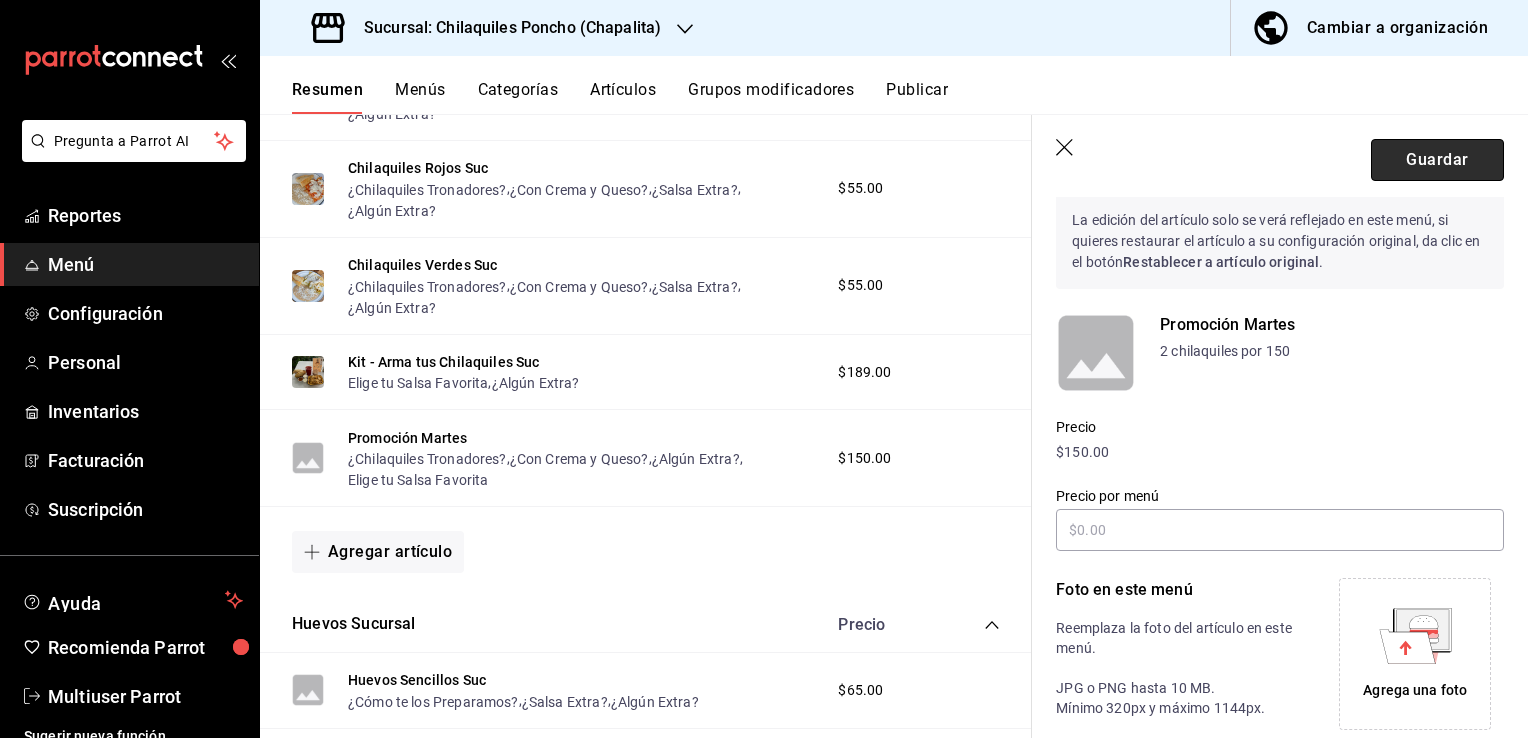 click on "Guardar" at bounding box center [1437, 160] 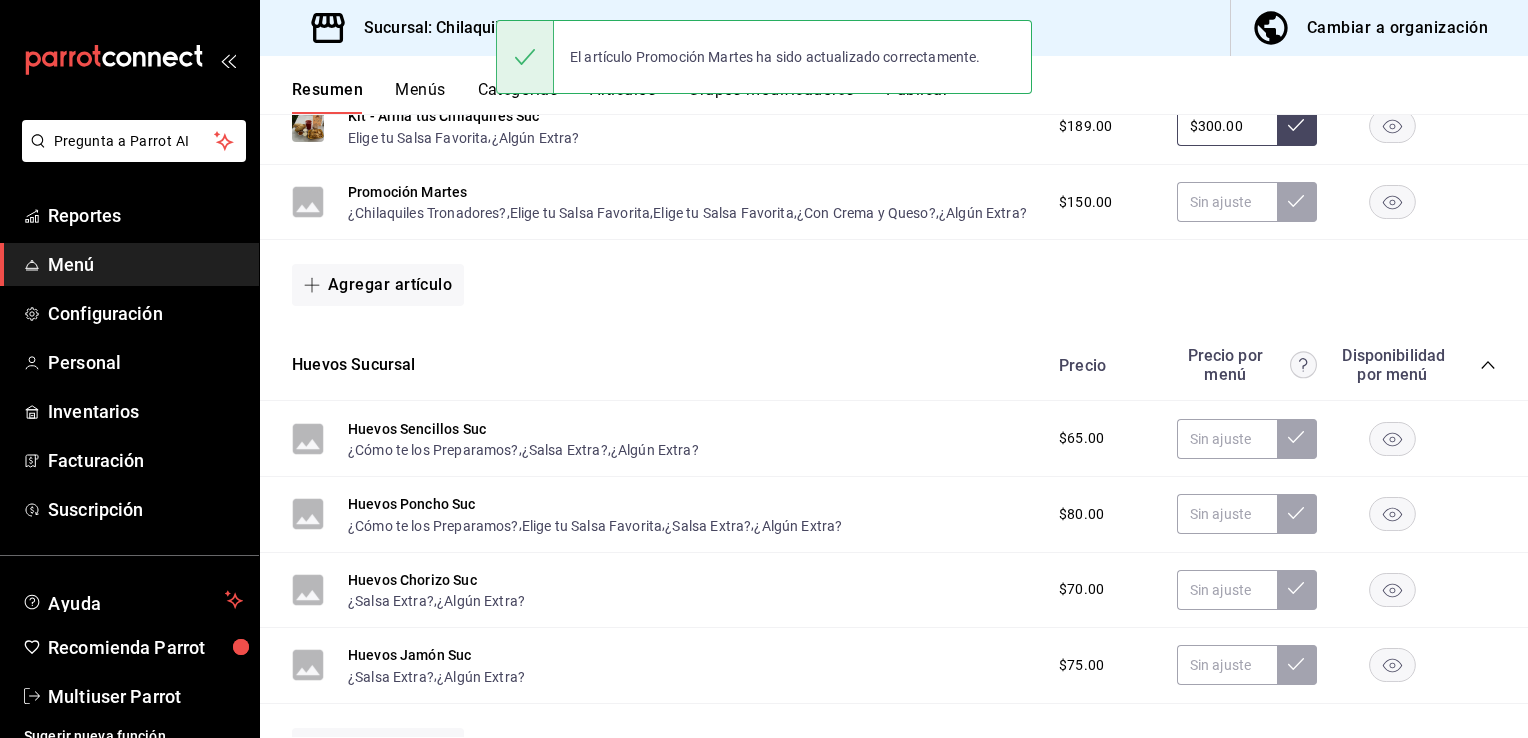 scroll, scrollTop: 492, scrollLeft: 0, axis: vertical 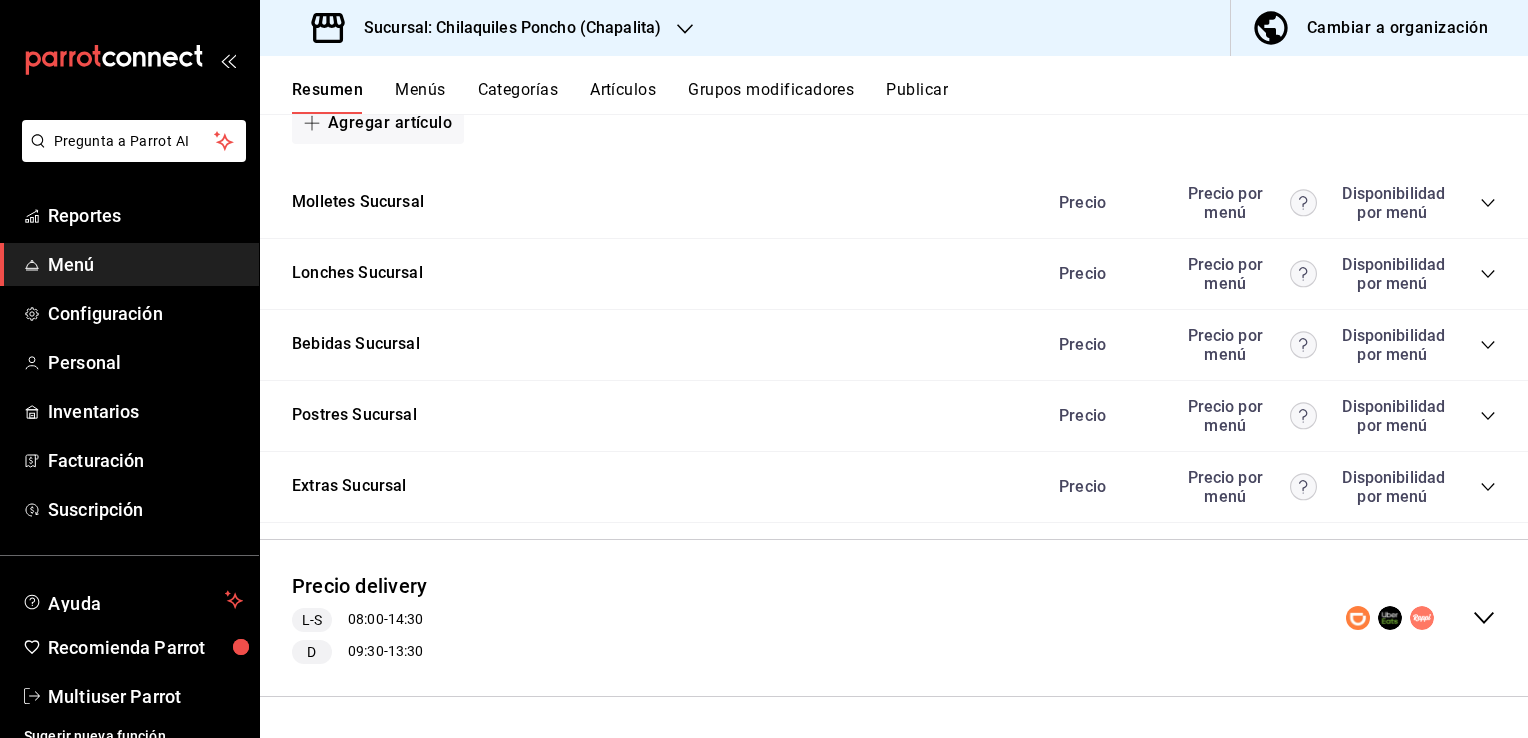 click 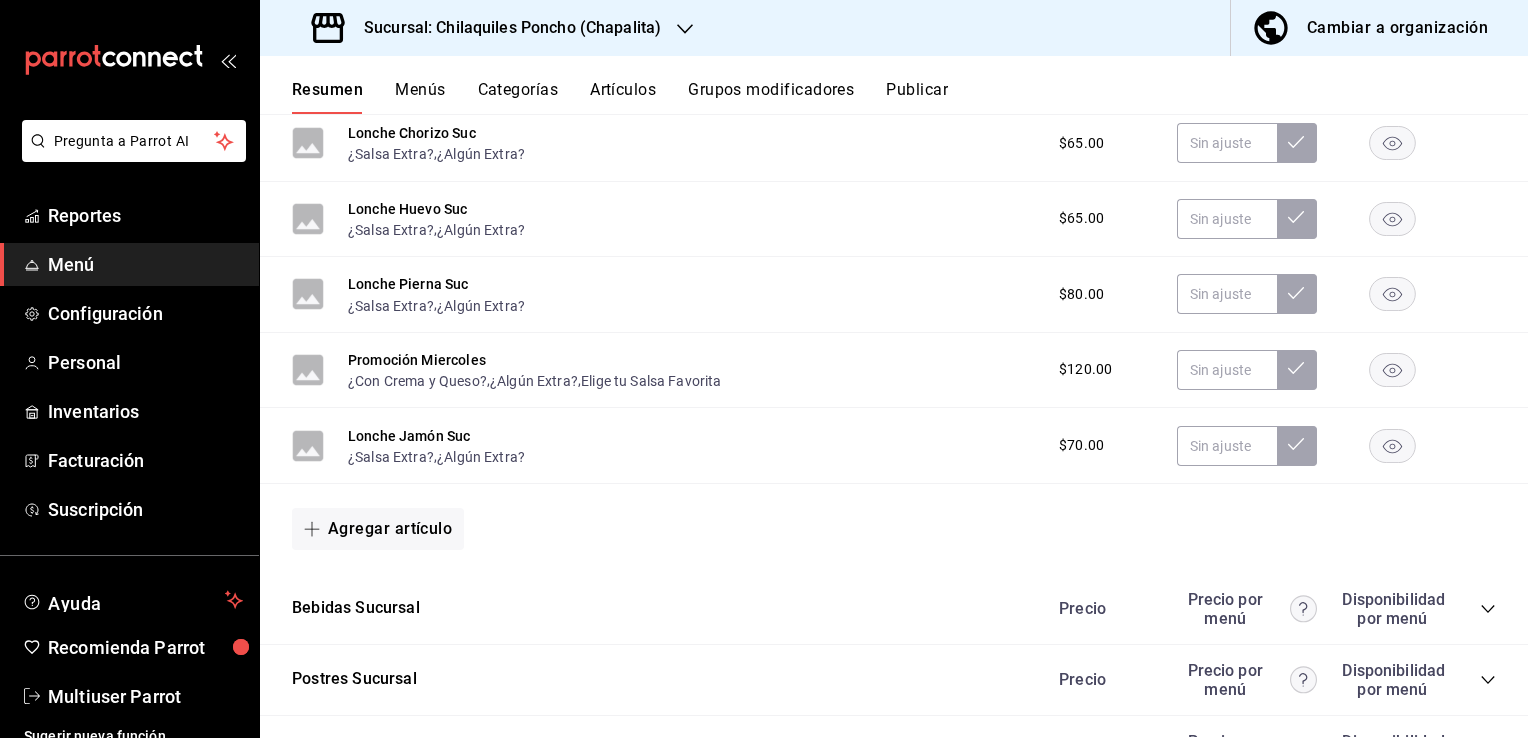 scroll, scrollTop: 1898, scrollLeft: 0, axis: vertical 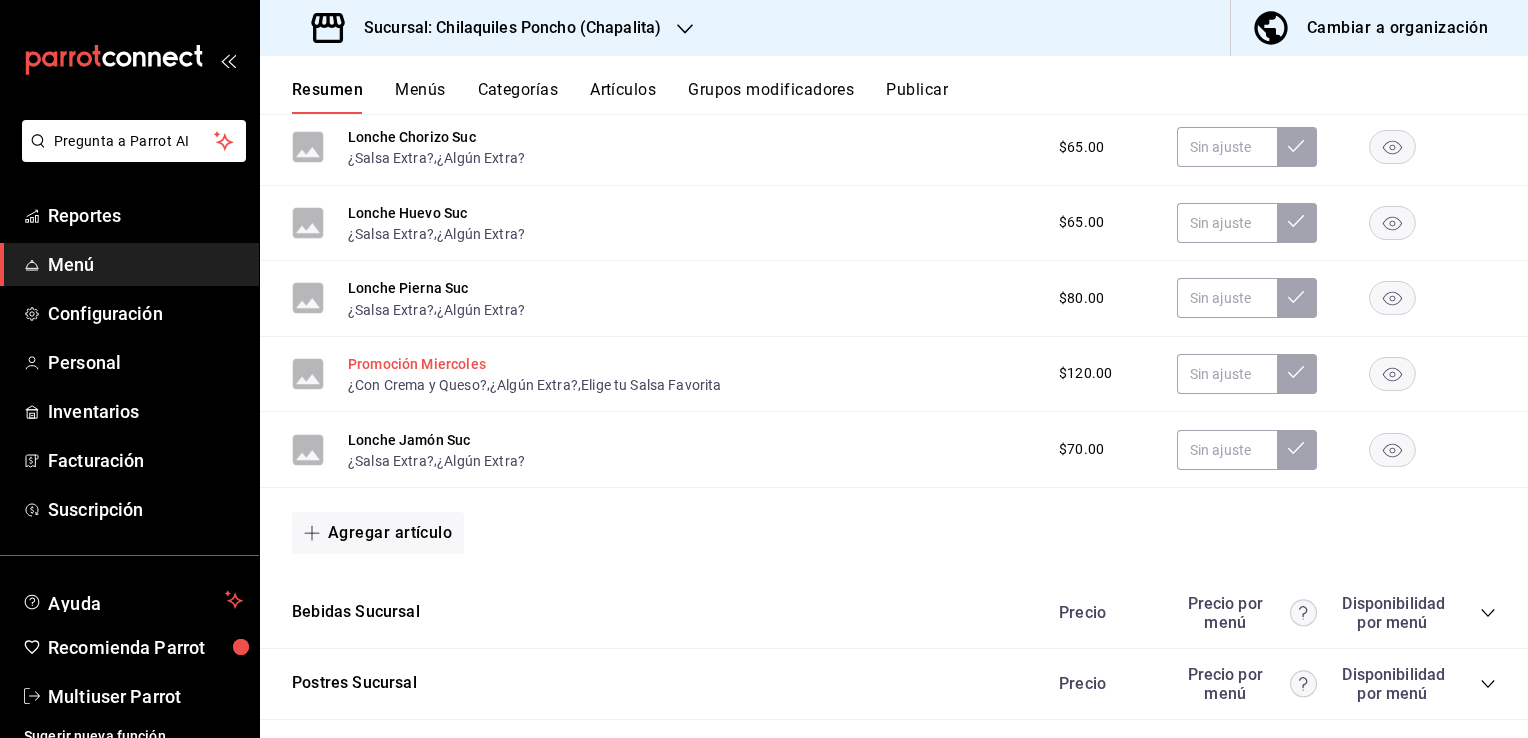 click on "Promoción Miercoles" at bounding box center [417, 364] 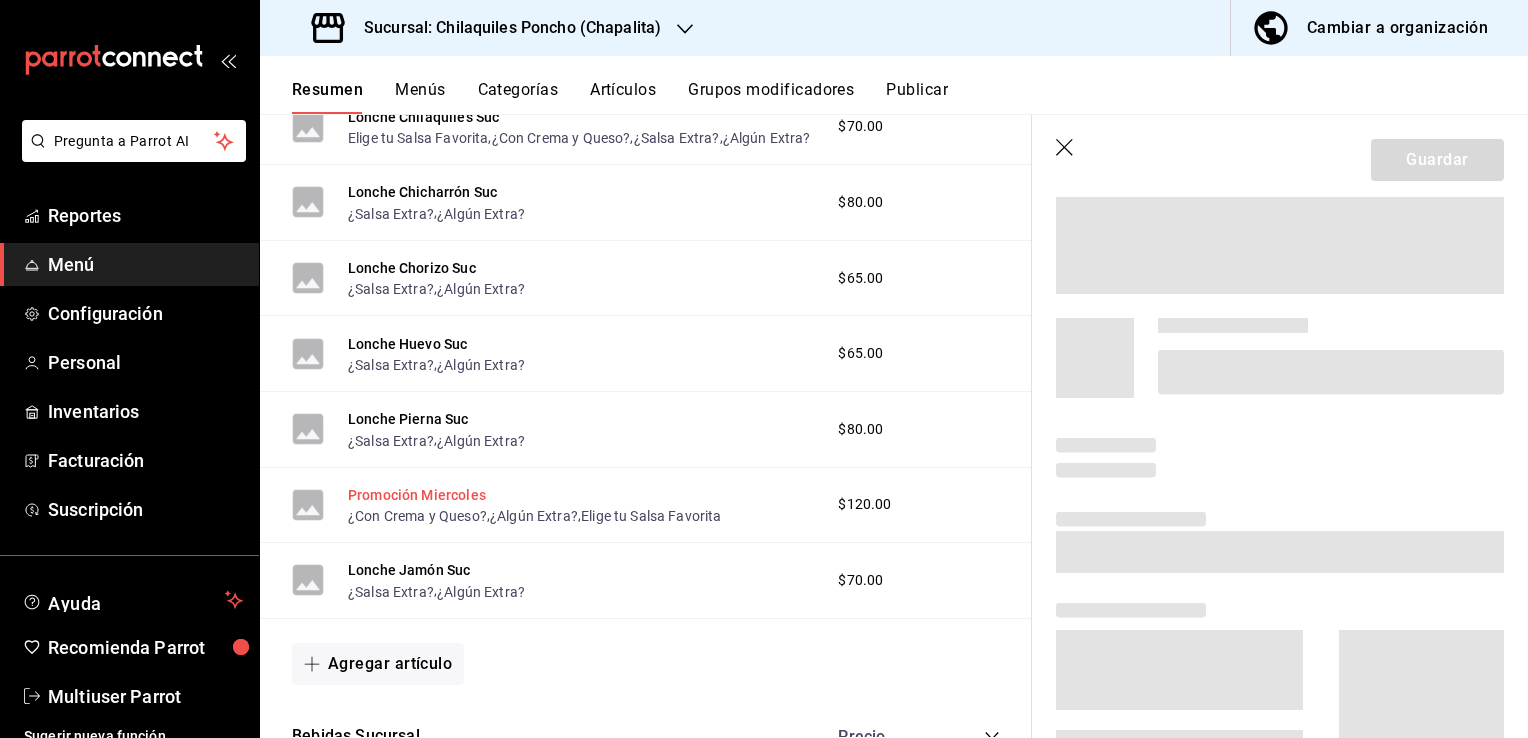 scroll, scrollTop: 1815, scrollLeft: 0, axis: vertical 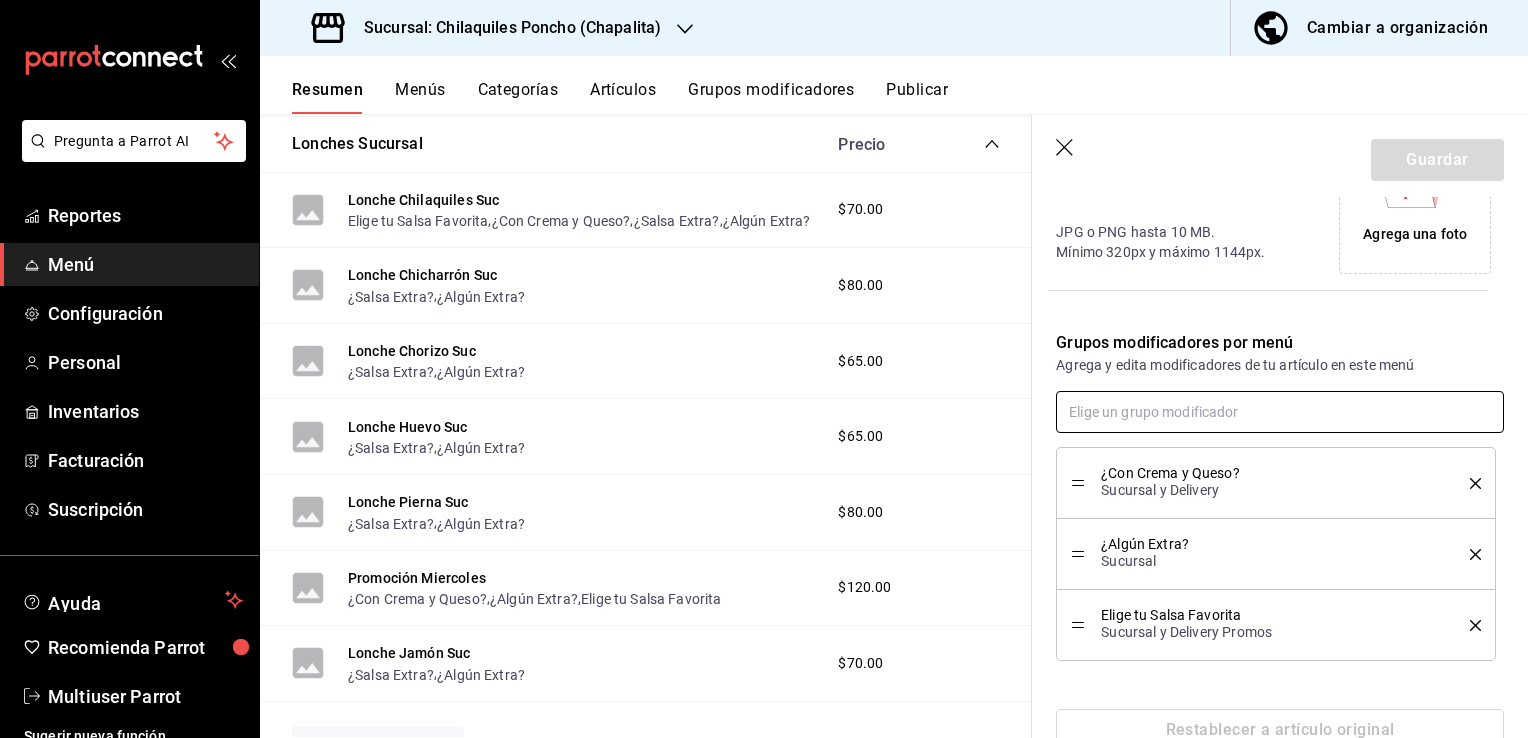click at bounding box center [1280, 412] 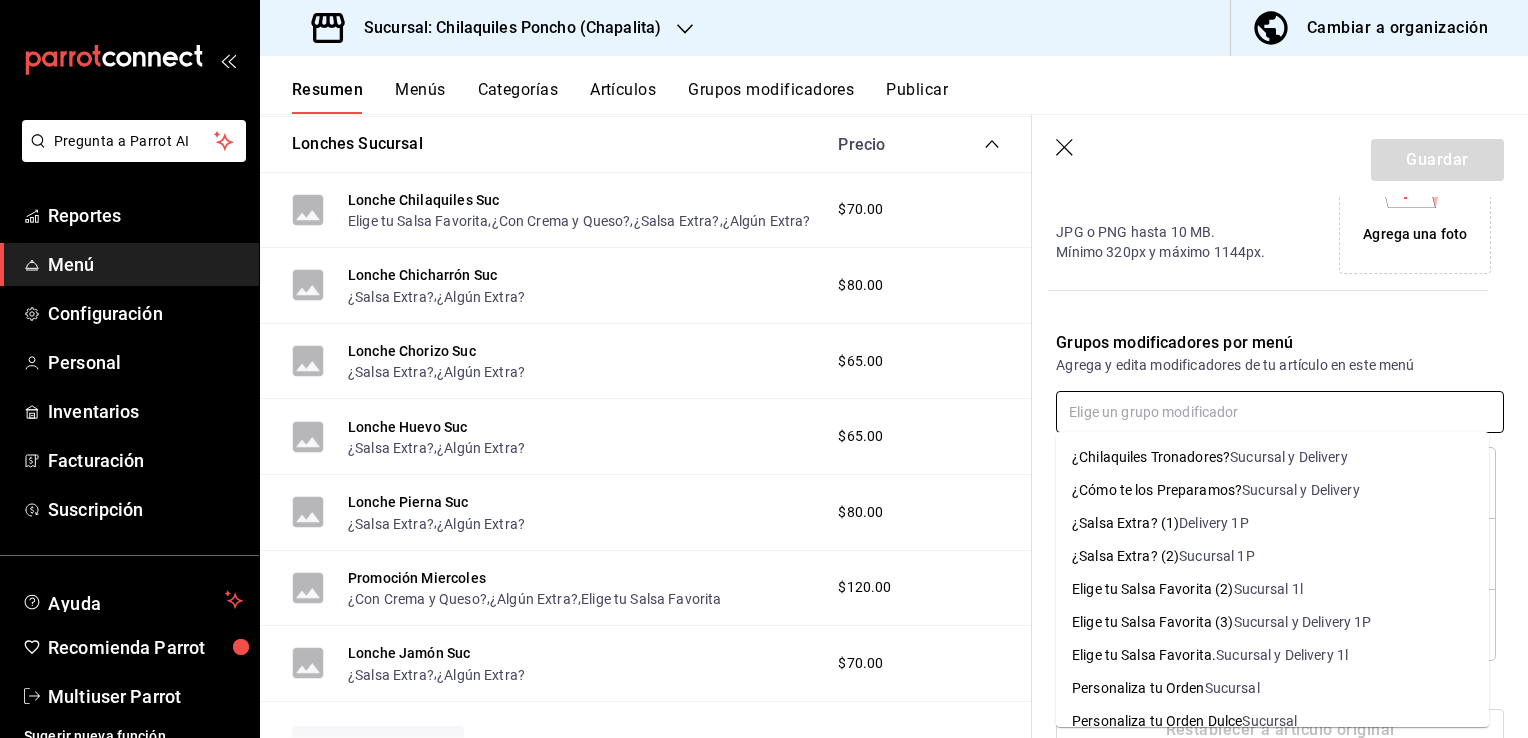 scroll, scrollTop: 216, scrollLeft: 0, axis: vertical 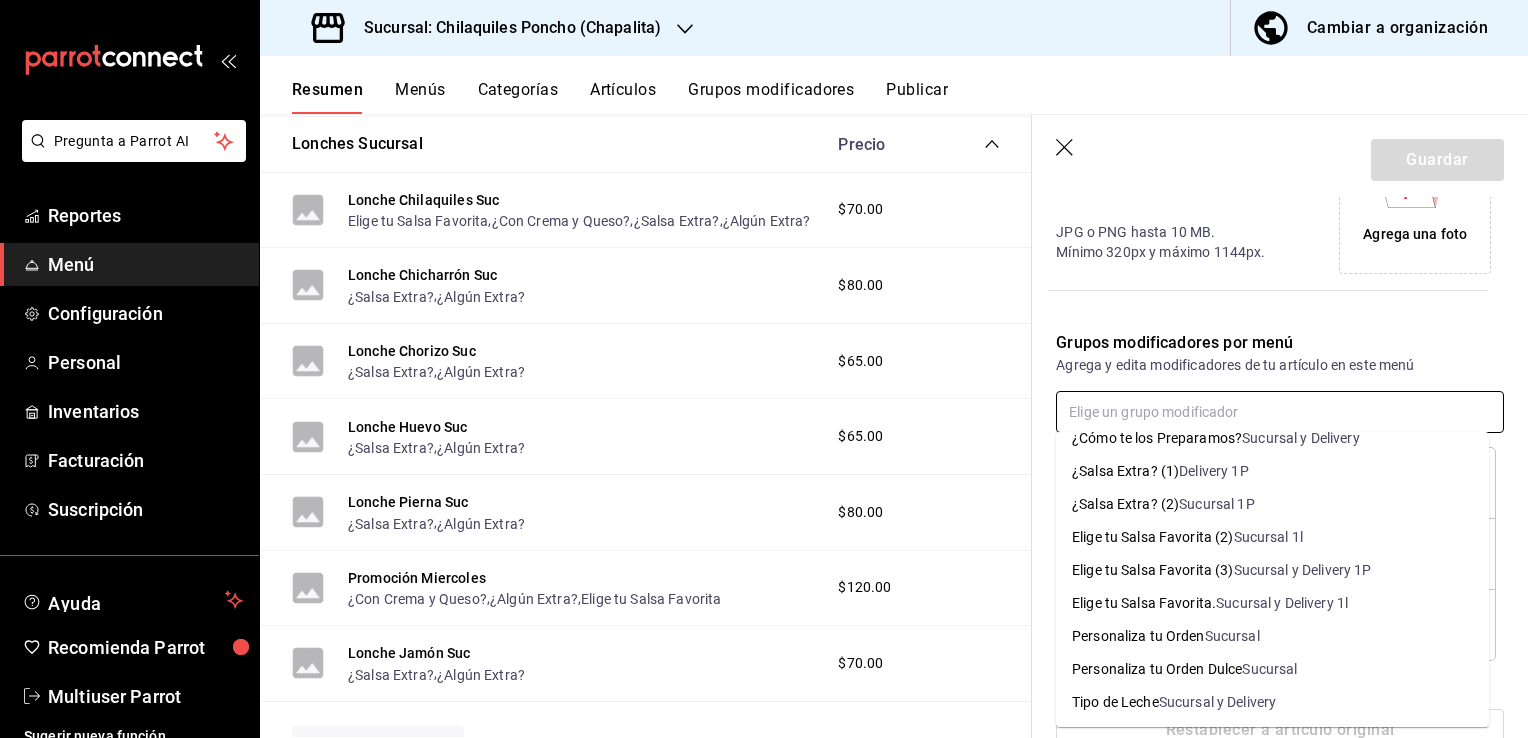 click on "Elige tu Salsa Favorita (3) Sucursal y Delivery 1P" at bounding box center (1272, 570) 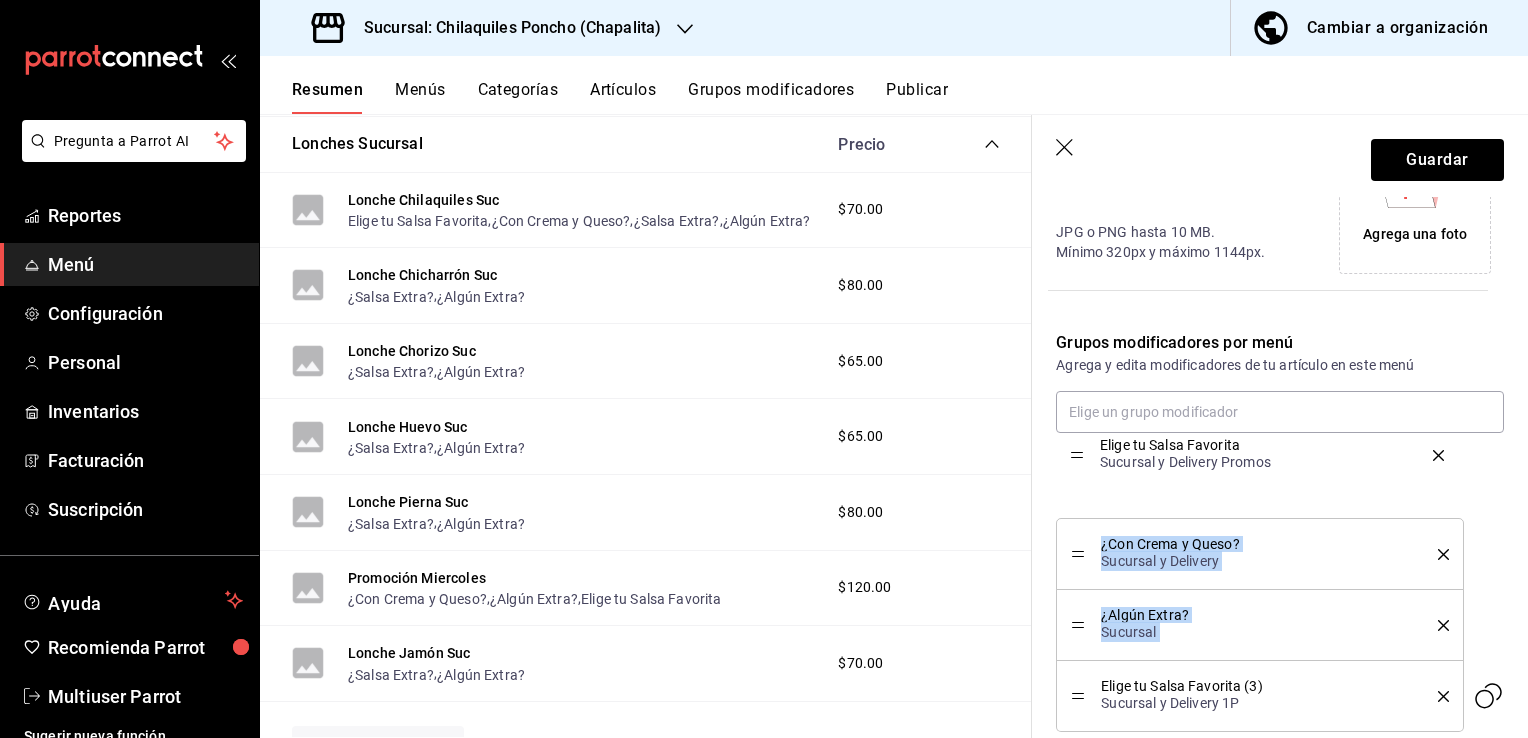 drag, startPoint x: 1076, startPoint y: 619, endPoint x: 1078, endPoint y: 450, distance: 169.01184 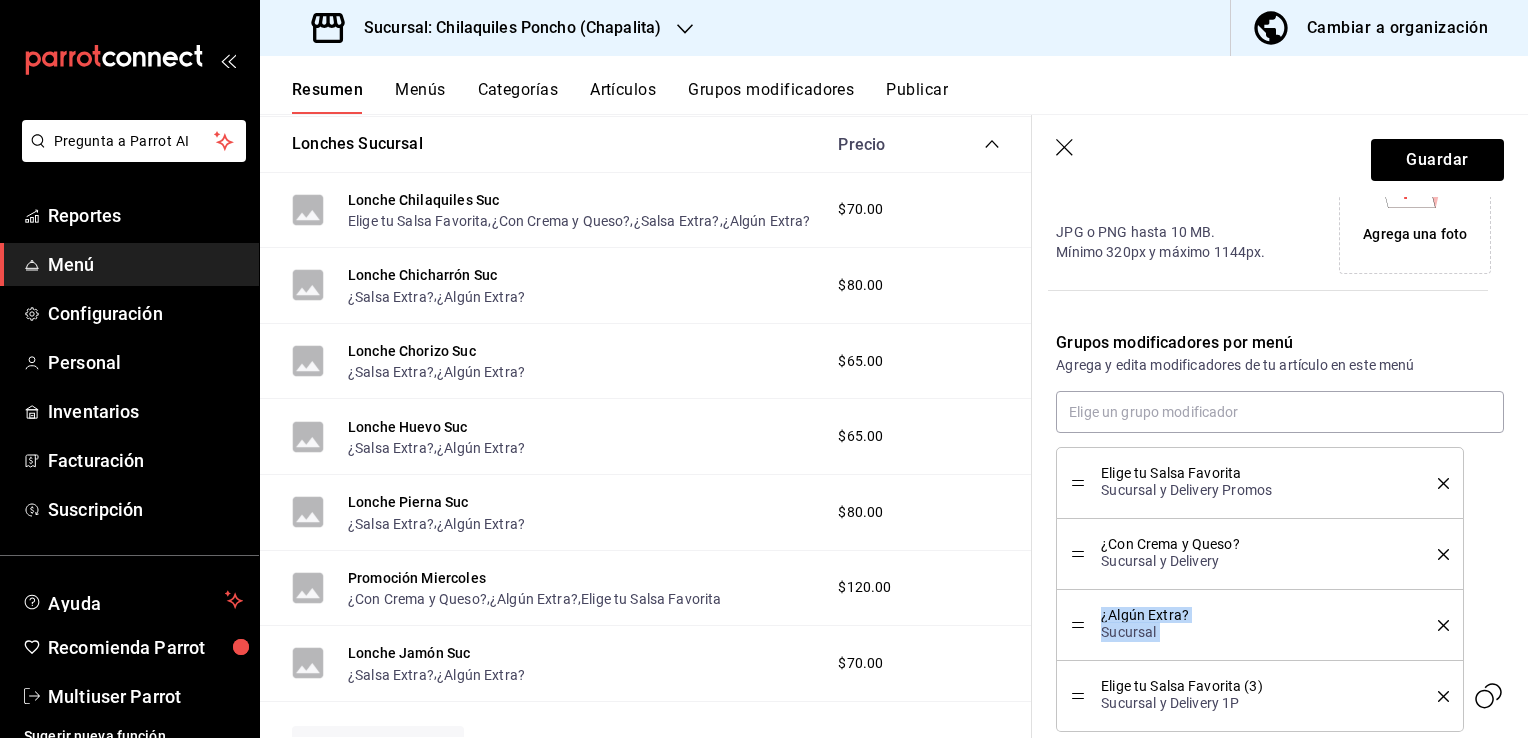 drag, startPoint x: 1080, startPoint y: 702, endPoint x: 1080, endPoint y: 656, distance: 46 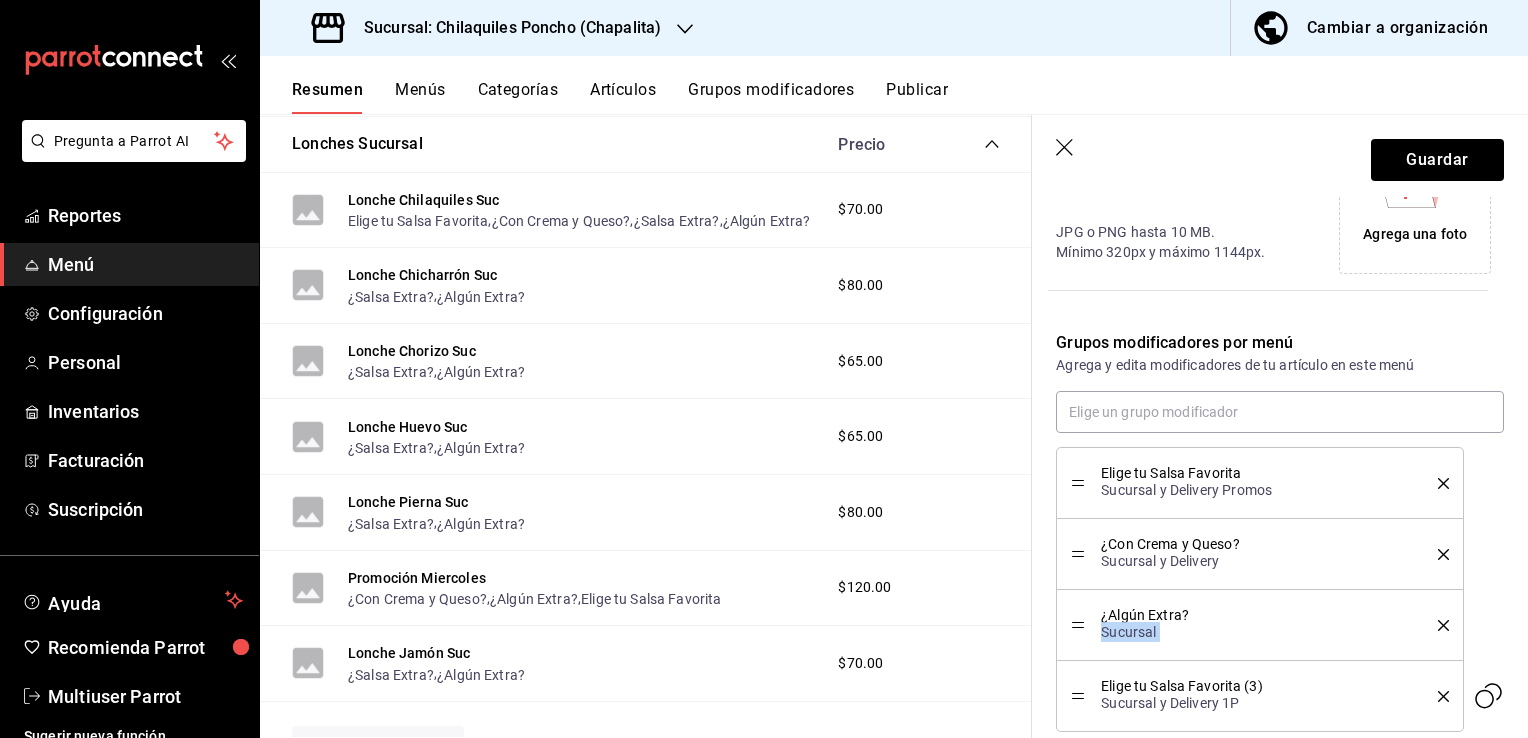 drag, startPoint x: 1080, startPoint y: 656, endPoint x: 1080, endPoint y: 677, distance: 21 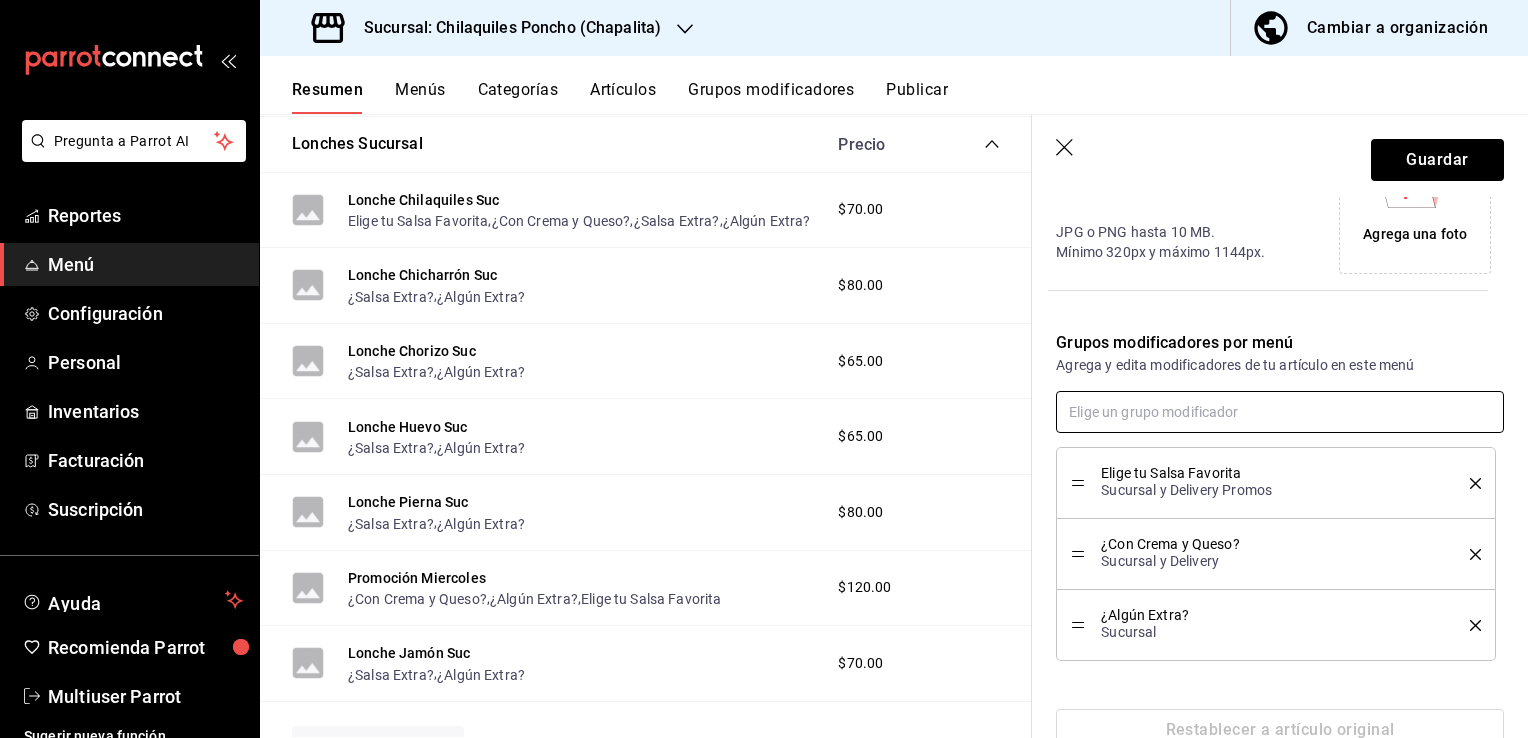click at bounding box center [1280, 412] 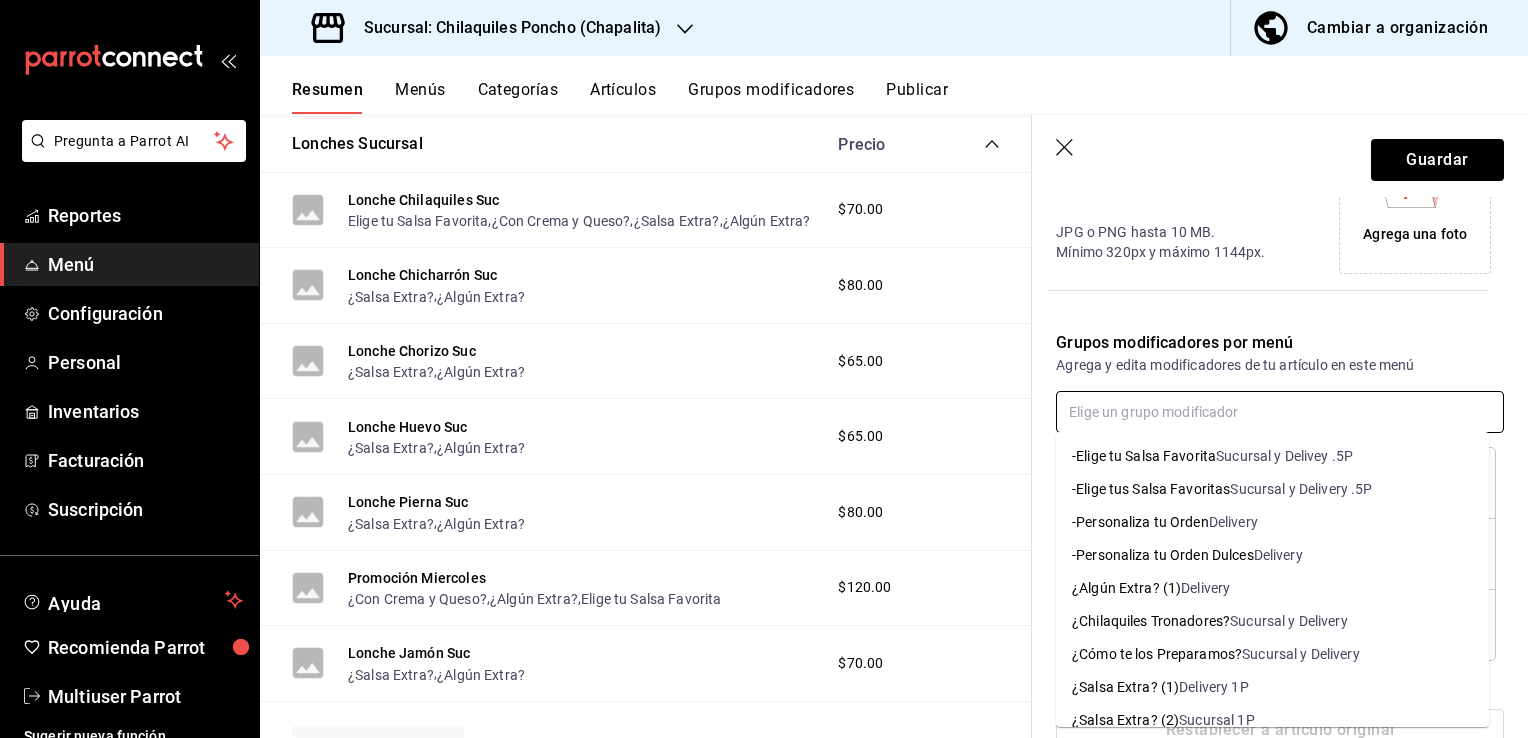 click on "-Elige tu Salsa Favorita" at bounding box center [1144, 456] 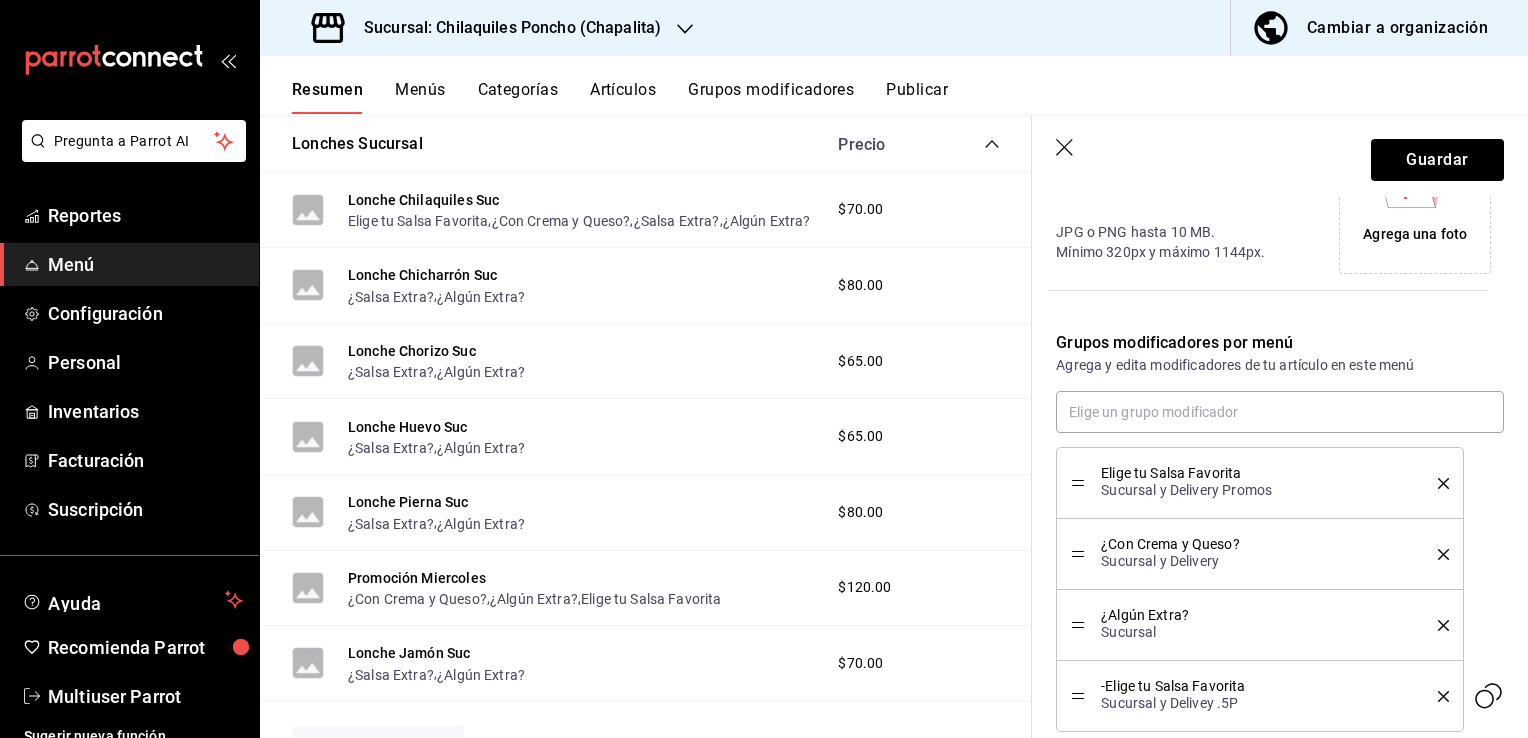click 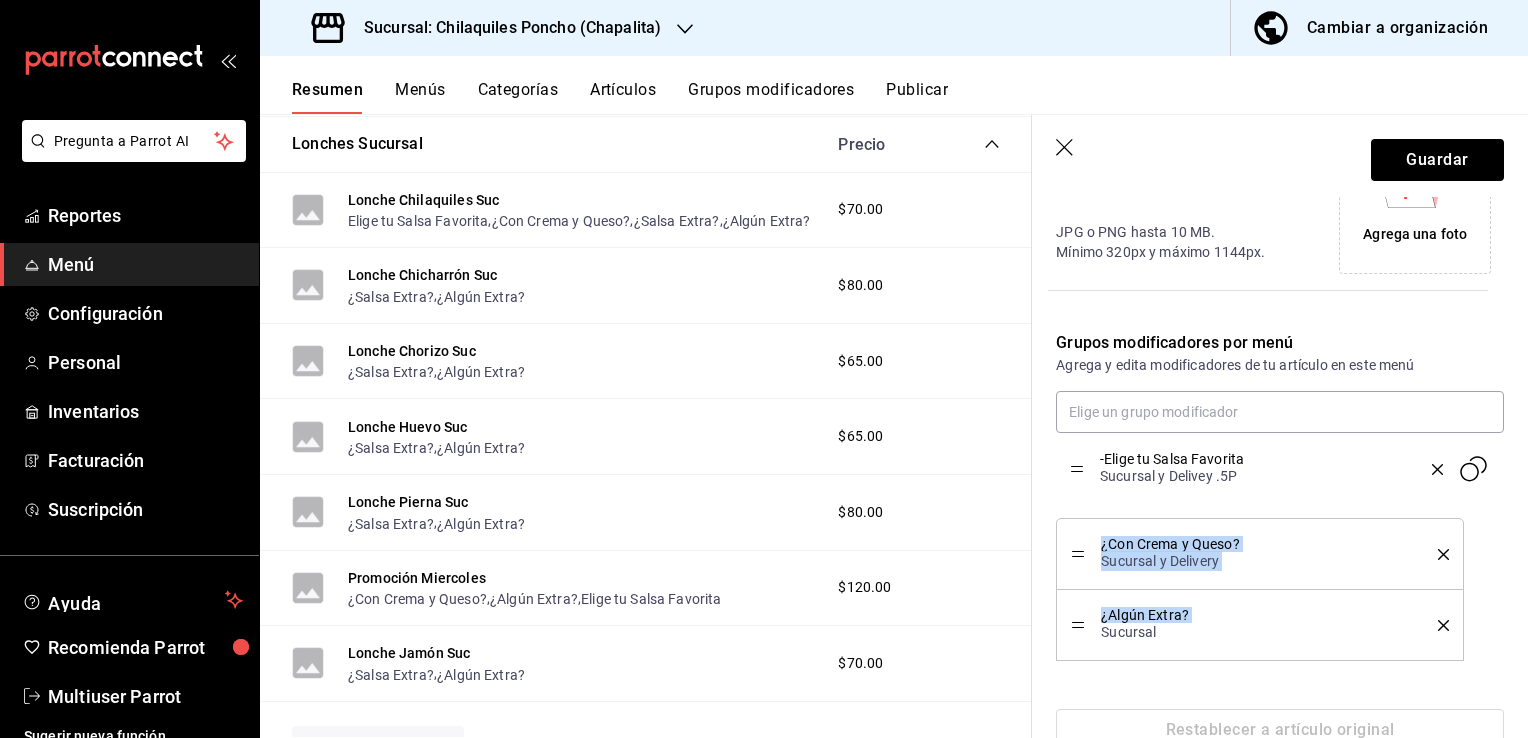 drag, startPoint x: 1080, startPoint y: 621, endPoint x: 1092, endPoint y: 465, distance: 156.46086 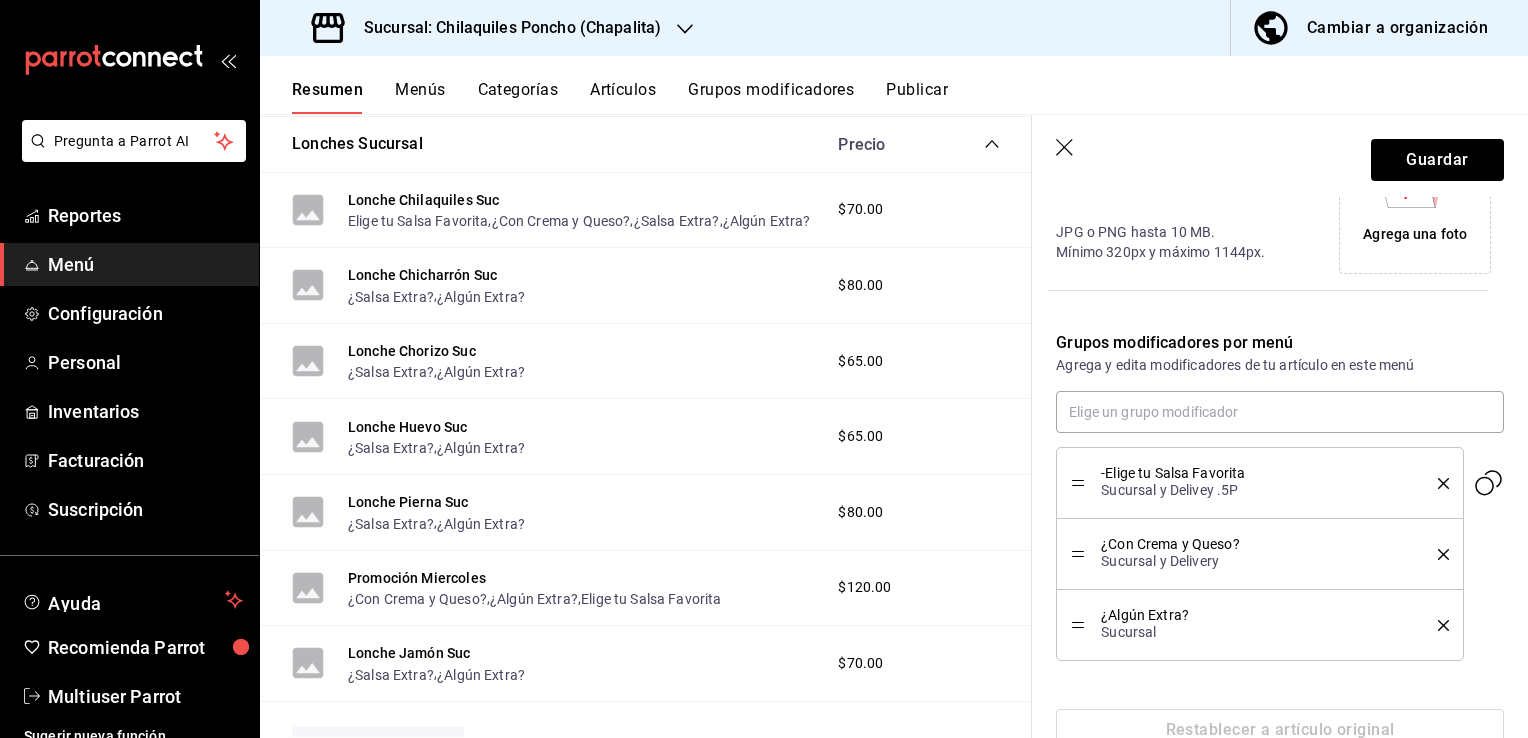 click on "Grupos modificadores" at bounding box center [771, 97] 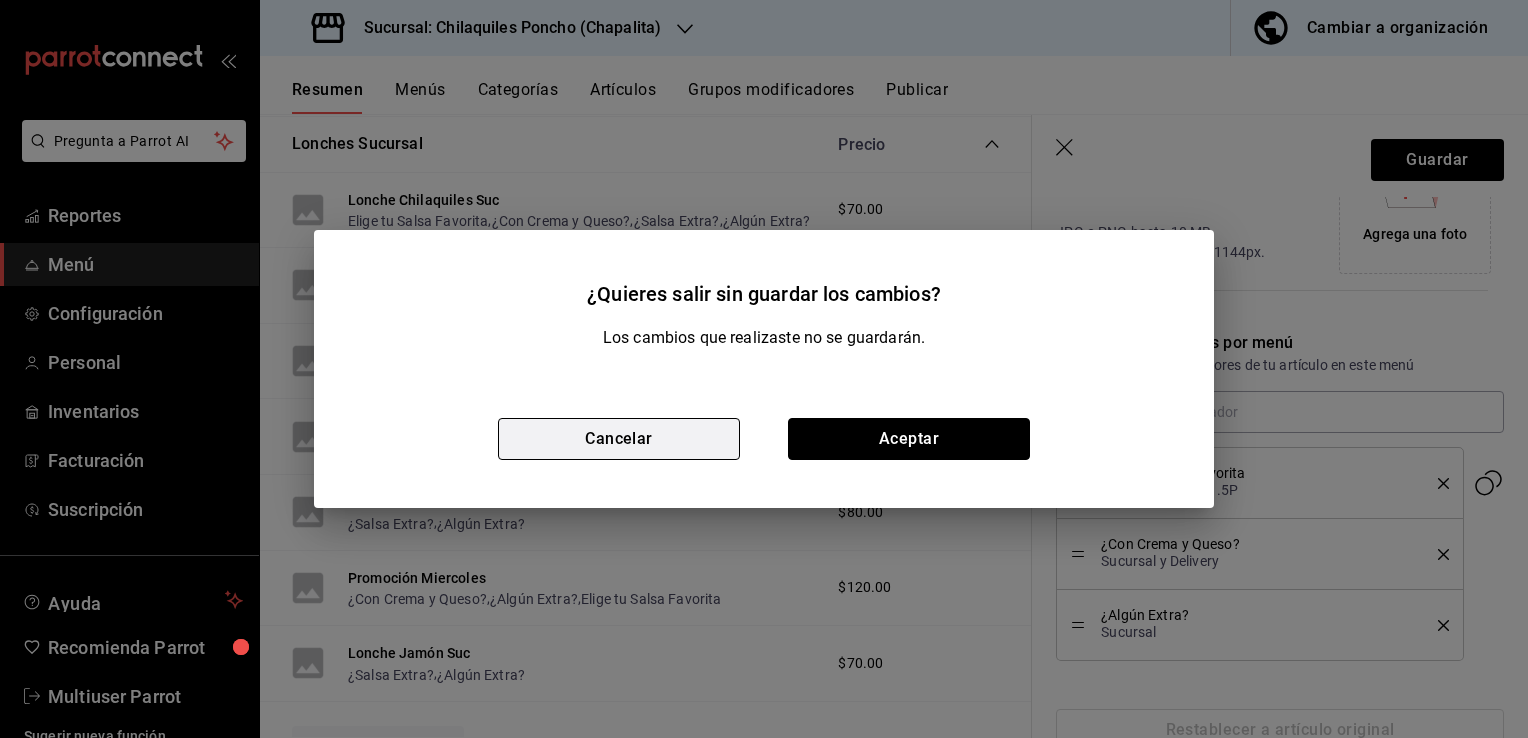 drag, startPoint x: 892, startPoint y: 437, endPoint x: 655, endPoint y: 426, distance: 237.25514 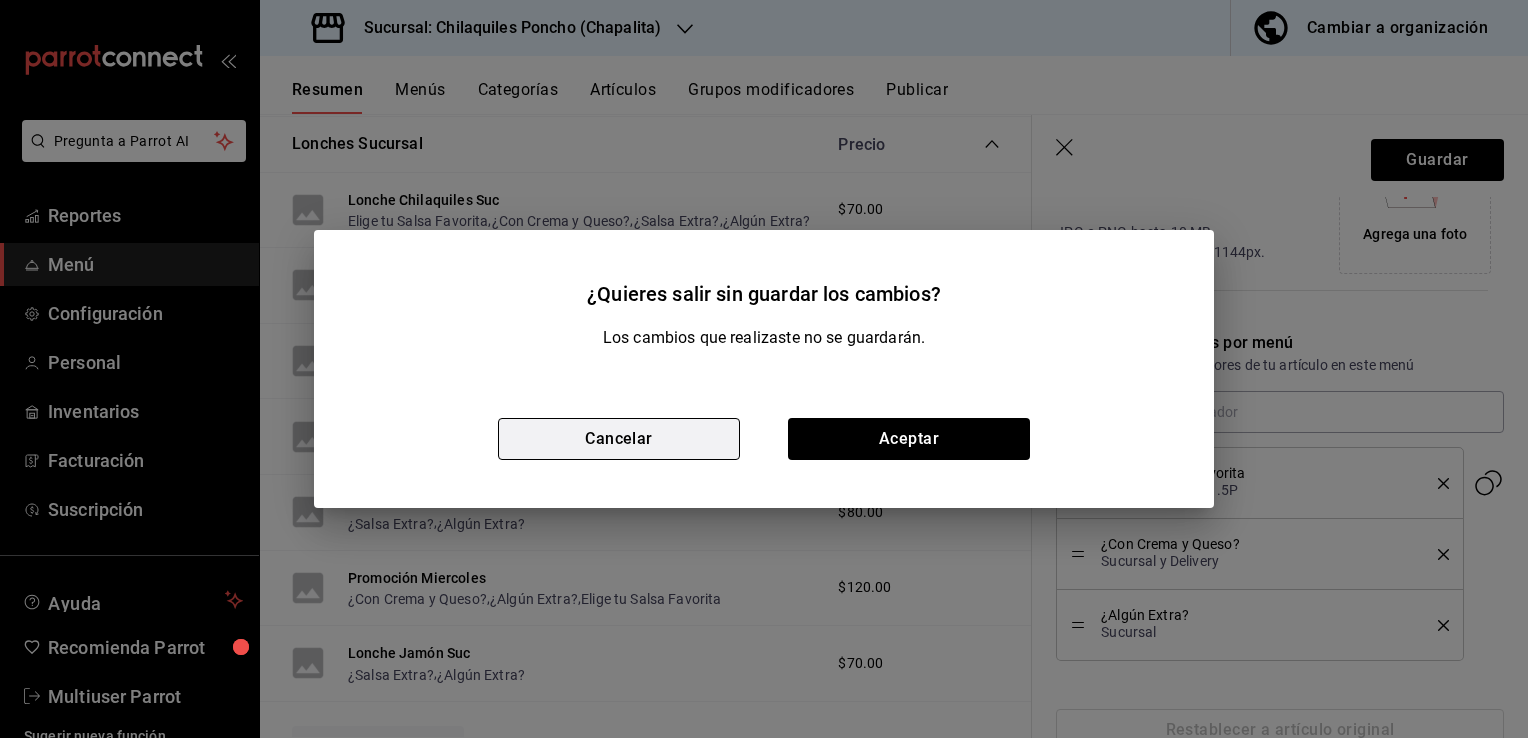 click on "Cancelar" at bounding box center (619, 439) 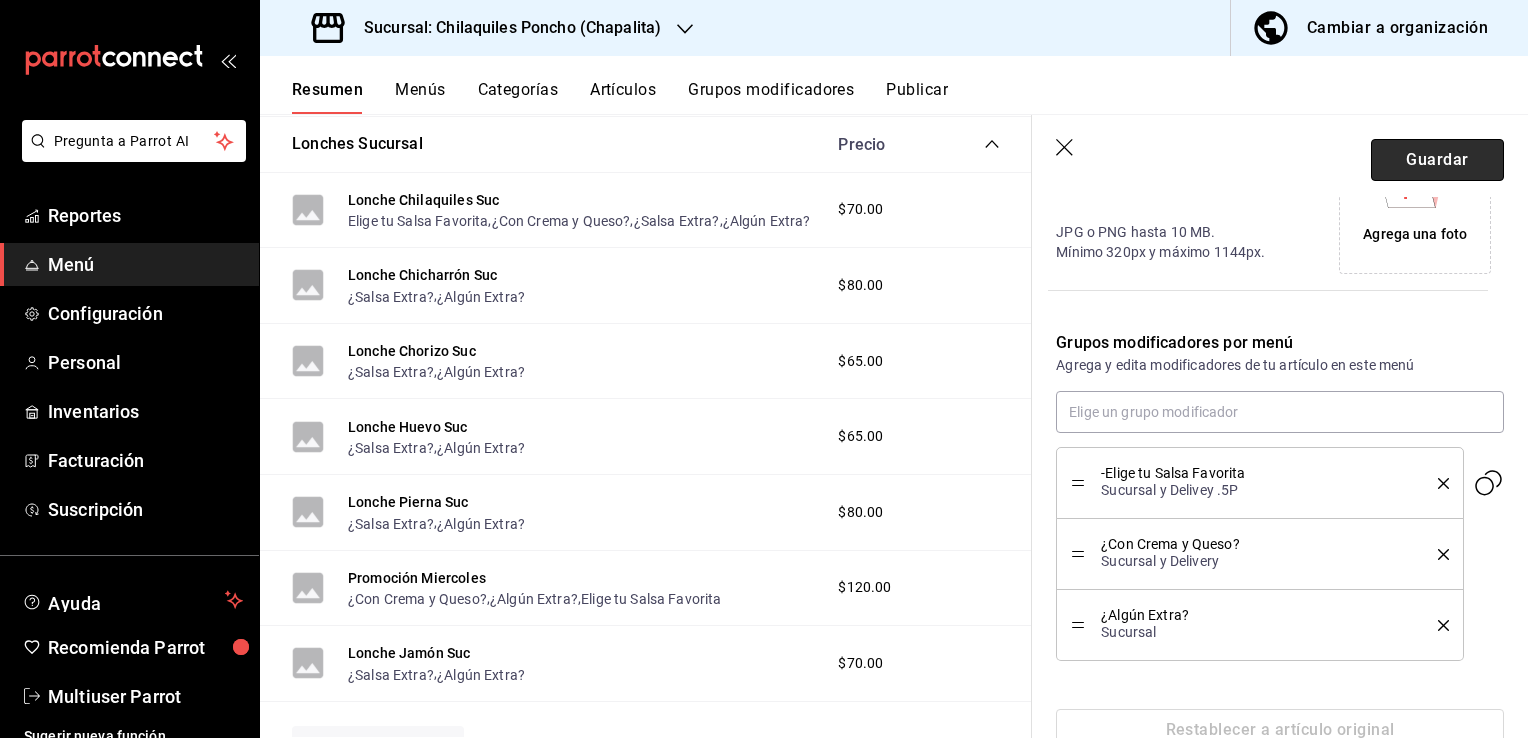 click on "Guardar" at bounding box center (1437, 160) 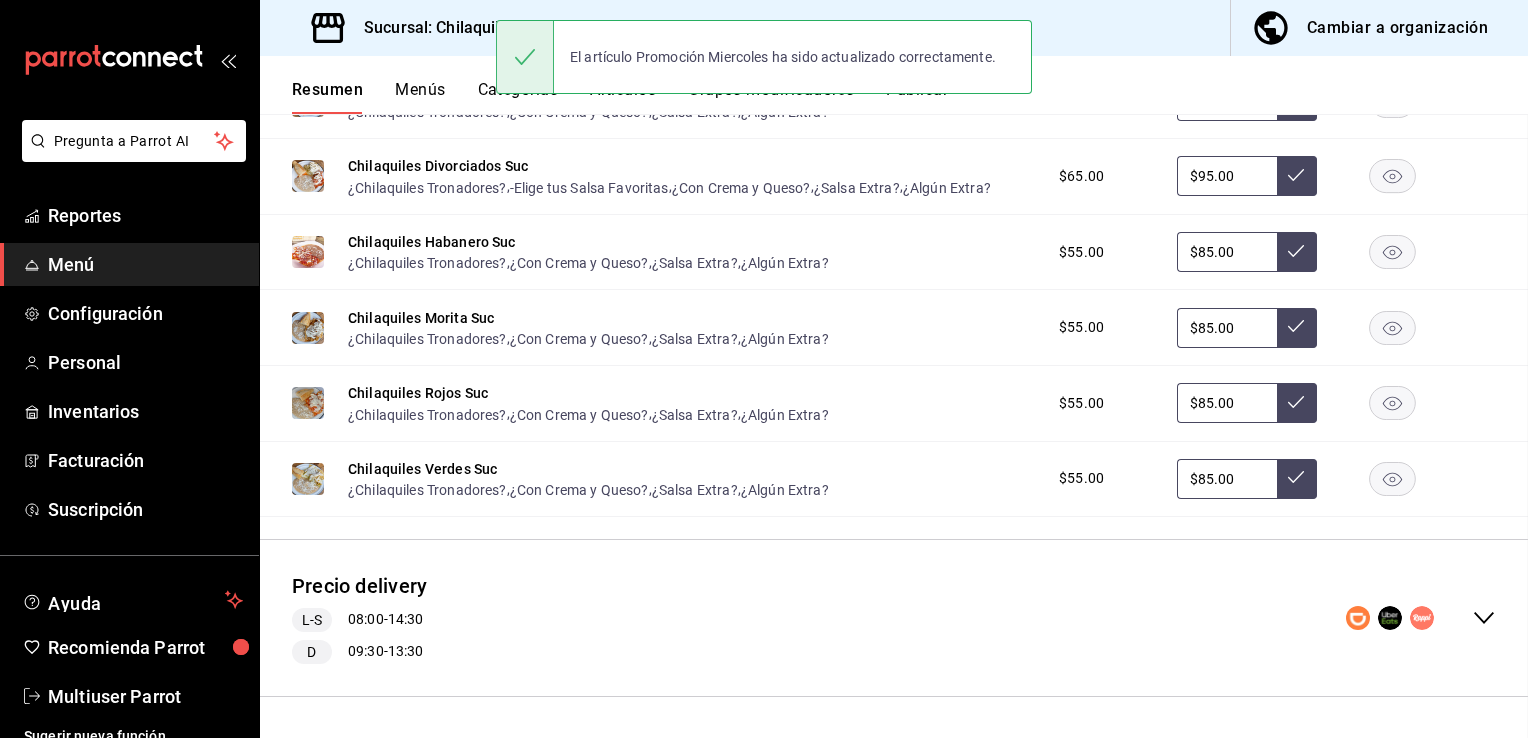 scroll, scrollTop: 492, scrollLeft: 0, axis: vertical 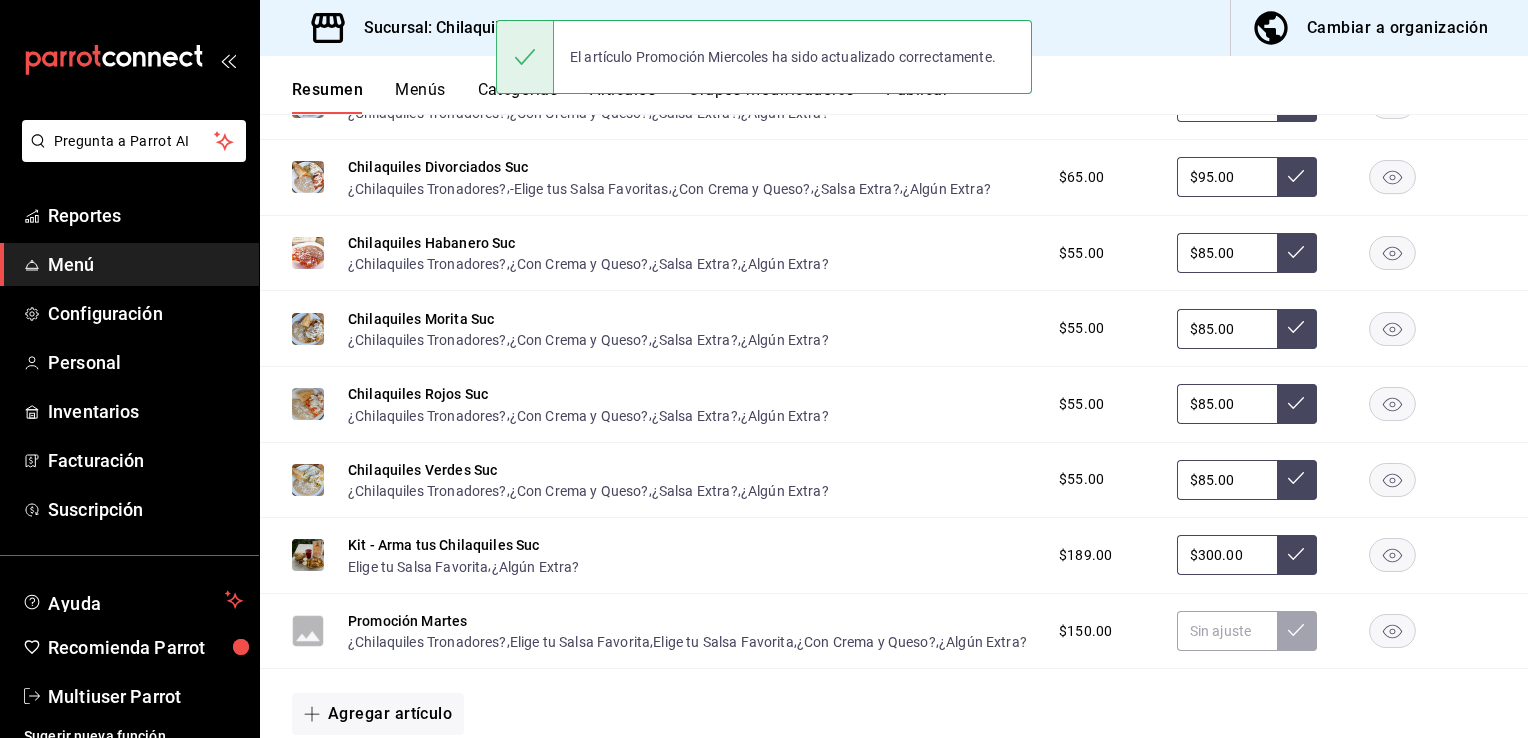 click on "Resumen Menús Categorías Artículos Grupos modificadores Publicar" at bounding box center [910, 97] 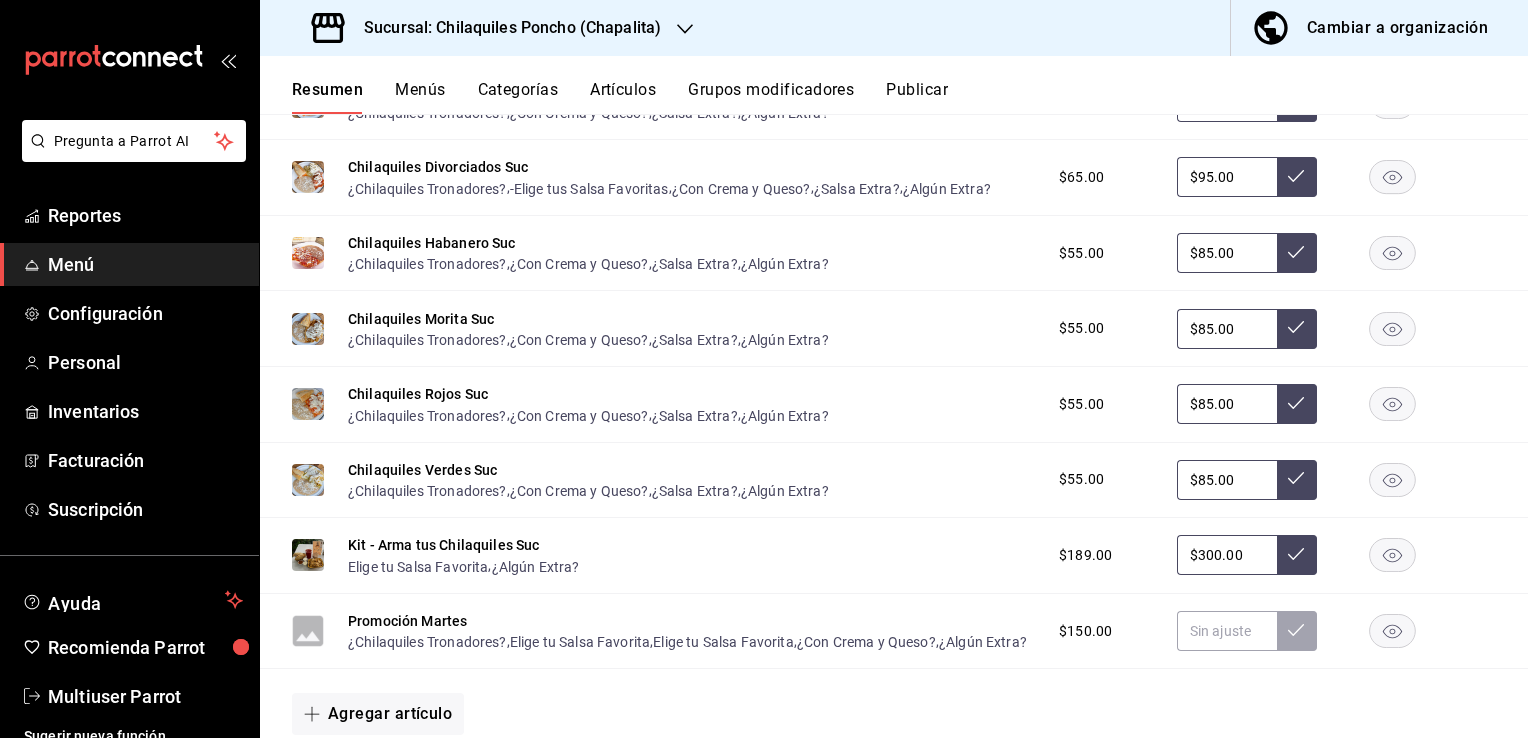 click on "Grupos modificadores" at bounding box center (771, 97) 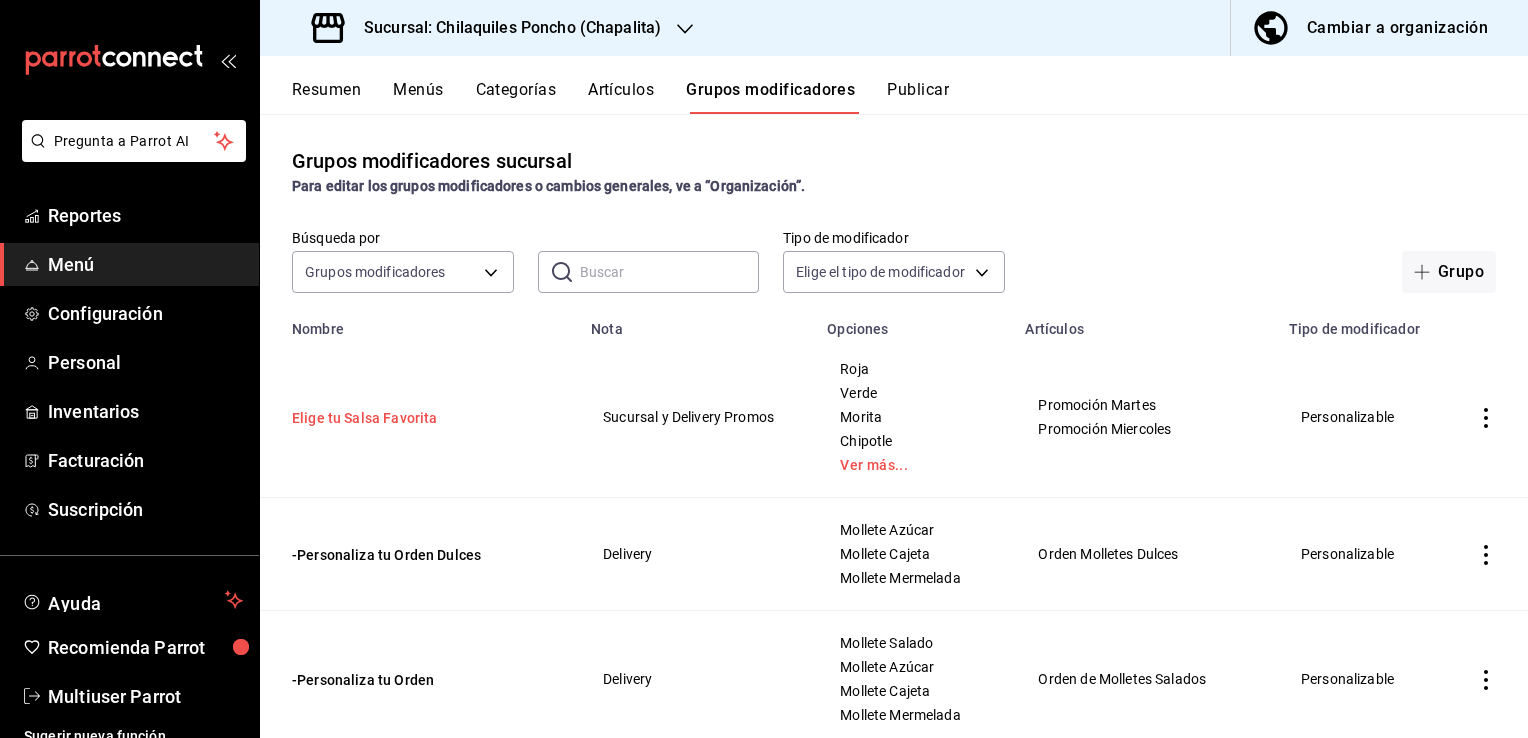 click on "Elige tu Salsa Favorita" at bounding box center [412, 418] 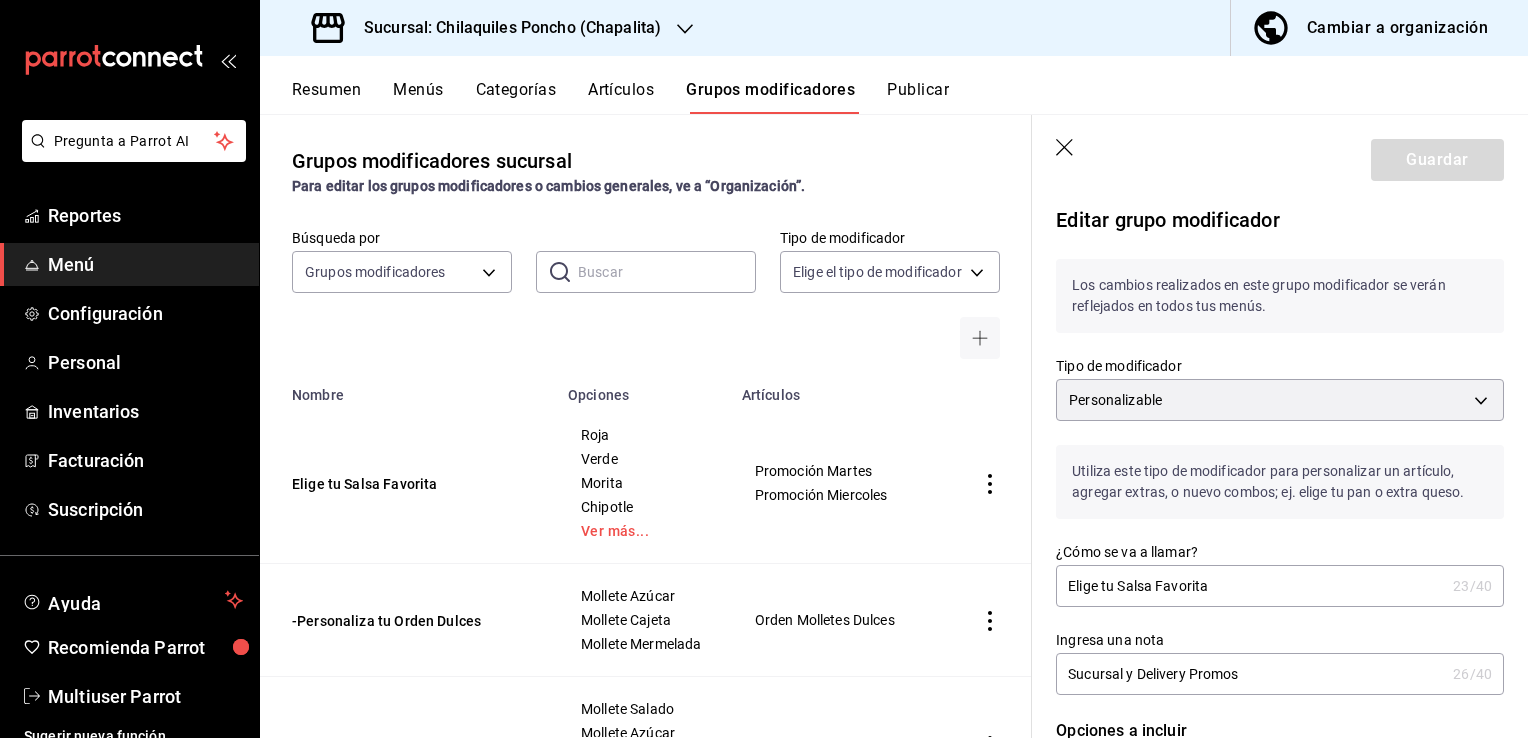 click on "Sucursal y Delivery Promos" at bounding box center [1250, 674] 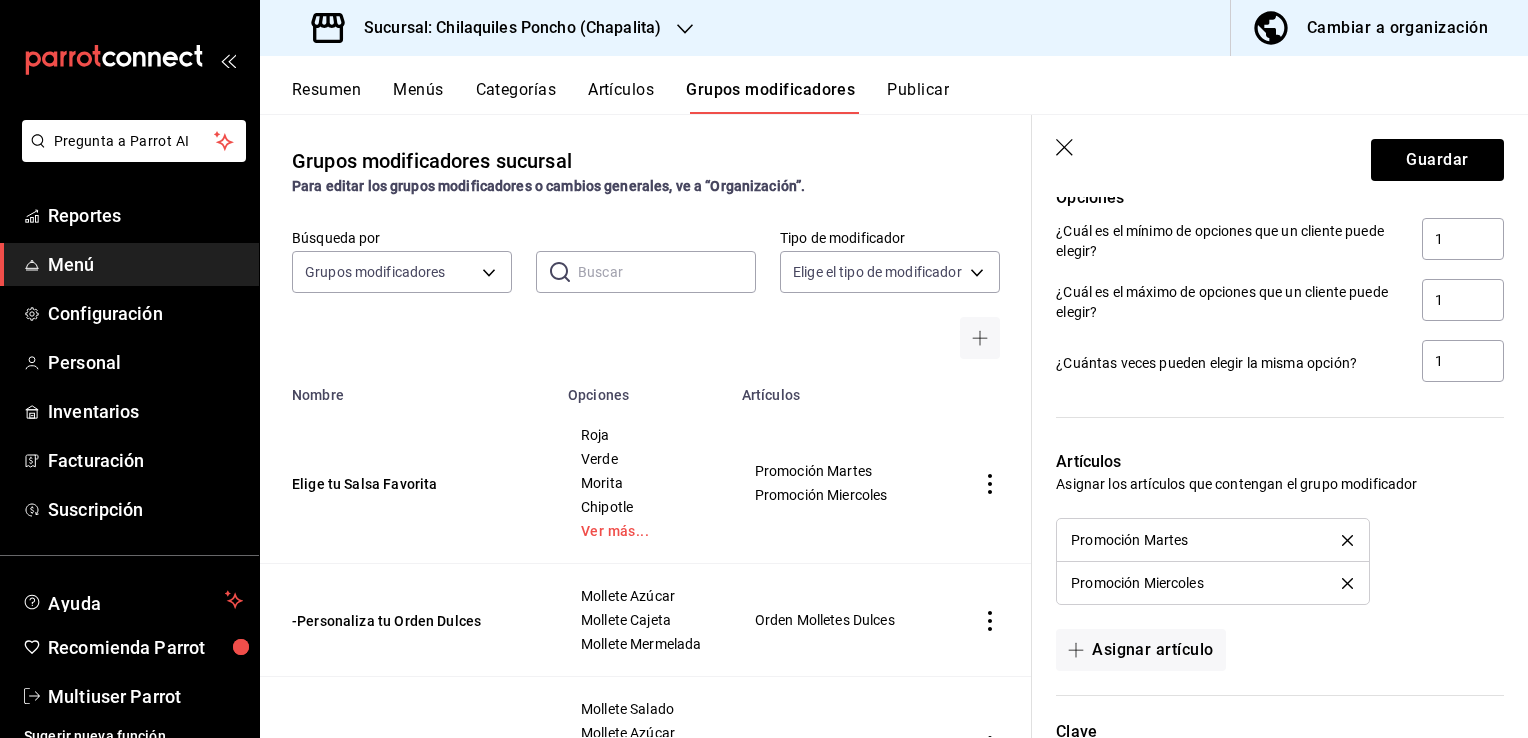 scroll, scrollTop: 1310, scrollLeft: 0, axis: vertical 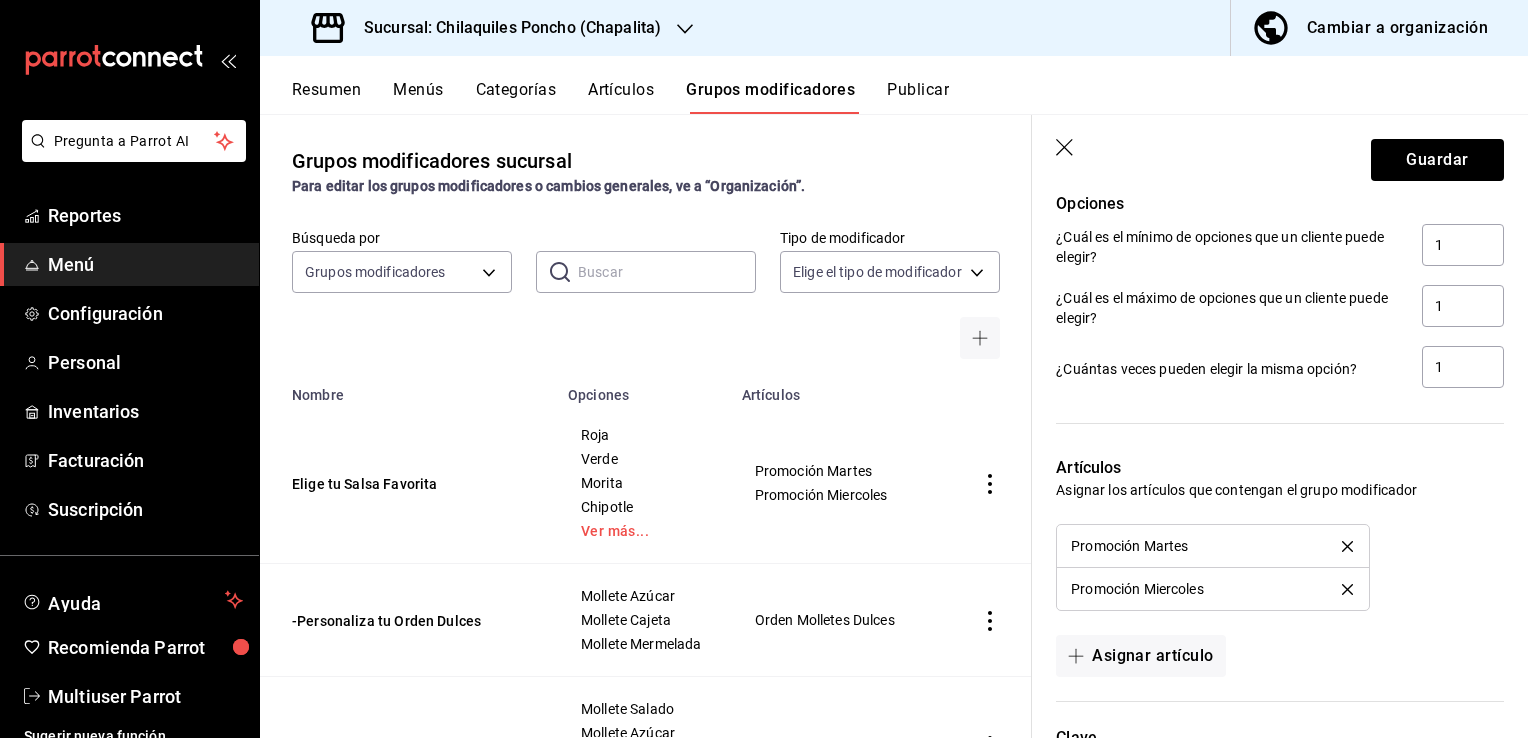 type on "Sucursal y Delivery Promos 1P" 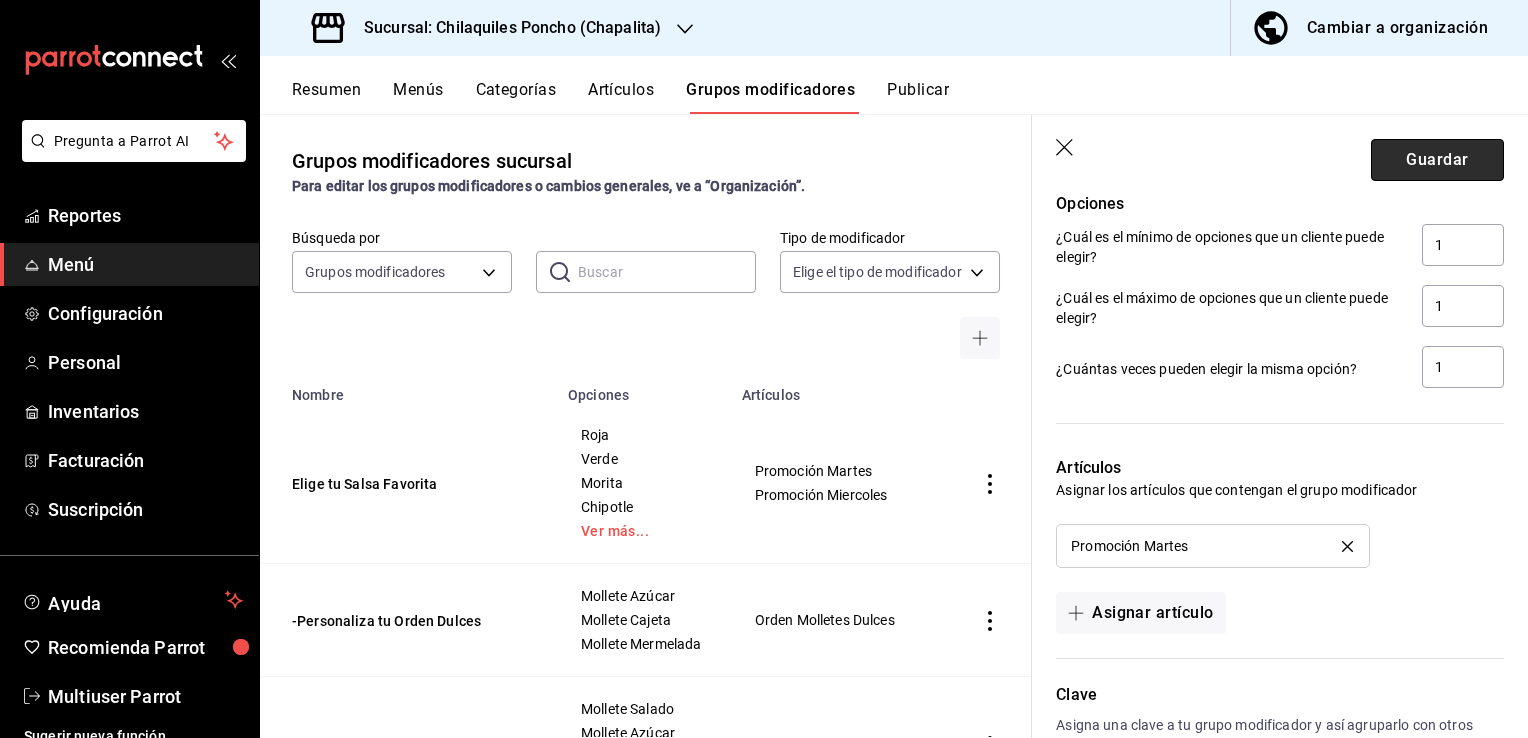 click on "Guardar" at bounding box center (1437, 160) 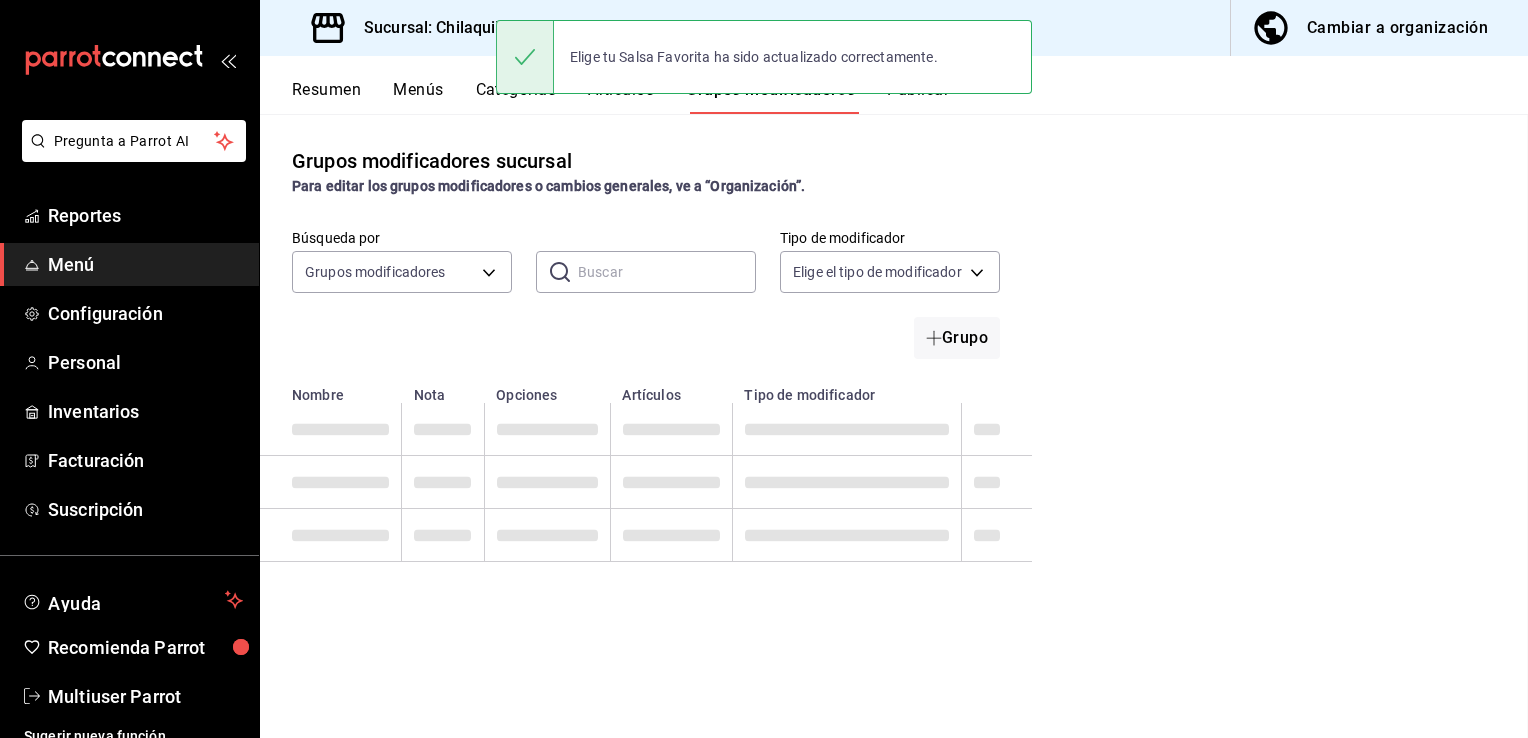 scroll, scrollTop: 0, scrollLeft: 0, axis: both 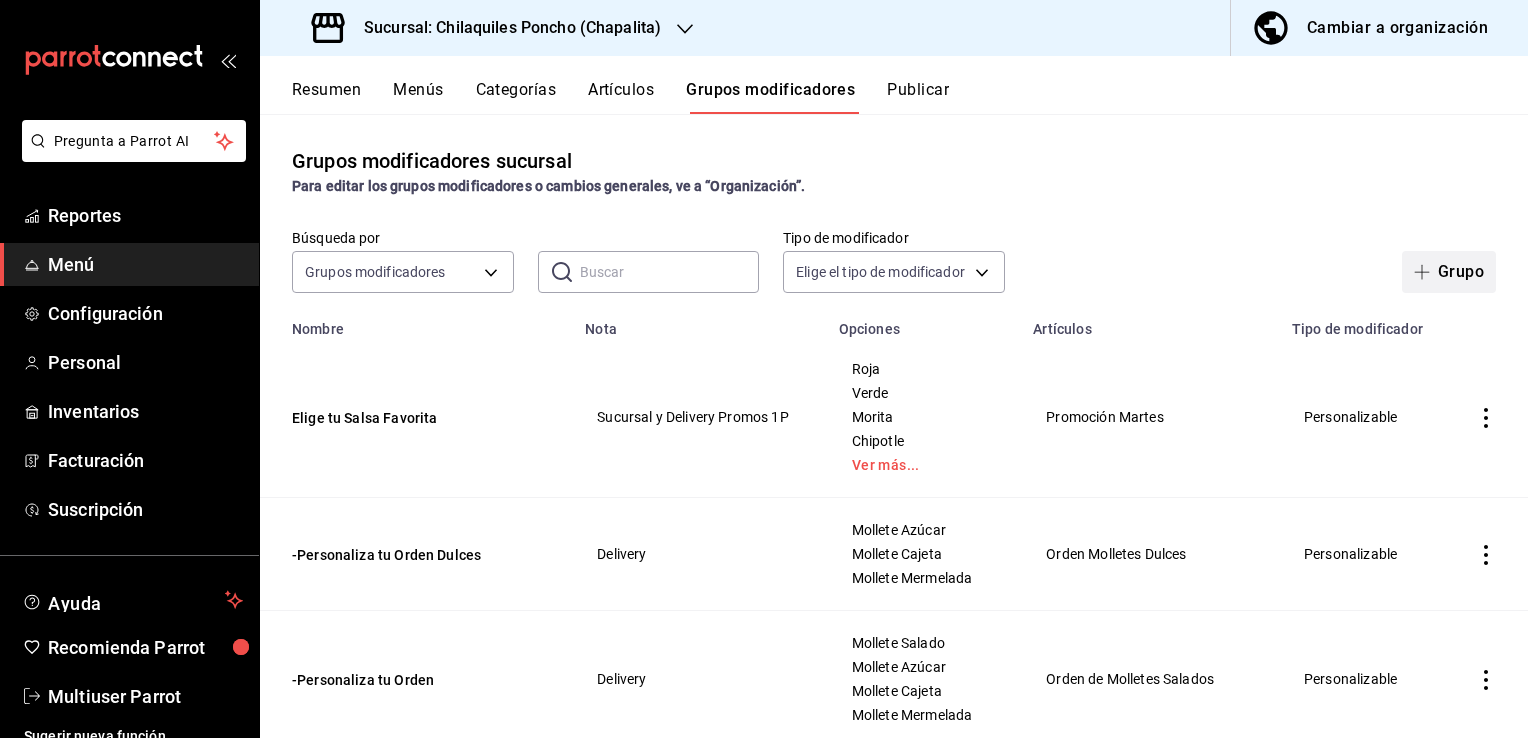 click on "Grupo" at bounding box center (1449, 272) 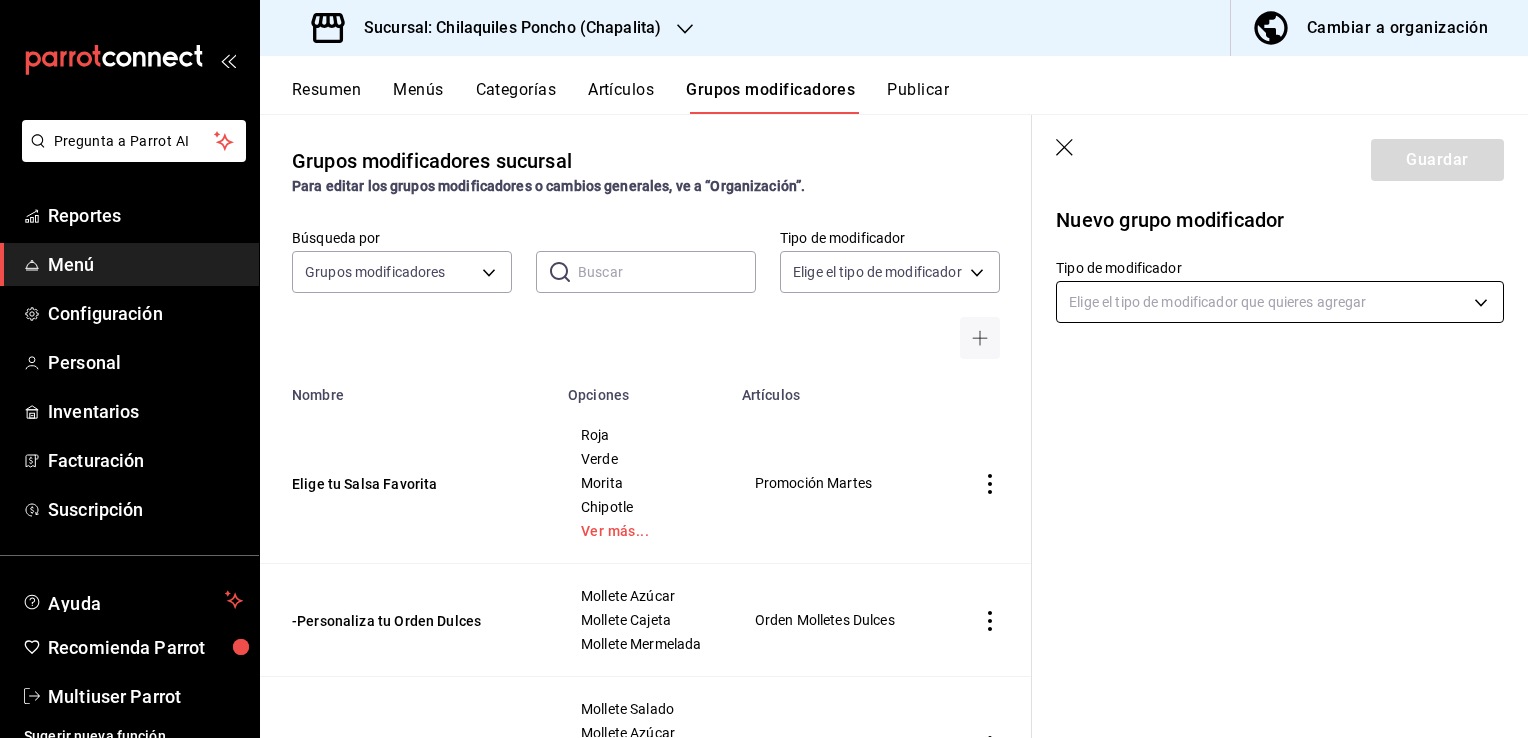 click on "Pregunta a Parrot AI Reportes   Menú   Configuración   Personal   Inventarios   Facturación   Suscripción   Ayuda Recomienda Parrot   Multiuser Parrot   Sugerir nueva función   Sucursal: Chilaquiles Poncho (Chapalita) Cambiar a organización Resumen Menús Categorías Artículos Grupos modificadores Publicar Grupos modificadores sucursal Para editar los grupos modificadores o cambios generales, ve a “Organización”. Búsqueda por Grupos modificadores GROUP ​ ​ Tipo de modificador Elige el tipo de modificador Nombre Opciones Artículos Elige tu Salsa Favorita Roja Verde Morita Chipotle Ver más... Promoción Martes -Personaliza tu Orden Dulces Mollete Azúcar Mollete Cajeta Mollete Mermelada Orden Molletes Dulces -Personaliza tu Orden Mollete Salado Mollete Azúcar Mollete Cajeta Mollete Mermelada Orden de Molletes Salados Elige tu Salsa Favorita Roja. Verde. Morita. Habanero. Salsa extra 1lt Elige tu Salsa Favorita. Roja. Verde. Morita. Chipotle. Ver más... Kit - Arma tus Chilaquiles -Roja Roja" at bounding box center (764, 369) 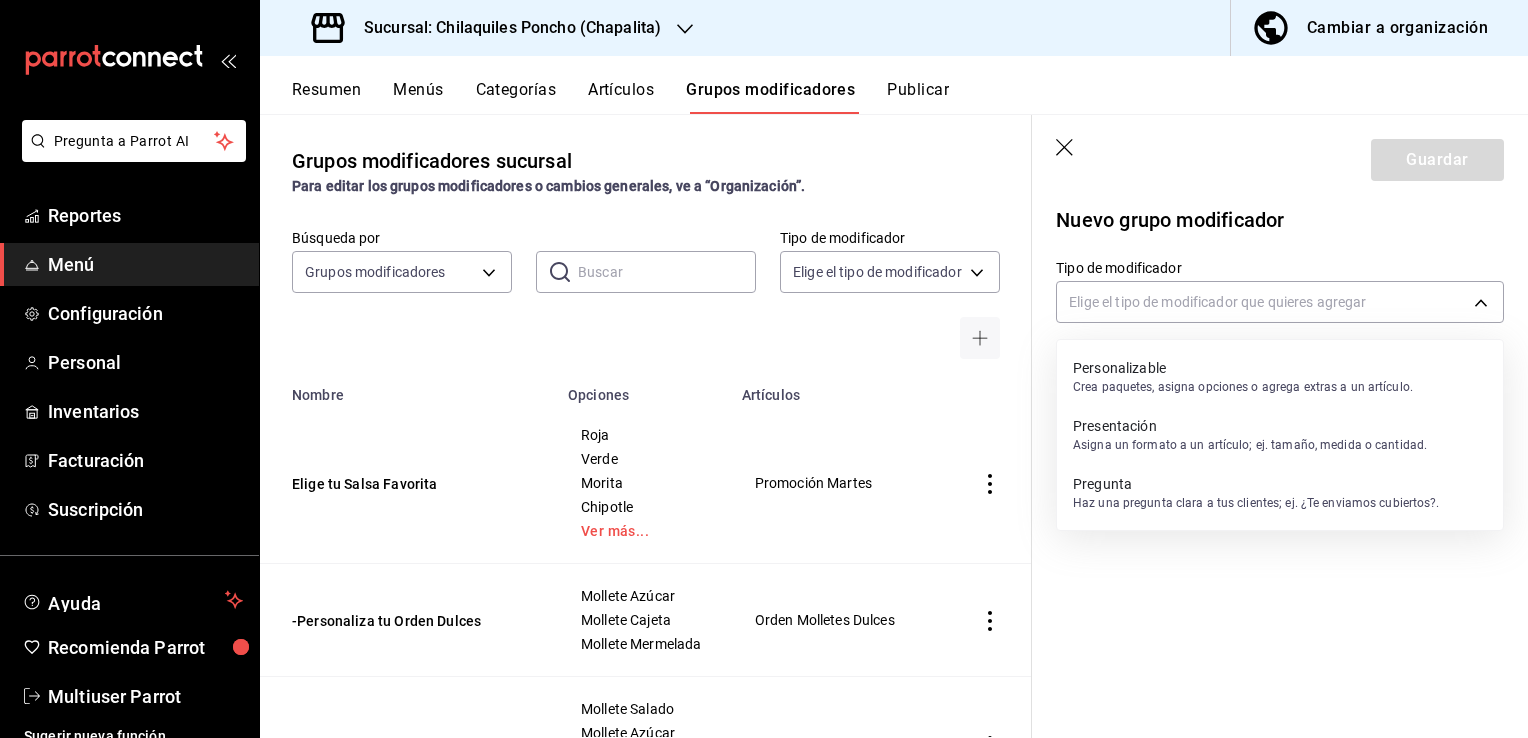 click on "Personalizable Crea paquetes, asigna opciones o agrega extras a un artículo." at bounding box center (1243, 377) 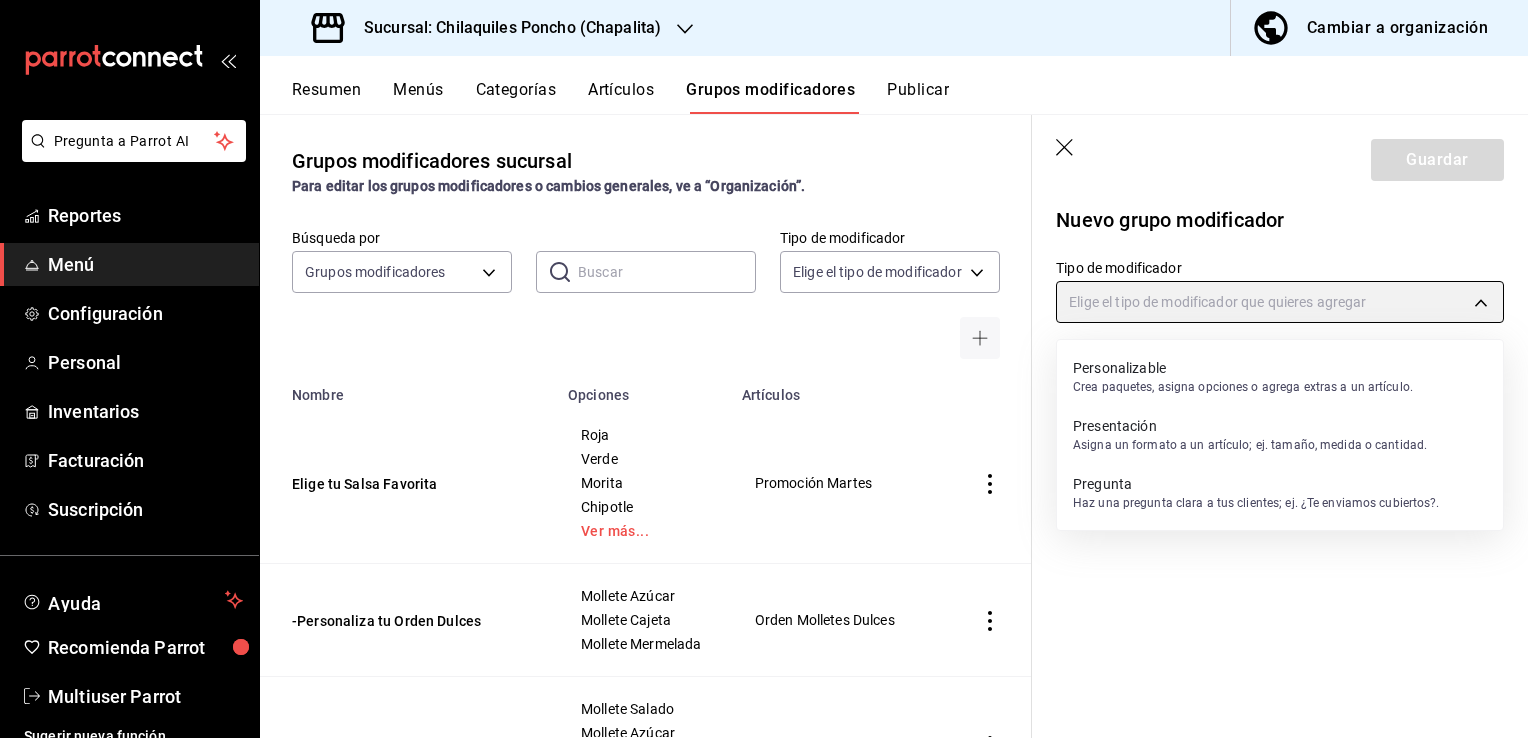 type on "CUSTOMIZABLE" 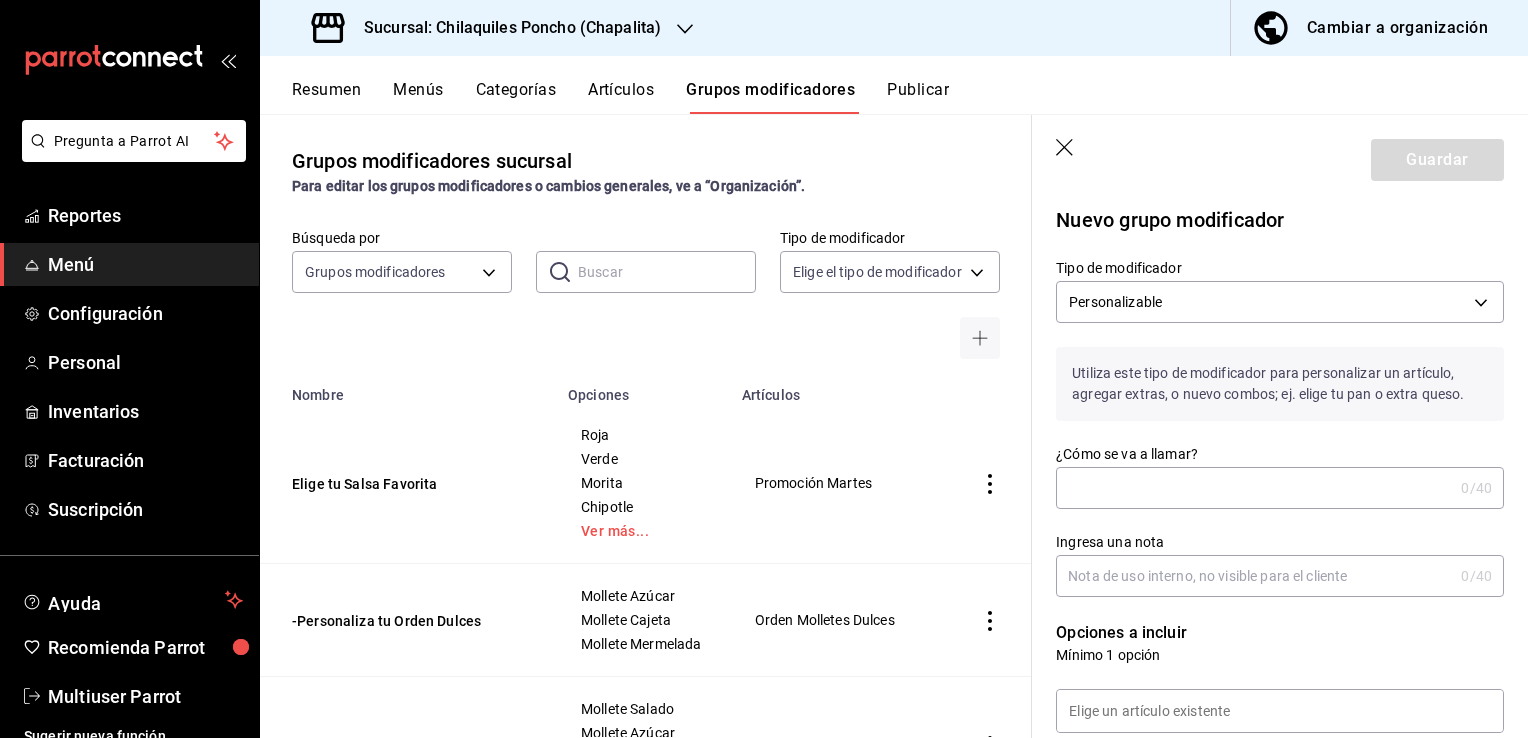 click on "¿Cómo se va a llamar?" at bounding box center (1254, 488) 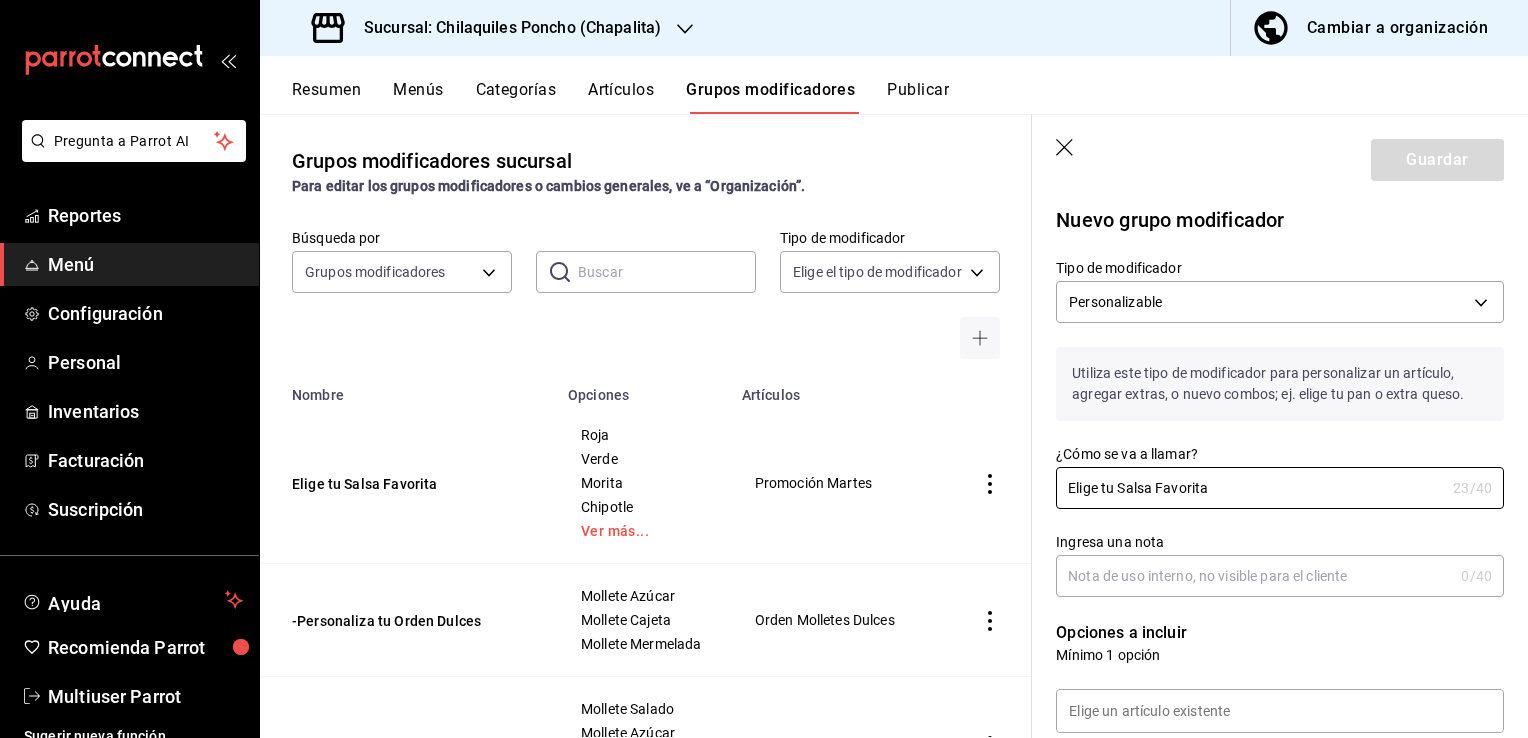 type on "Elige tu Salsa Favorita" 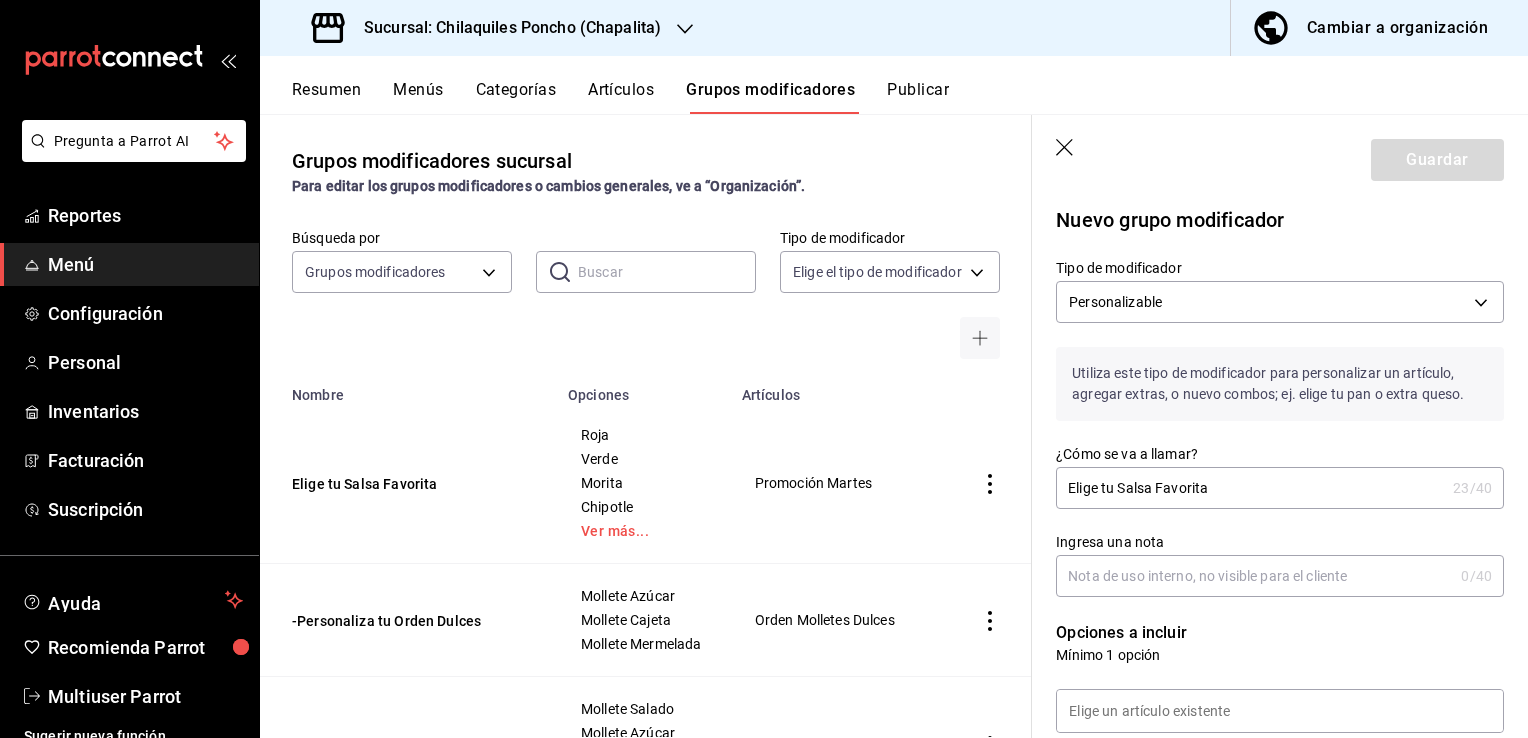 click on "Ingresa una nota" at bounding box center (1254, 576) 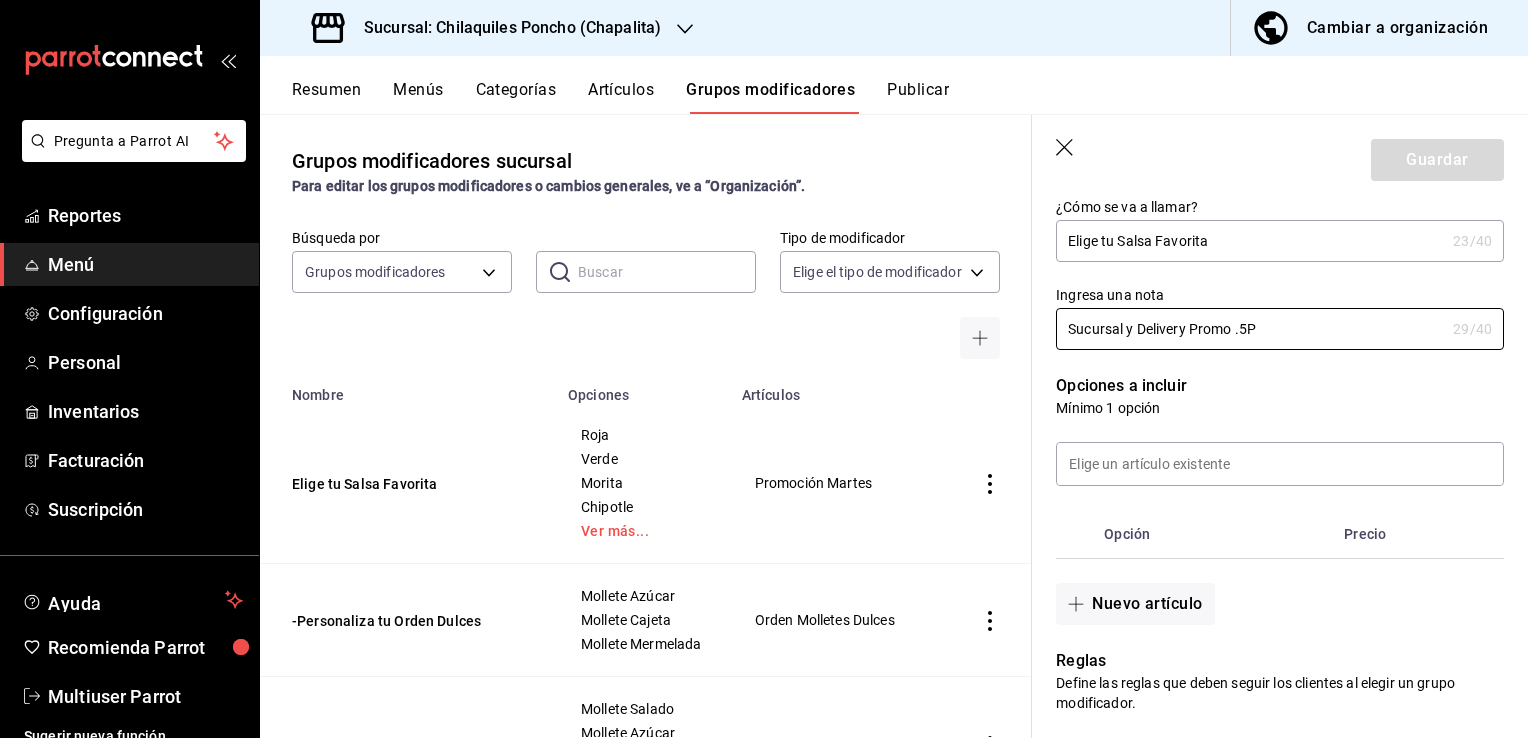 scroll, scrollTop: 249, scrollLeft: 0, axis: vertical 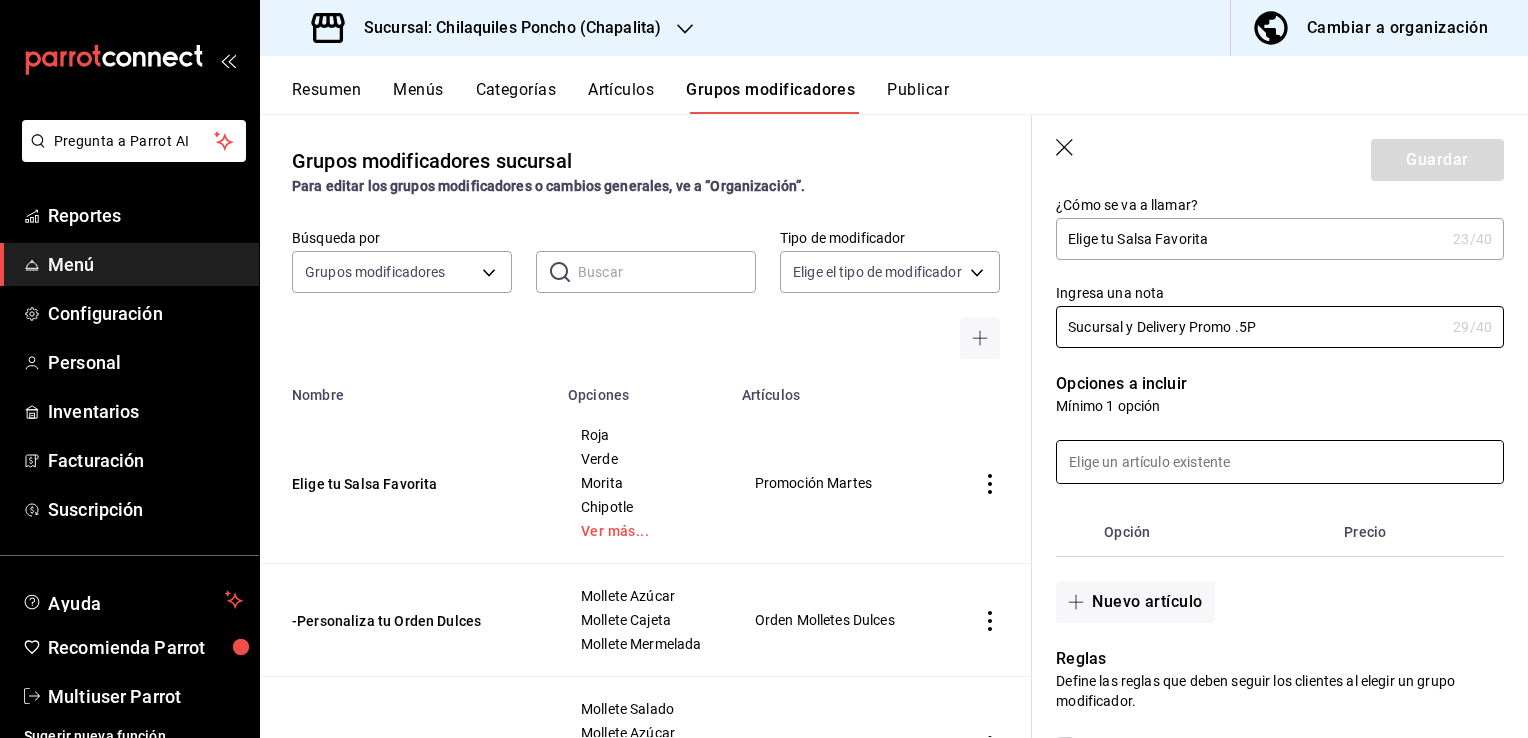 type on "Sucursal y Delivery Promo .5P" 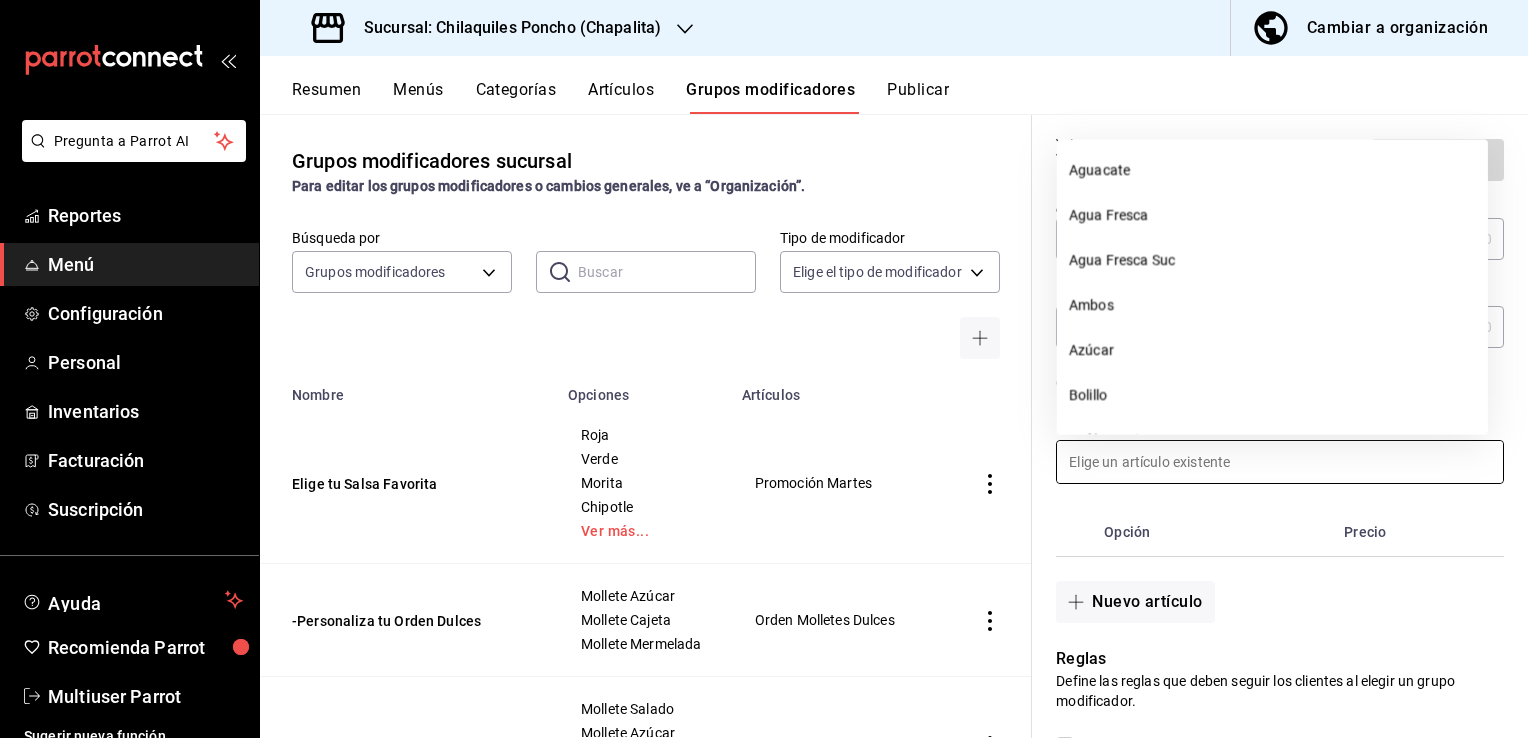 click at bounding box center [1280, 462] 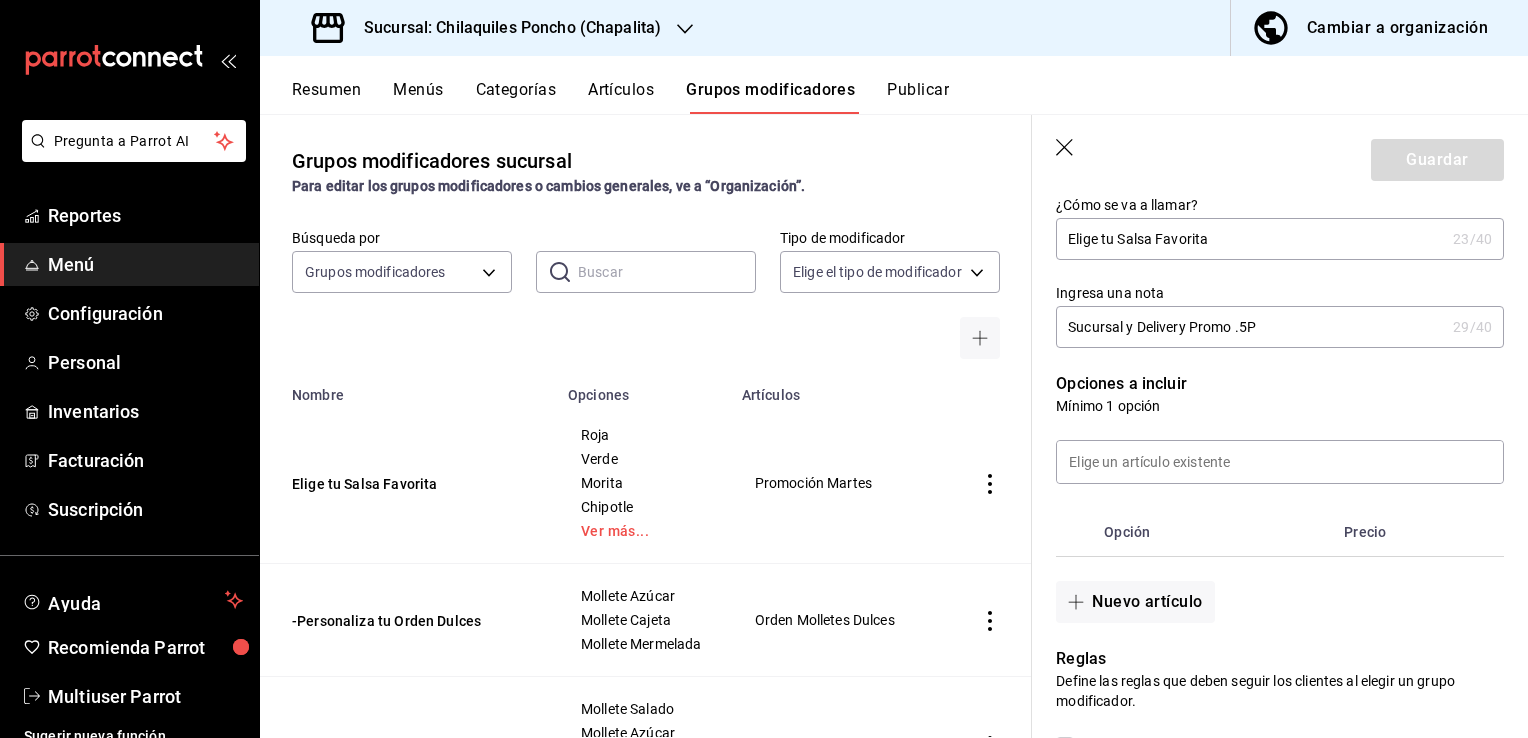 click on "Elige tu Salsa Favorita" at bounding box center (1250, 239) 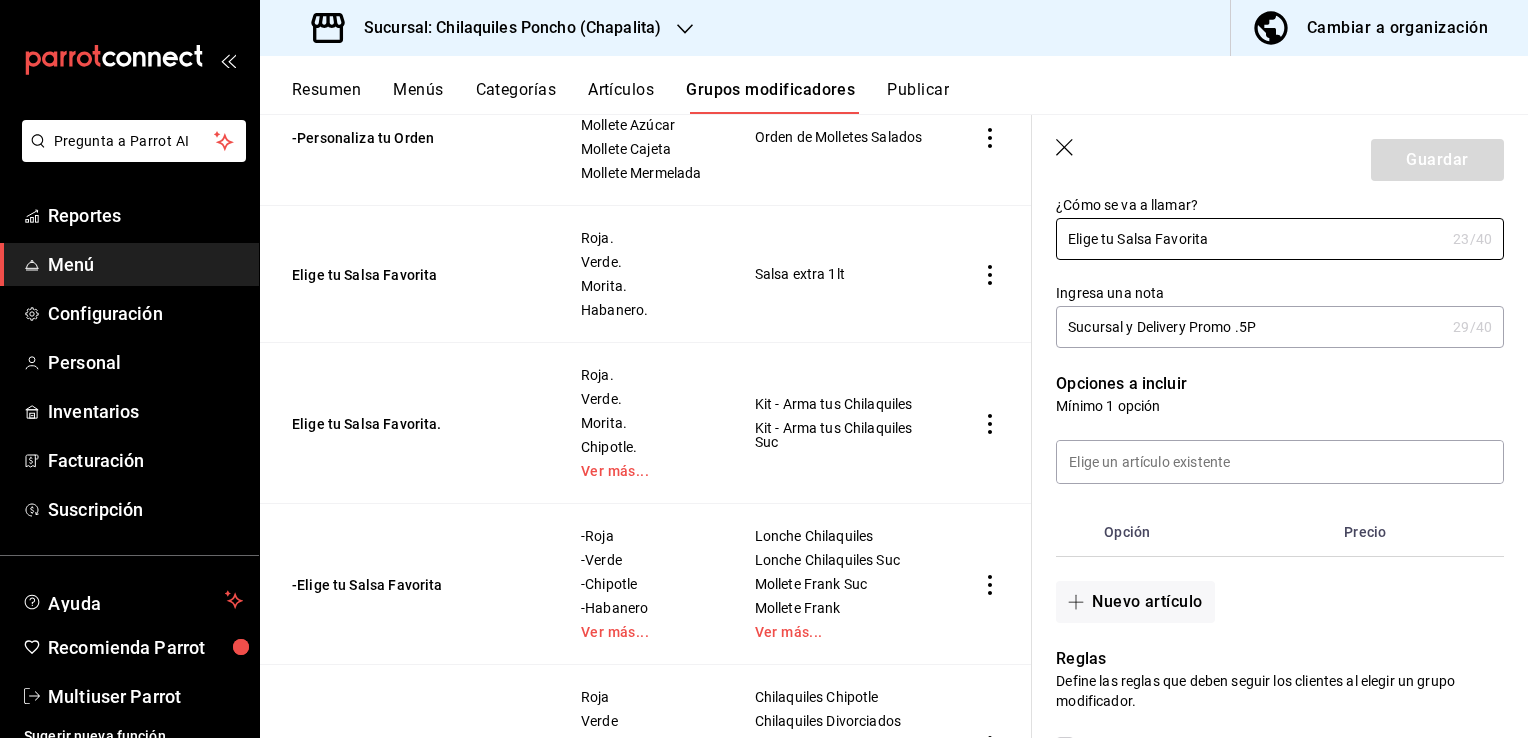 scroll, scrollTop: 748, scrollLeft: 0, axis: vertical 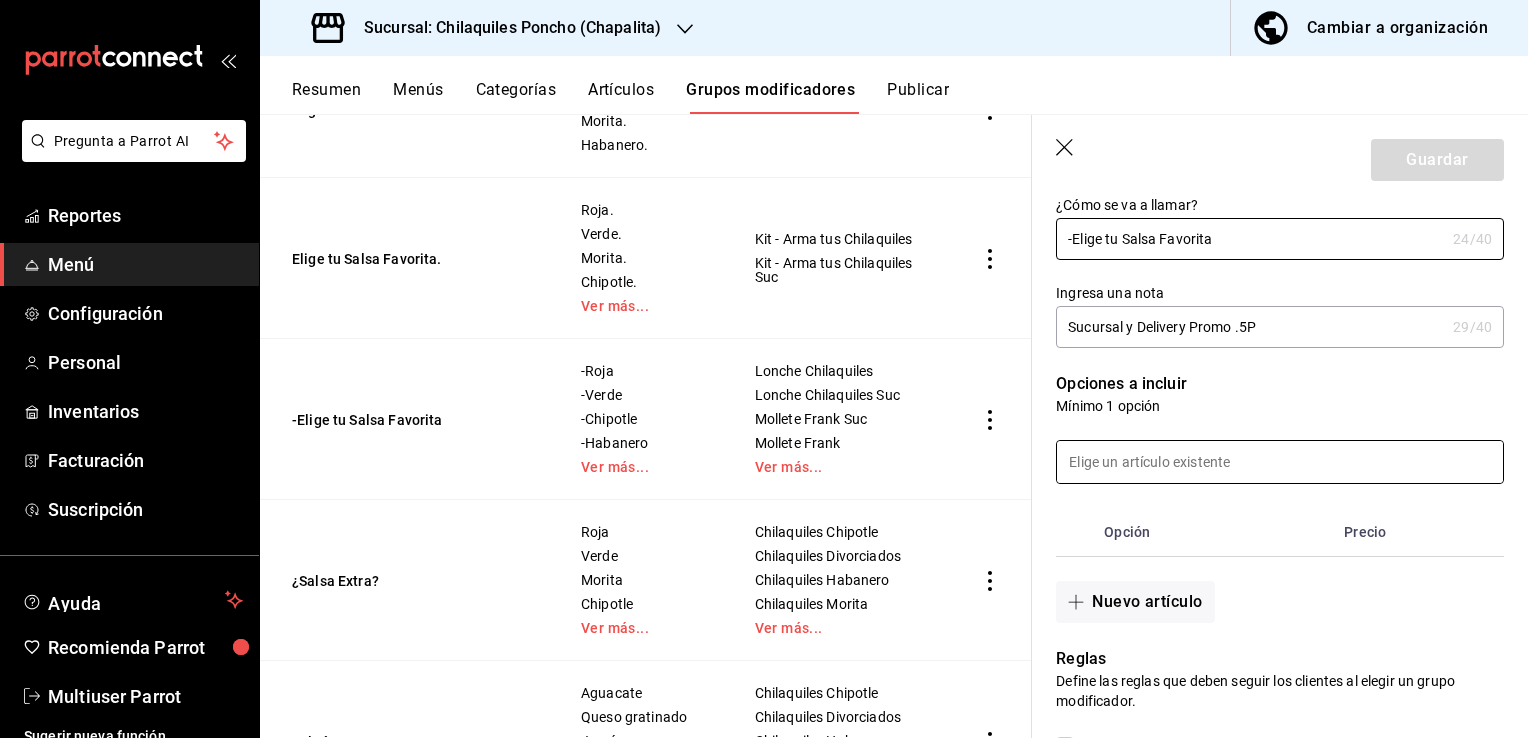 type on "-Elige tu Salsa Favorita" 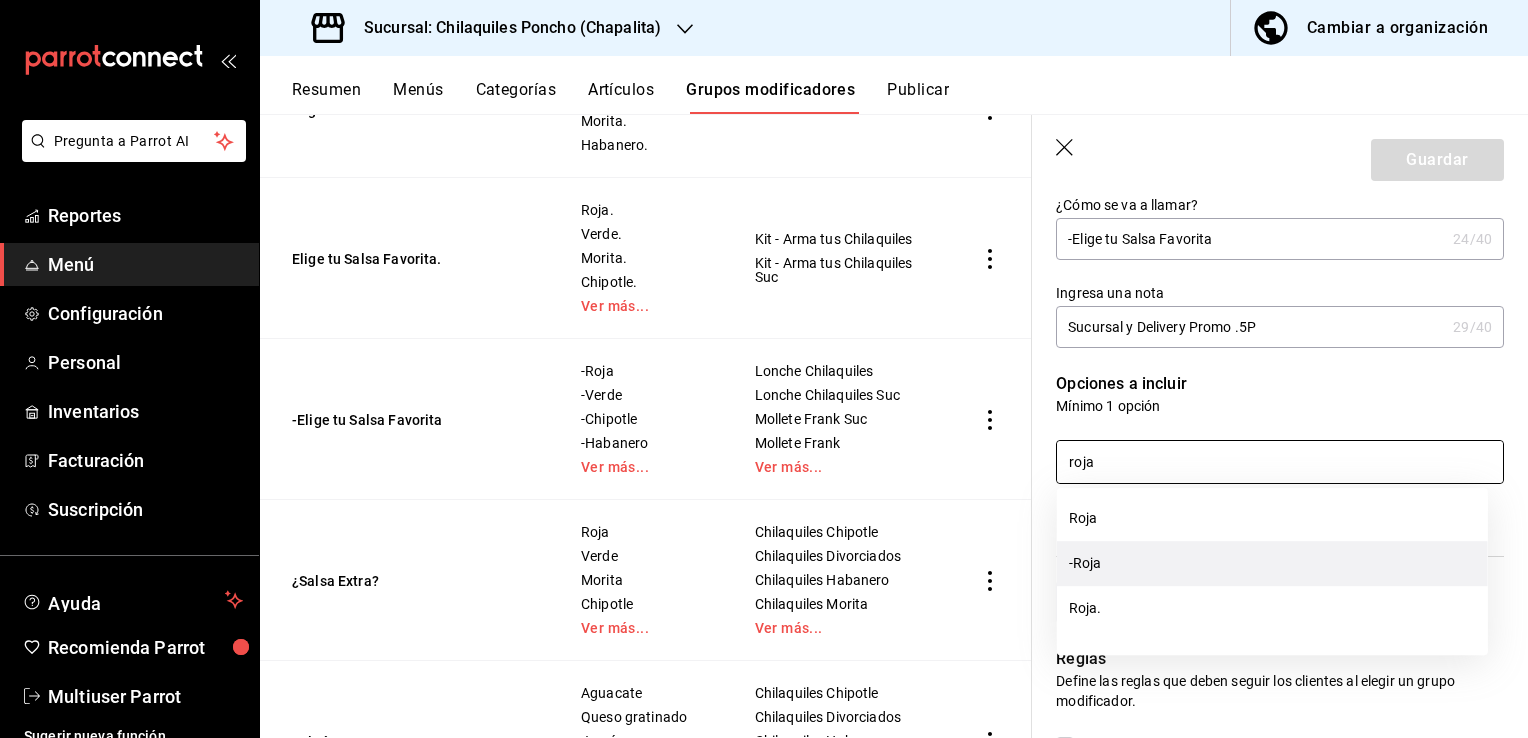 click on "-Roja" at bounding box center [1272, 563] 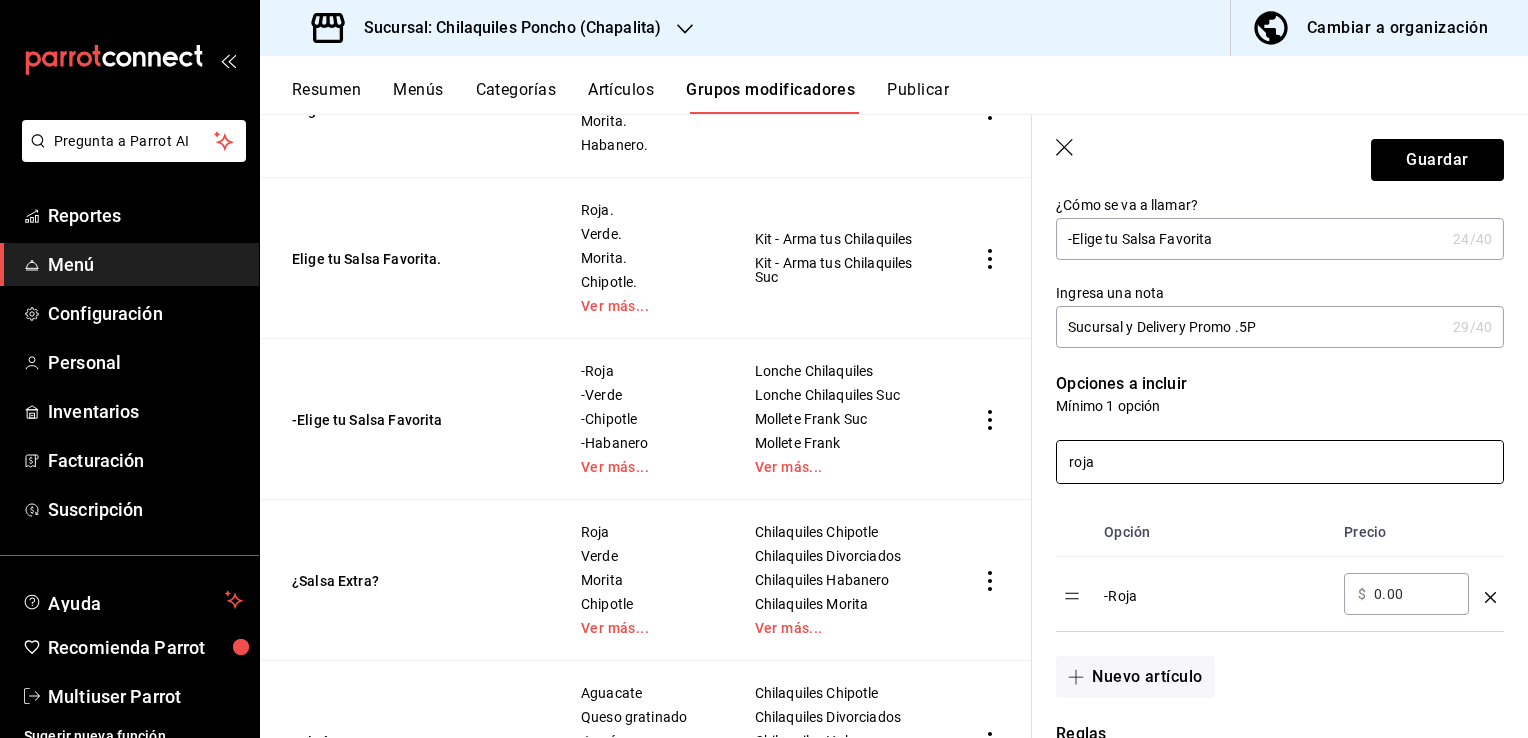 click on "roja" at bounding box center [1280, 462] 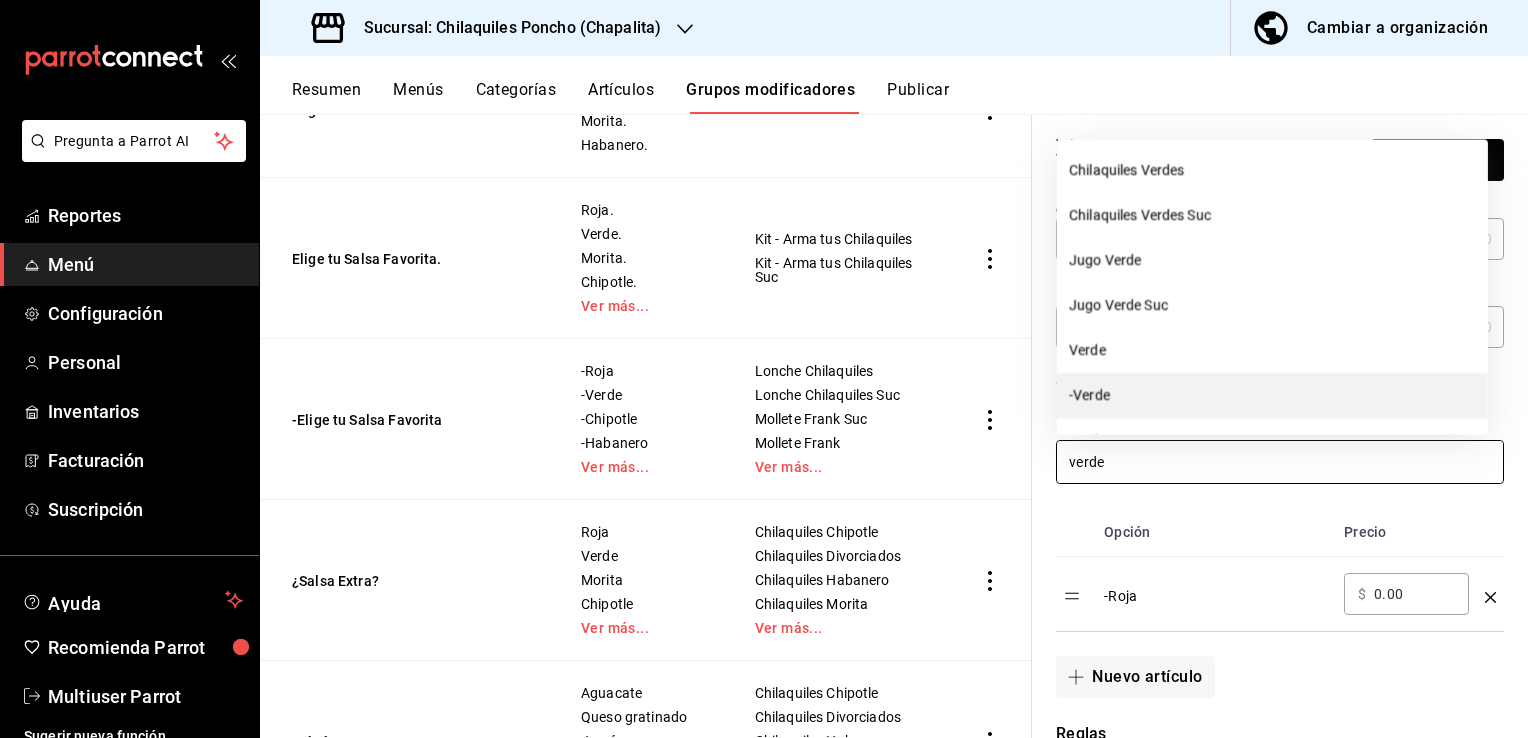 click on "-Verde" at bounding box center (1272, 394) 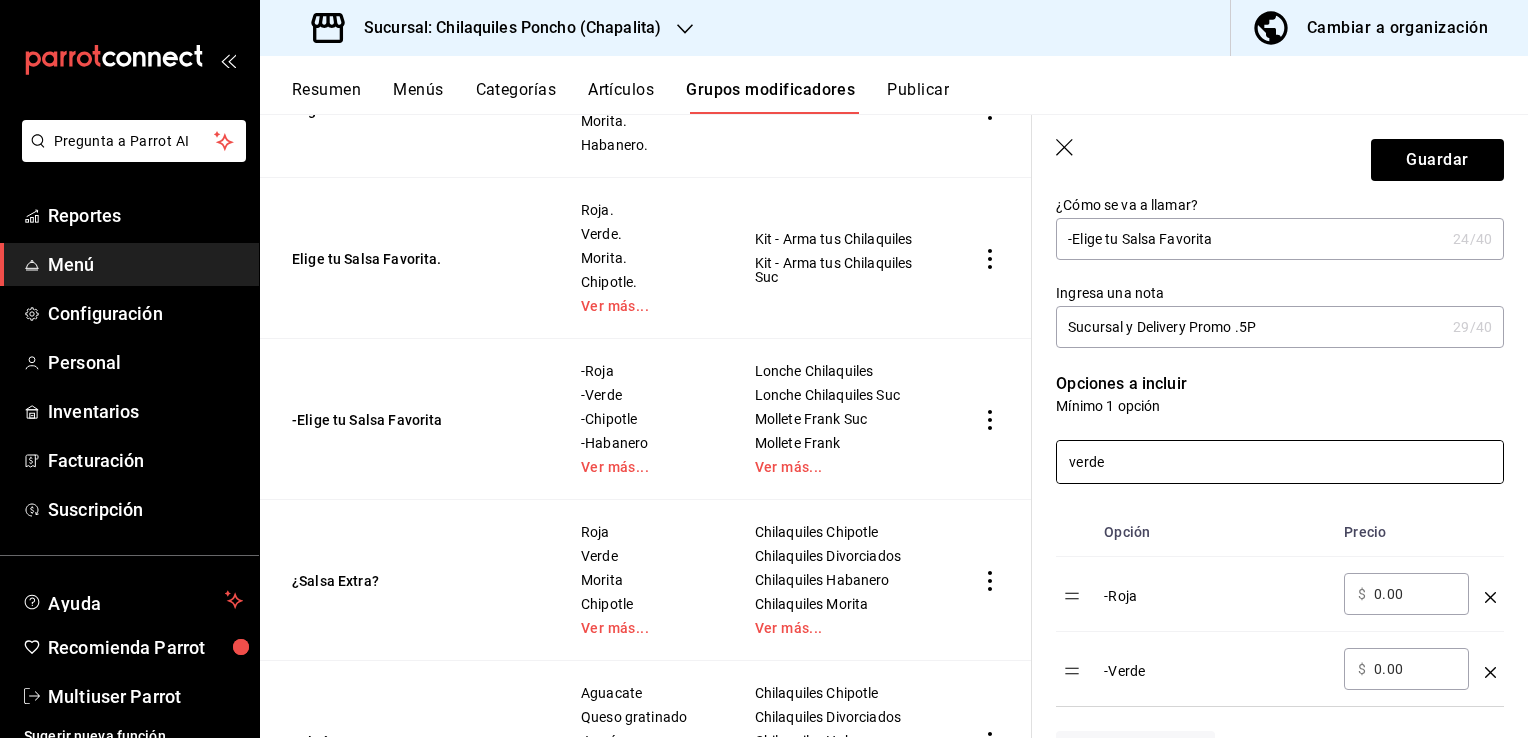 click on "verde" at bounding box center [1280, 462] 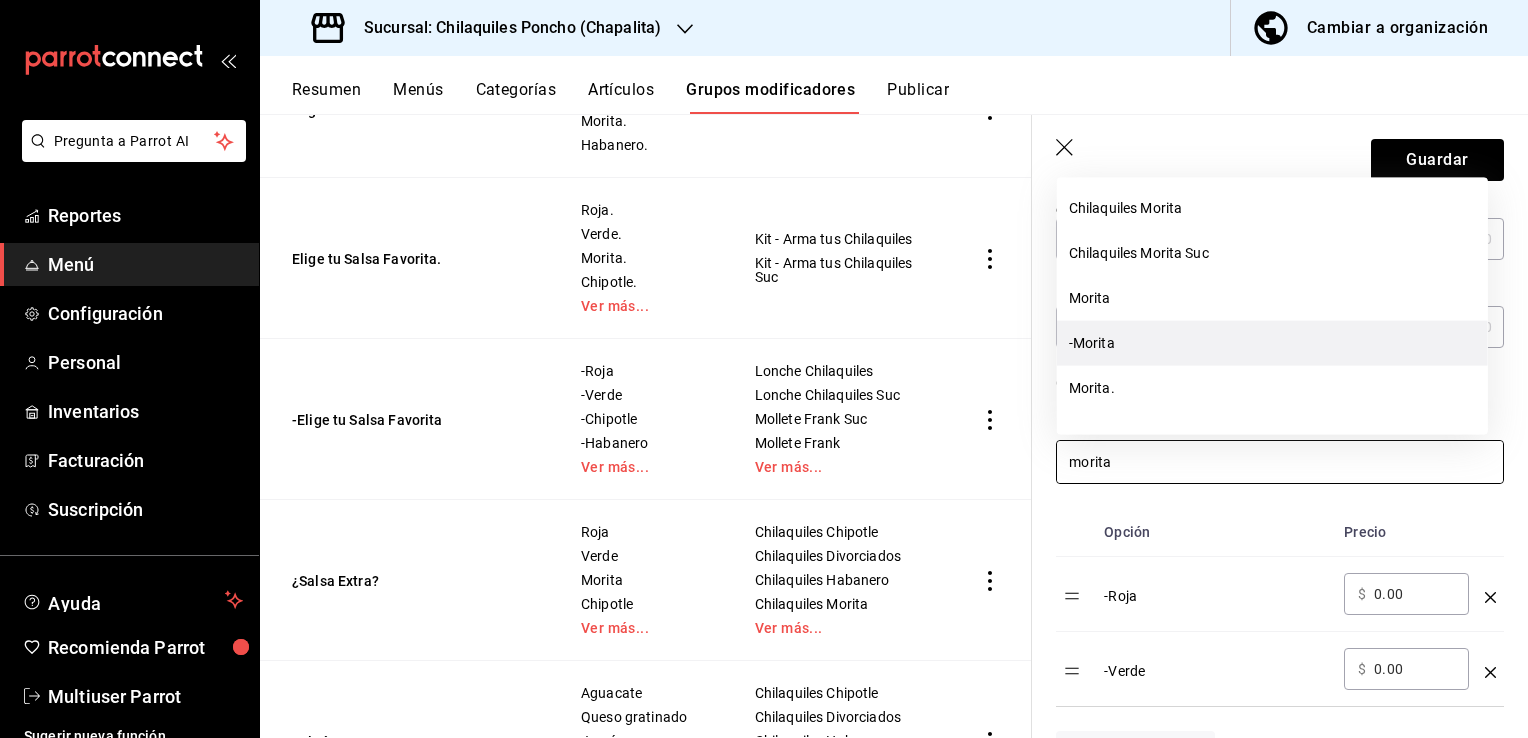 click on "-Morita" at bounding box center [1272, 343] 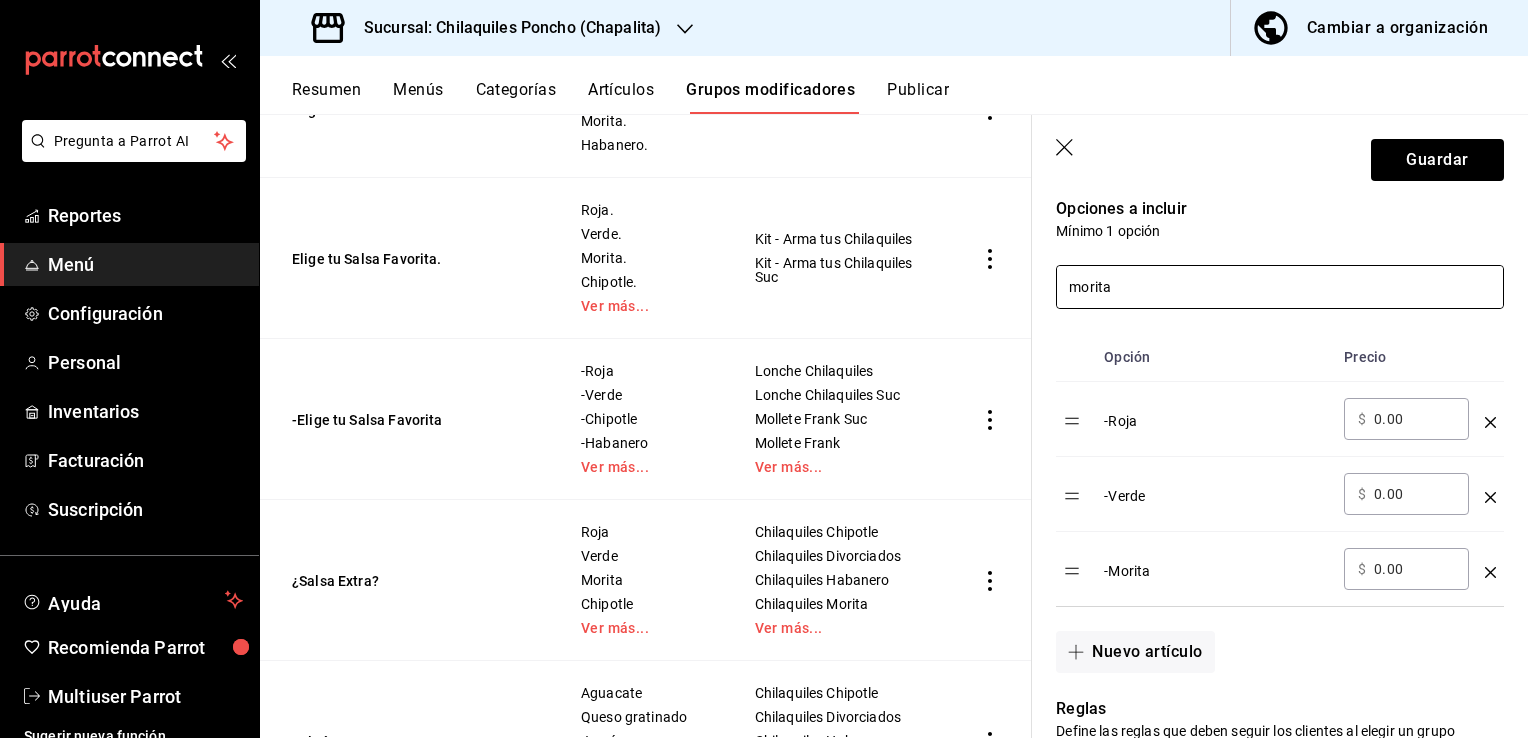 scroll, scrollTop: 427, scrollLeft: 0, axis: vertical 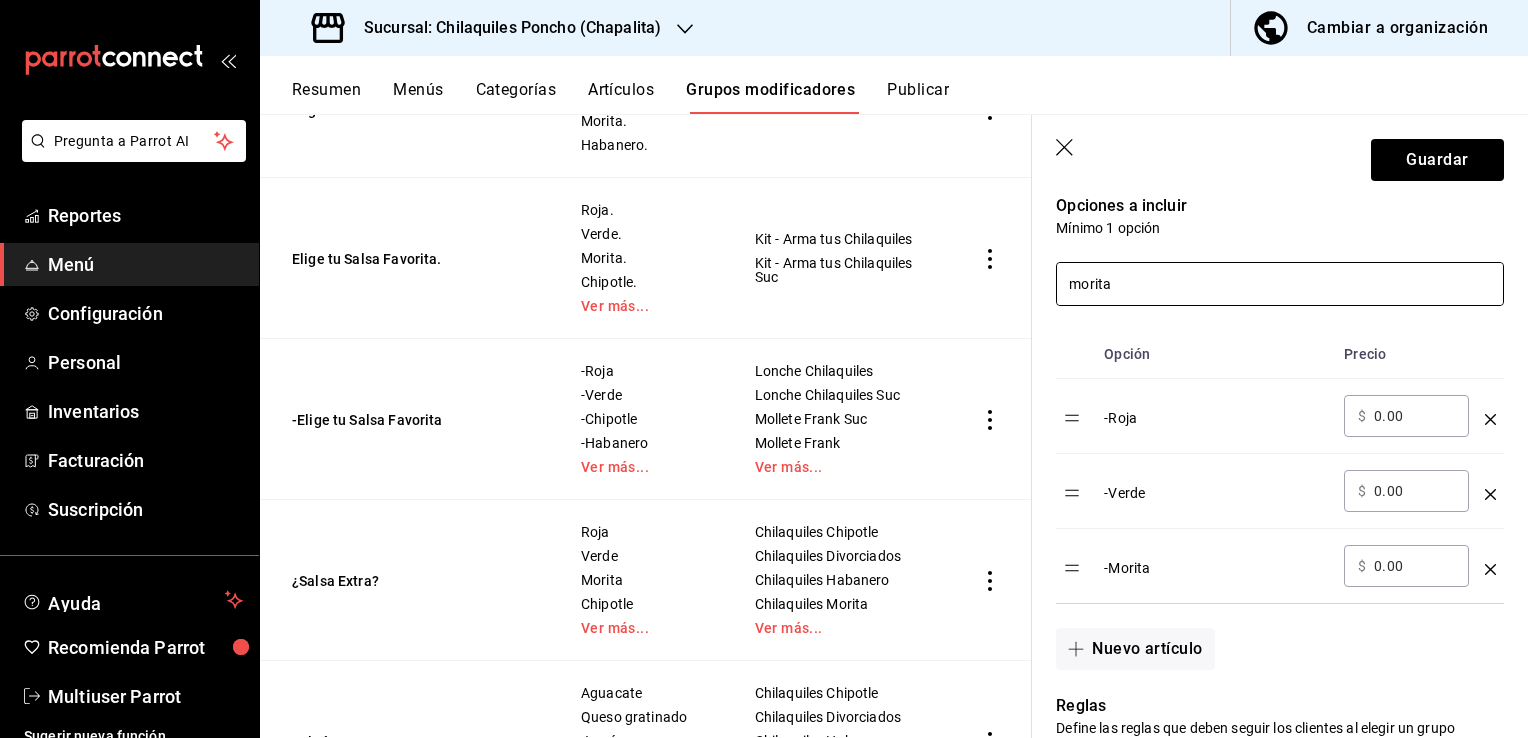 click on "morita" at bounding box center [1280, 284] 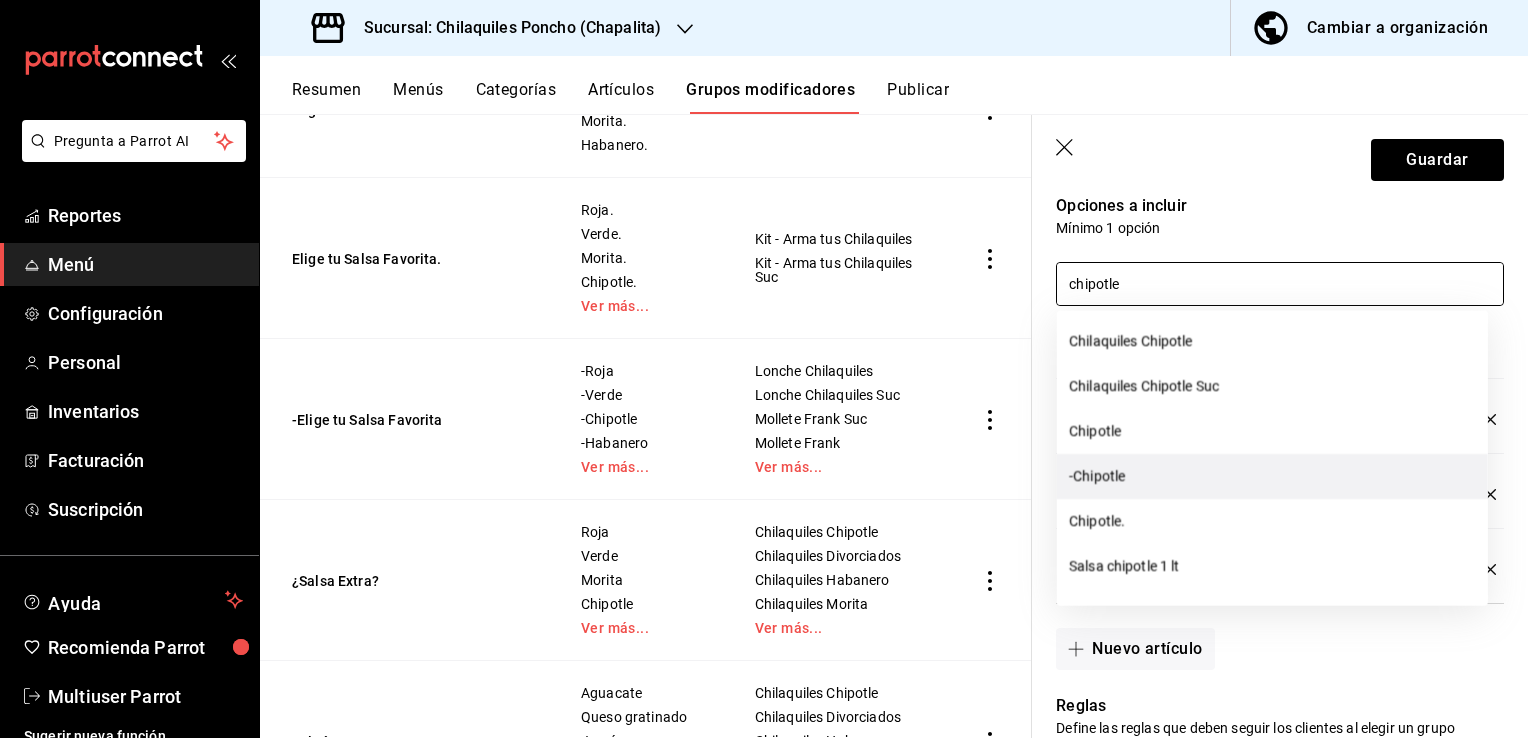 click on "-Chipotle" at bounding box center (1272, 476) 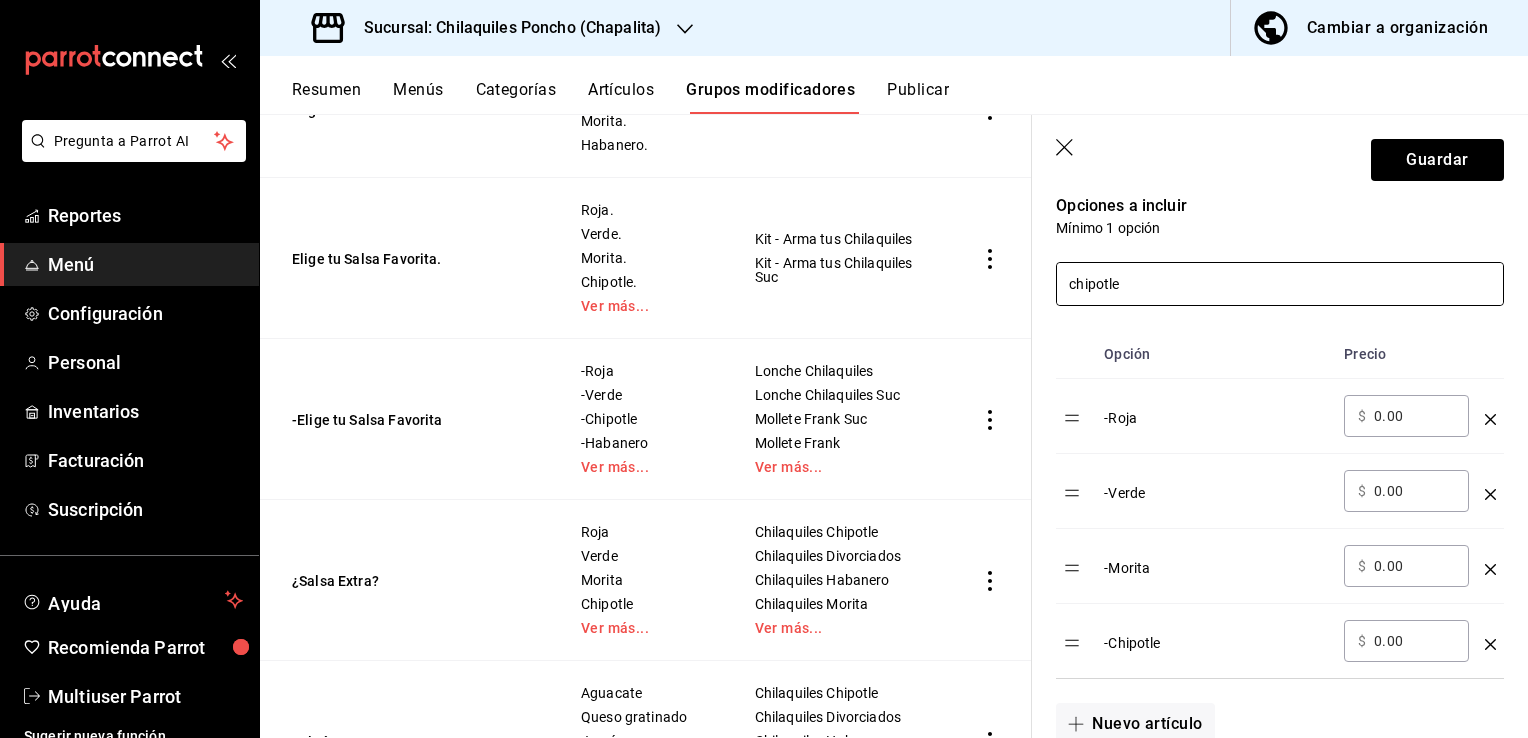 click on "chipotle" at bounding box center (1280, 284) 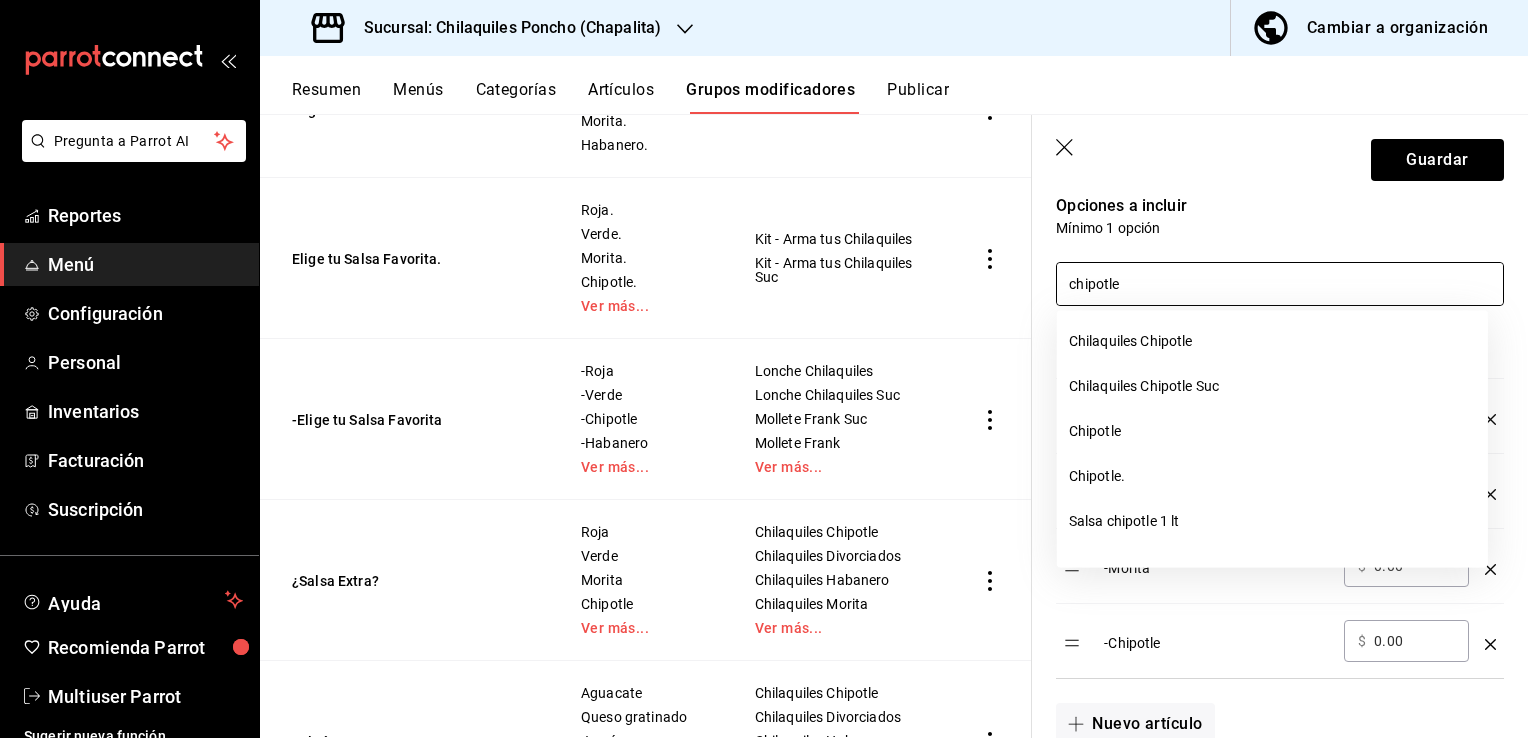 click on "chipotle" at bounding box center [1280, 284] 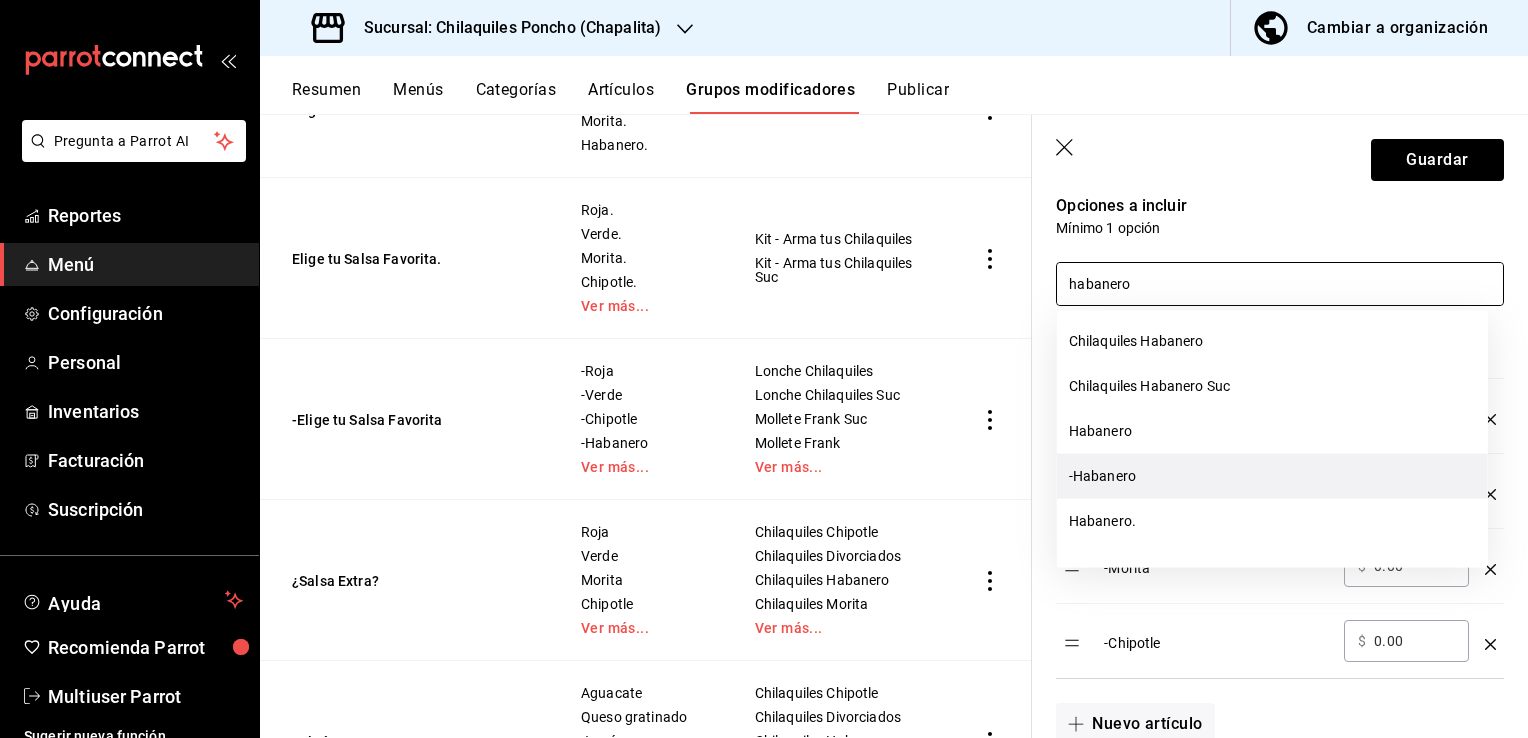click on "-Habanero" at bounding box center [1272, 476] 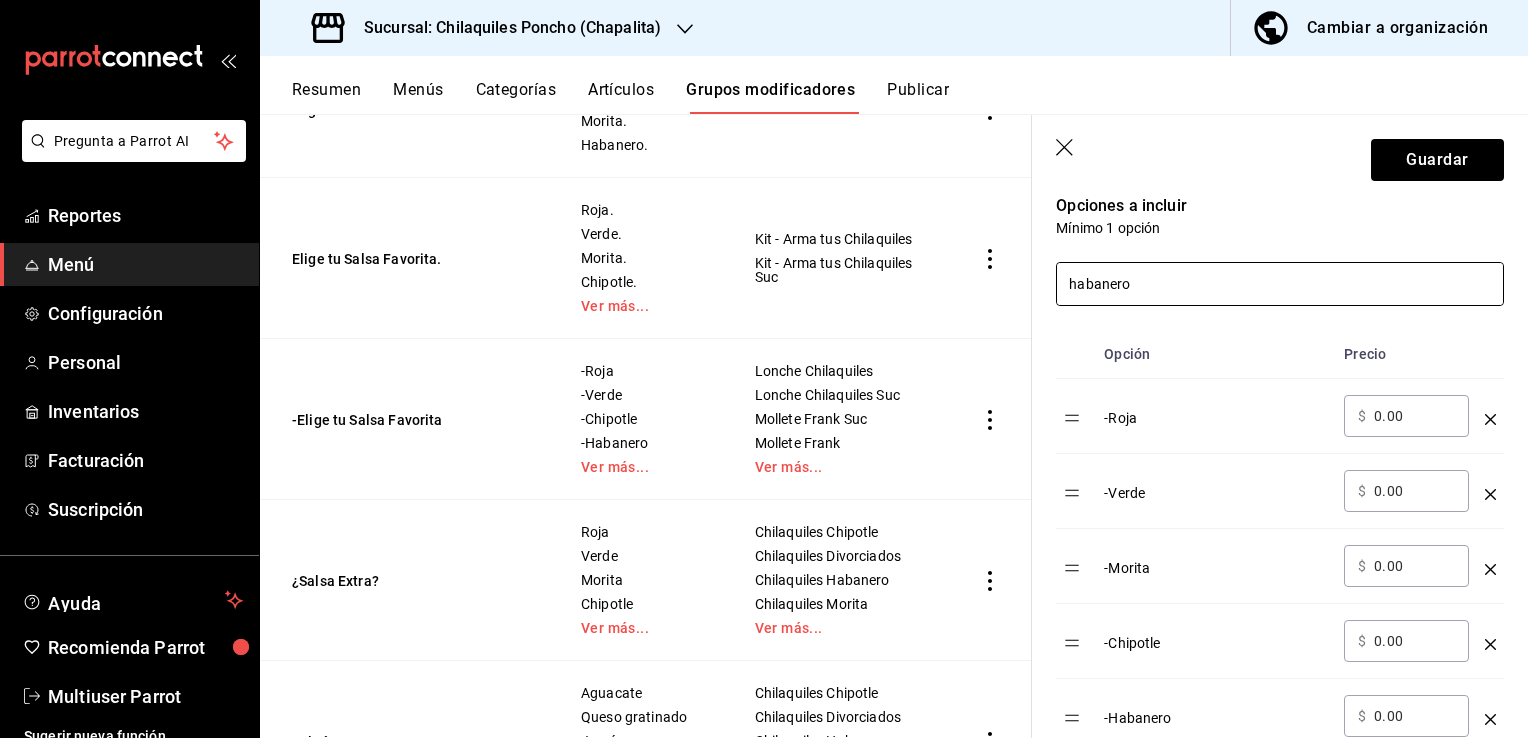type on "habanero" 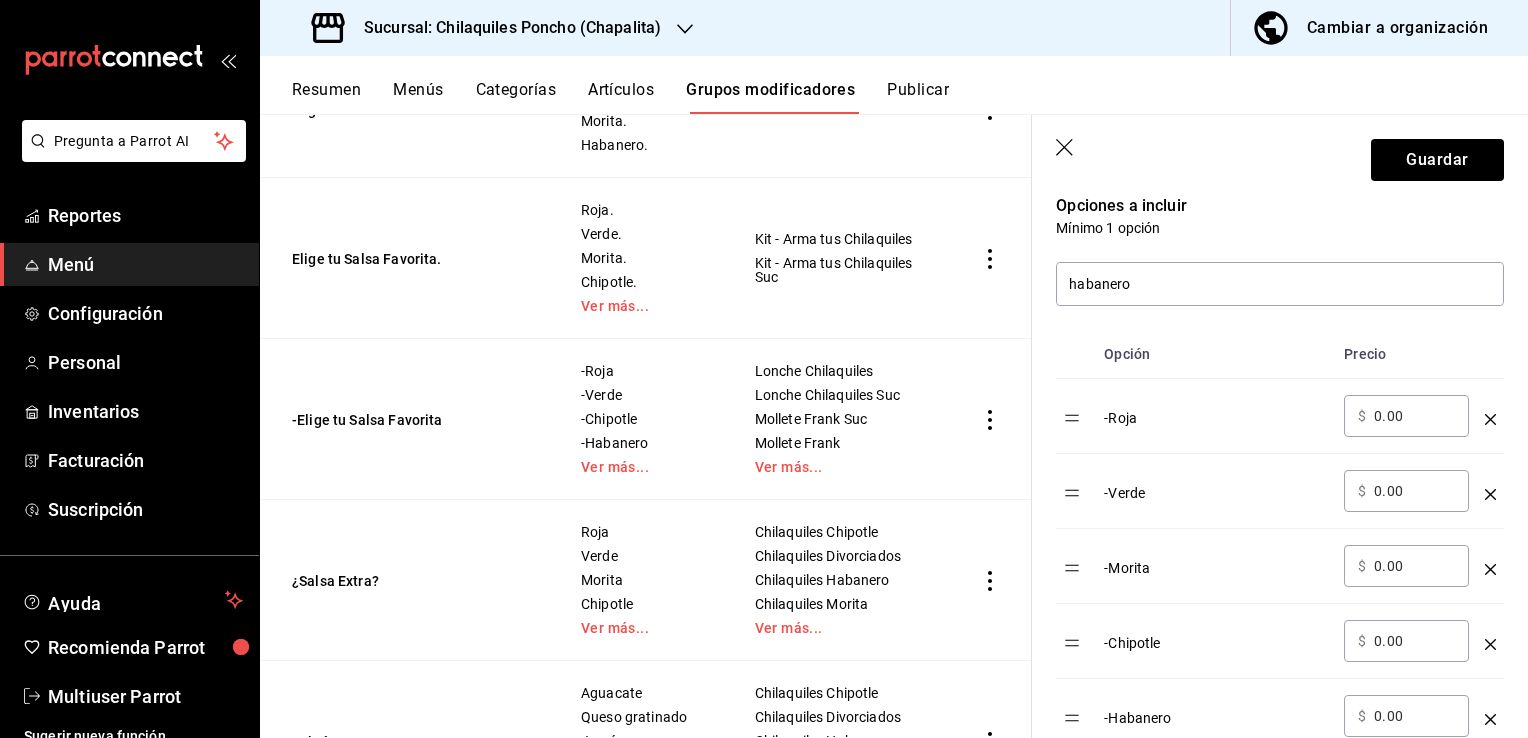 drag, startPoint x: 1512, startPoint y: 334, endPoint x: 1515, endPoint y: 388, distance: 54.08327 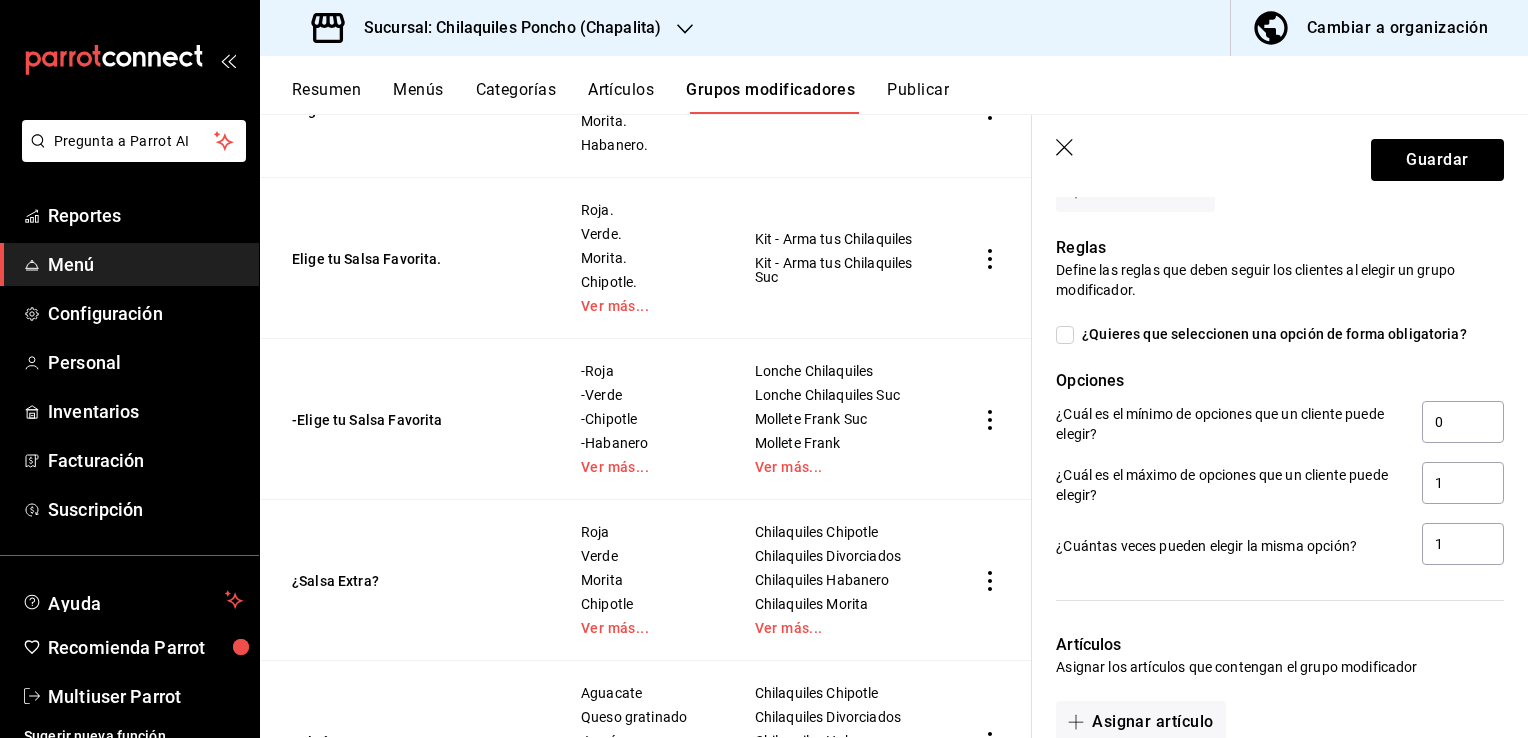scroll, scrollTop: 1040, scrollLeft: 0, axis: vertical 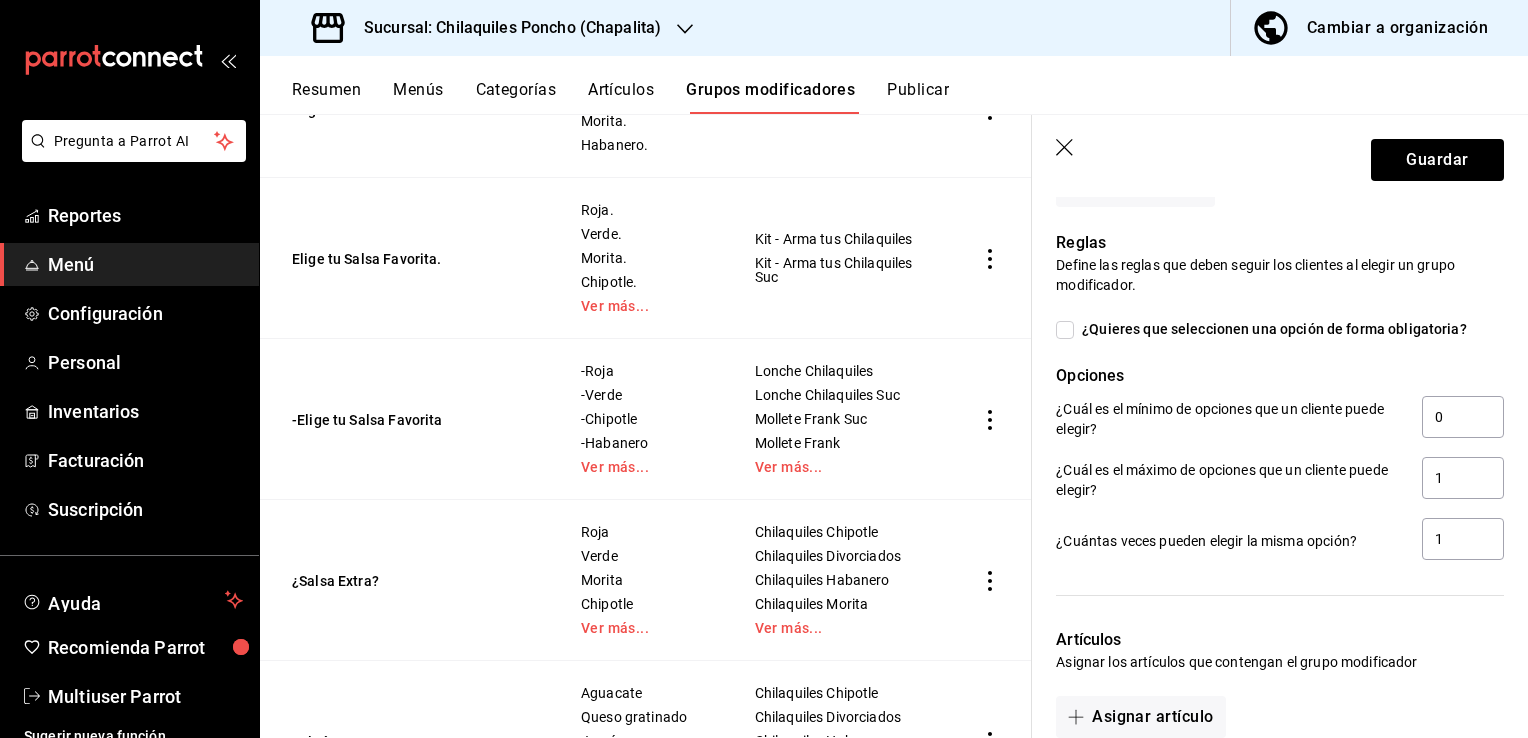 click on "Reglas Define las reglas que deben seguir los clientes al elegir un grupo modificador. ¿Quieres que seleccionen una opción de forma obligatoria? Opciones  ¿Cuál es el mínimo de opciones que un cliente puede elegir? 0 ¿Cuál es el máximo de opciones que un cliente puede elegir? 1 ¿Cuántas veces pueden elegir la misma opción? 1" at bounding box center [1268, 385] 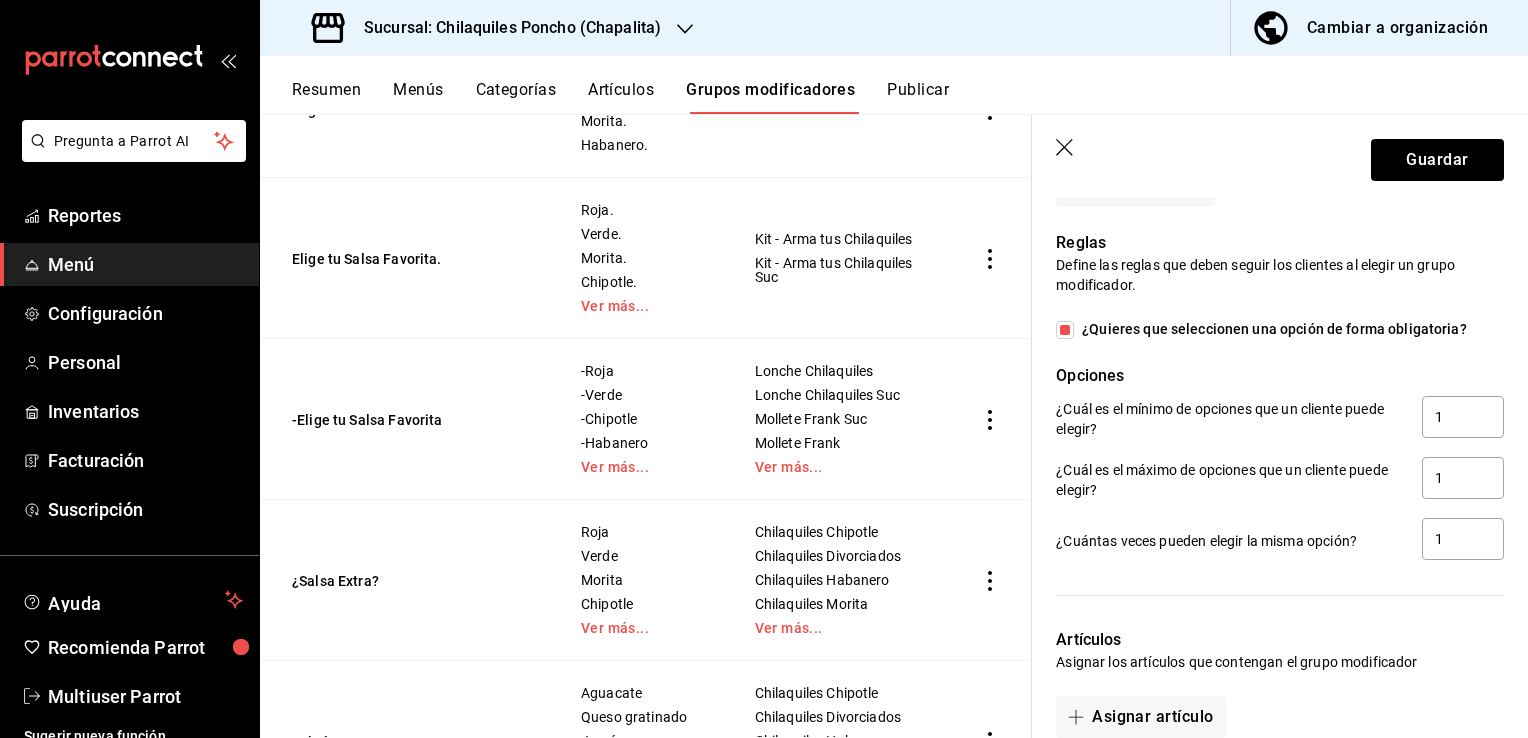 scroll, scrollTop: 1275, scrollLeft: 0, axis: vertical 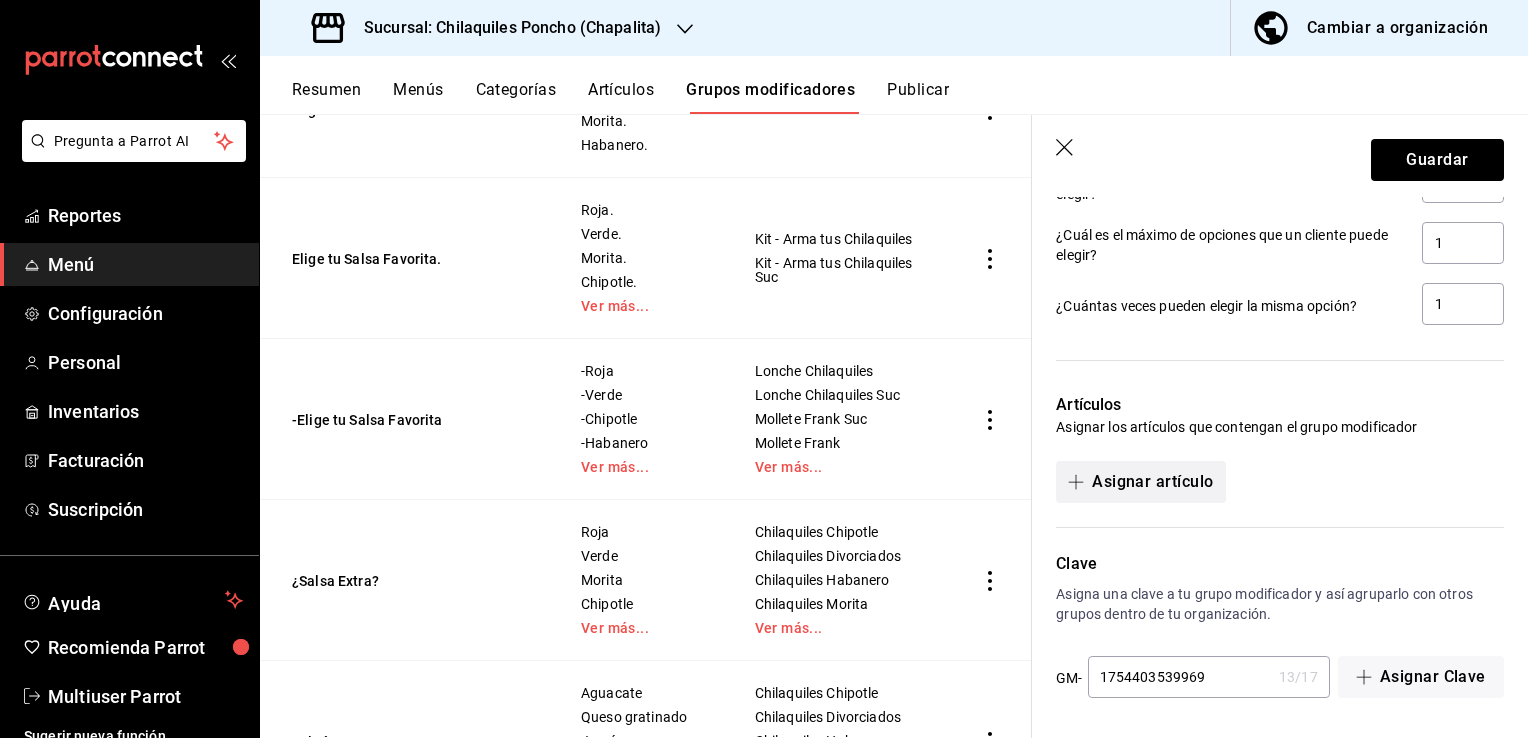 click on "Asignar artículo" at bounding box center [1140, 482] 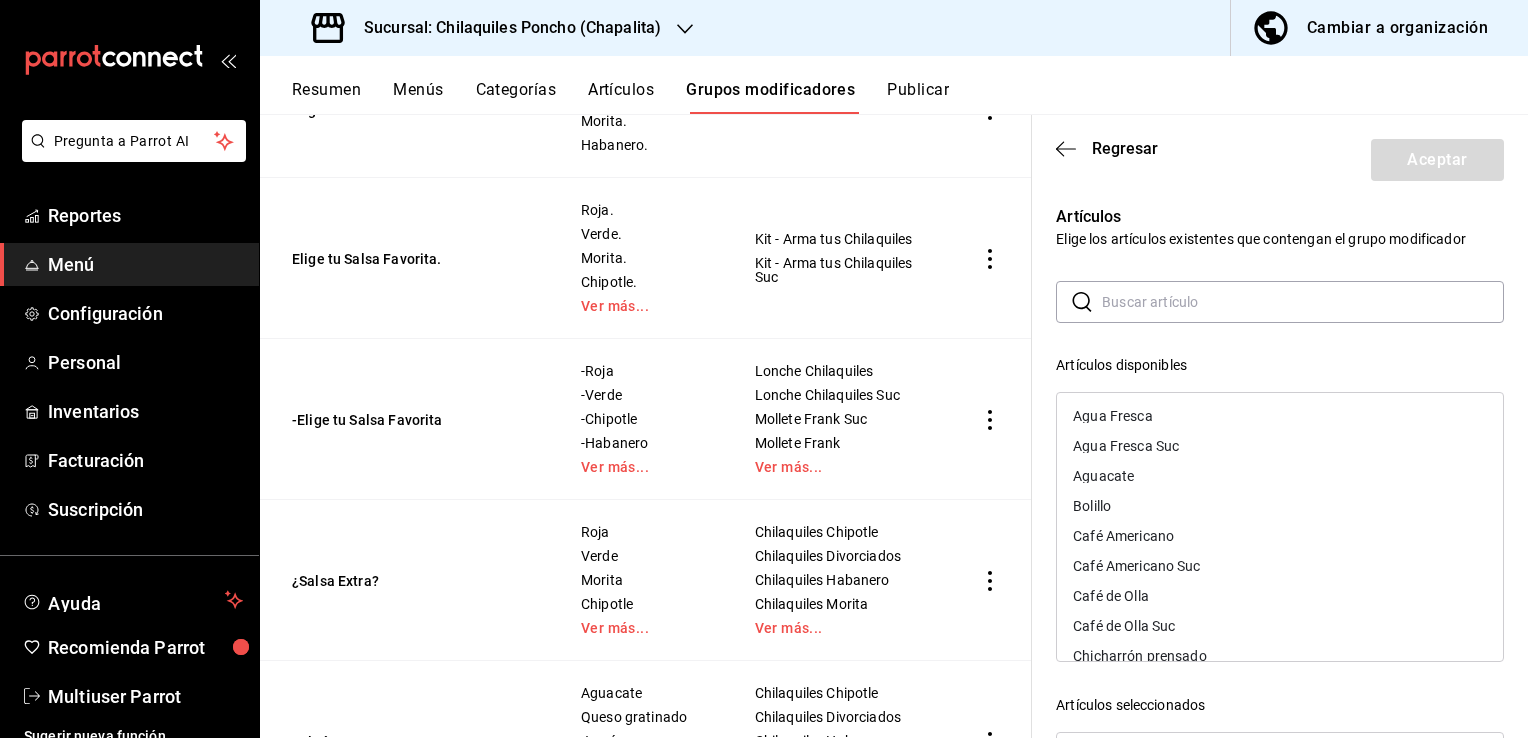 click at bounding box center [1303, 302] 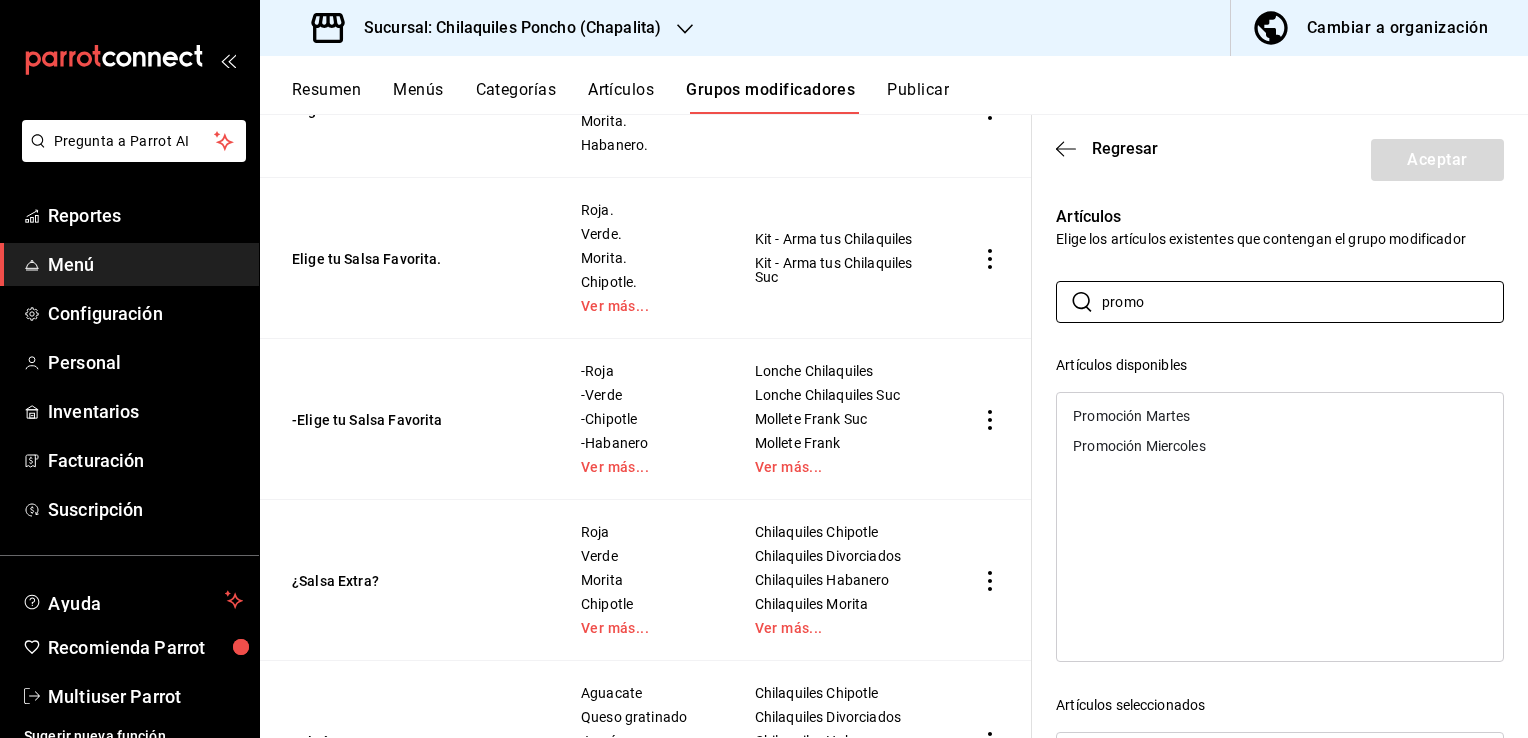 type on "promo" 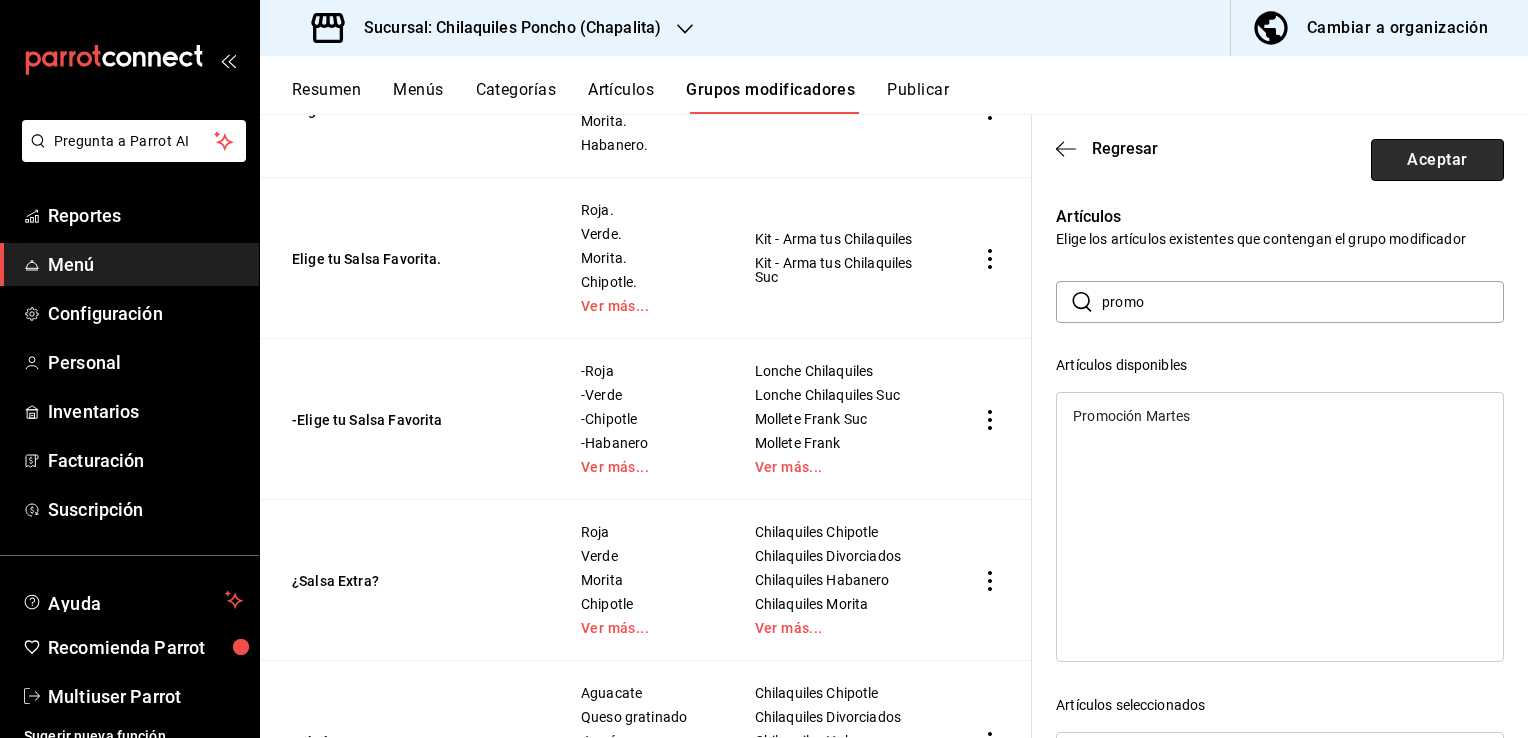 click on "Aceptar" at bounding box center [1437, 160] 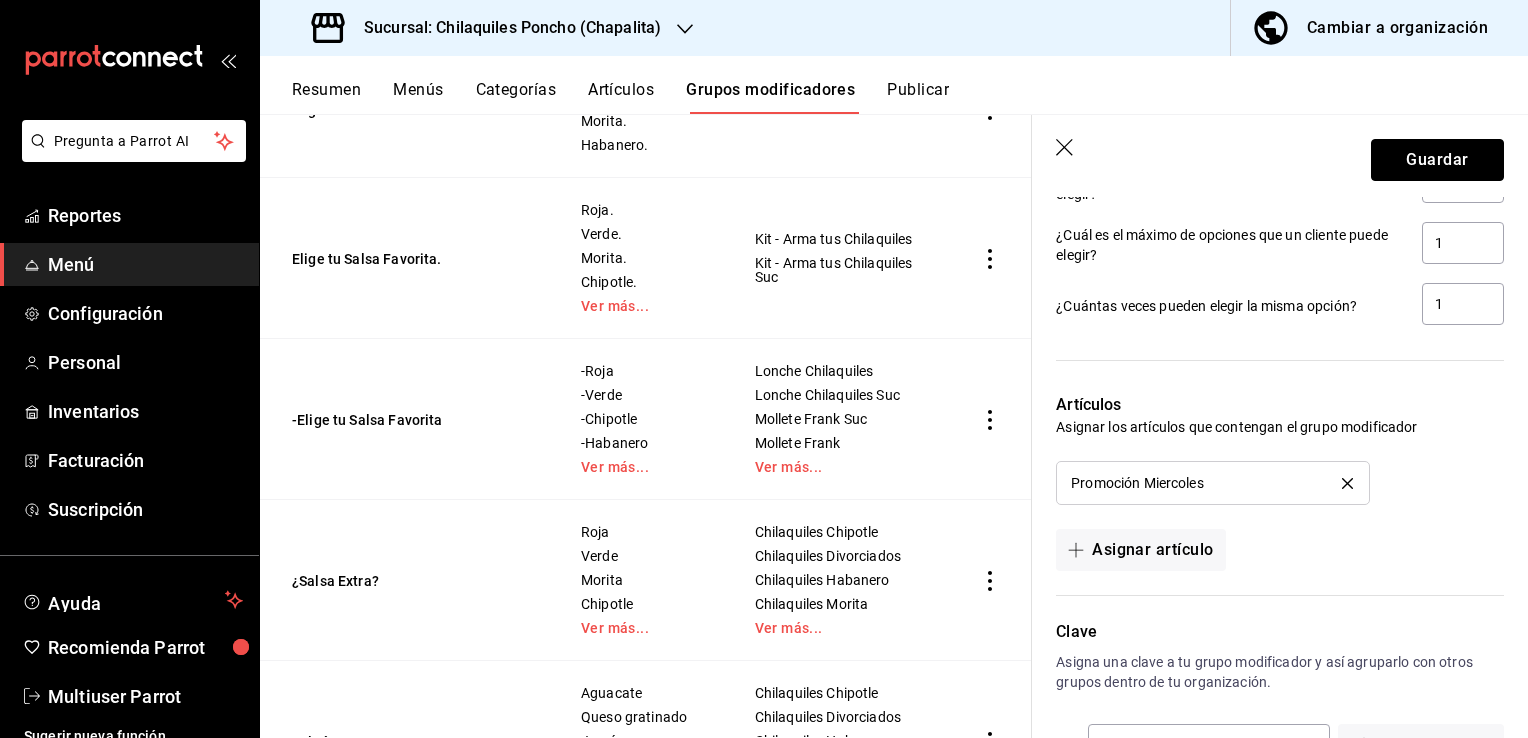 click on "Guardar" at bounding box center (1437, 160) 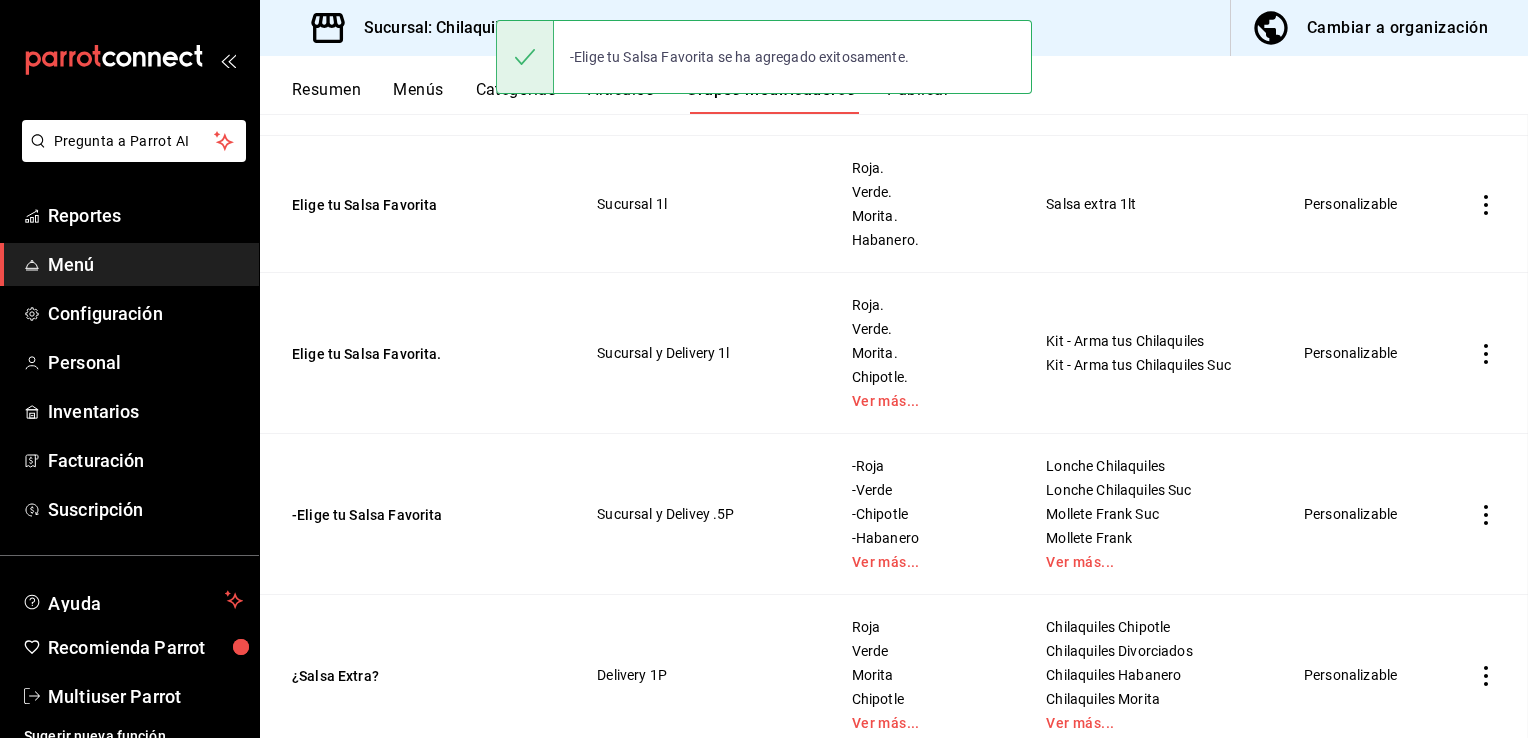 scroll, scrollTop: 0, scrollLeft: 0, axis: both 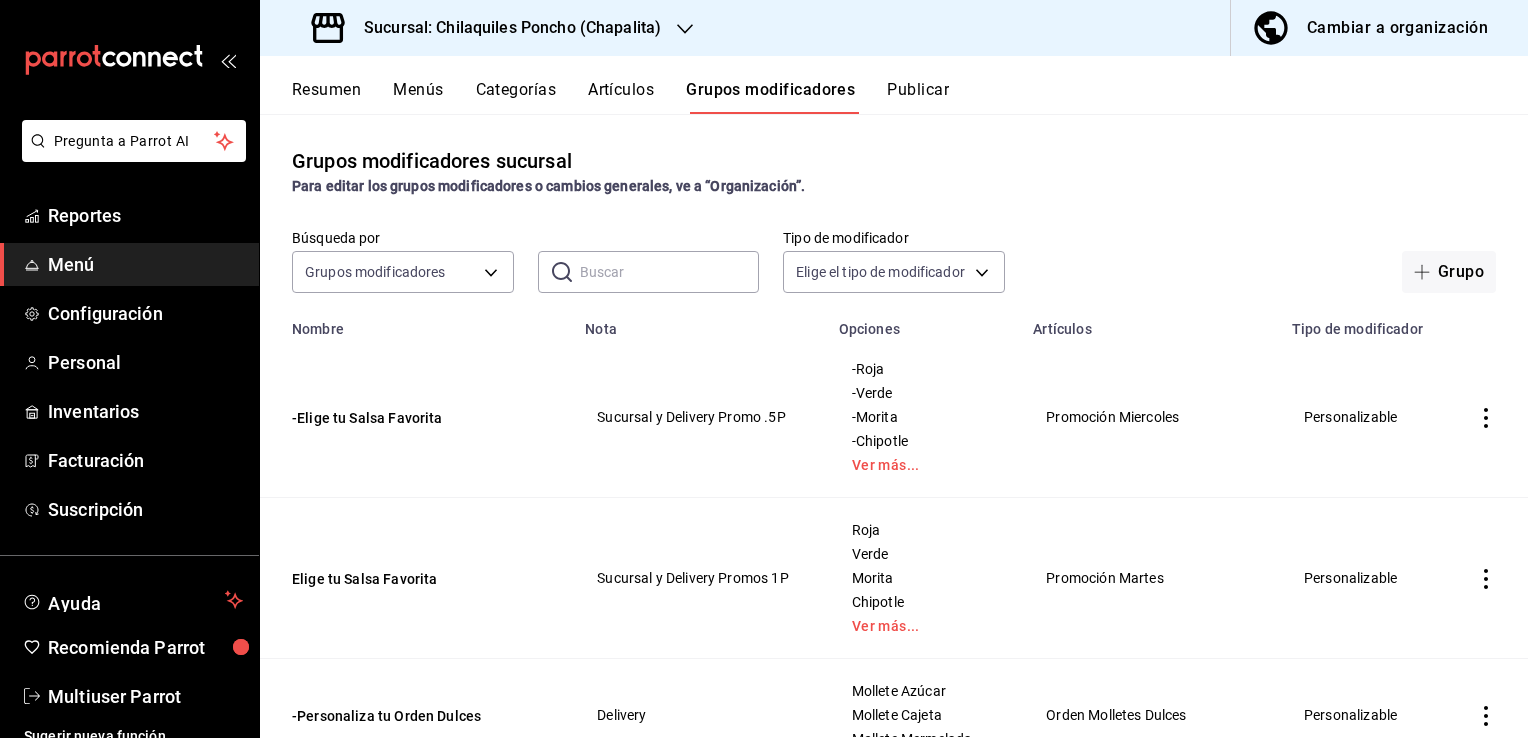 click on "Resumen" at bounding box center [326, 97] 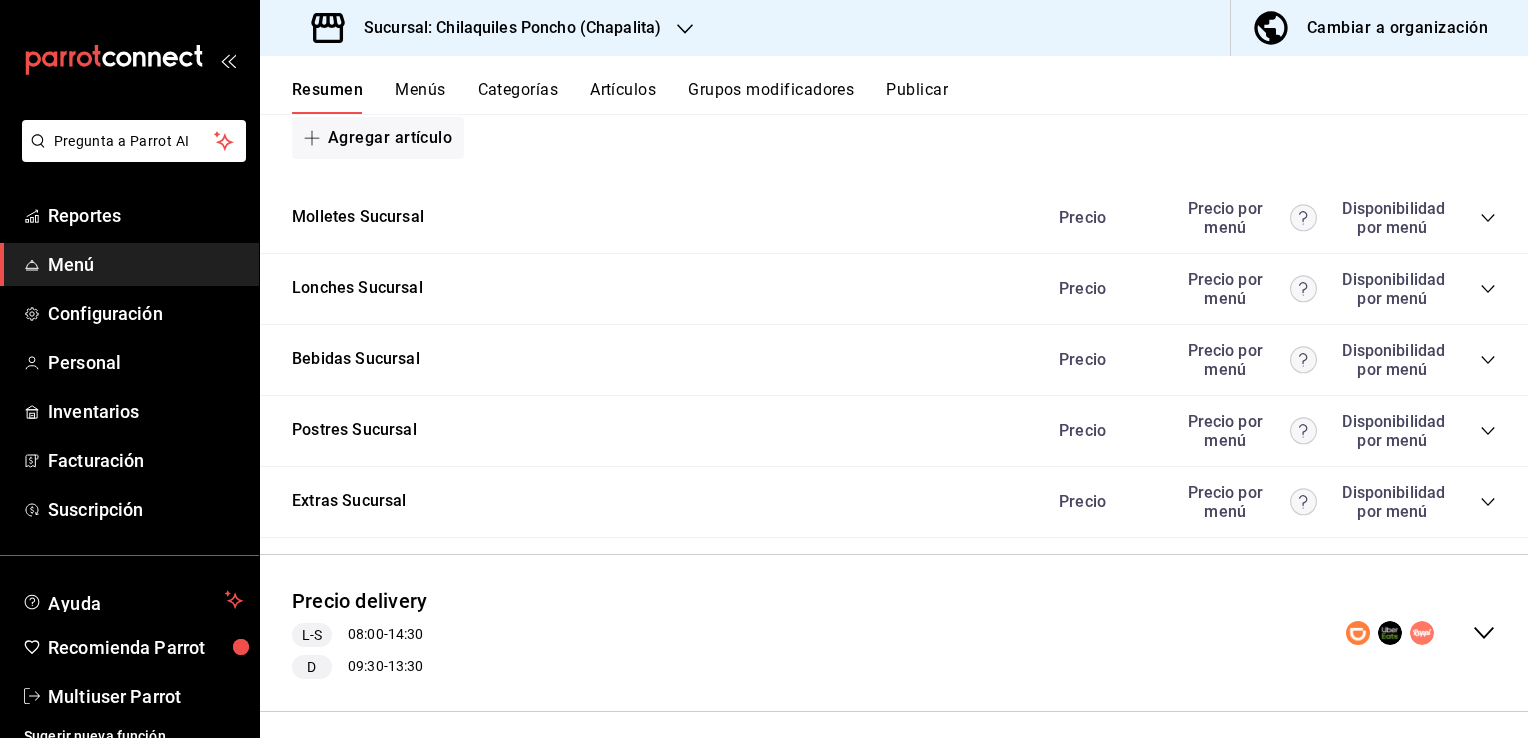 scroll, scrollTop: 1572, scrollLeft: 0, axis: vertical 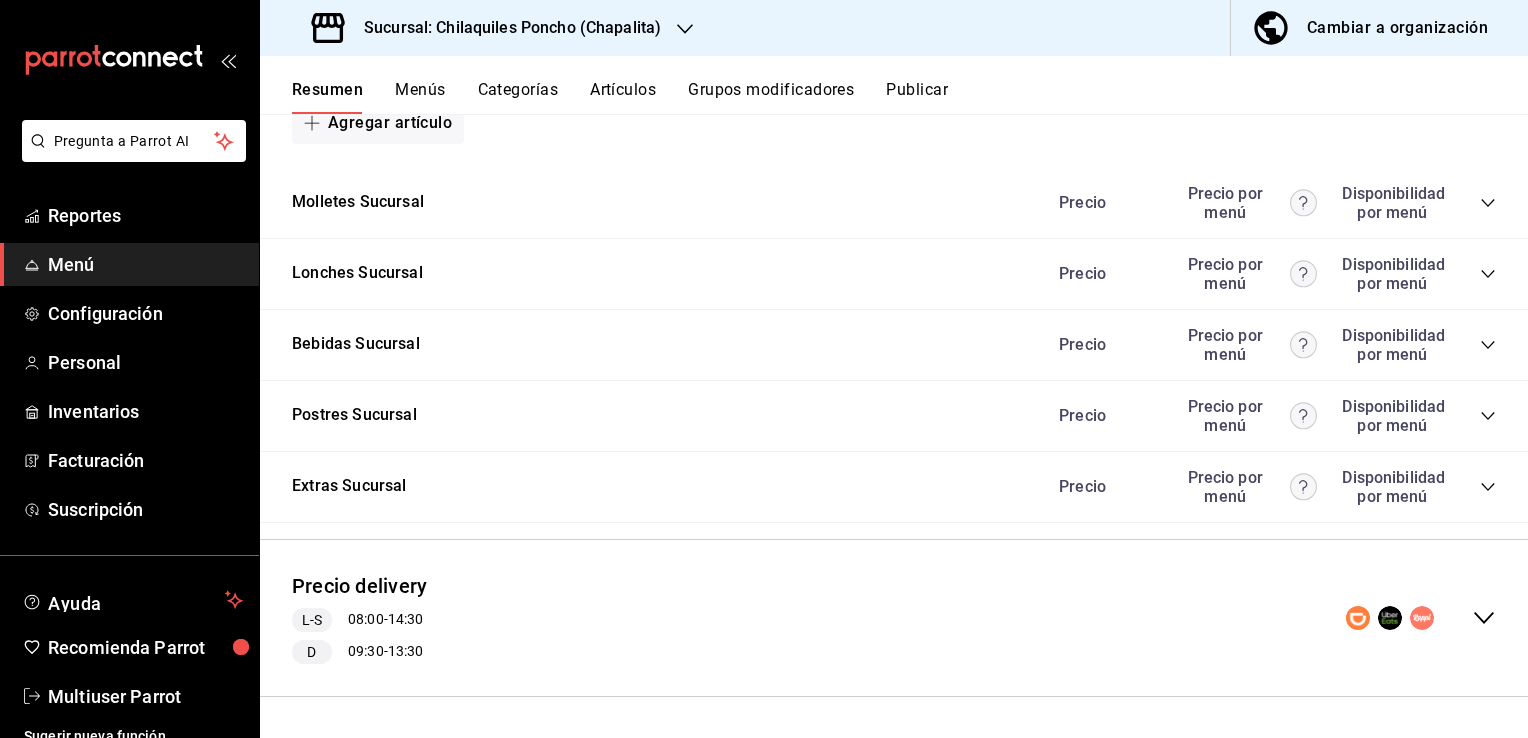 click on "Precio Precio por menú   Disponibilidad por menú" at bounding box center (1267, 274) 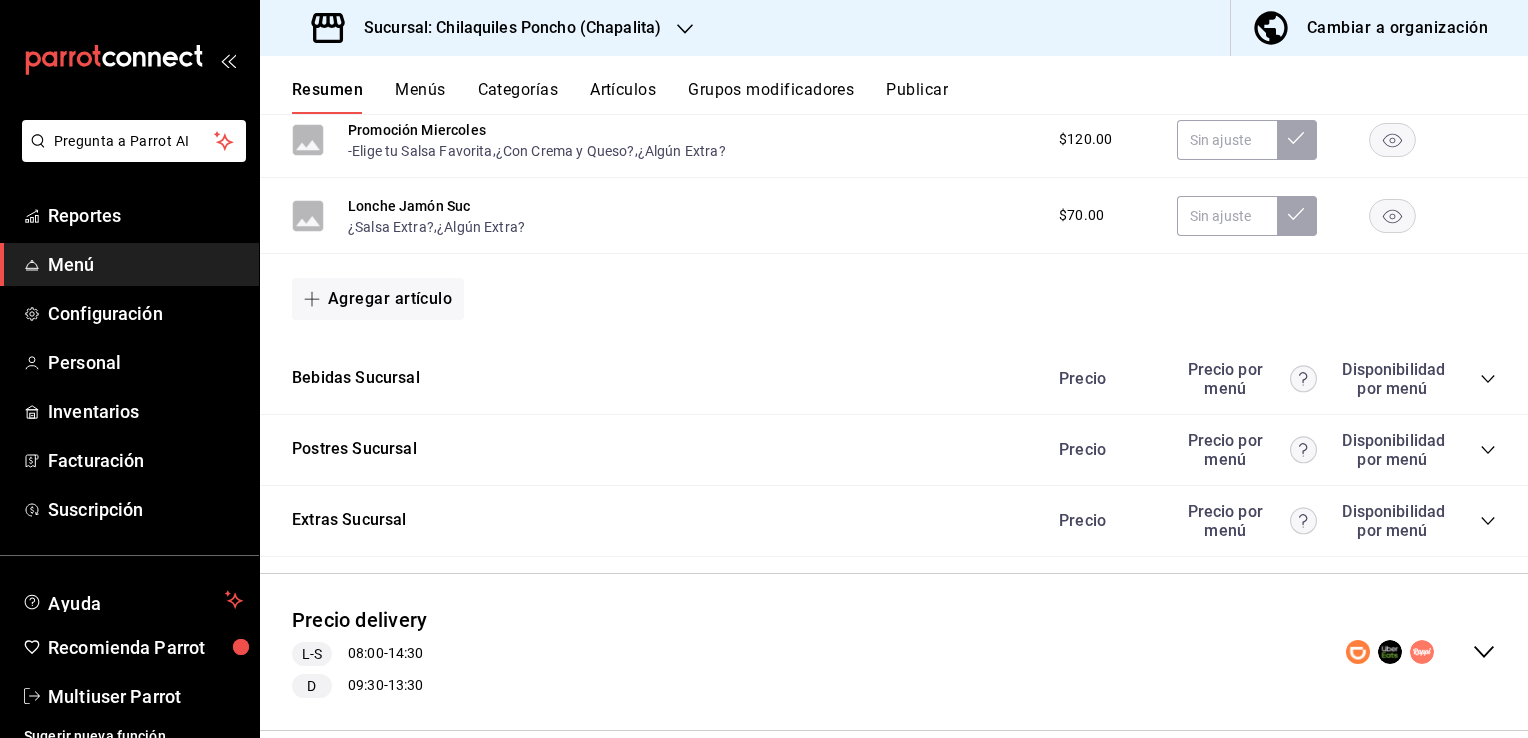 scroll, scrollTop: 2192, scrollLeft: 0, axis: vertical 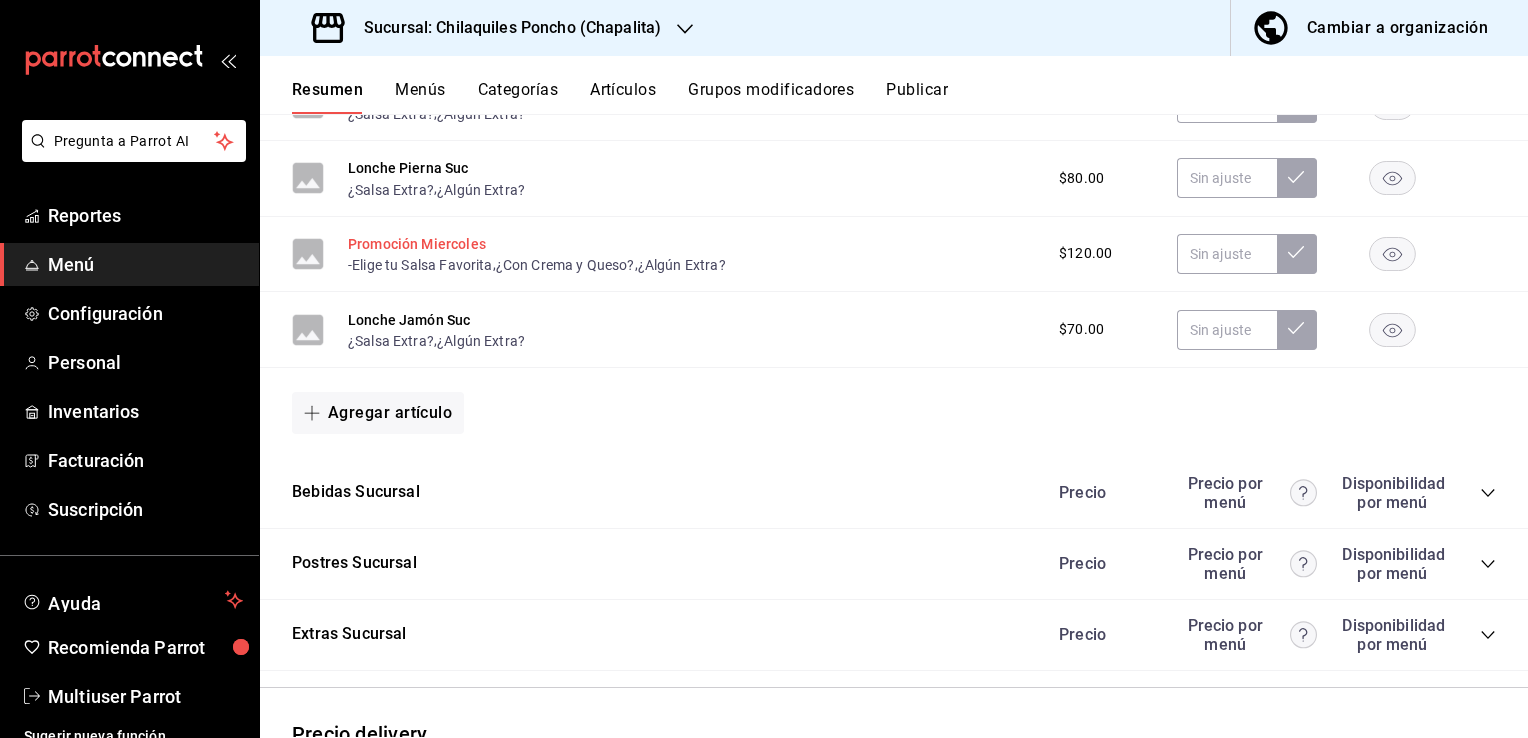 click on "Promoción Miercoles" at bounding box center [417, 244] 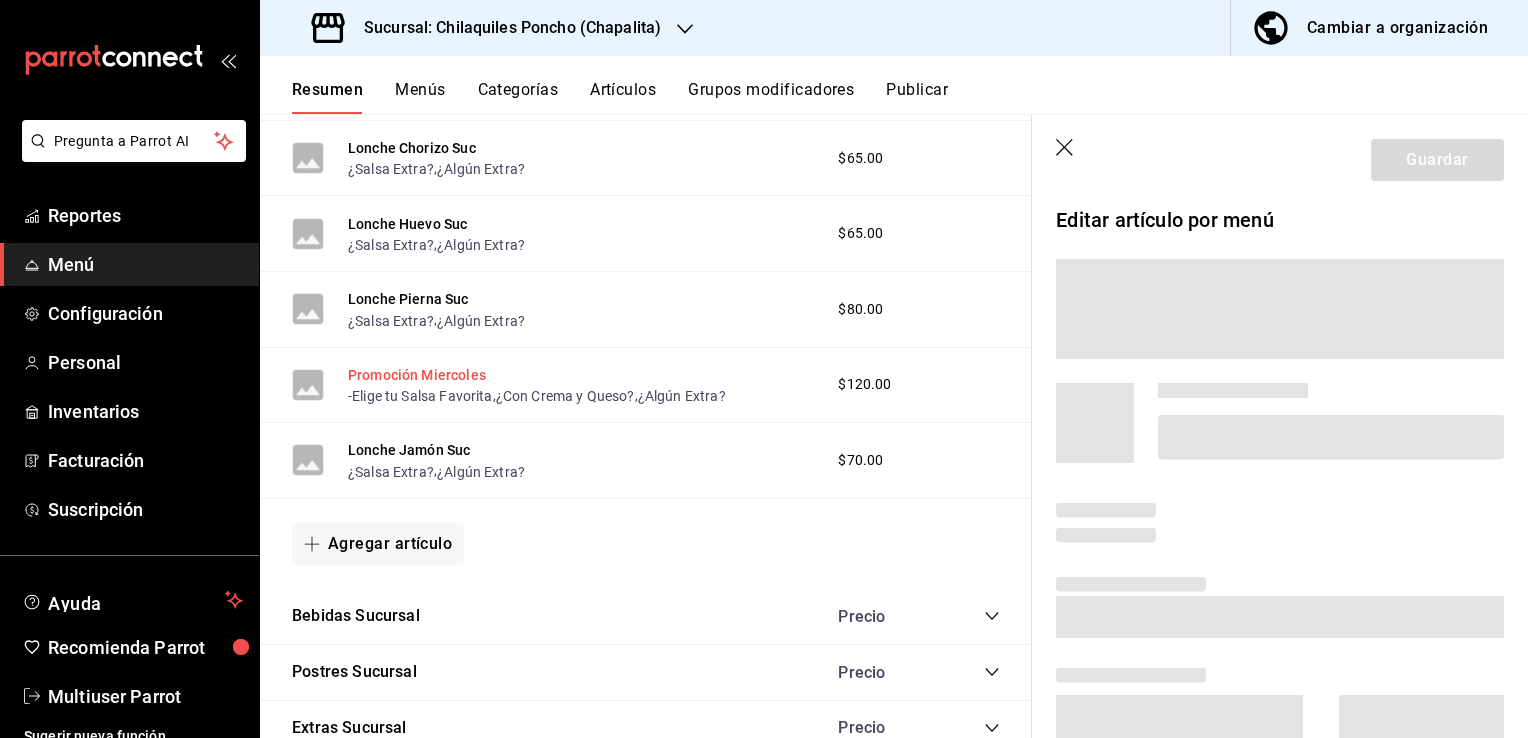 scroll, scrollTop: 1934, scrollLeft: 0, axis: vertical 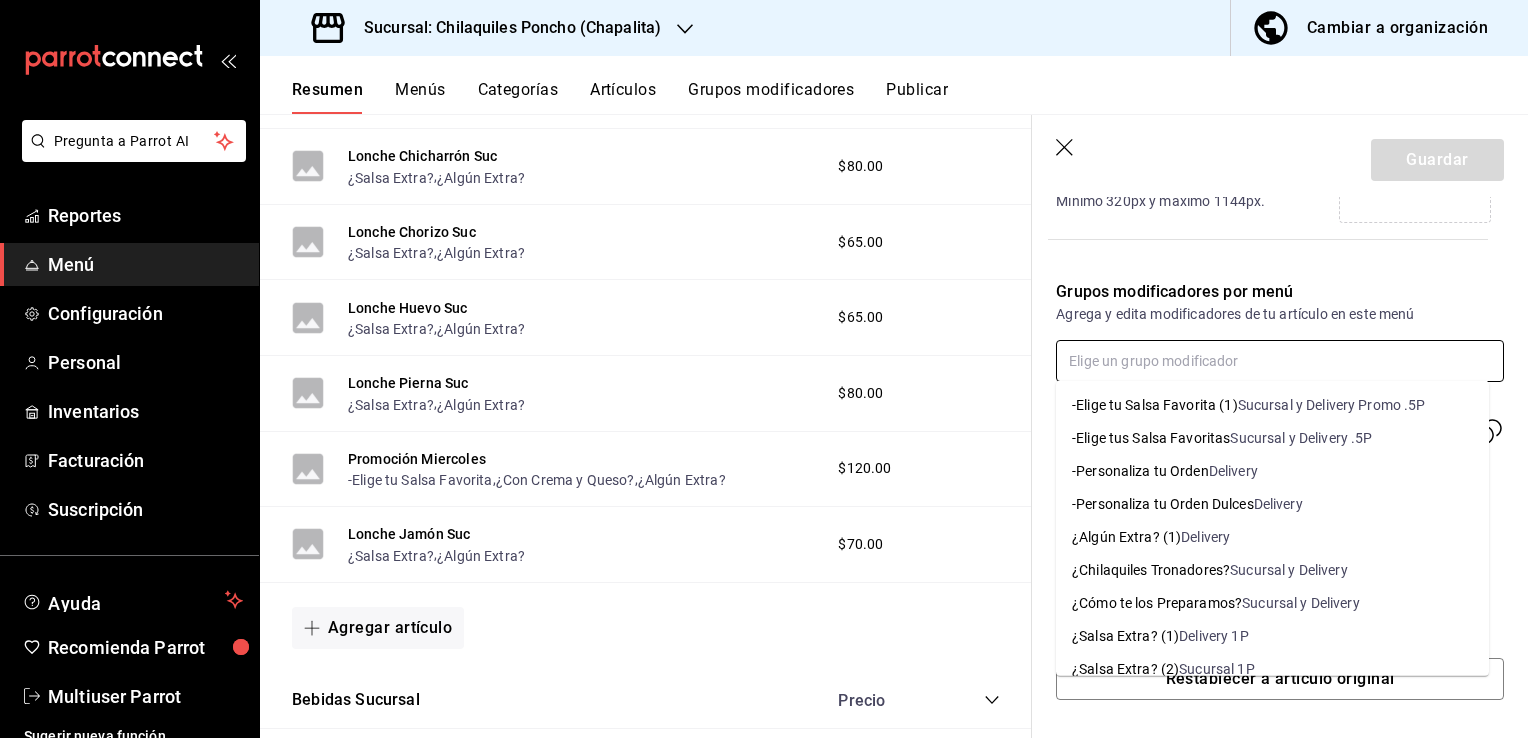 click at bounding box center [1280, 361] 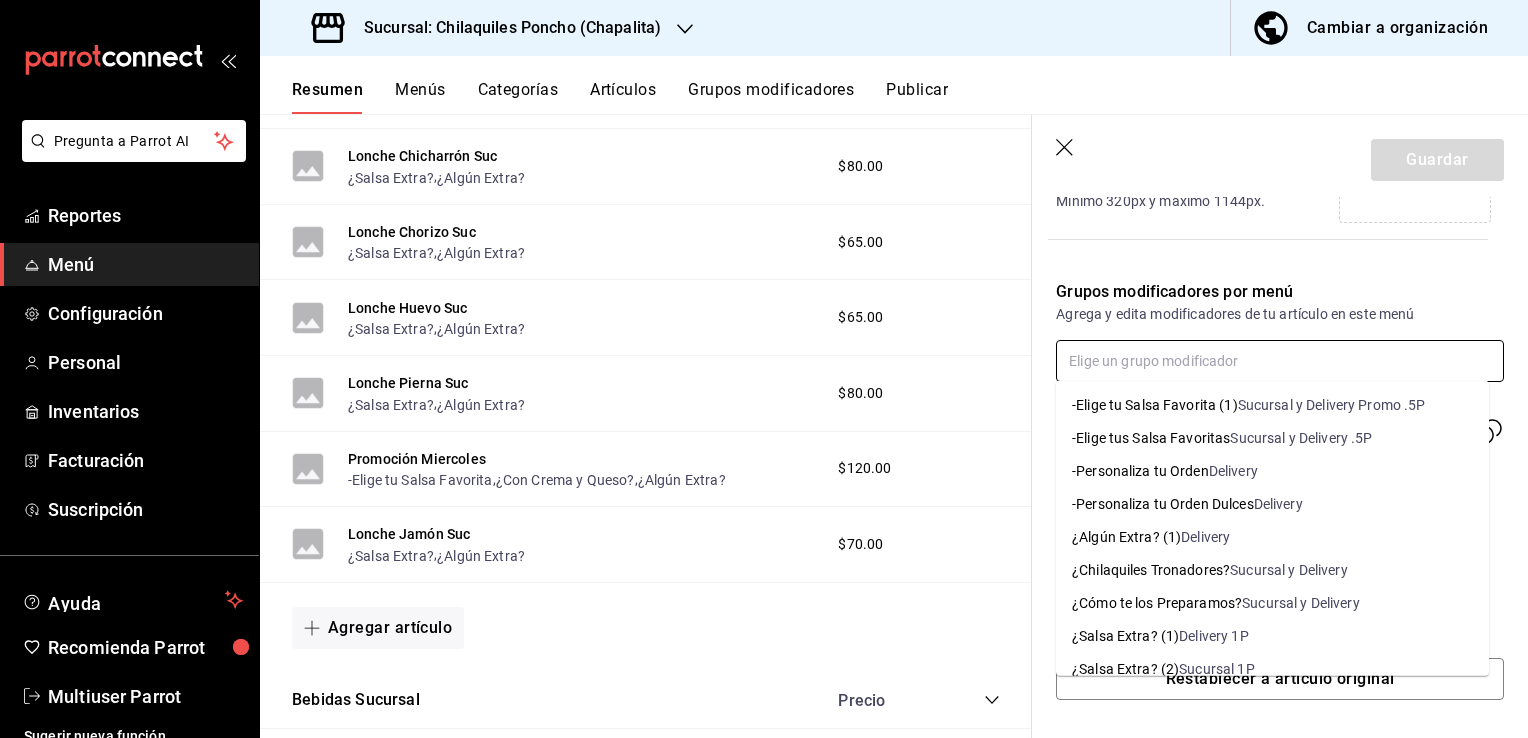 click on "-Elige tu Salsa Favorita (1) Sucursal y Delivery Promo .5P" at bounding box center [1272, 405] 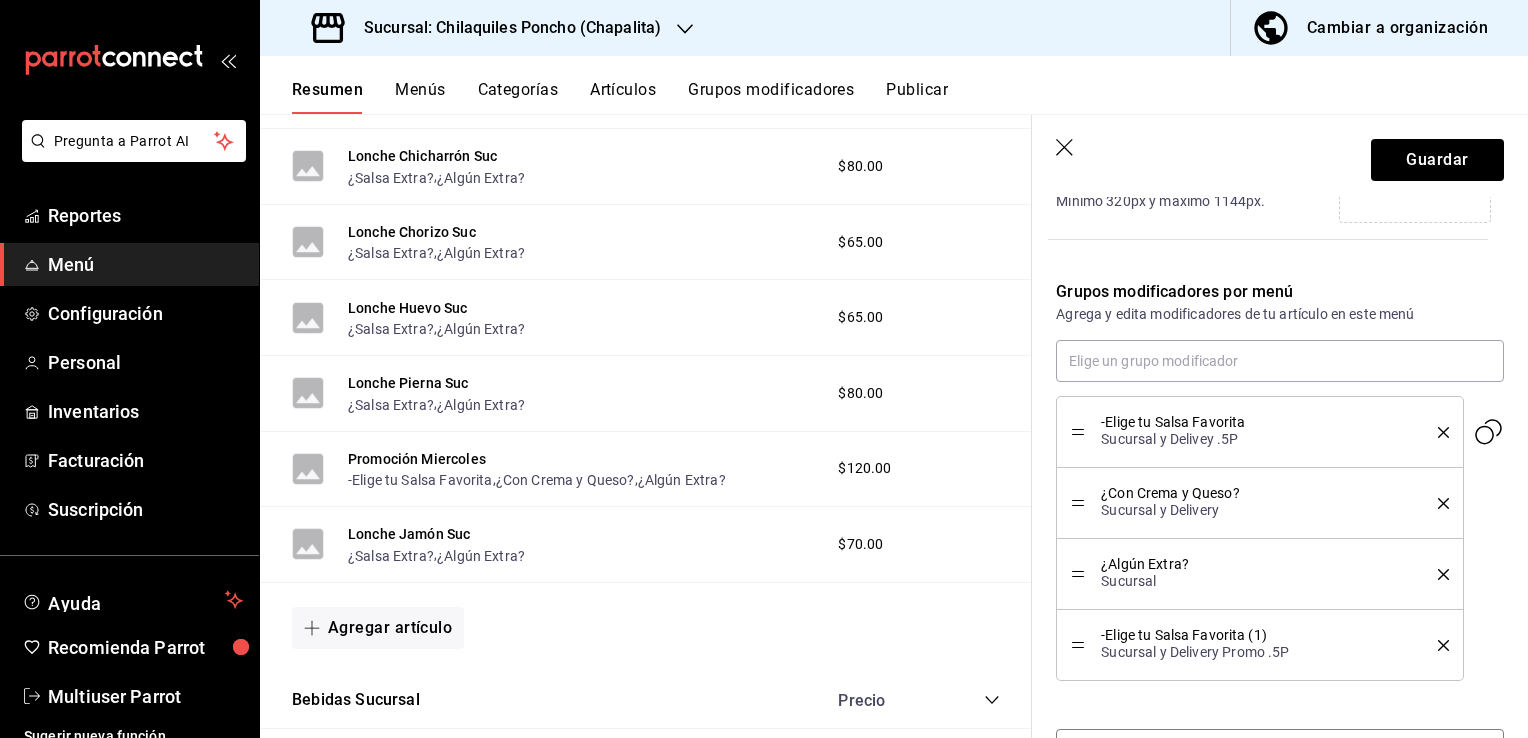 drag, startPoint x: 1068, startPoint y: 646, endPoint x: 1068, endPoint y: 634, distance: 12 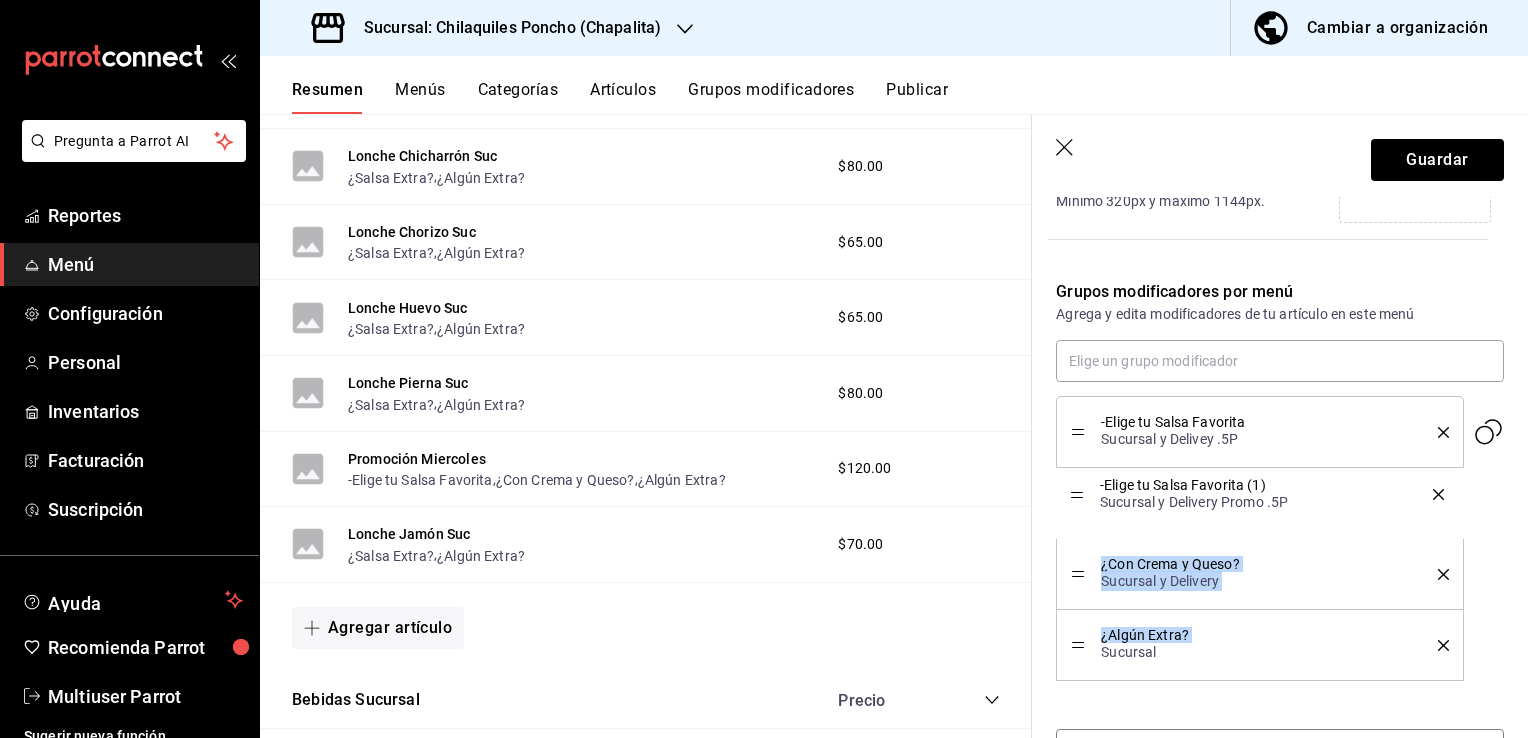 drag, startPoint x: 1082, startPoint y: 643, endPoint x: 1092, endPoint y: 494, distance: 149.33519 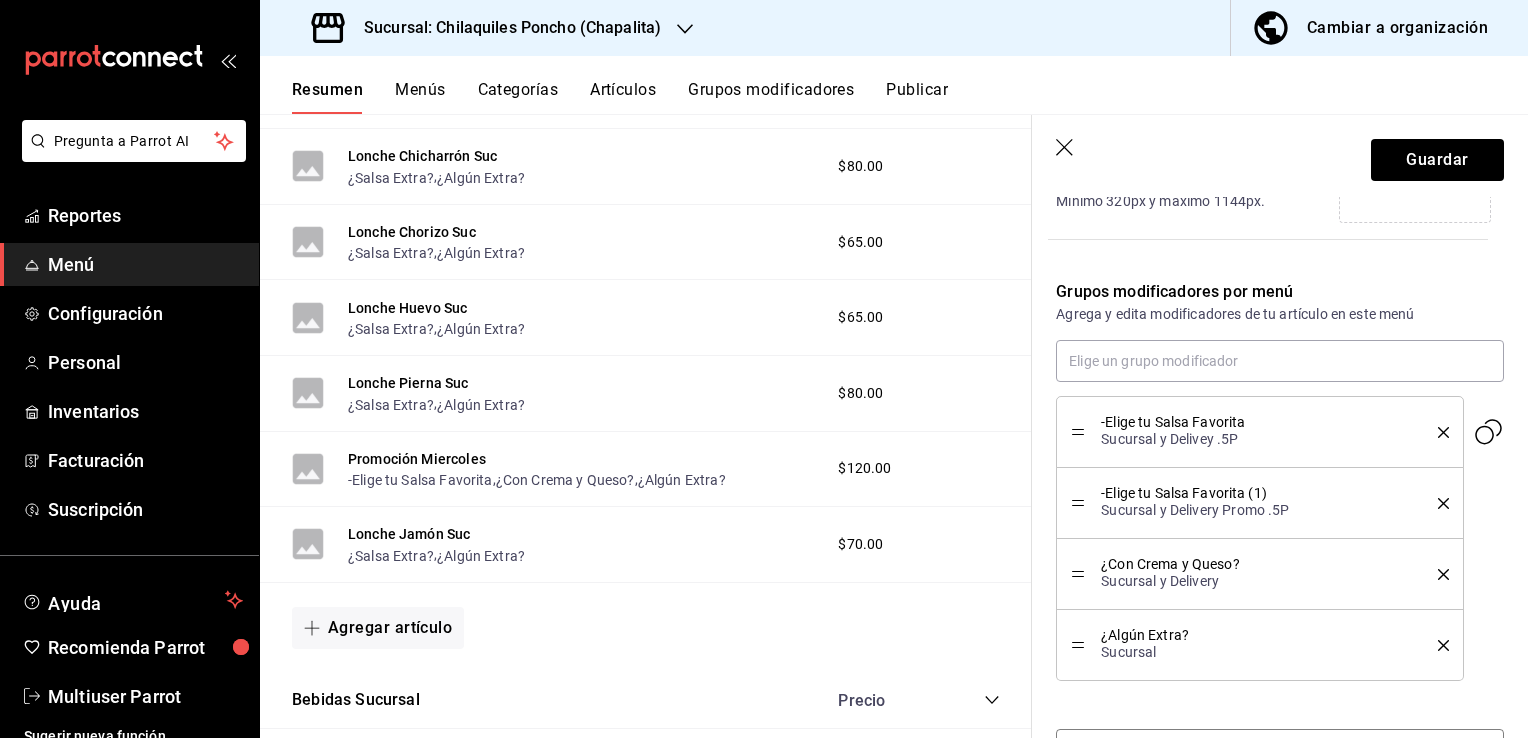 click on "Editar artículo por menú La edición del artículo solo se verá reflejado en este menú, si quieres restaurar el artículo a su configuración original, da clic en el botón  Restablecer a artículo original . Promoción Miercoles 2 lonches de chilaquiles por 120 Precio $120.00 Precio por menú Foto en este menú Reemplaza la foto del artículo en este menú. JPG o PNG hasta 10 MB. Mínimo 320px y máximo 1144px. Agrega una foto Grupos modificadores por menú Agrega y edita modificadores de tu artículo en este menú  -Elige tu Salsa Favorita Sucursal y Delivey .5P -Elige tu Salsa Favorita (1) Sucursal y Delivery Promo .5P ¿Con Crema y Queso? Sucursal y Delivery ¿Algún Extra? Sucursal Restablecer a artículo original" at bounding box center [1280, 218] 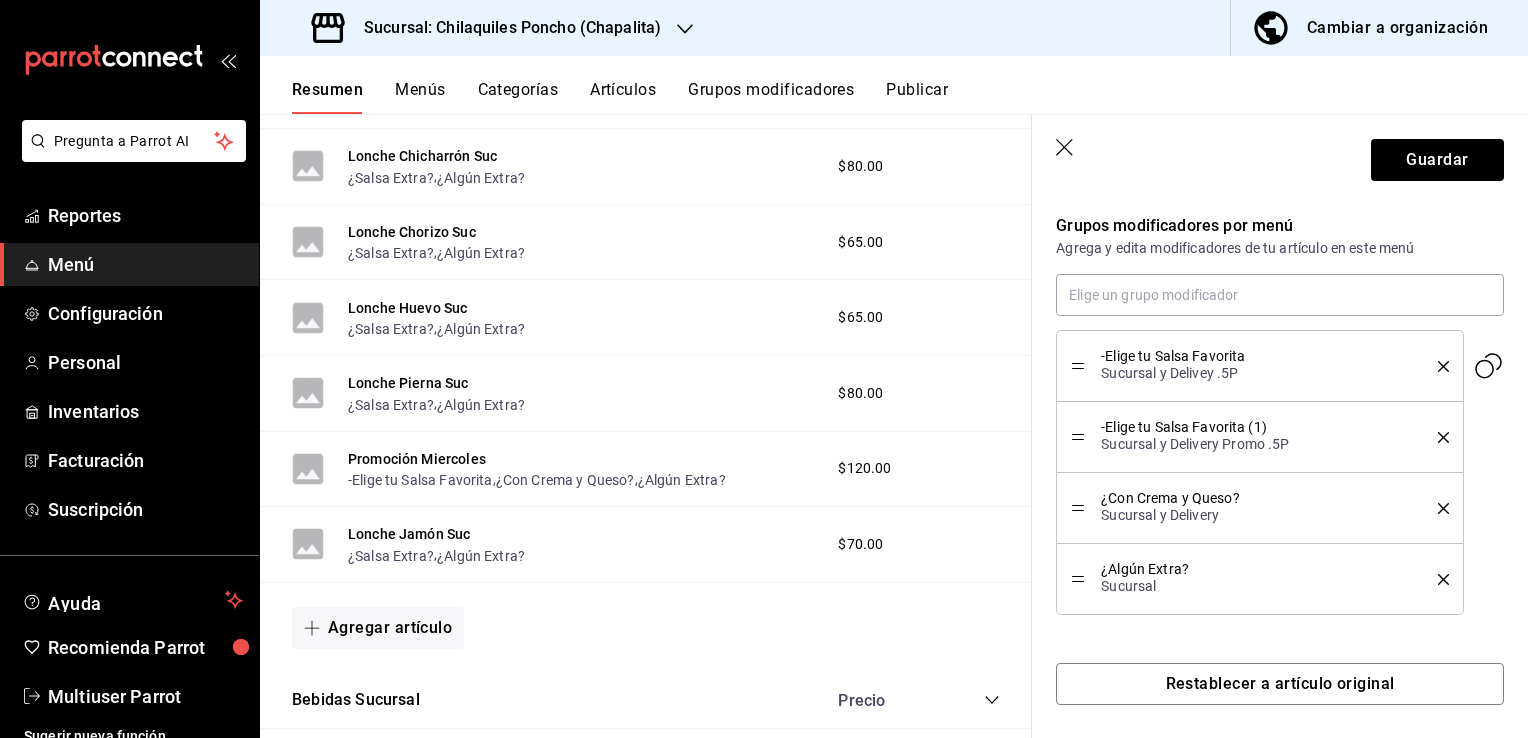 scroll, scrollTop: 643, scrollLeft: 0, axis: vertical 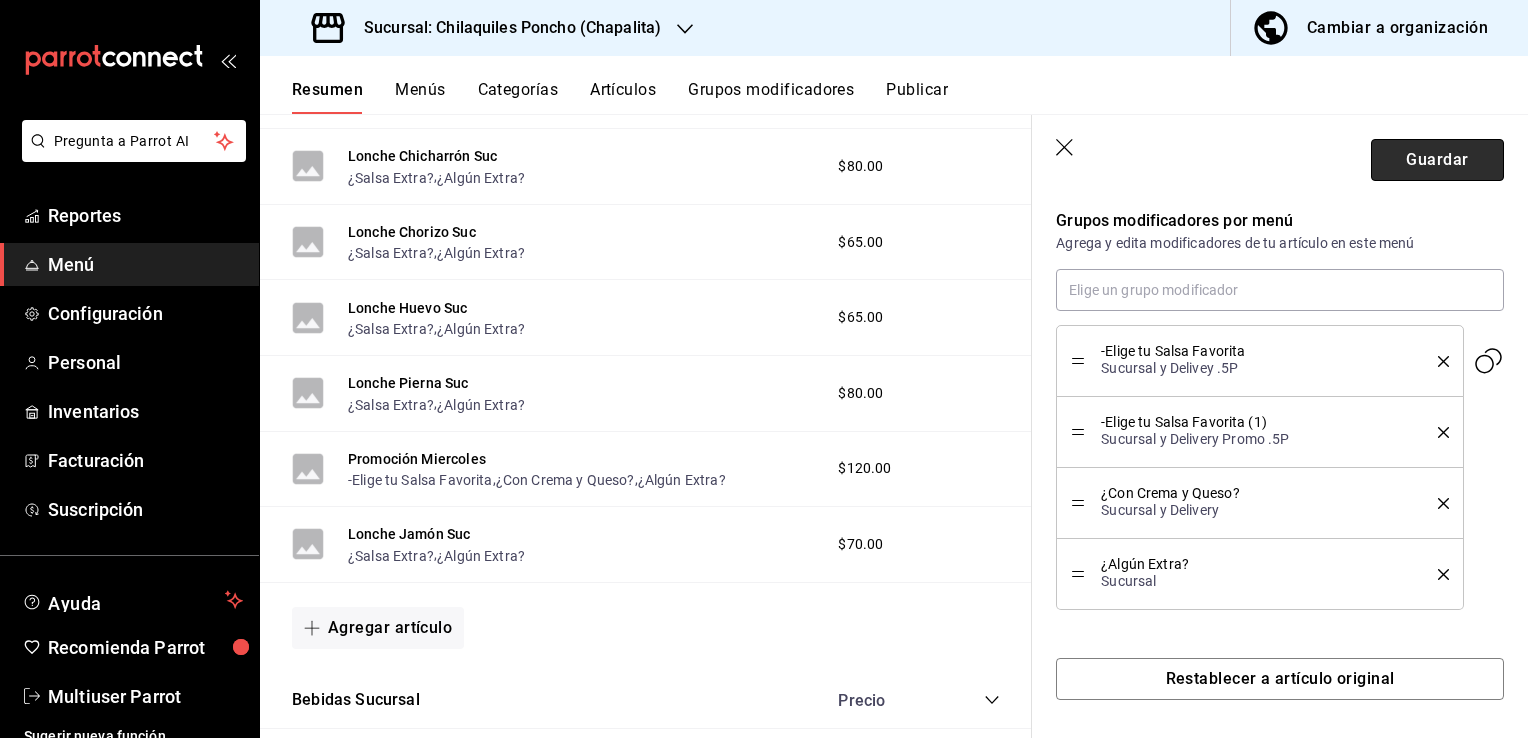 click on "Guardar" at bounding box center (1437, 160) 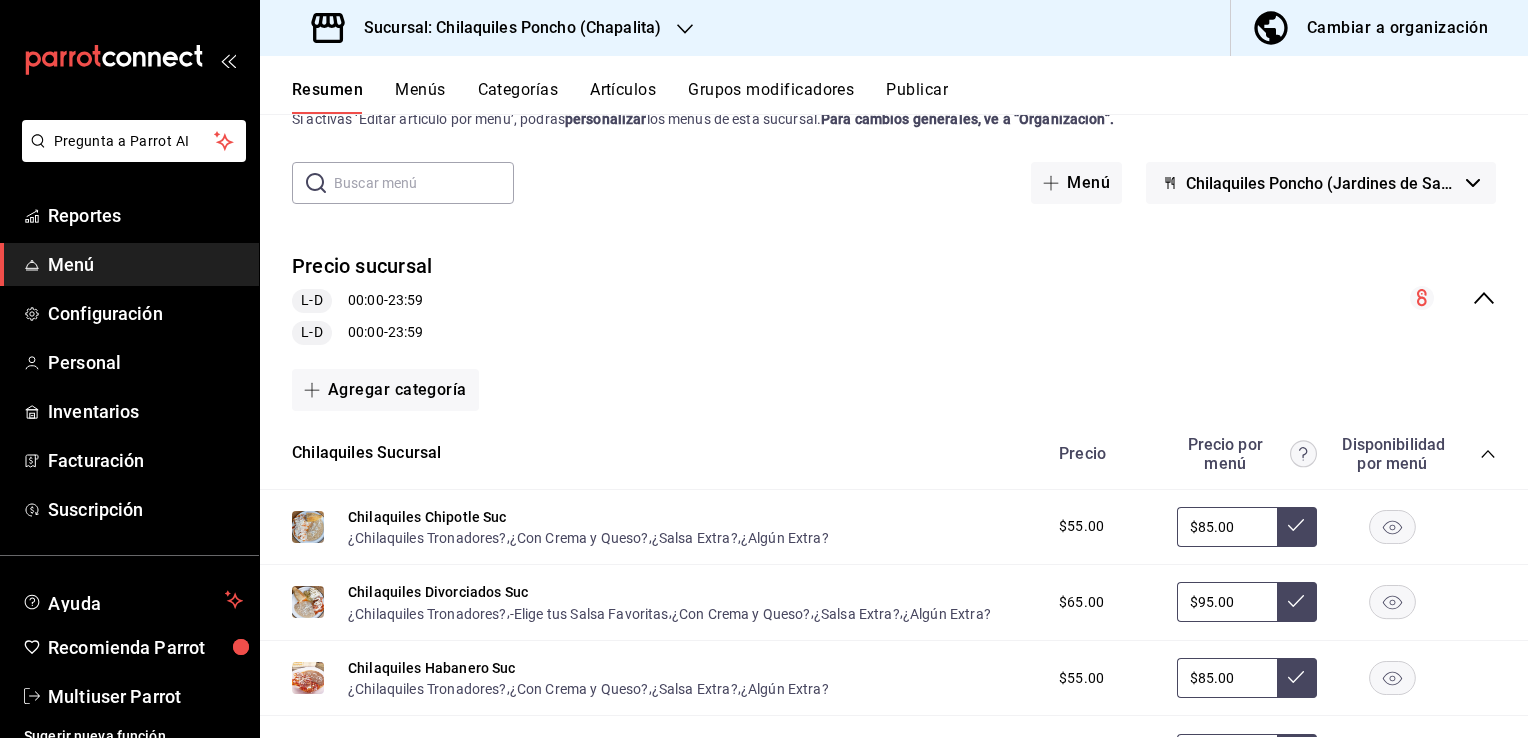 scroll, scrollTop: 0, scrollLeft: 0, axis: both 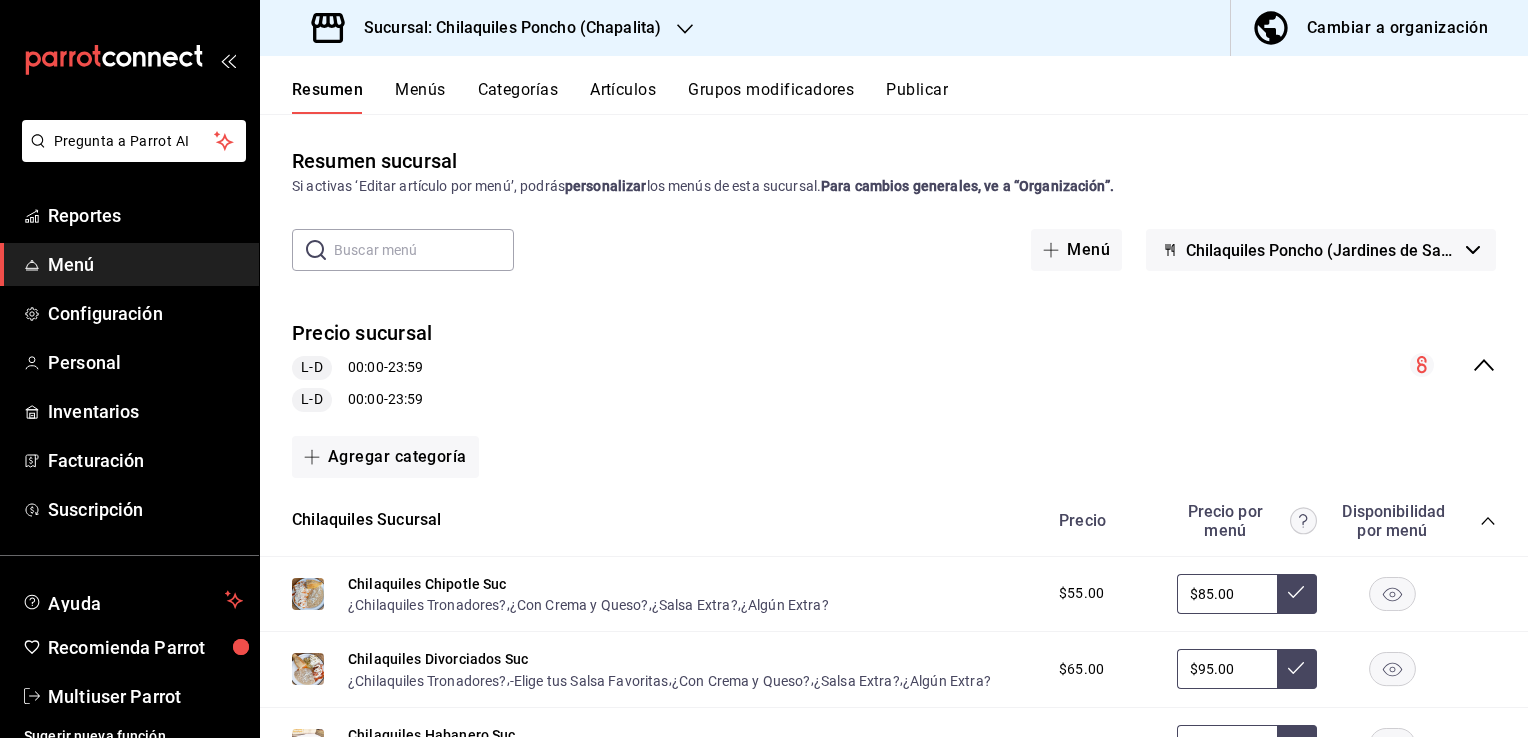 click on "Publicar" at bounding box center (917, 97) 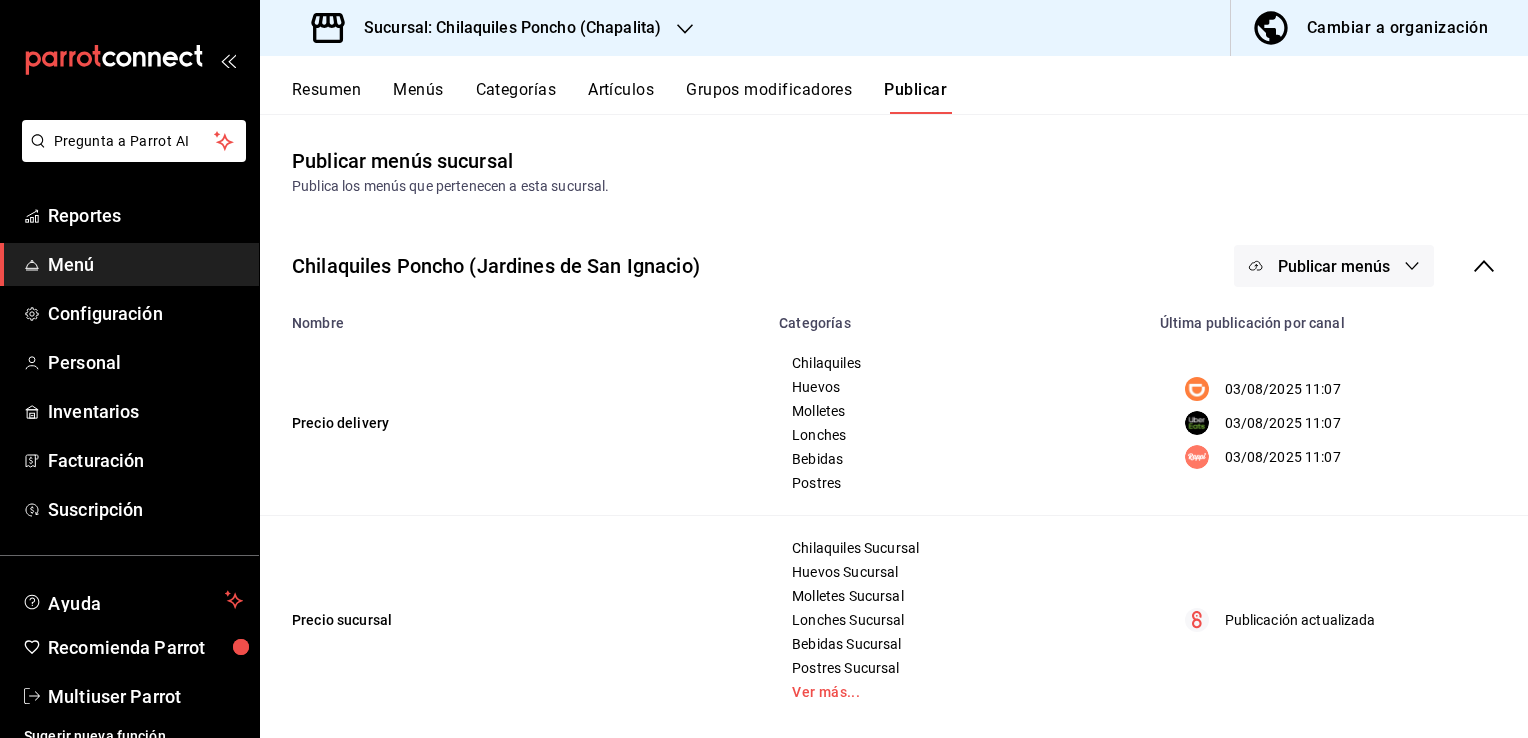 click on "Publicar menús" at bounding box center (1334, 266) 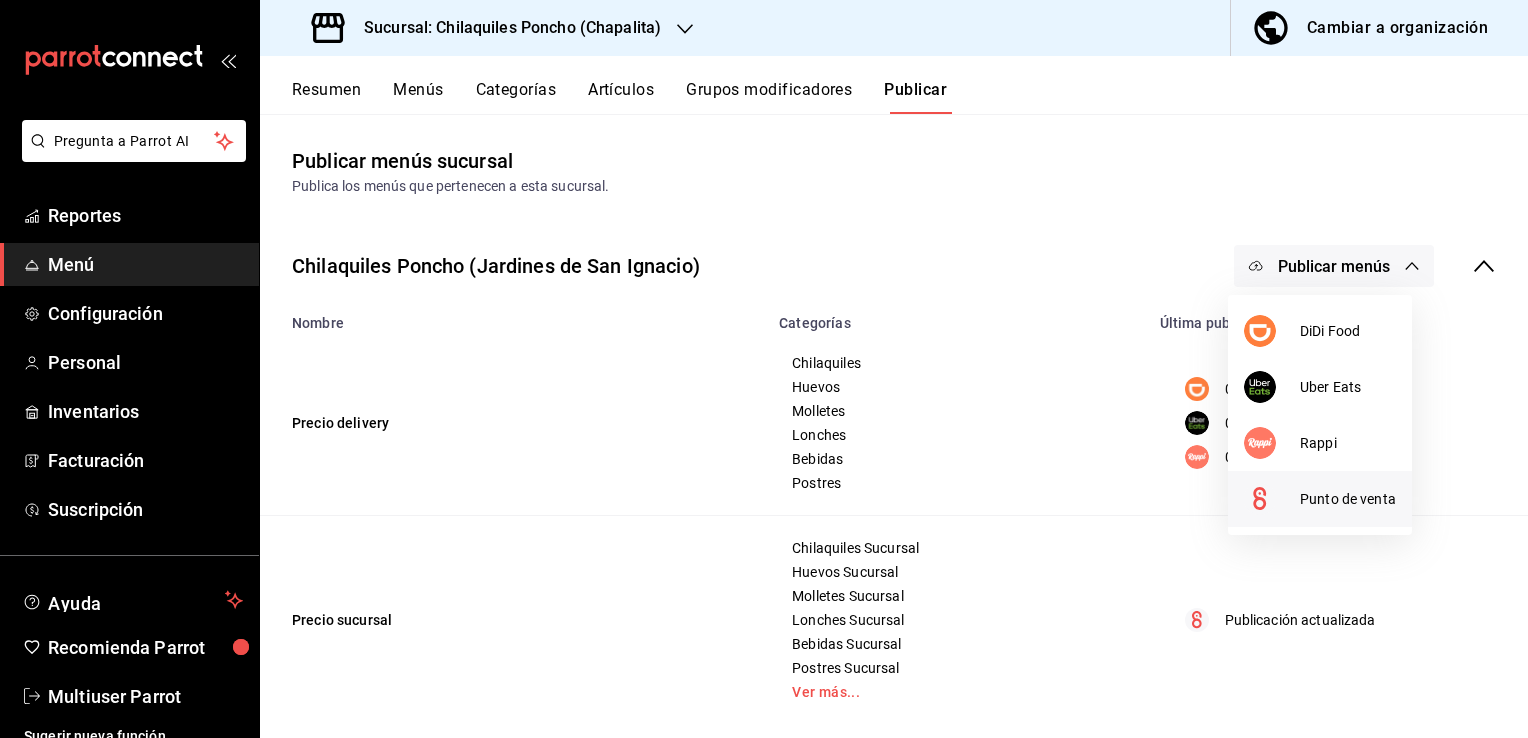 click on "Punto de venta" at bounding box center [1348, 499] 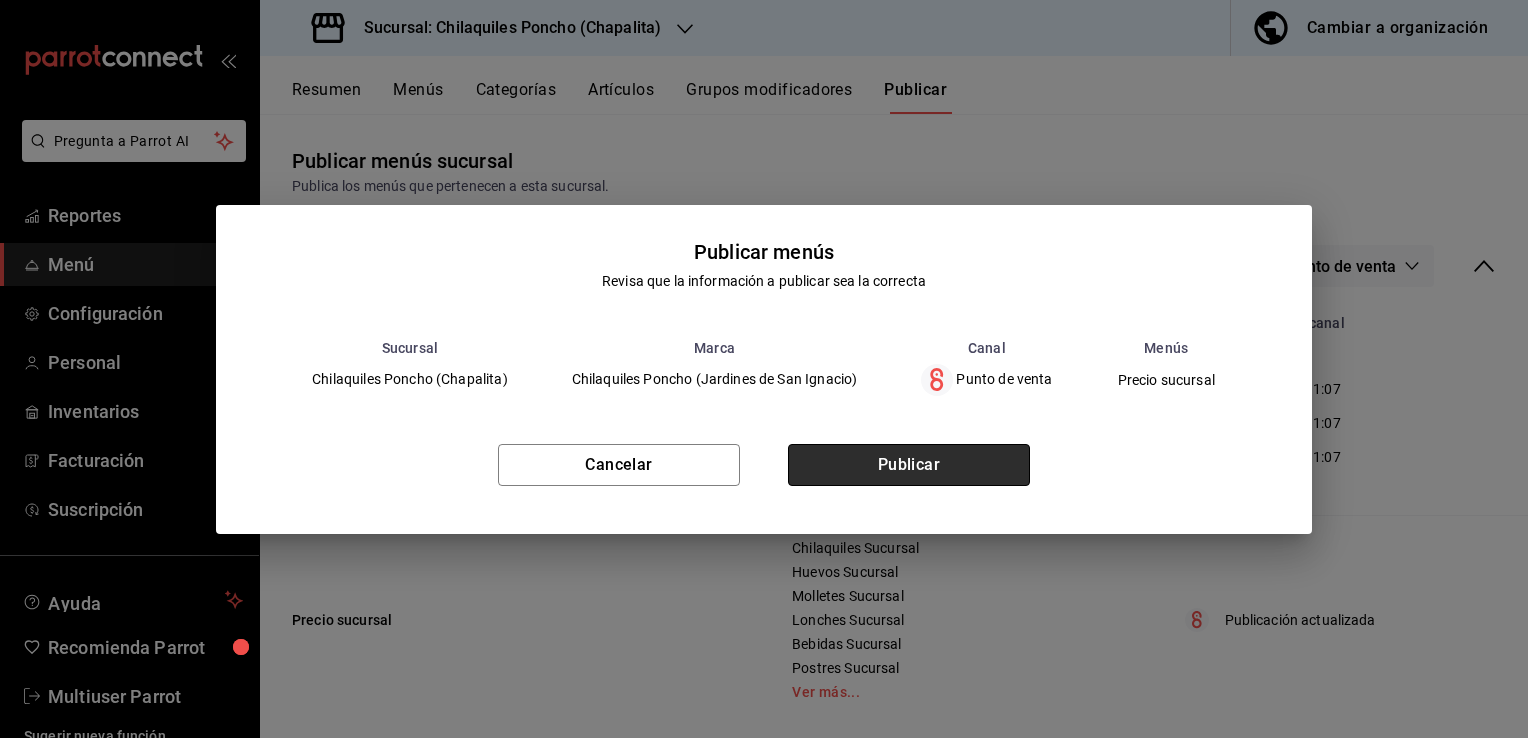 click on "Publicar" at bounding box center [909, 465] 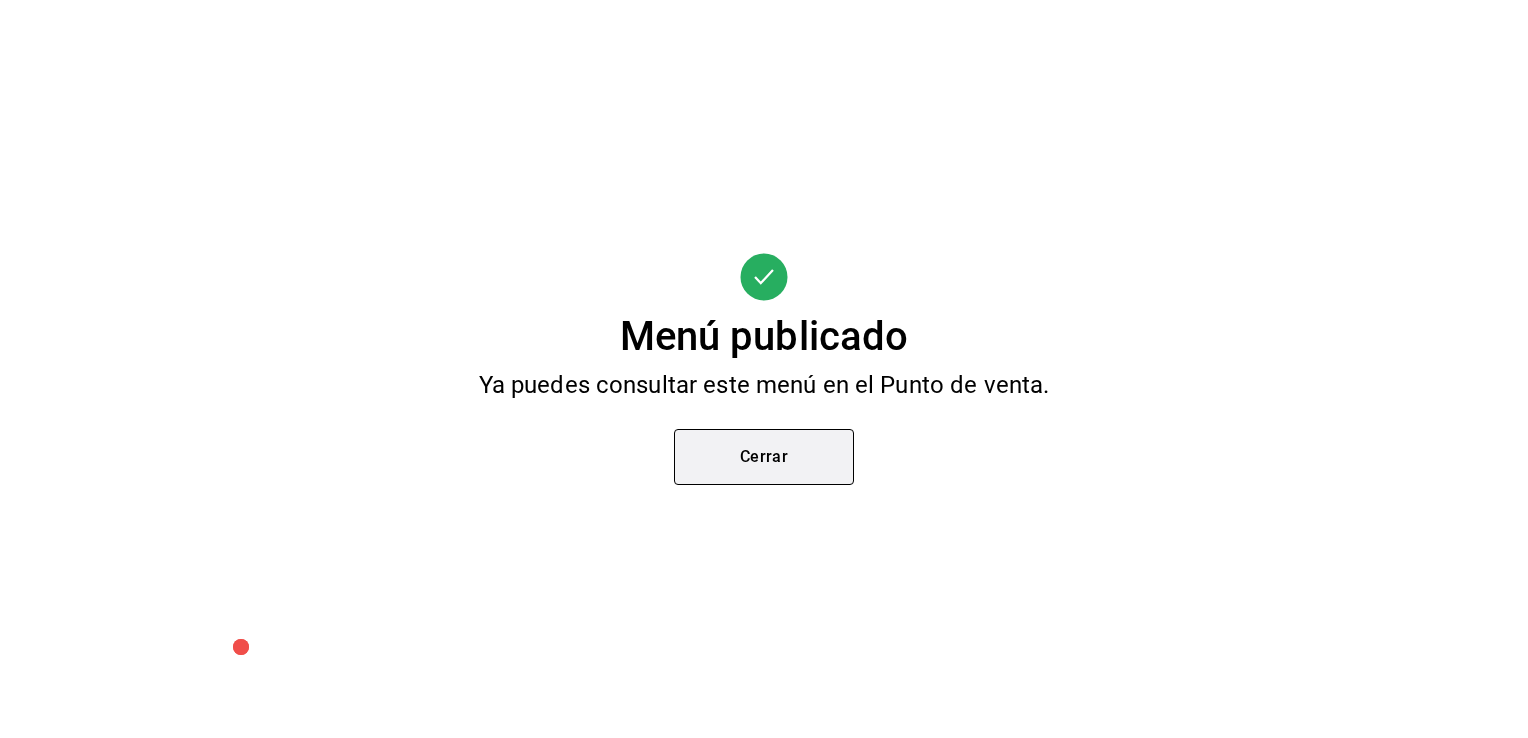 click on "Cerrar" at bounding box center [764, 457] 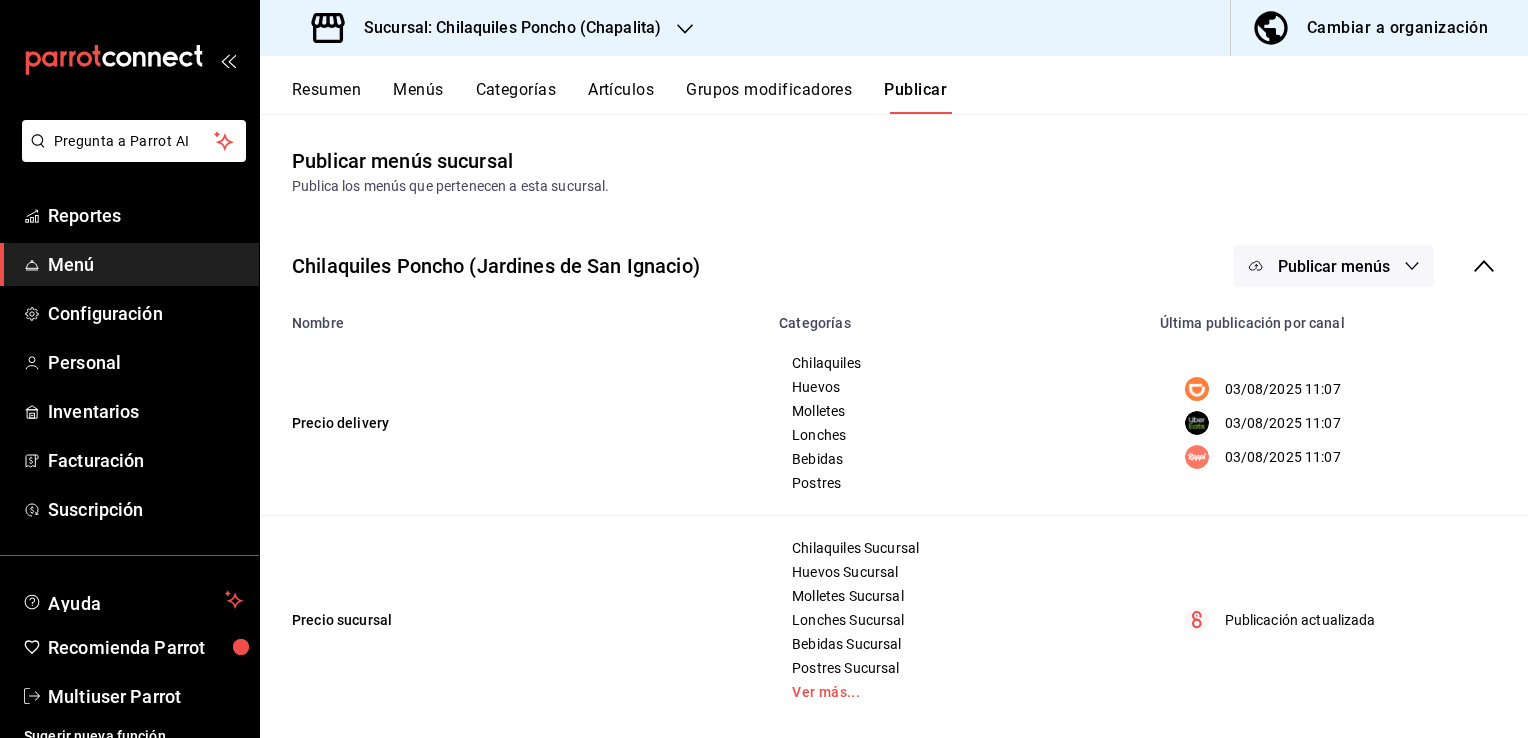 click on "Sucursal: Chilaquiles Poncho (Chapalita)" at bounding box center (488, 28) 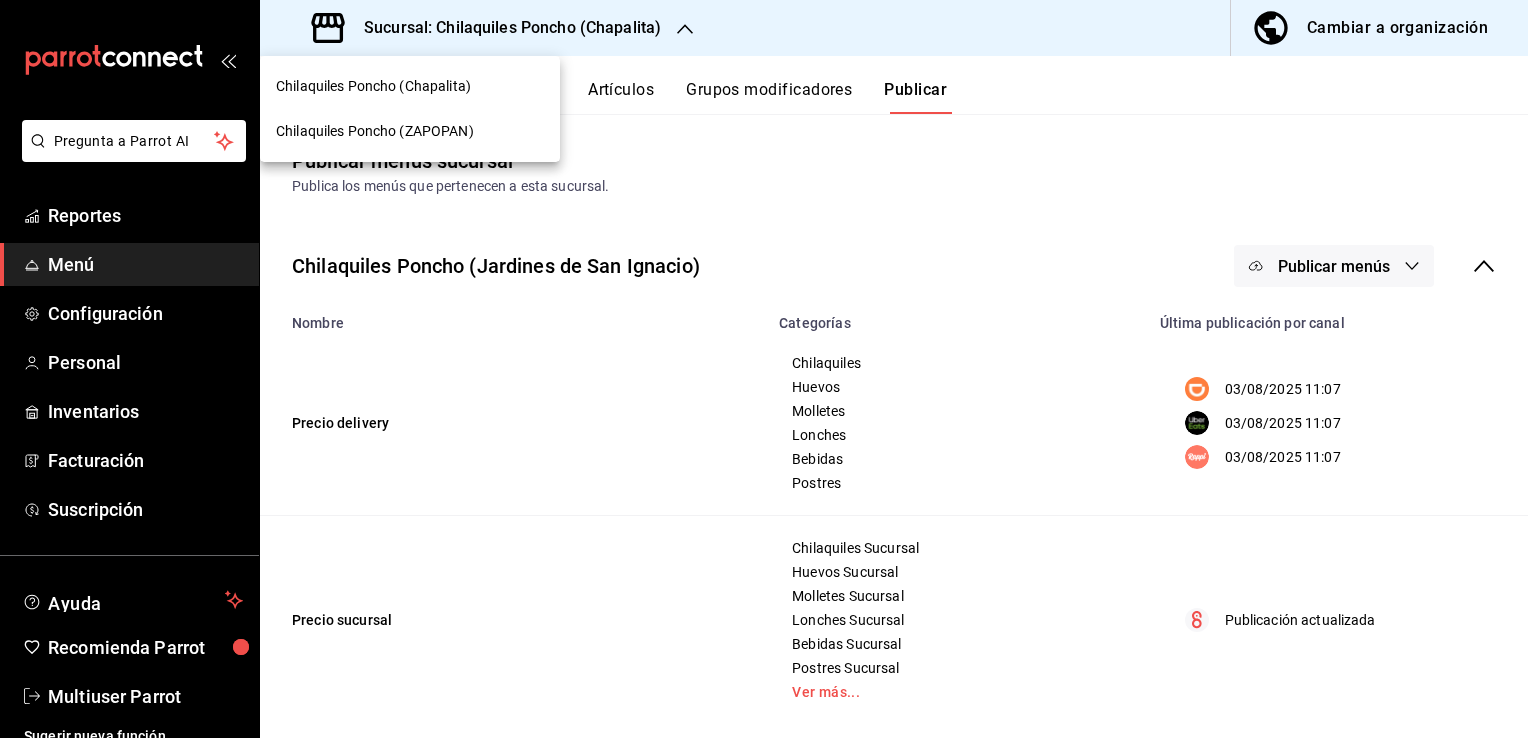 click on "Chilaquiles Poncho (ZAPOPAN)" at bounding box center [375, 131] 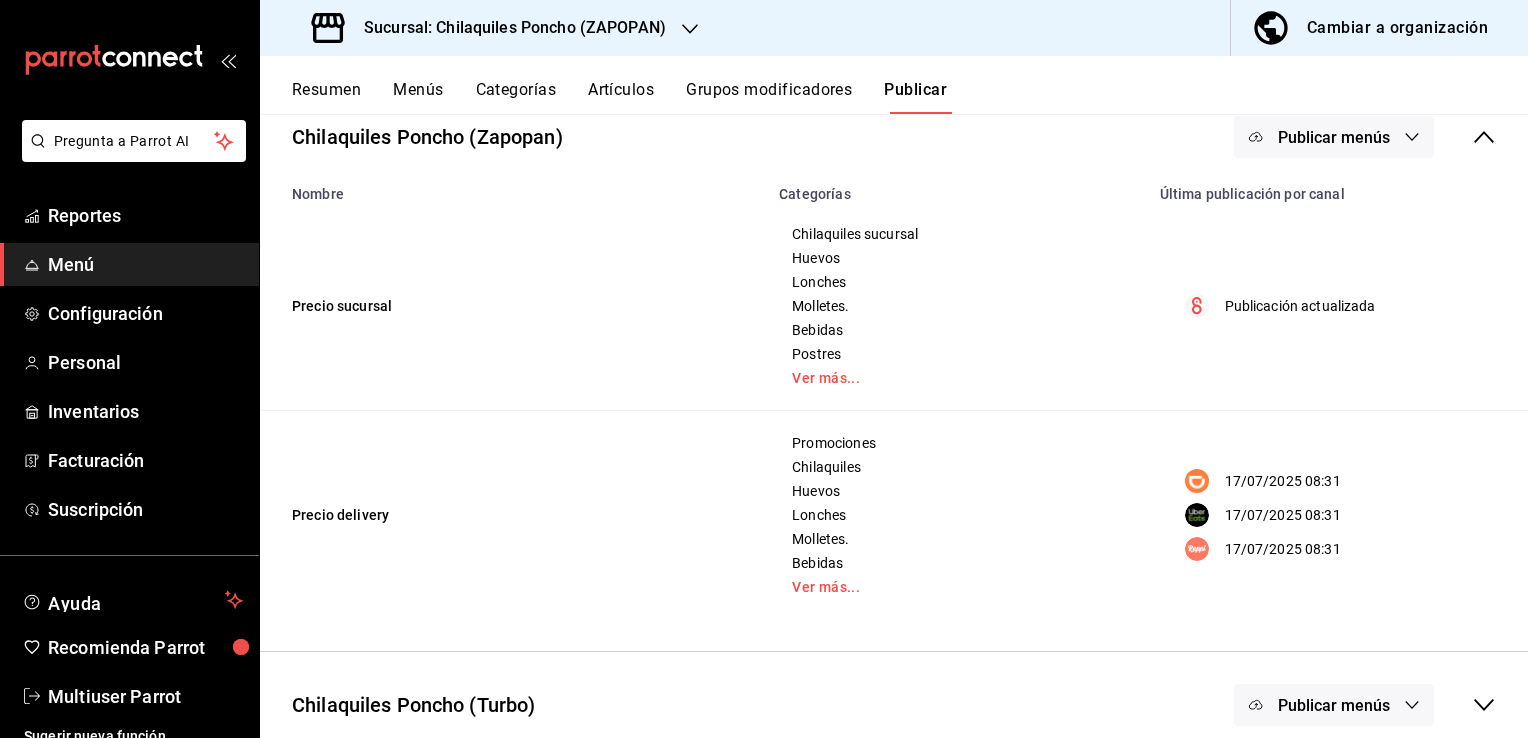 scroll, scrollTop: 87, scrollLeft: 0, axis: vertical 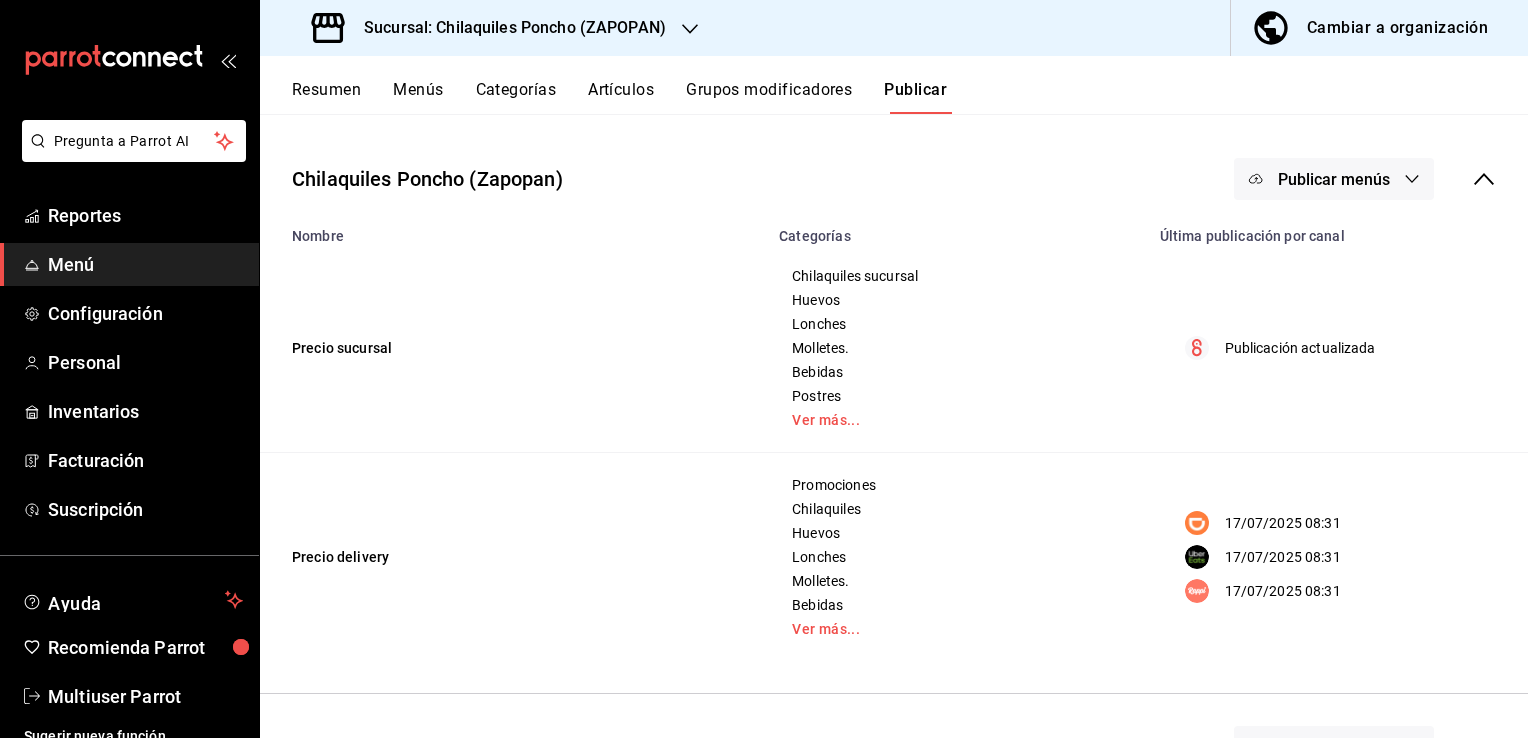 click on "Resumen" at bounding box center [326, 97] 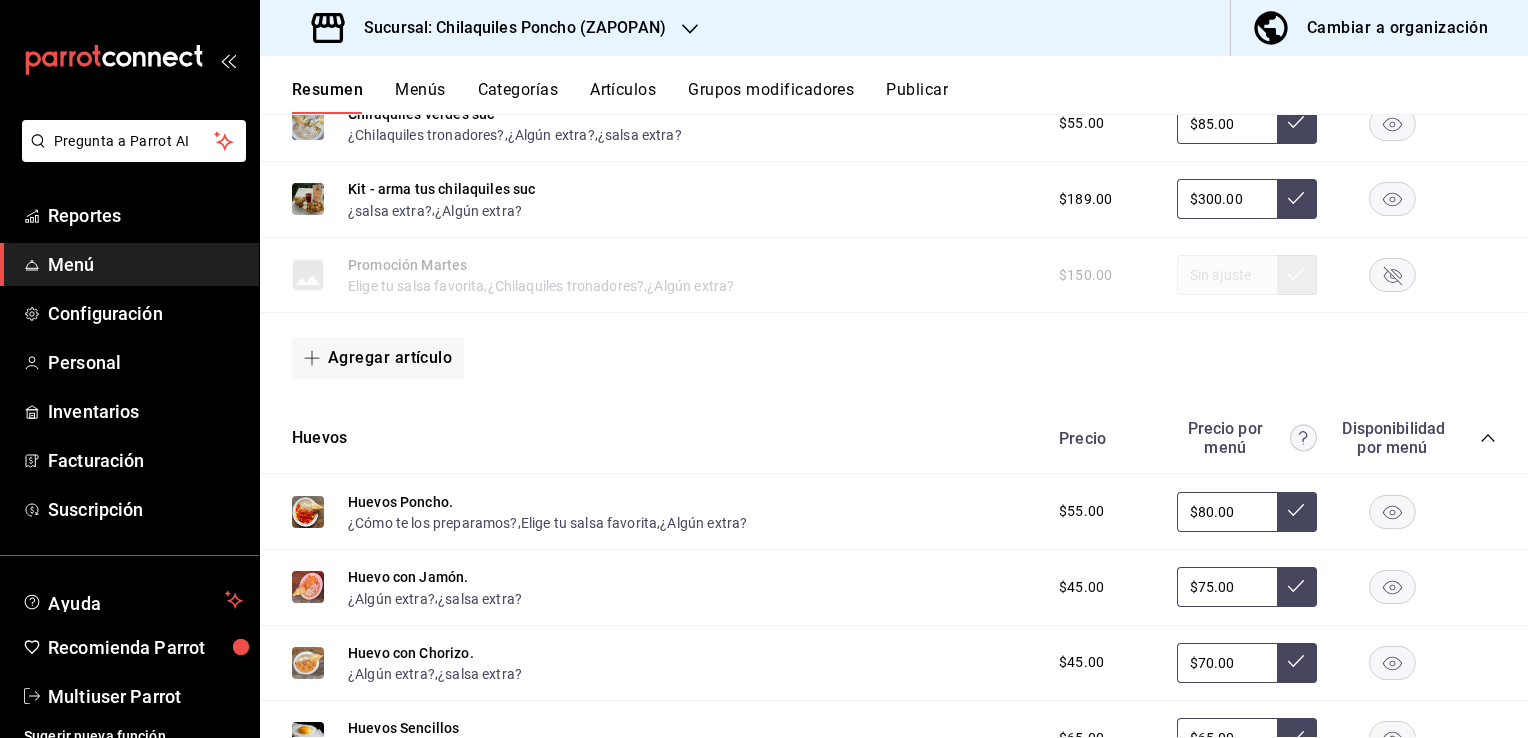 scroll, scrollTop: 842, scrollLeft: 0, axis: vertical 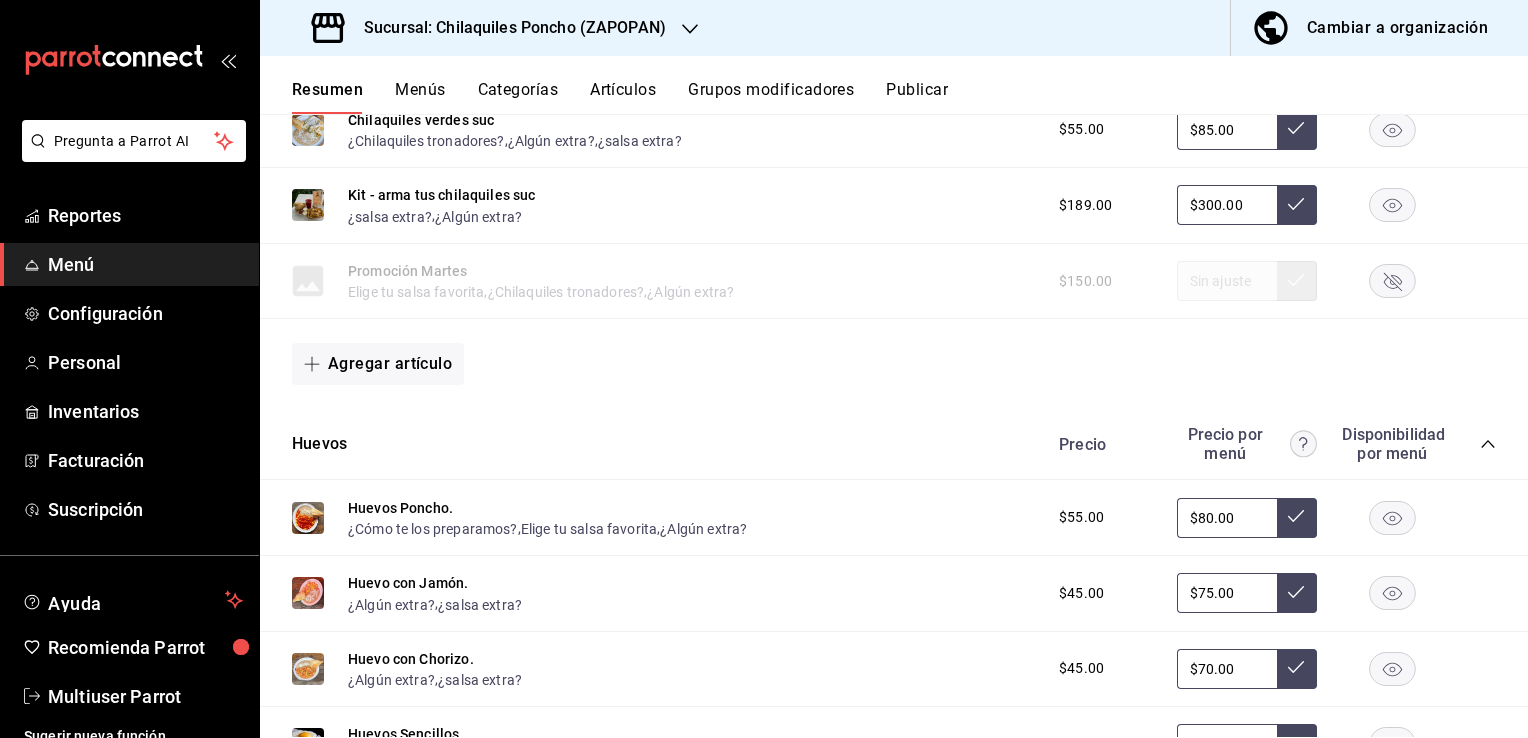 click 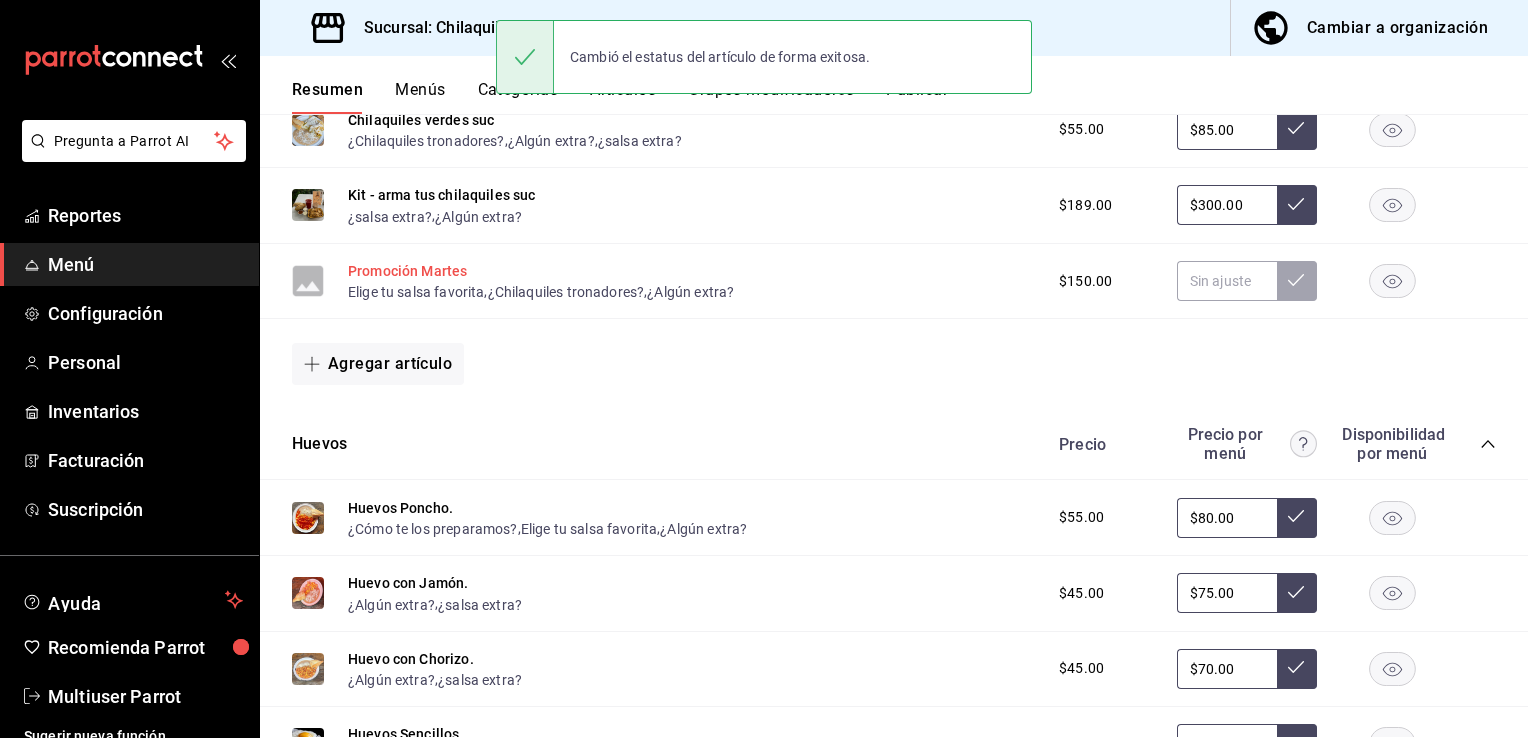 click on "Promoción Martes" at bounding box center [407, 271] 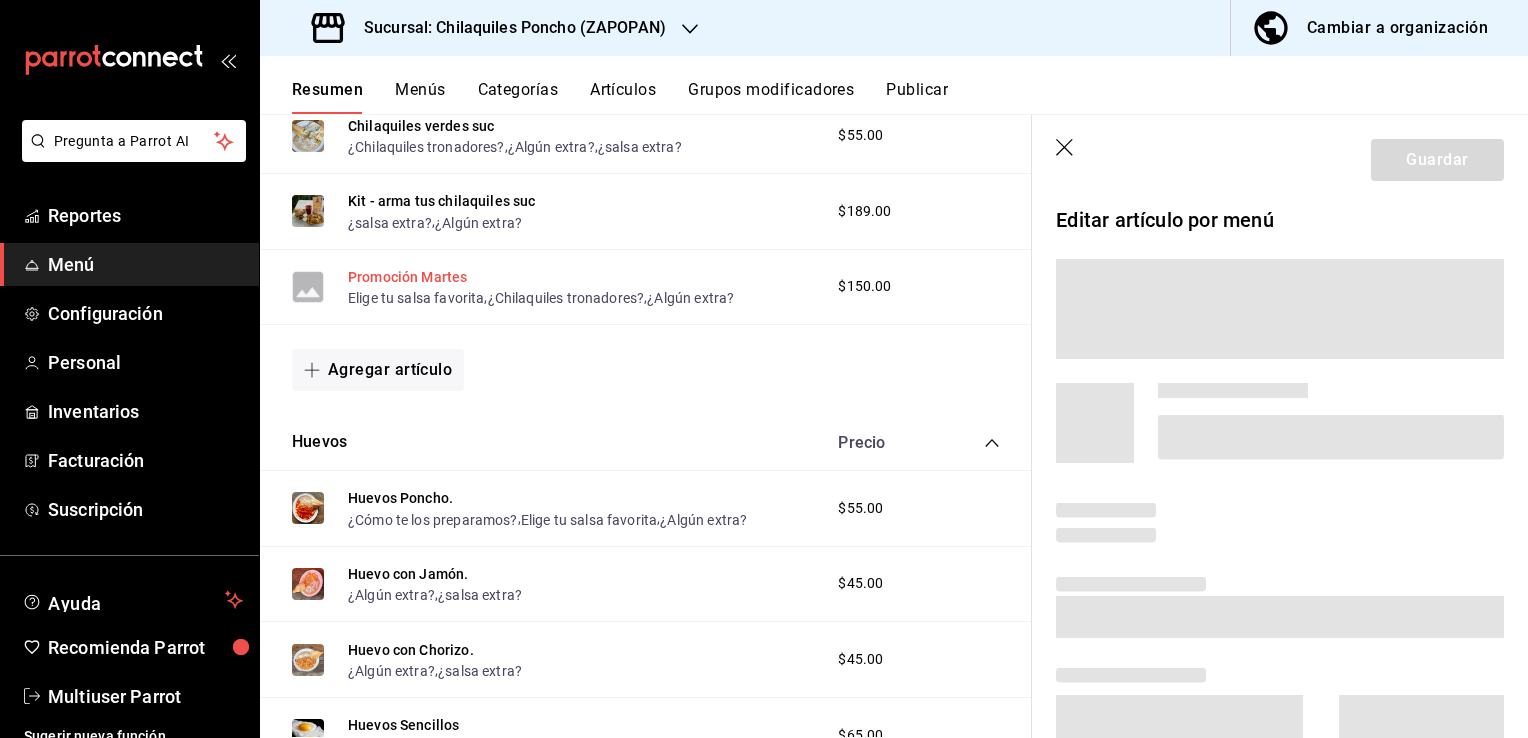 scroll, scrollTop: 827, scrollLeft: 0, axis: vertical 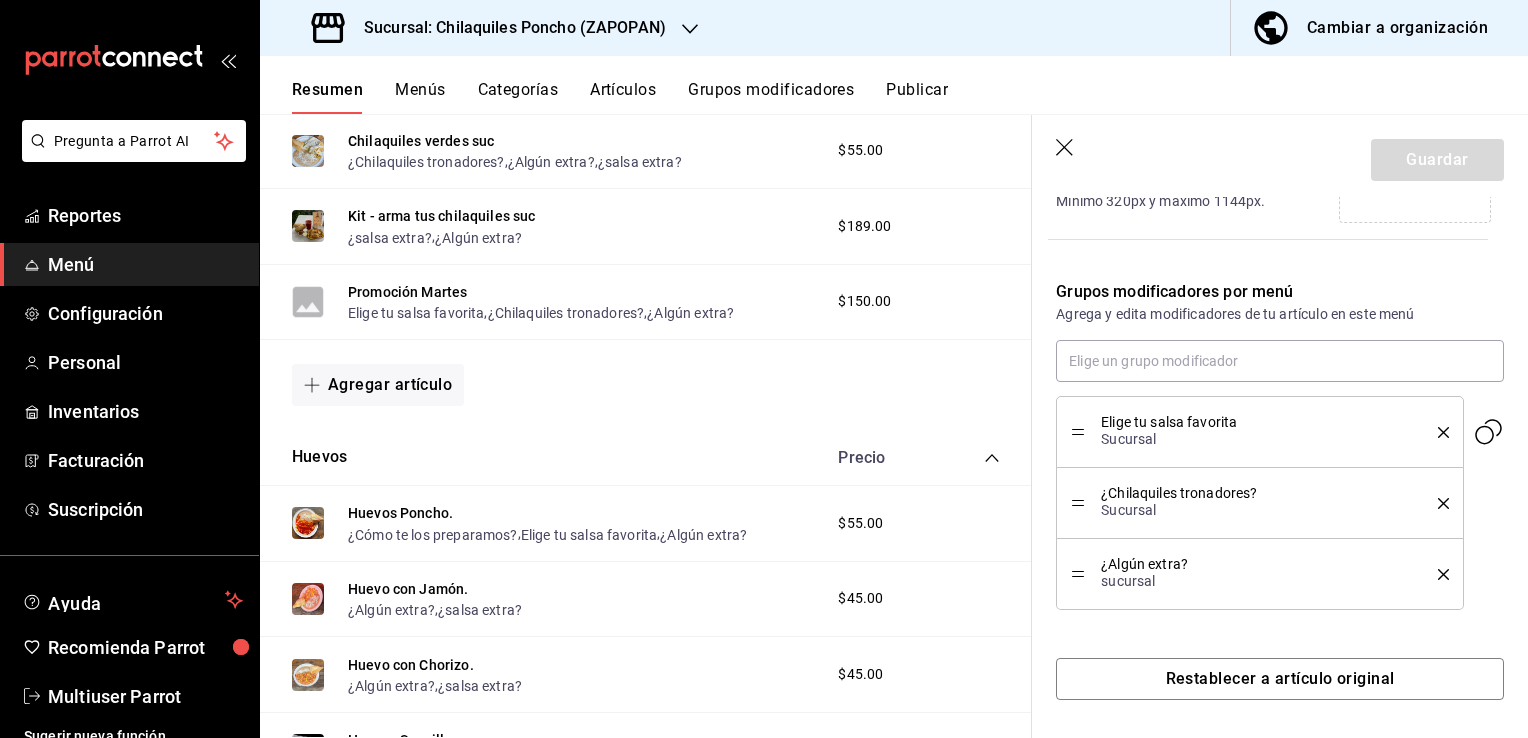 click on "Grupos modificadores por menú Agrega y edita modificadores de tu artículo en este menú  Elige tu salsa favorita Sucursal ¿Chilaquiles tronadores? Sucursal ¿Algún extra? sucursal" at bounding box center [1268, 433] 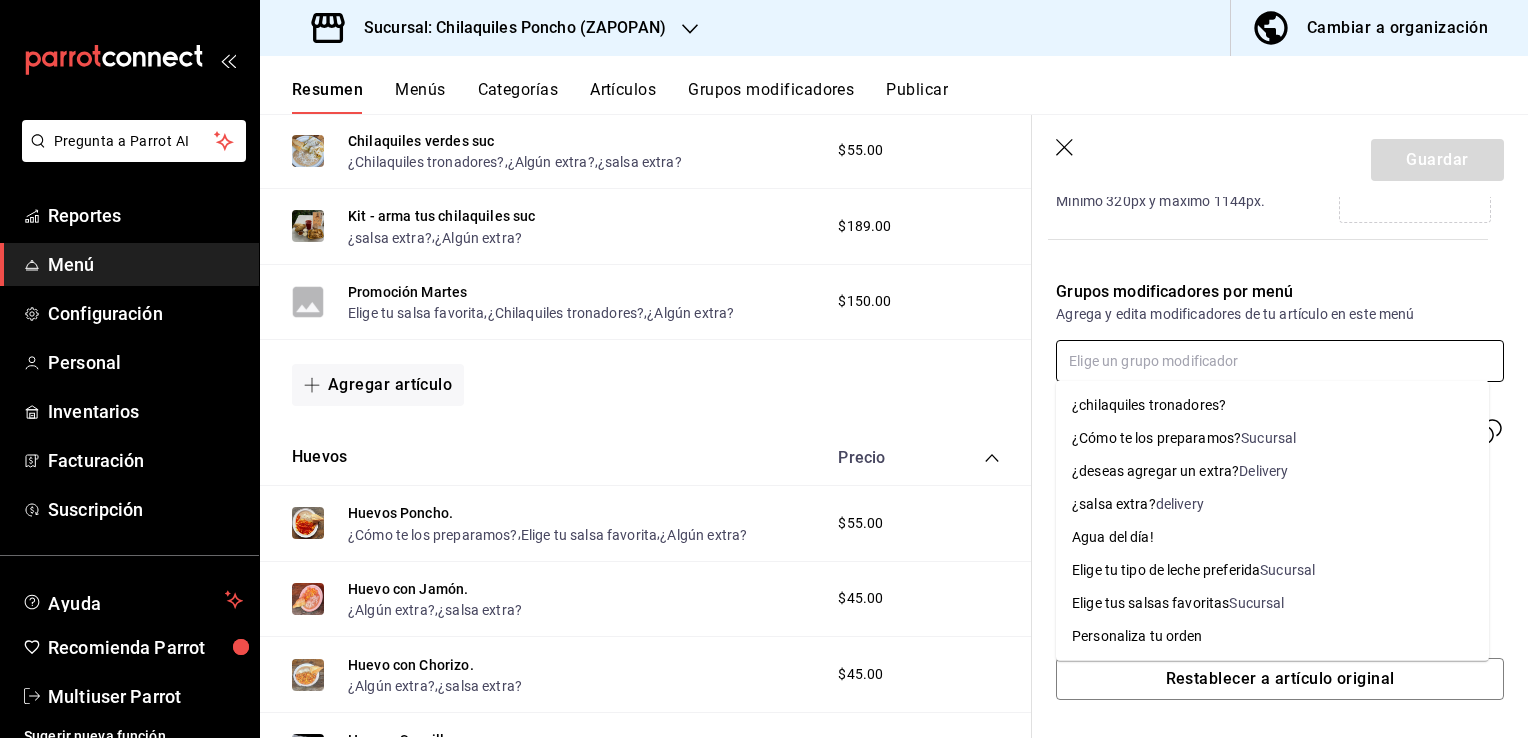 click at bounding box center (1280, 361) 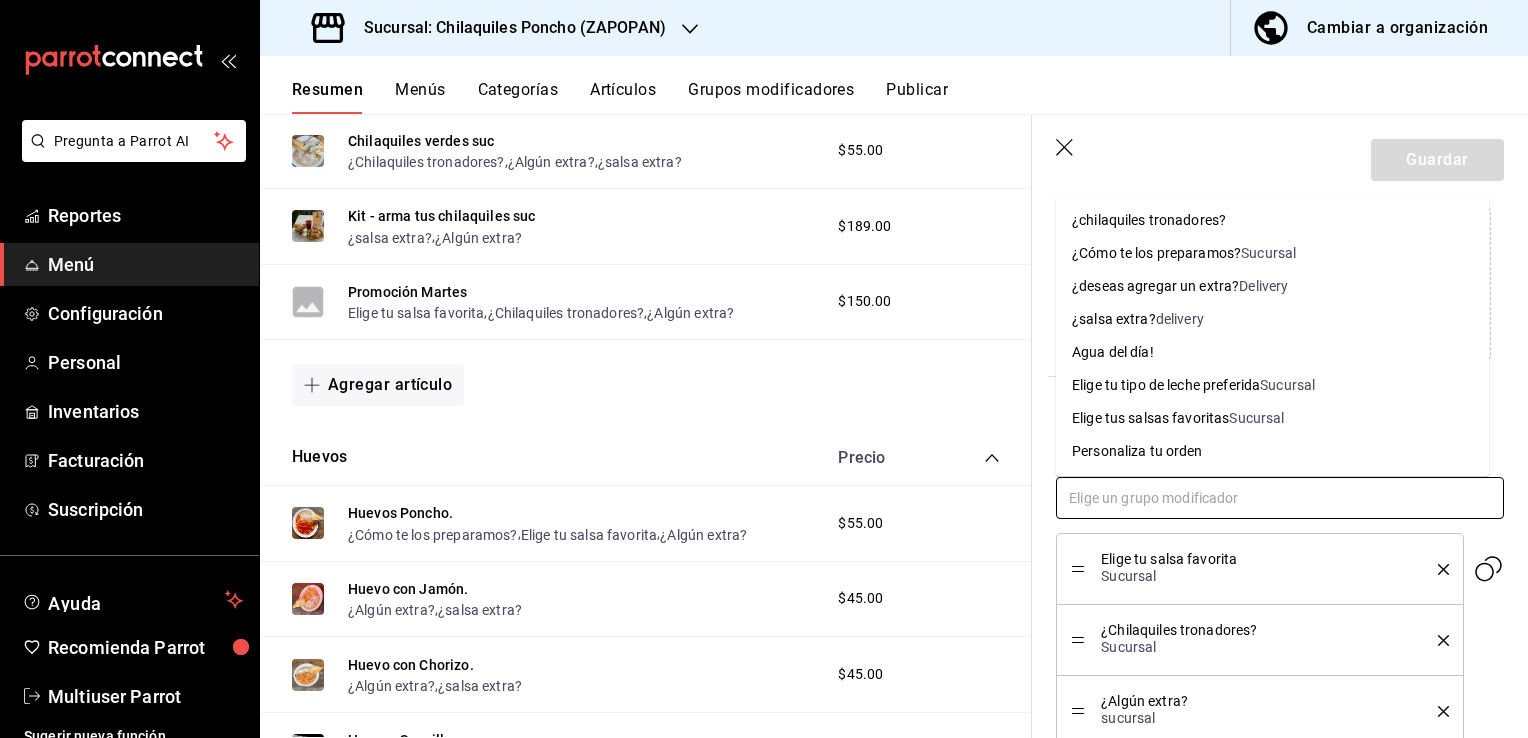 scroll, scrollTop: 434, scrollLeft: 0, axis: vertical 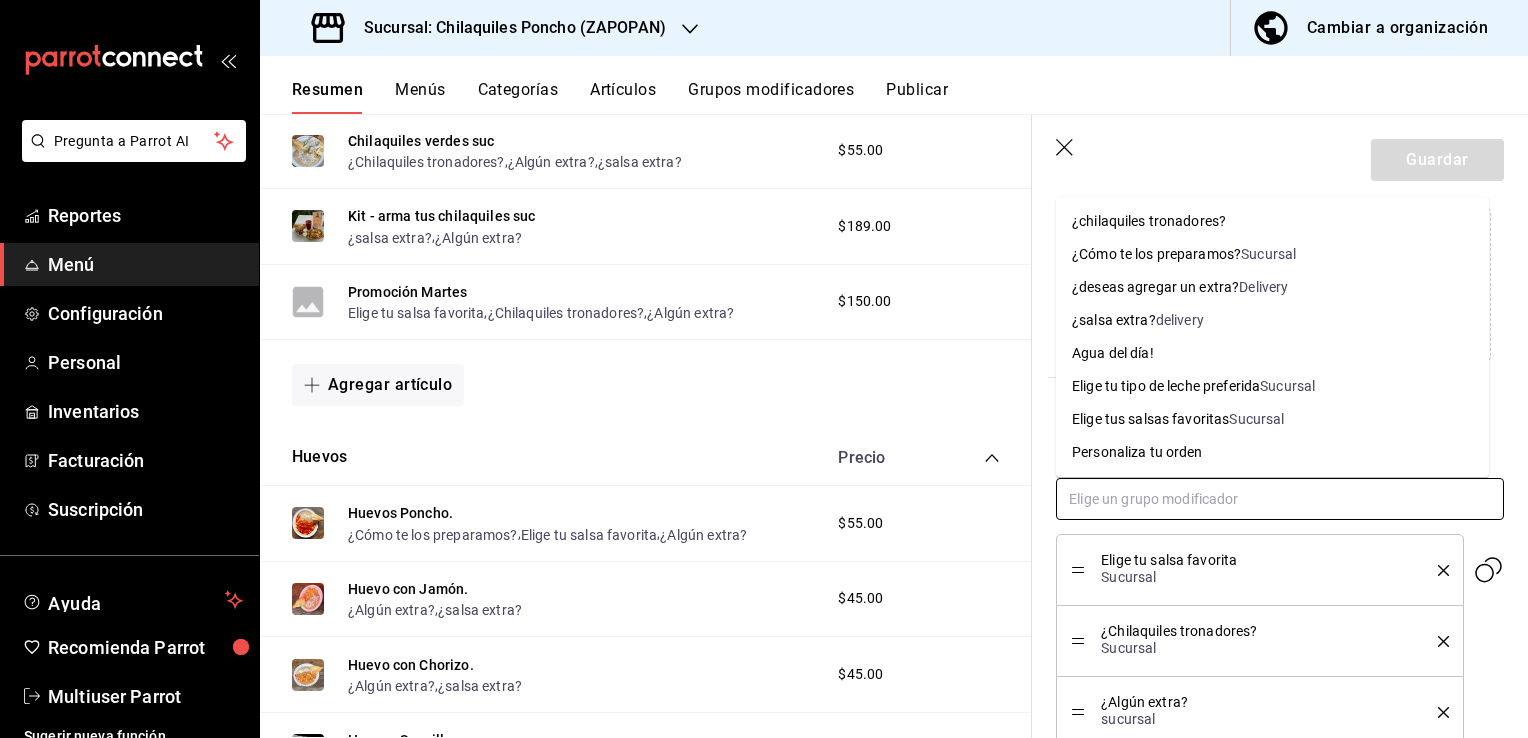 type on "w" 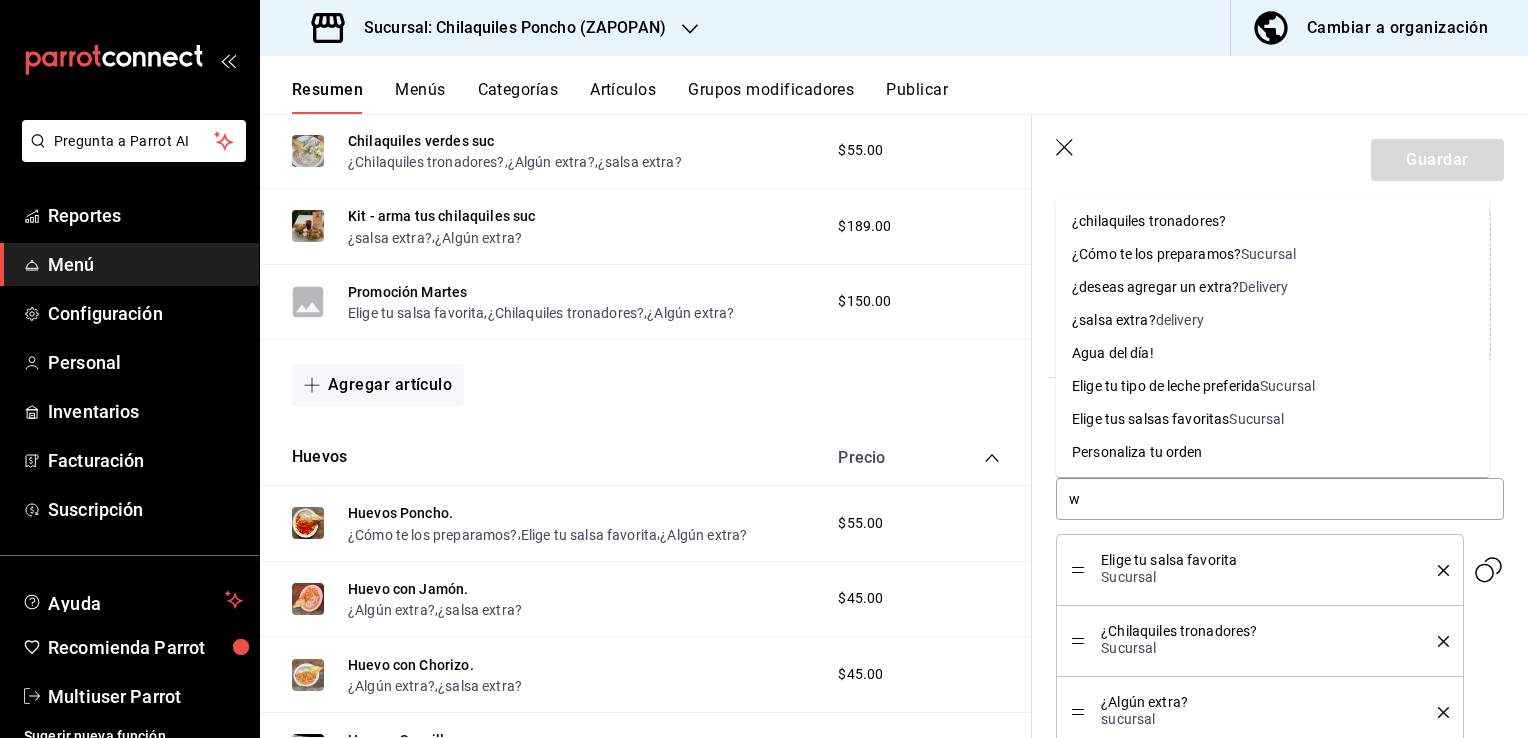 type 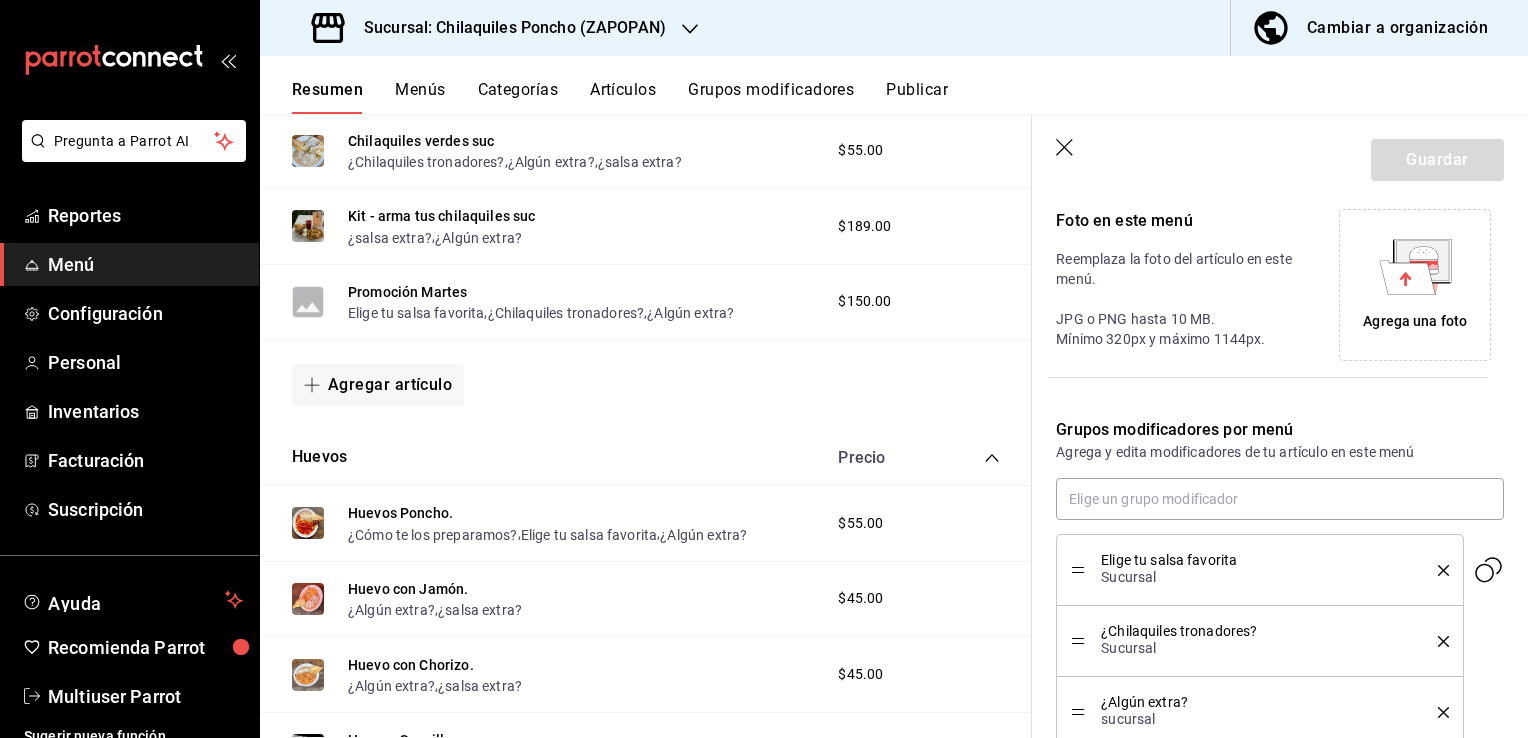 type 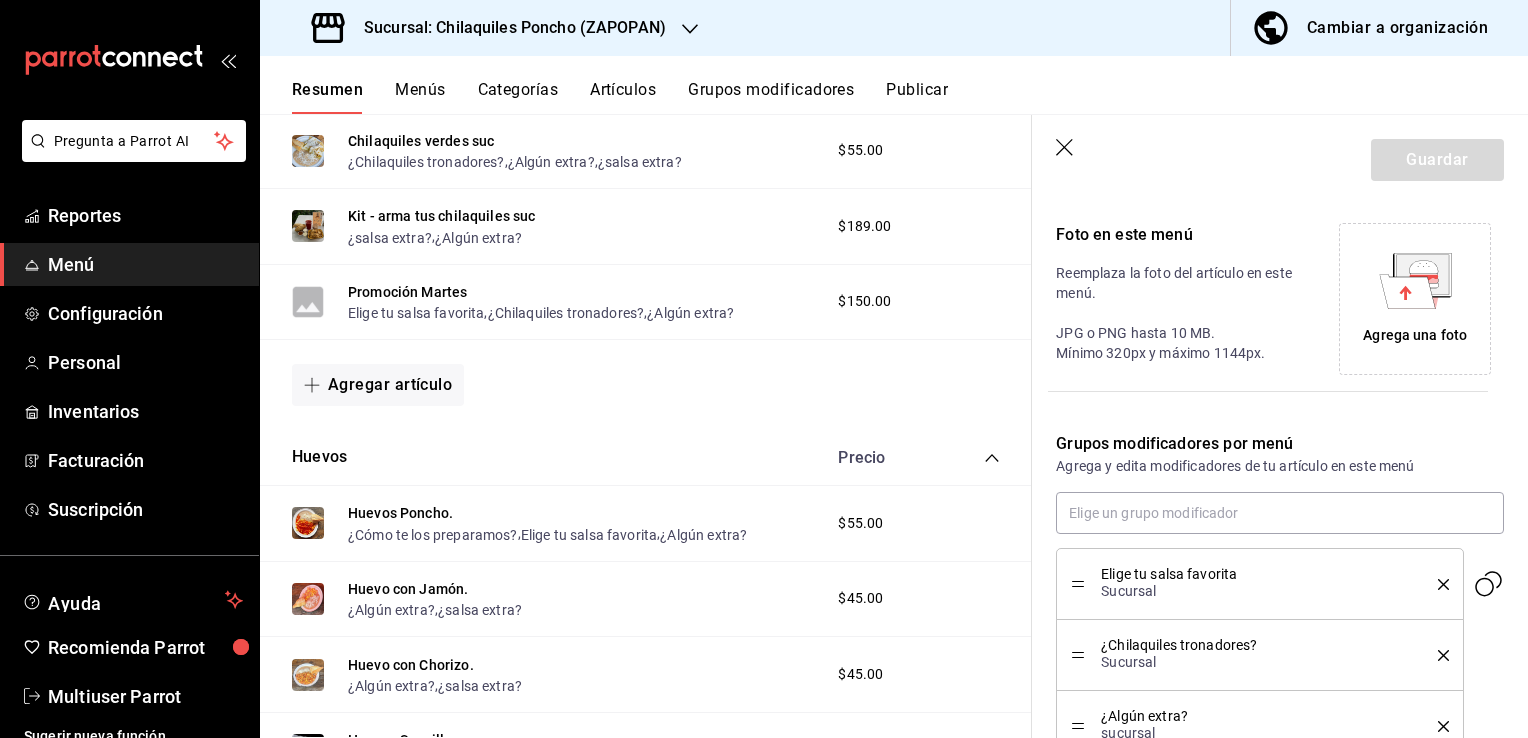 scroll, scrollTop: 572, scrollLeft: 0, axis: vertical 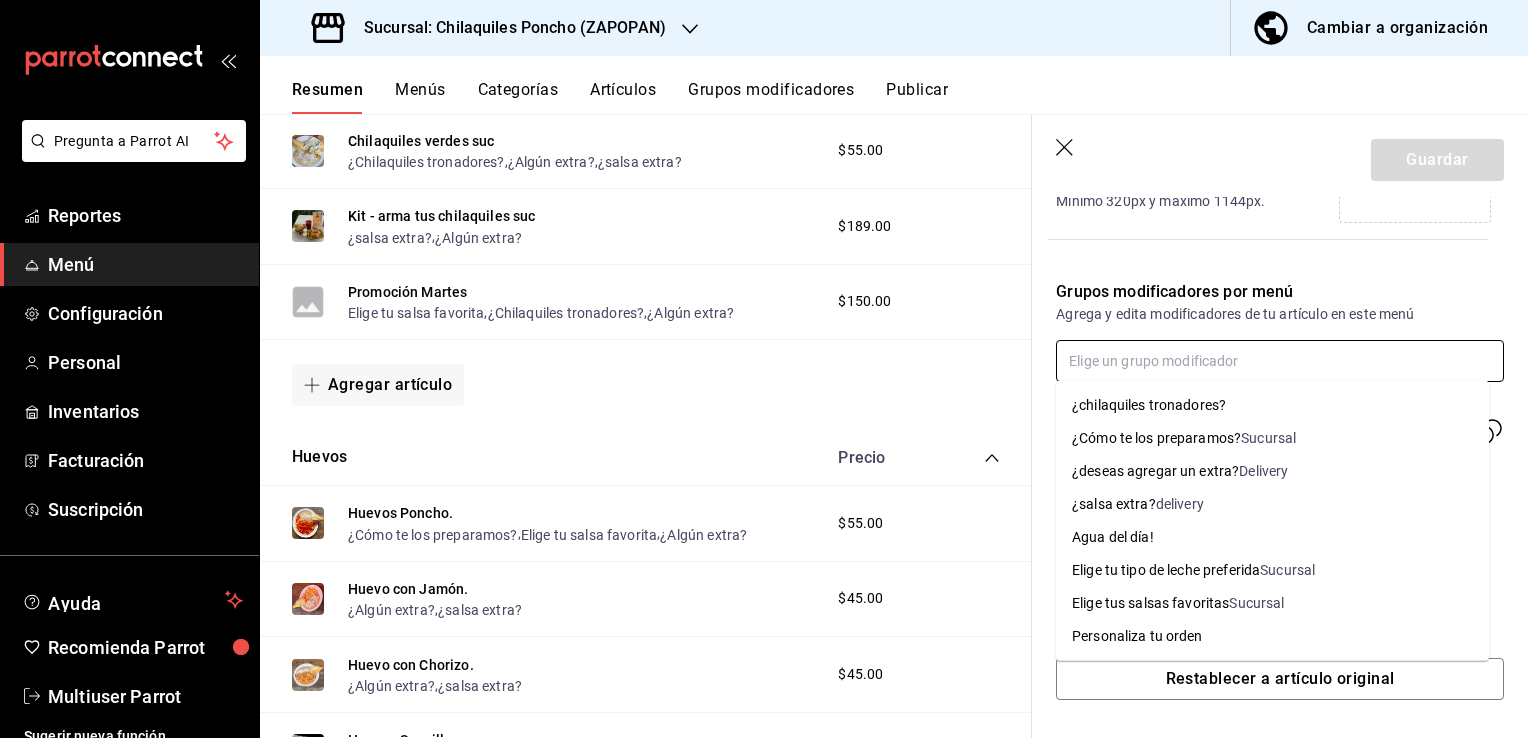 click at bounding box center (1280, 361) 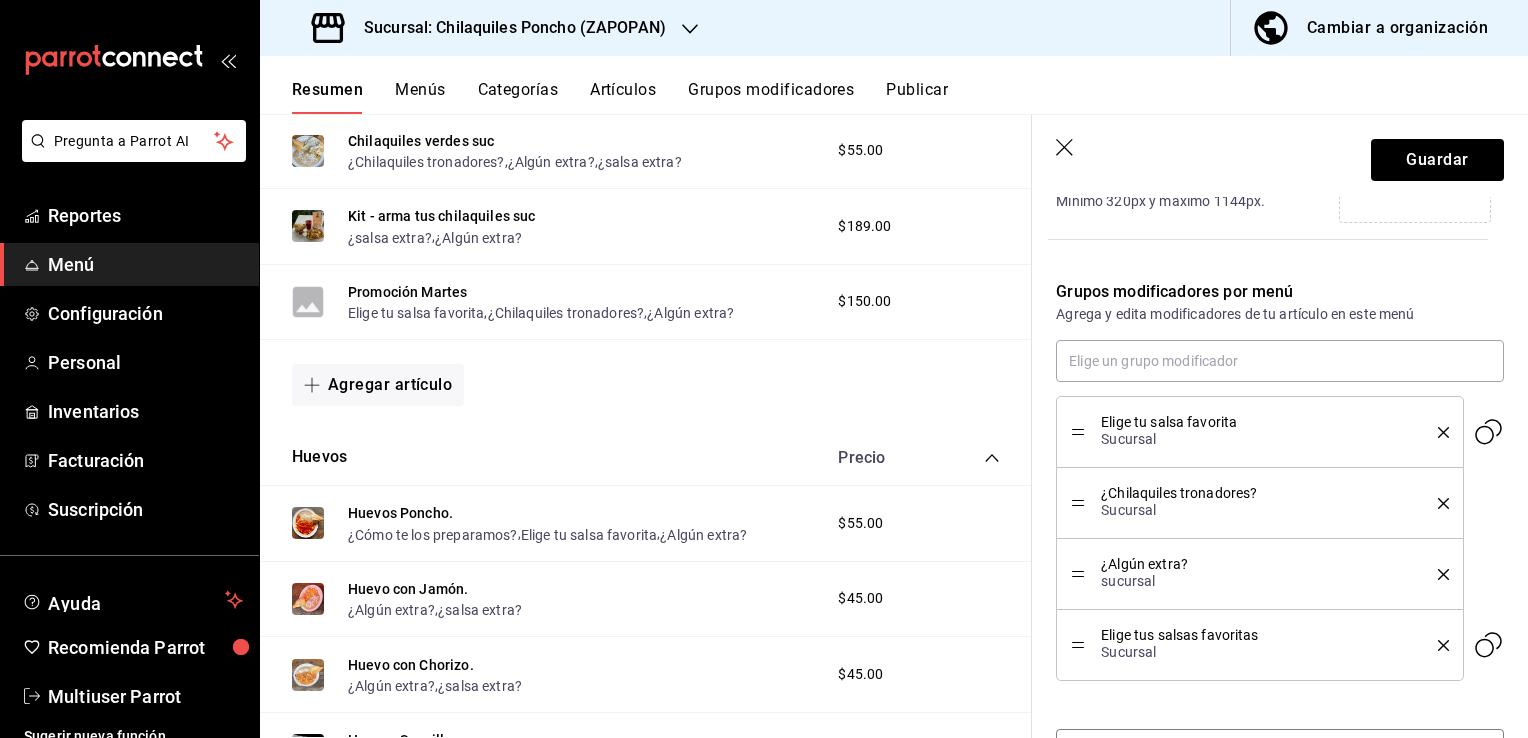 click 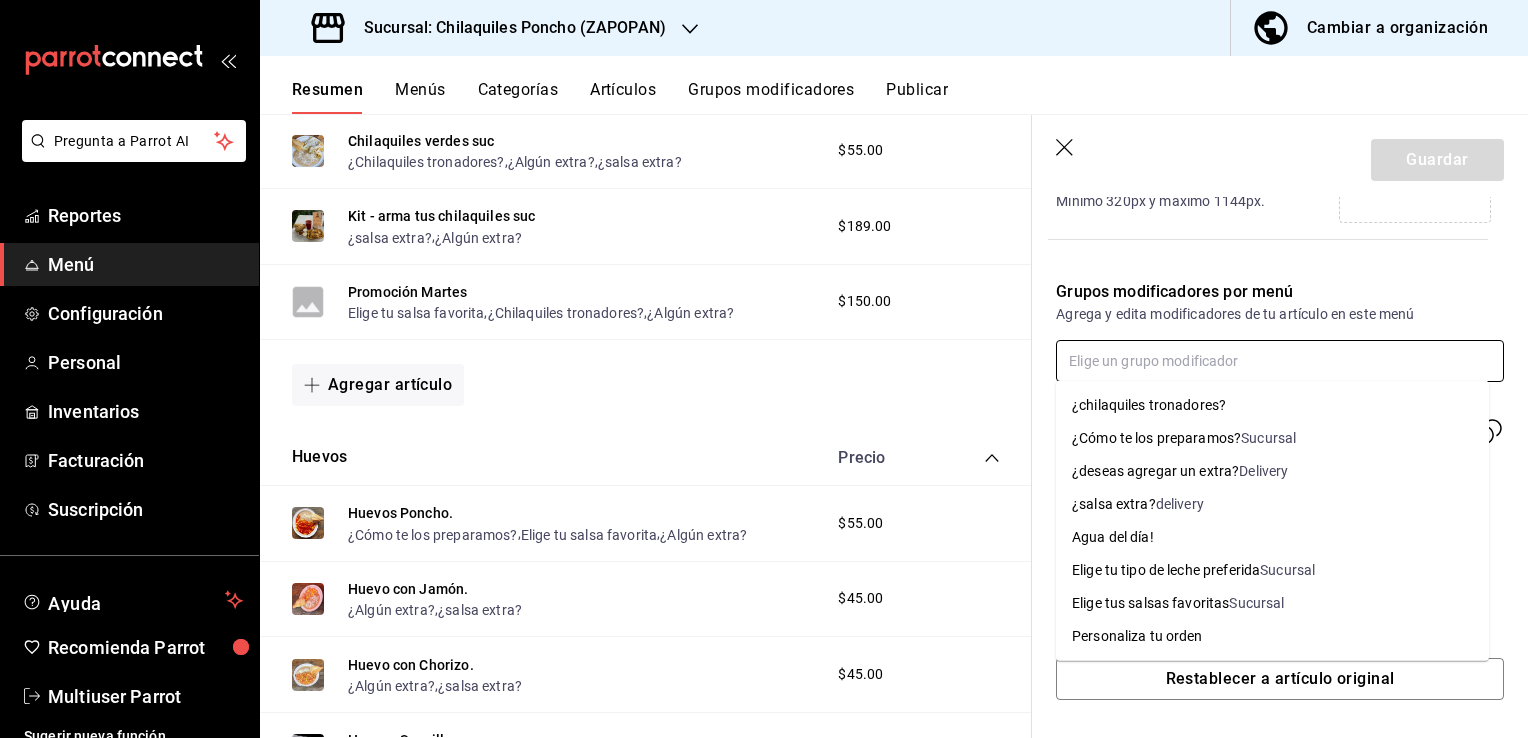 click at bounding box center (1280, 361) 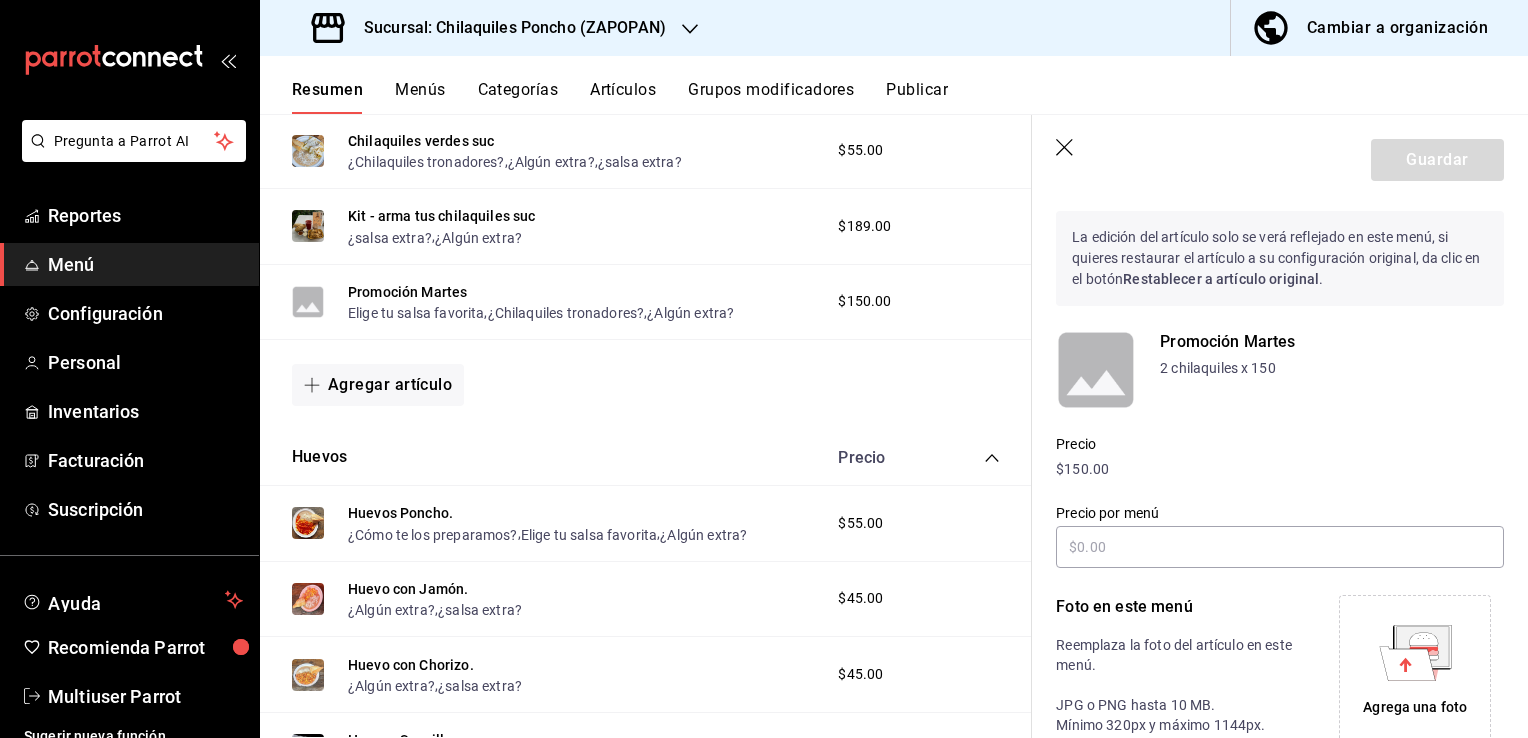 scroll, scrollTop: 47, scrollLeft: 0, axis: vertical 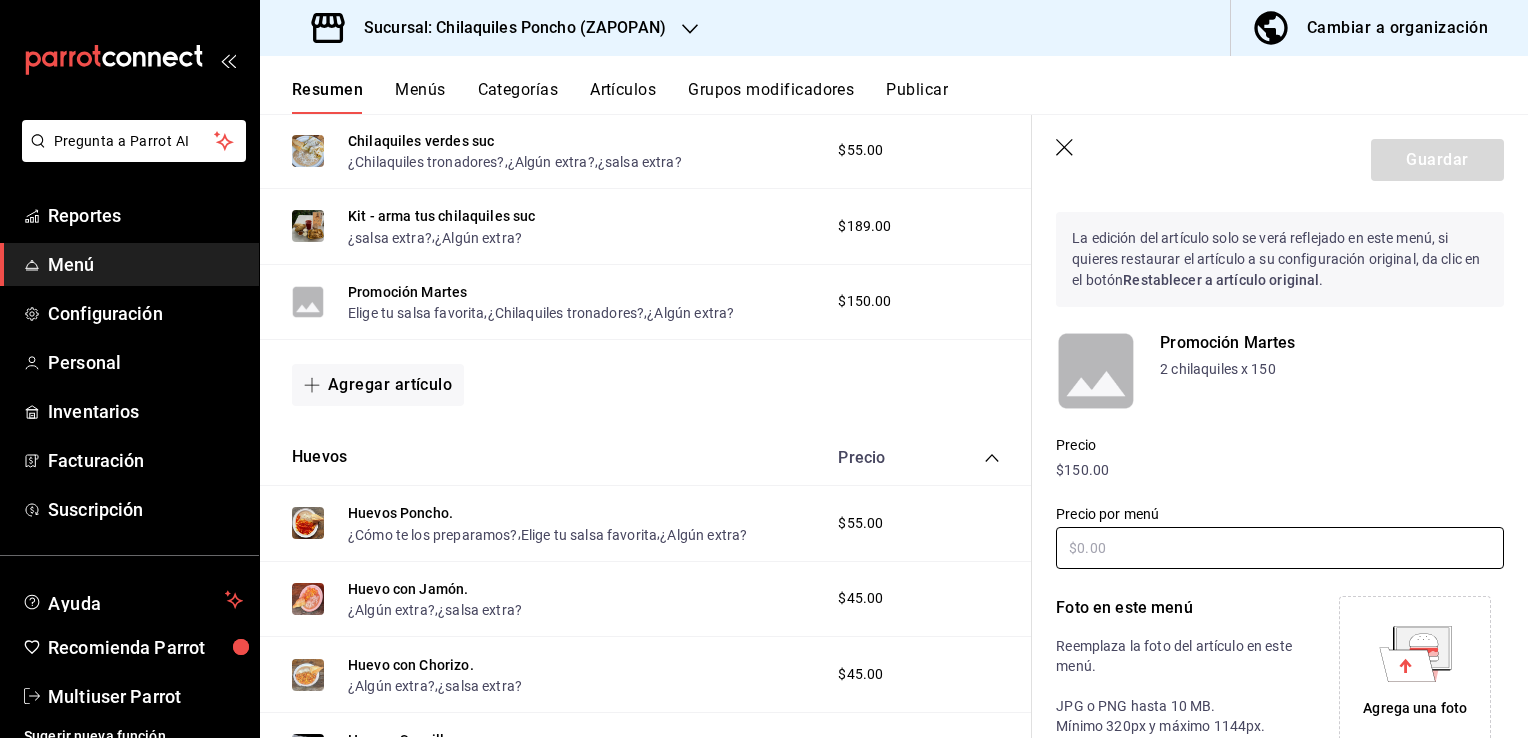 click at bounding box center [1280, 548] 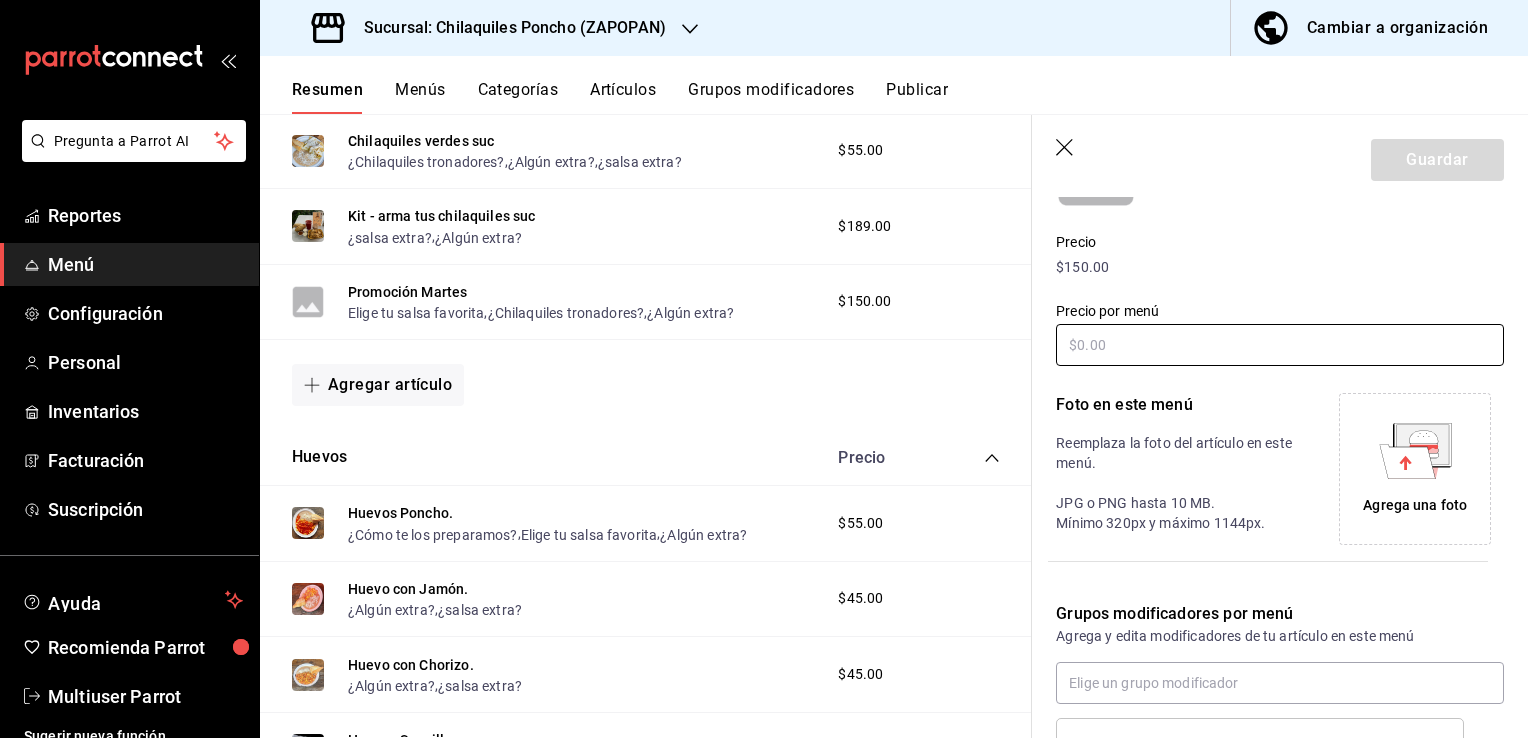 scroll, scrollTop: 0, scrollLeft: 0, axis: both 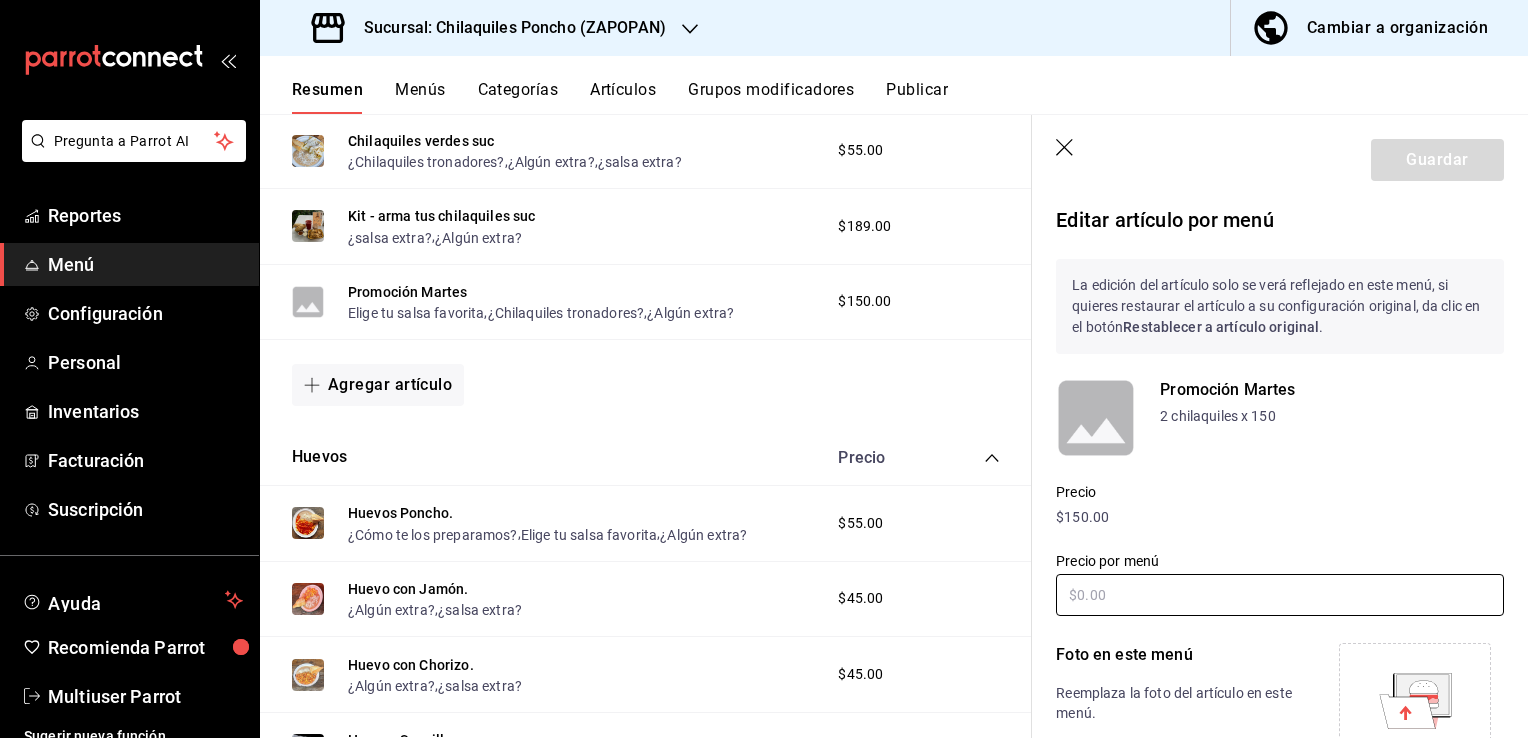 click at bounding box center (1280, 595) 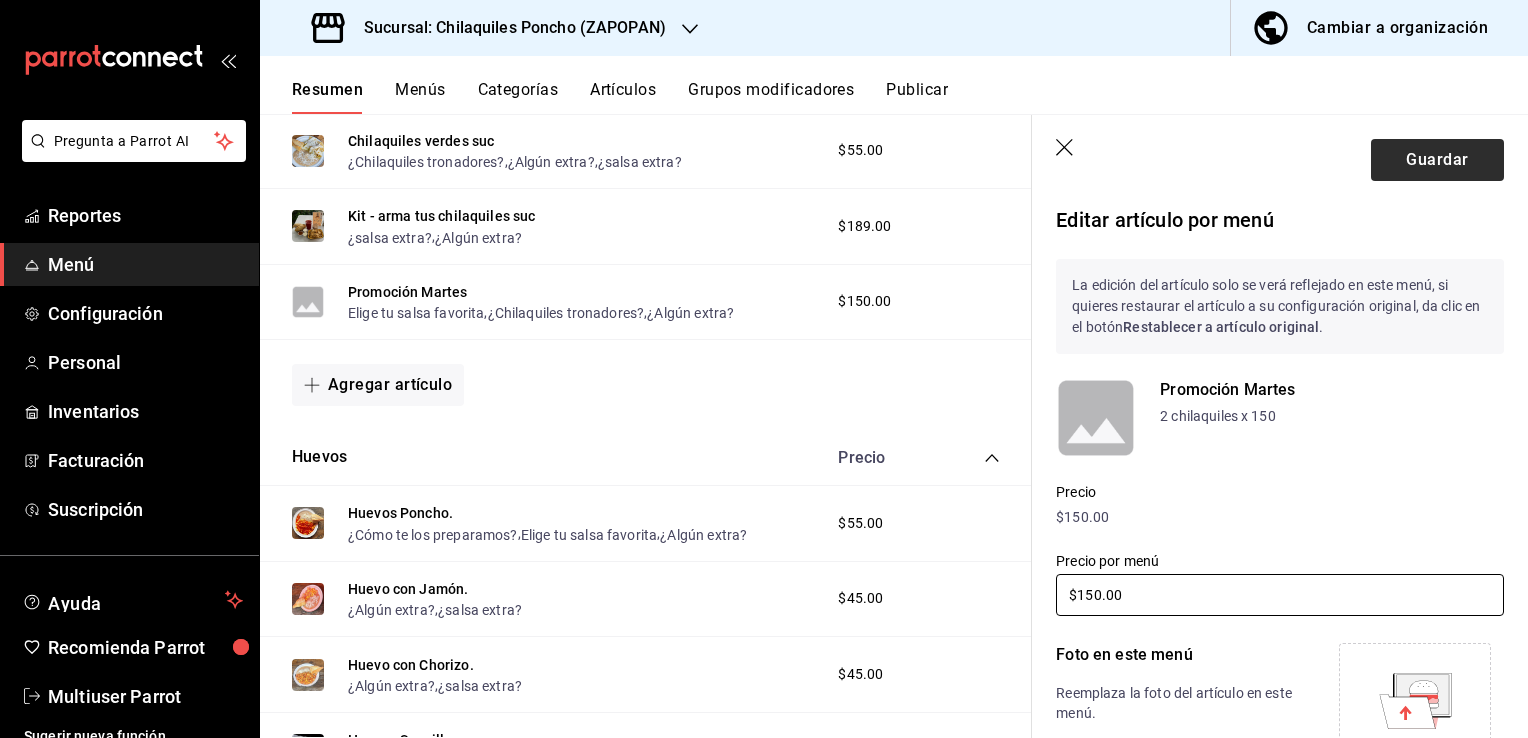 type on "$150.00" 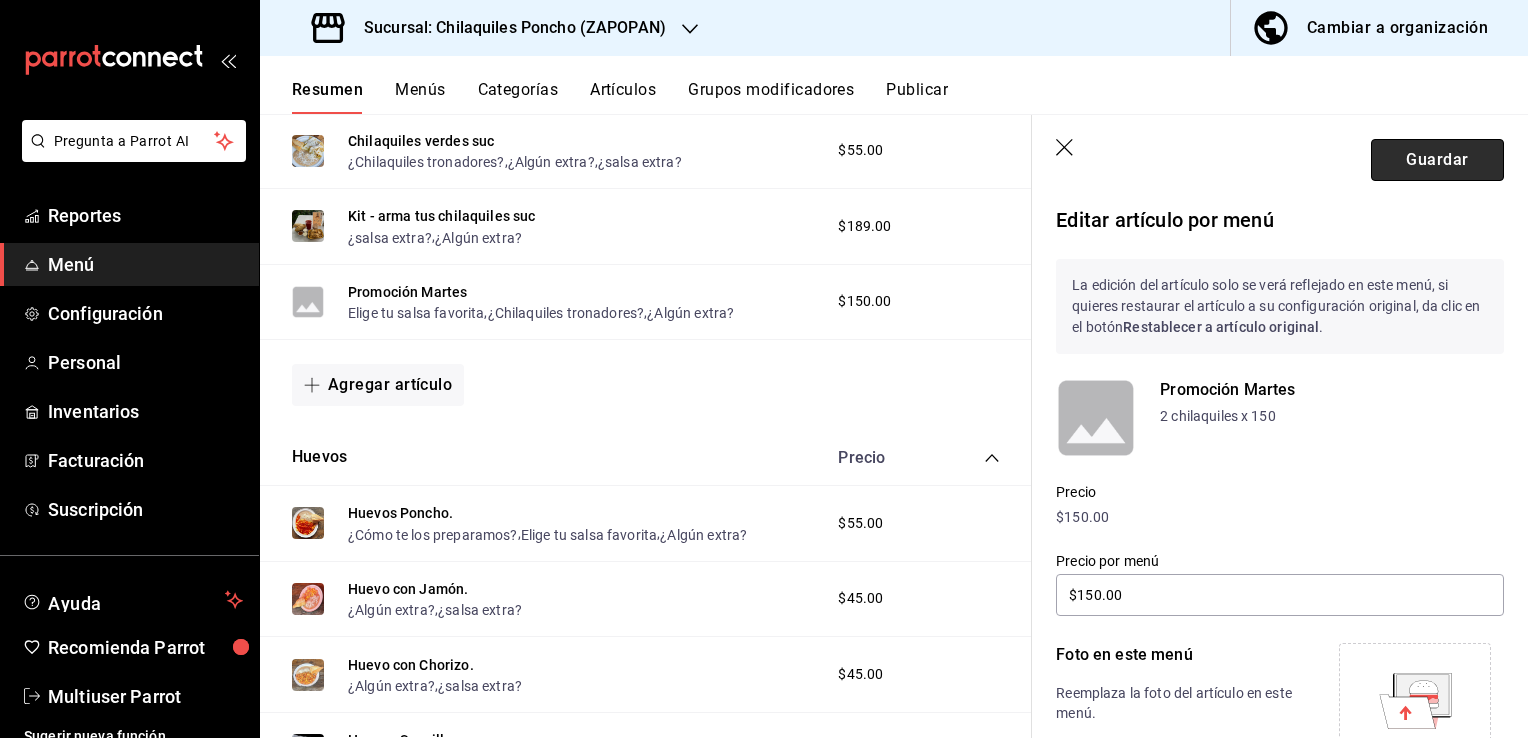 click on "Guardar" at bounding box center (1437, 160) 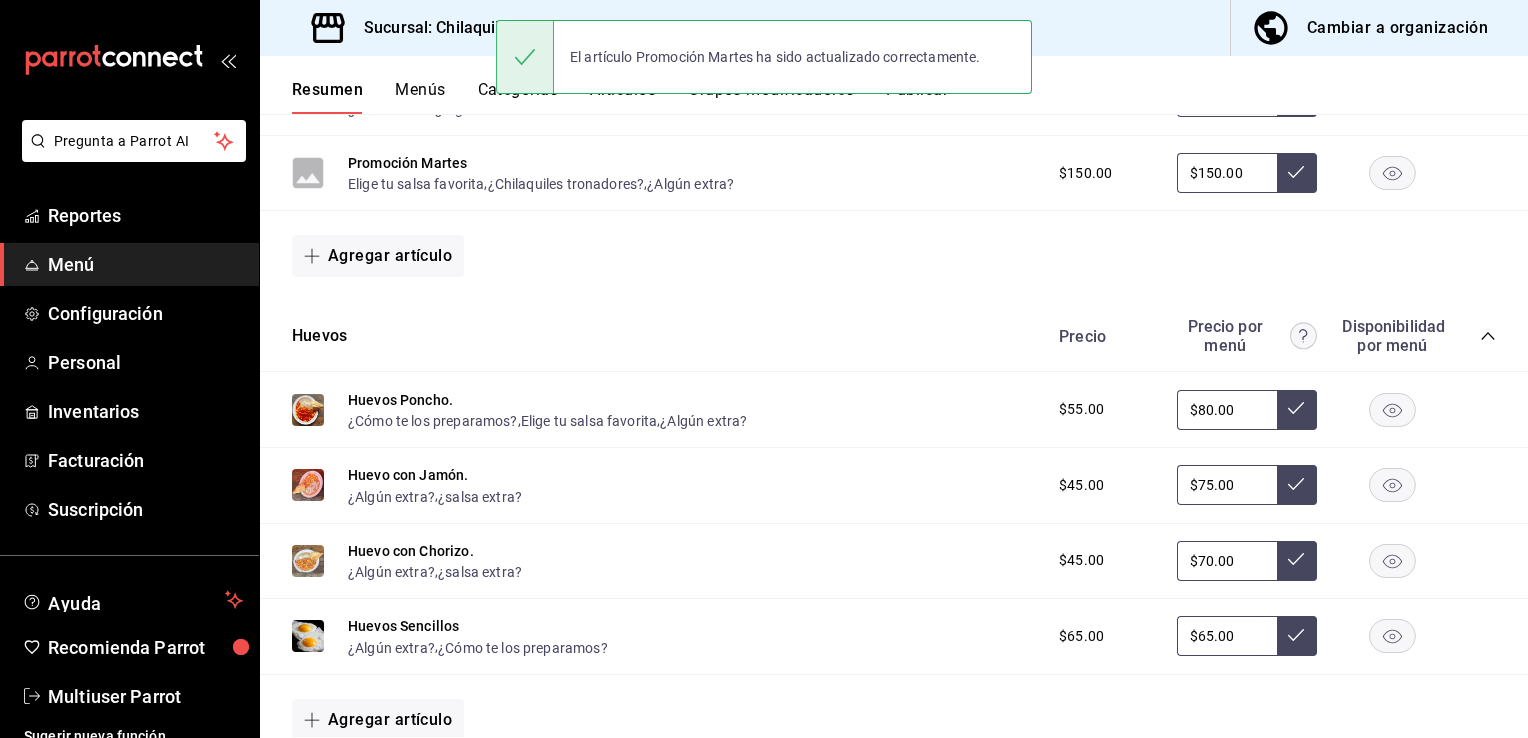 scroll, scrollTop: 492, scrollLeft: 0, axis: vertical 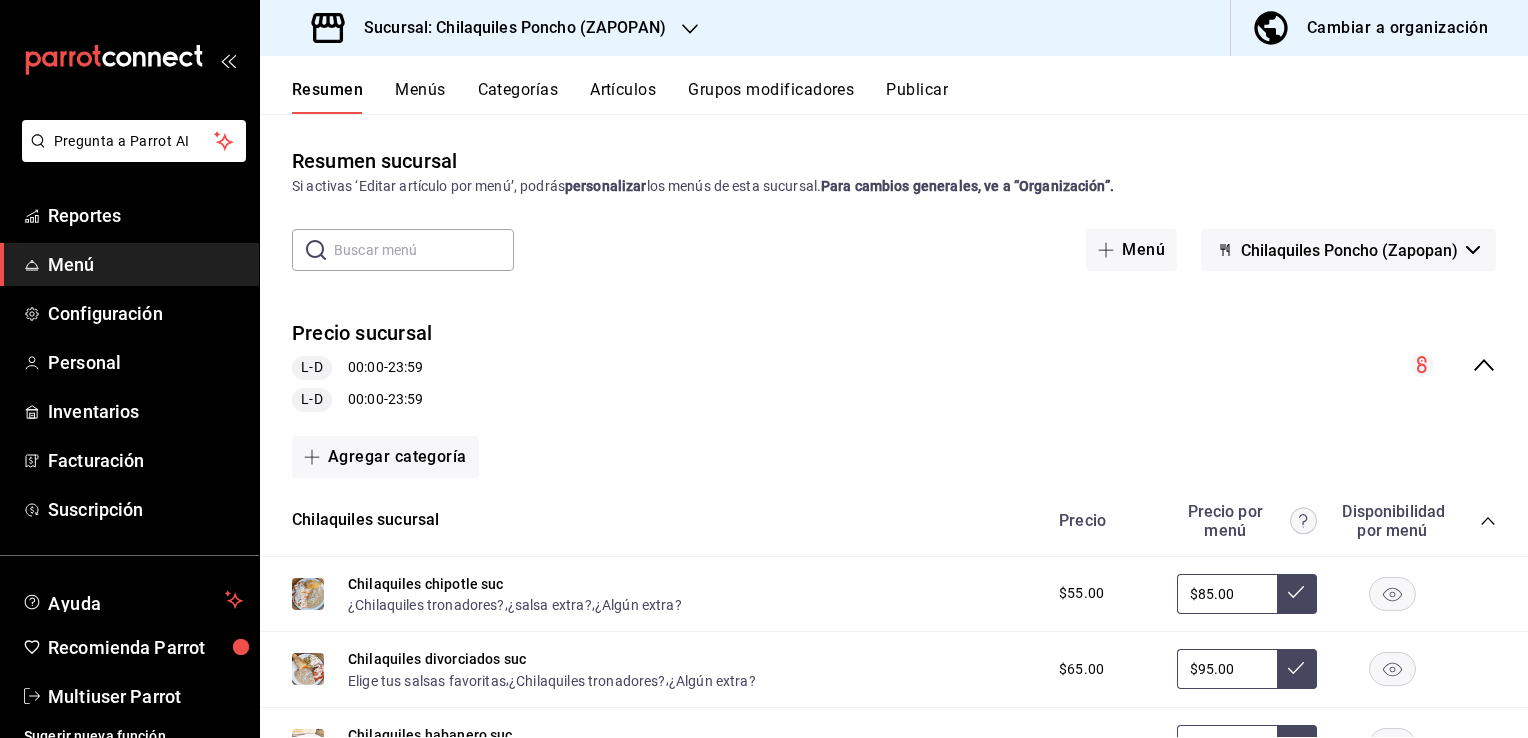 click on "Publicar" at bounding box center (917, 97) 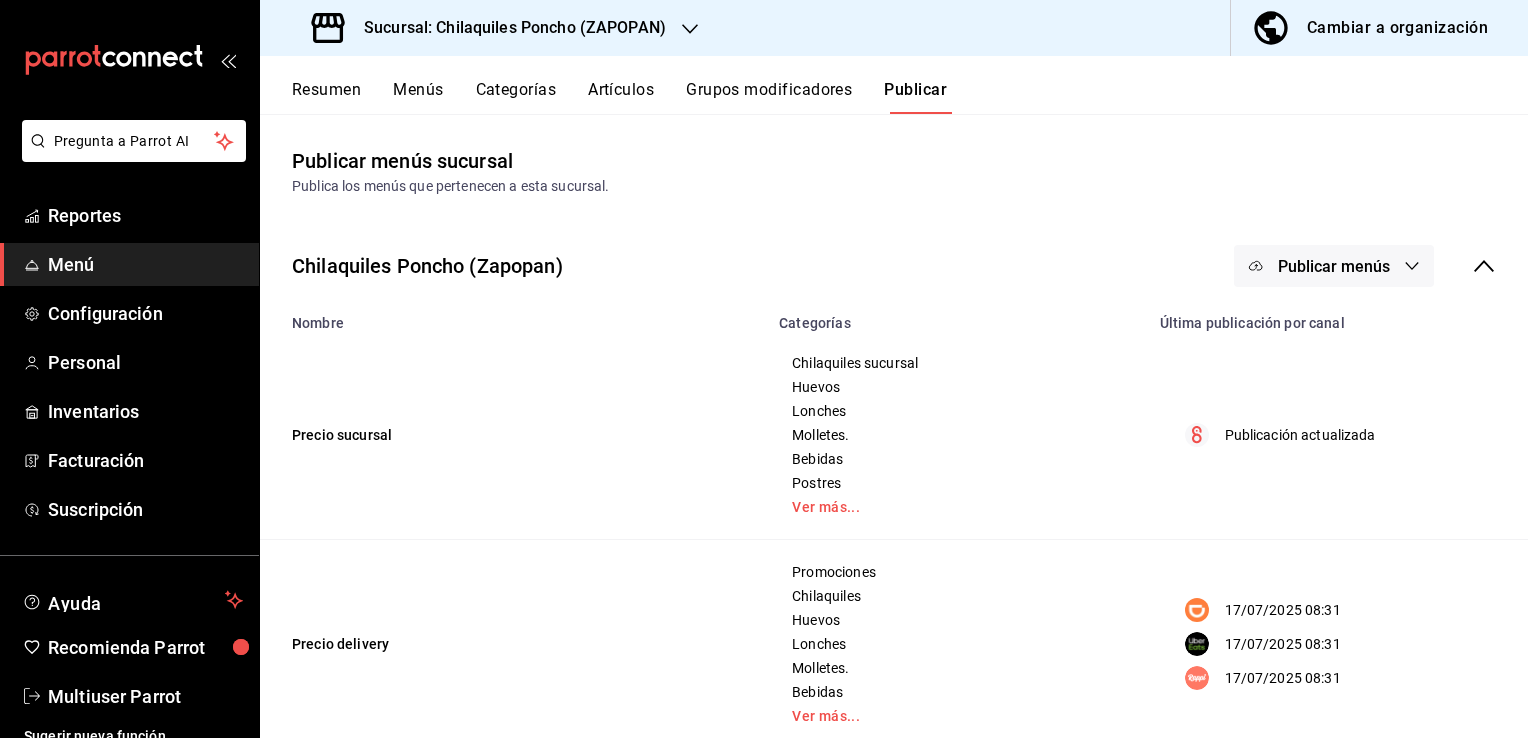 click on "Publicar menús" at bounding box center [1334, 266] 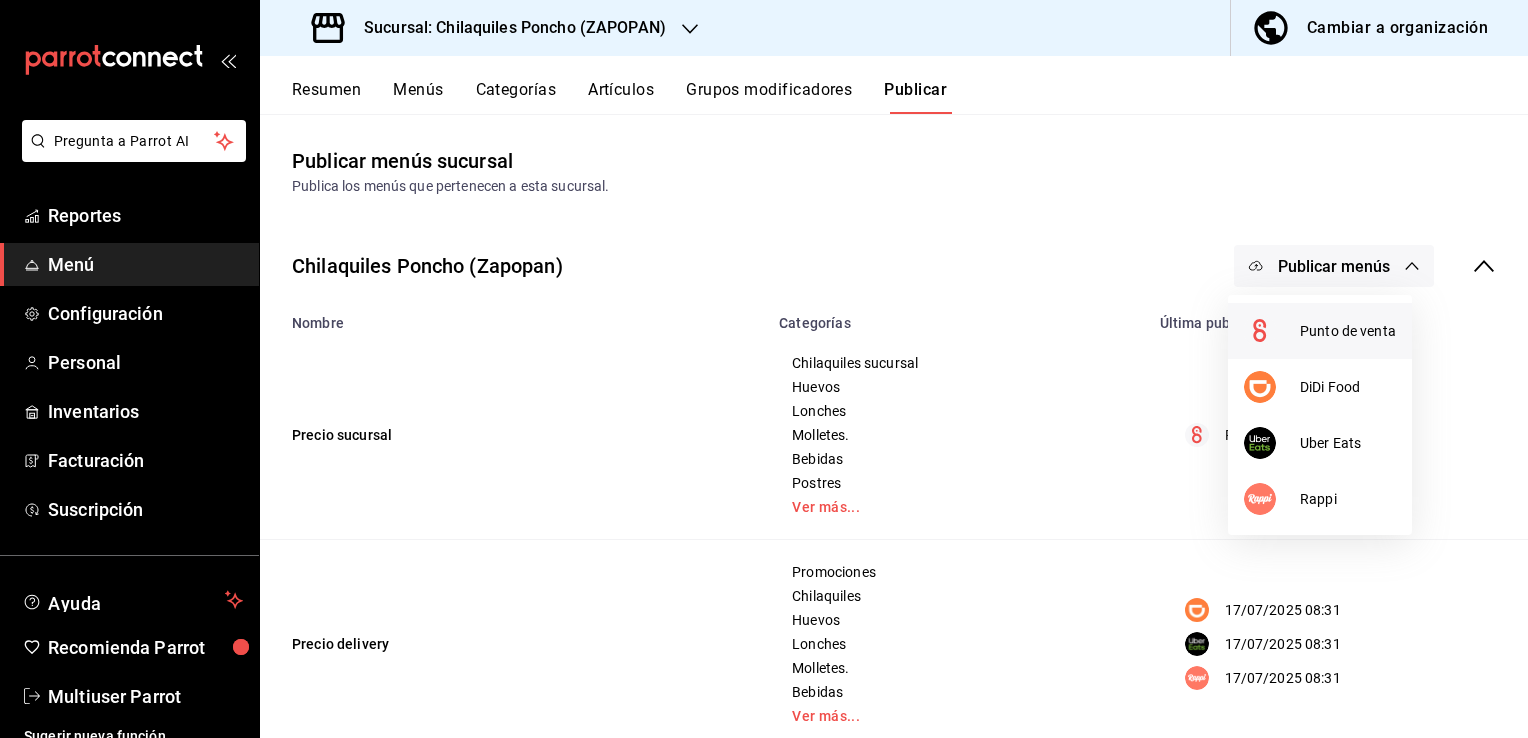 click on "Punto de venta" at bounding box center [1348, 331] 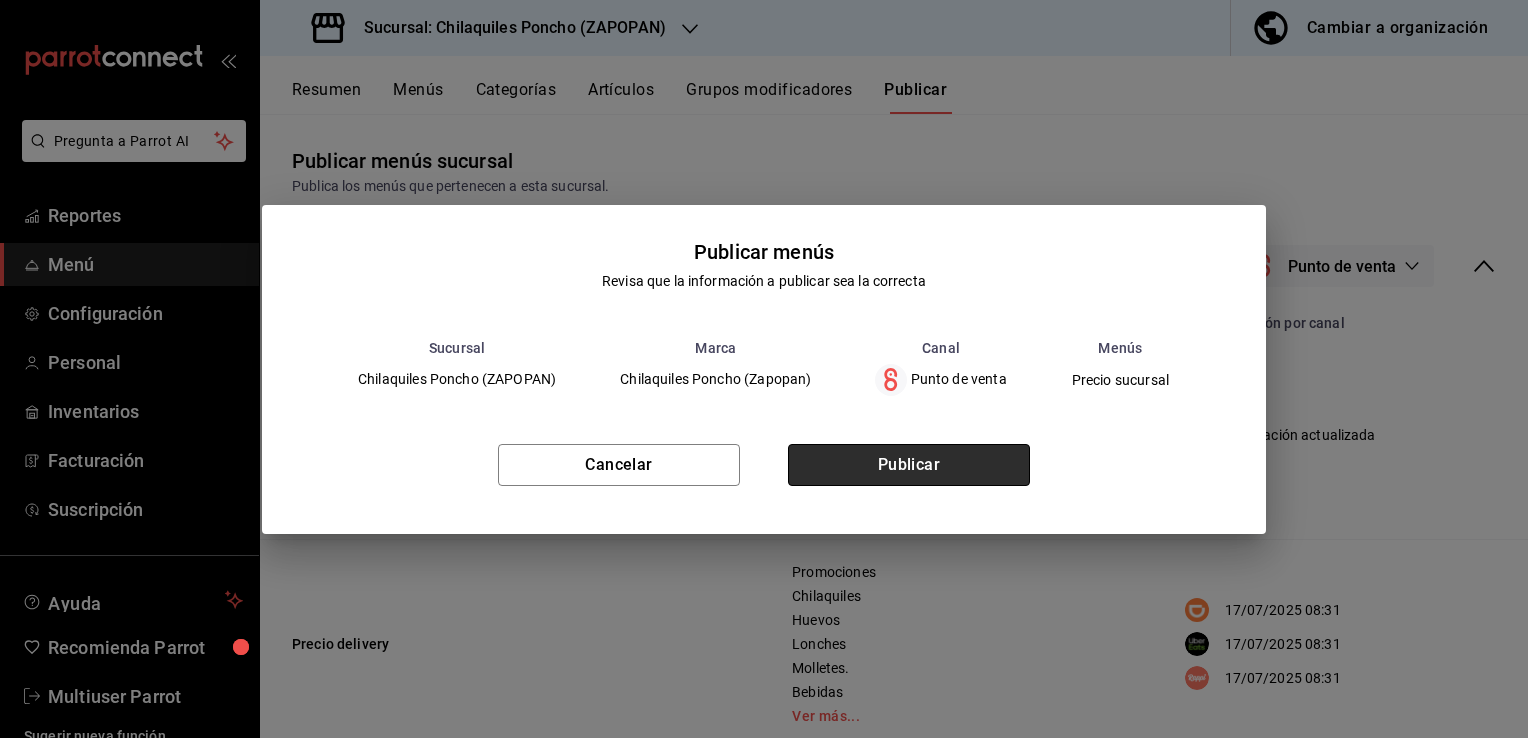 click on "Publicar" at bounding box center (909, 465) 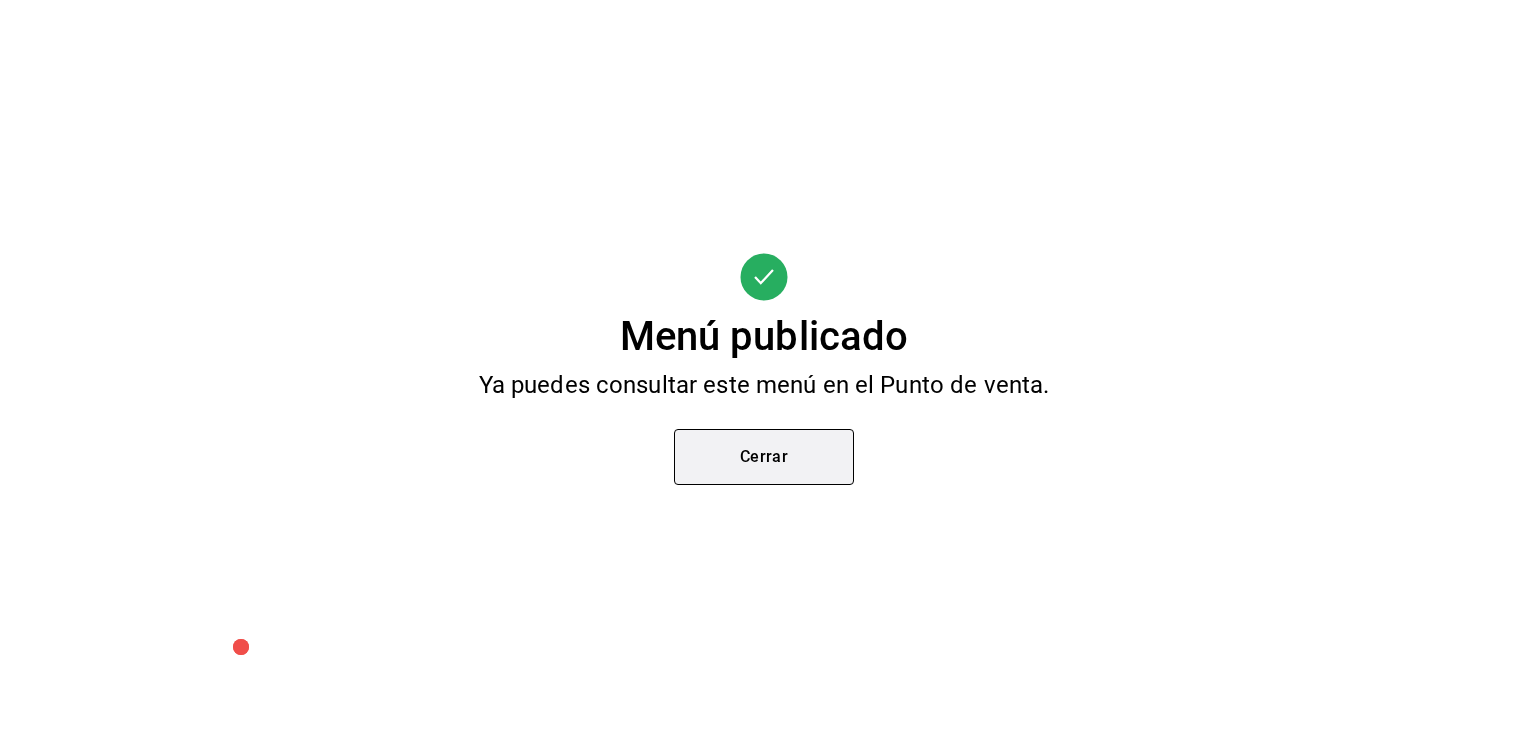 click on "Cerrar" at bounding box center (764, 457) 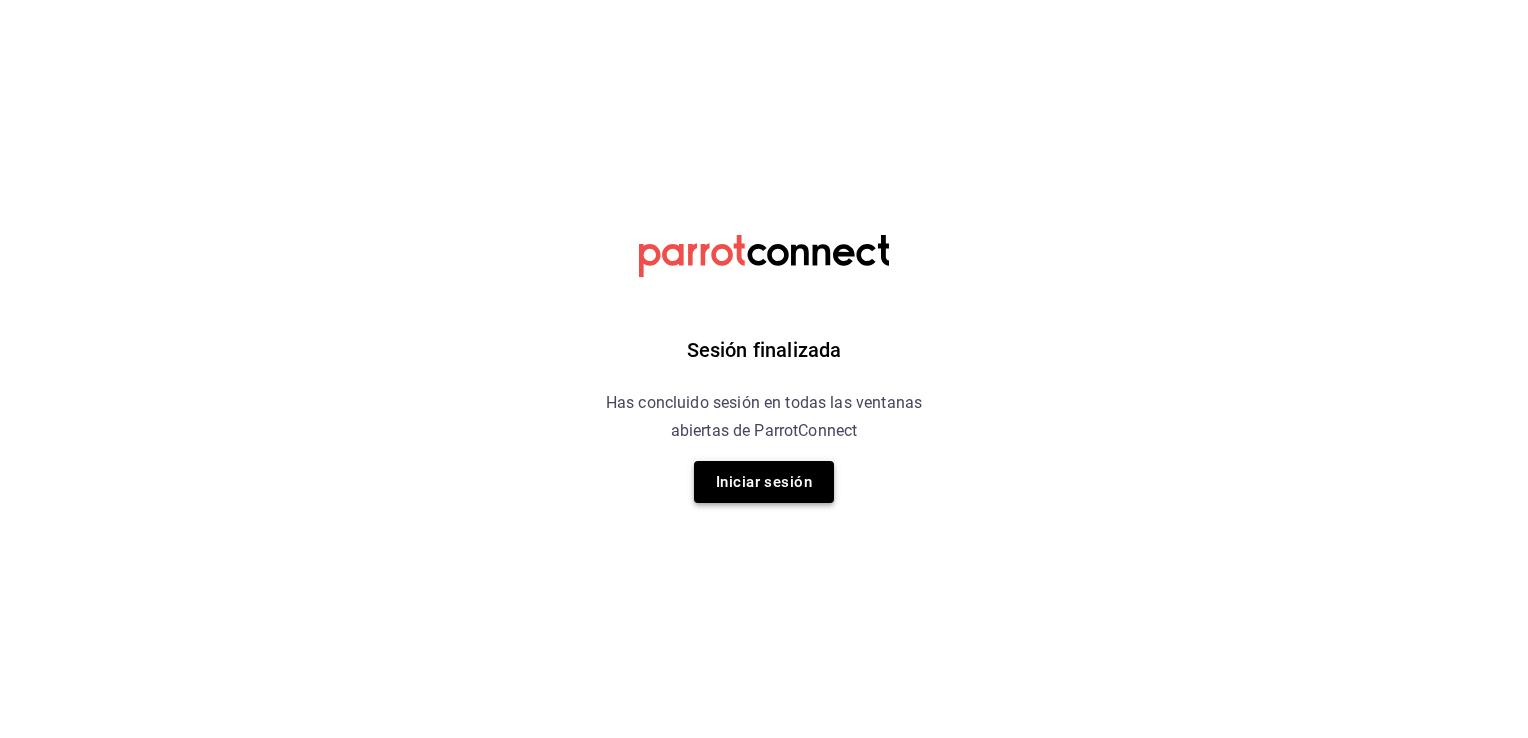 click on "Iniciar sesión" at bounding box center (764, 482) 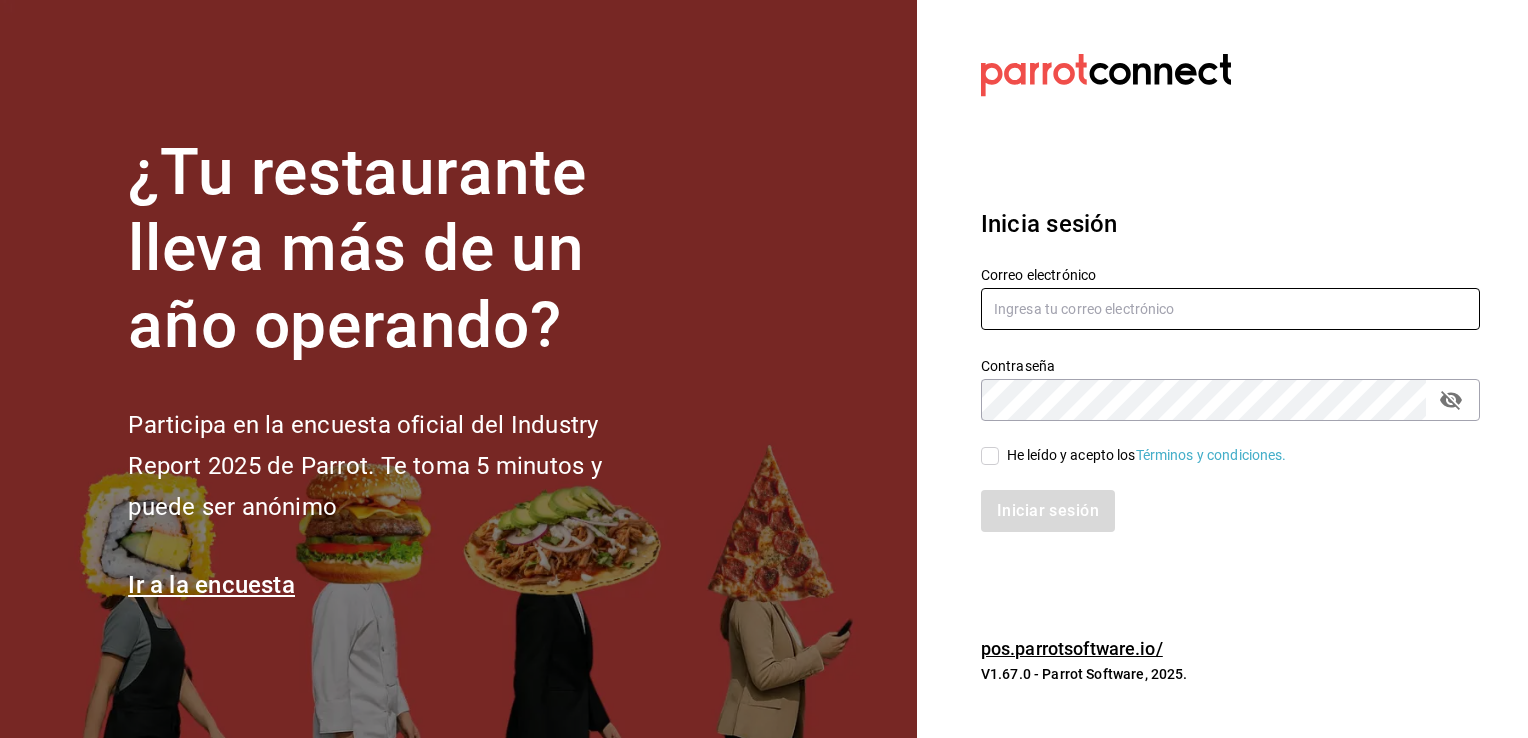 type on "multiuser@example.com" 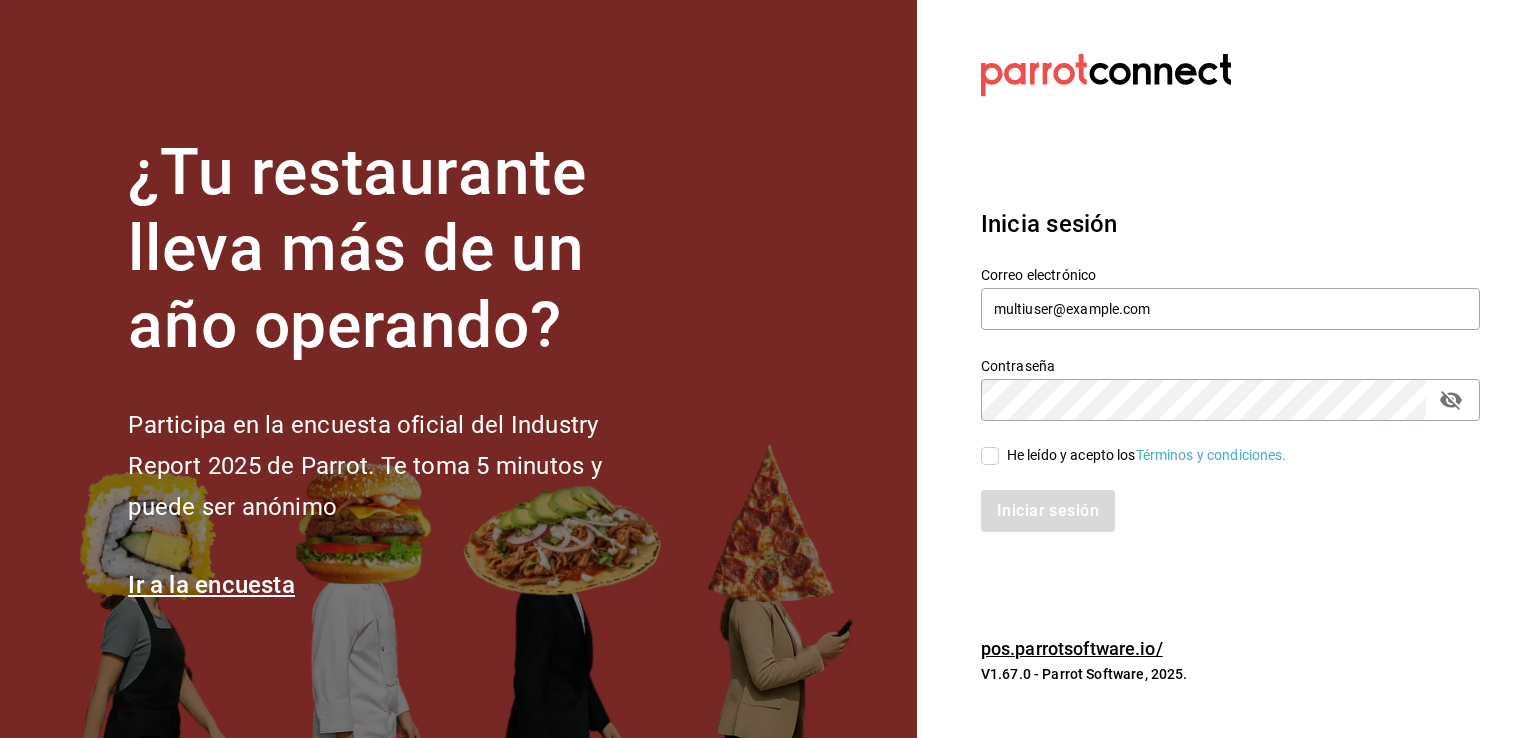 click on "He leído y acepto los  Términos y condiciones." at bounding box center [1143, 455] 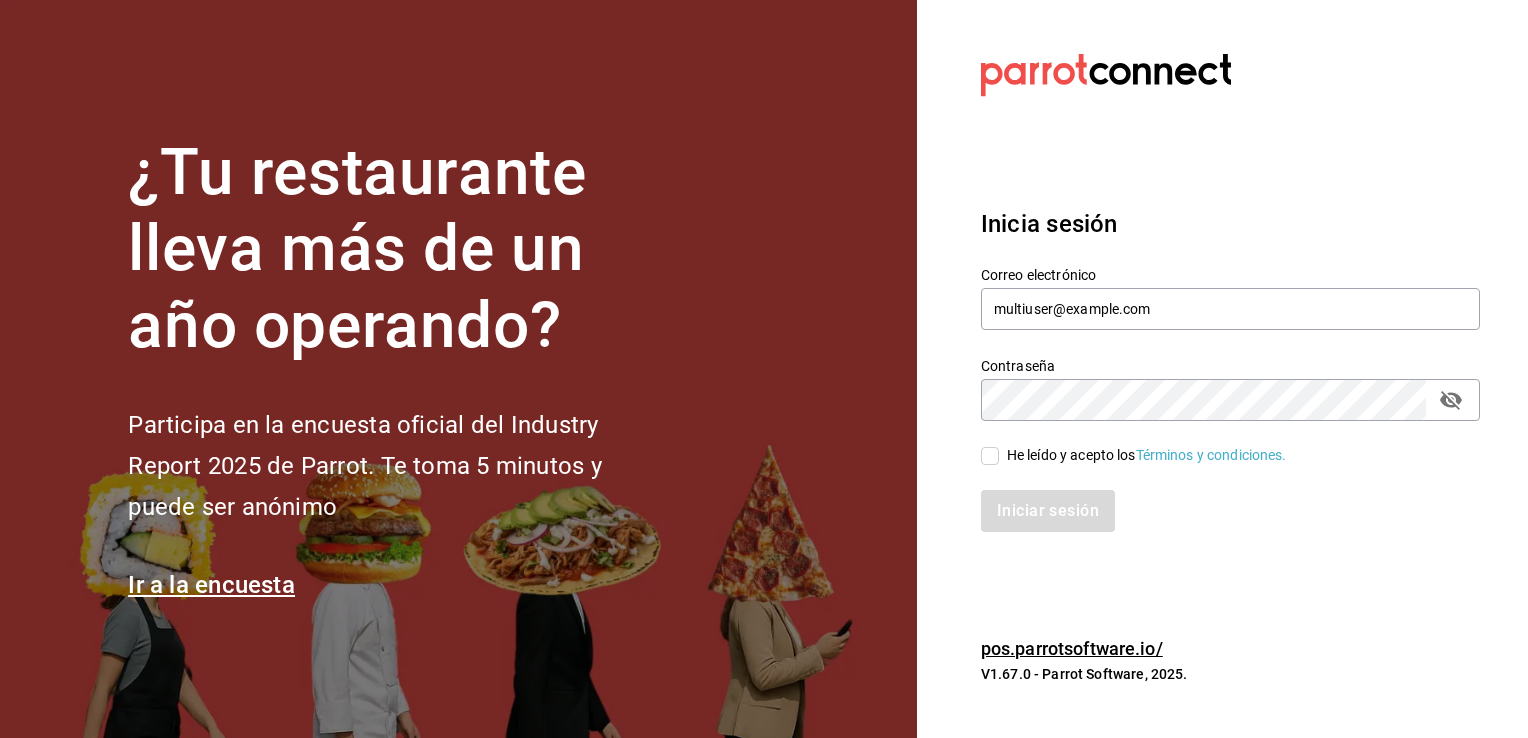 checkbox on "true" 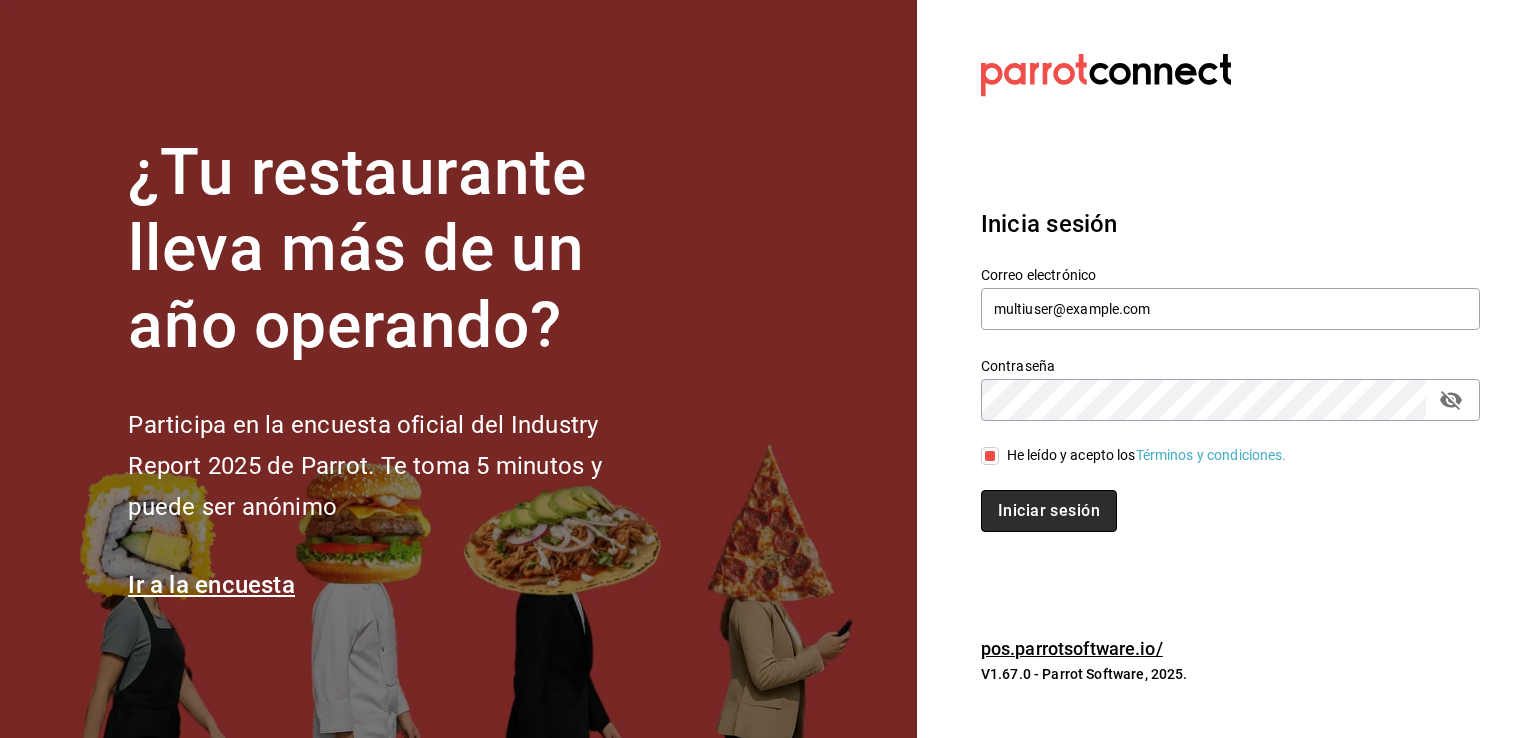 click on "Iniciar sesión" at bounding box center [1049, 511] 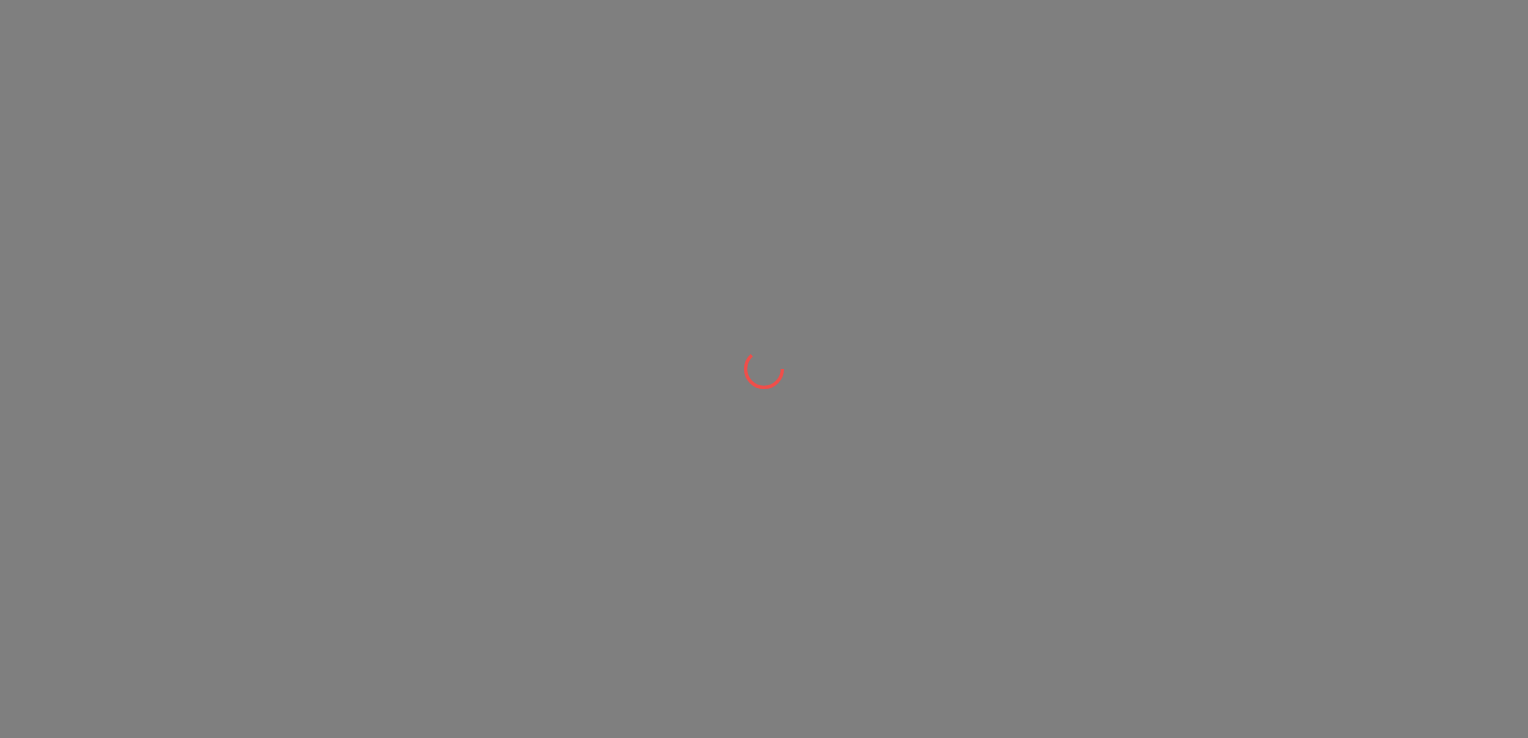 scroll, scrollTop: 0, scrollLeft: 0, axis: both 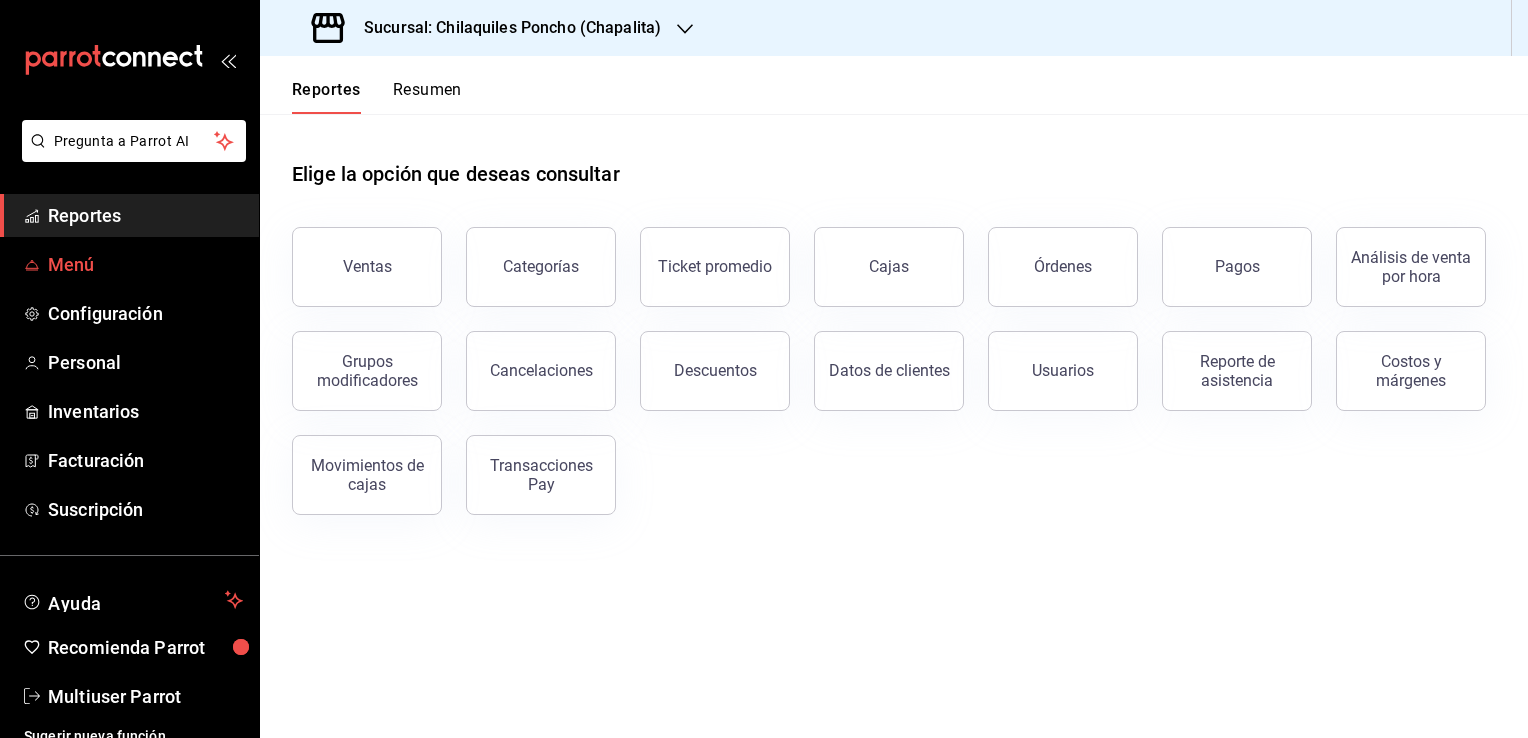 click on "Menú" at bounding box center (145, 264) 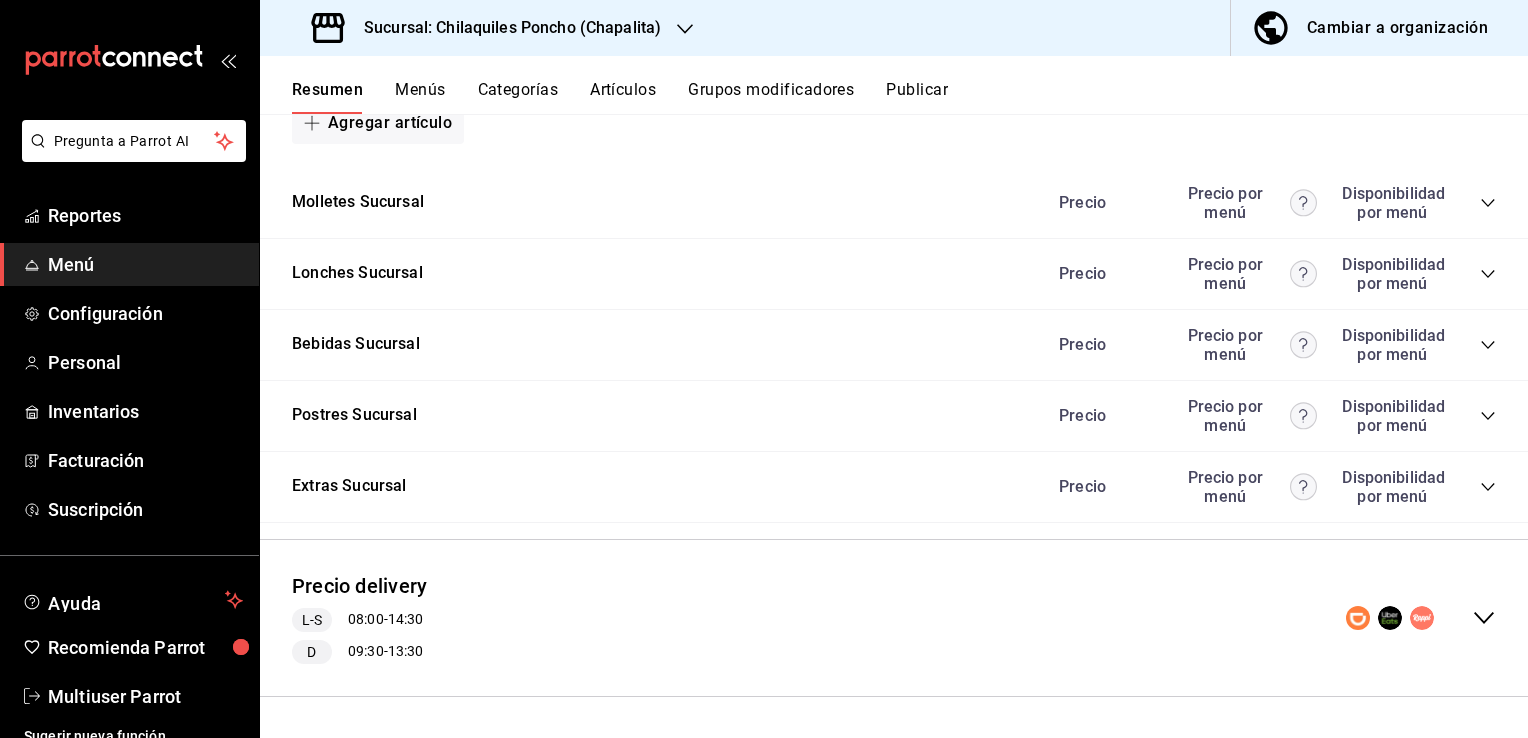 scroll, scrollTop: 1436, scrollLeft: 0, axis: vertical 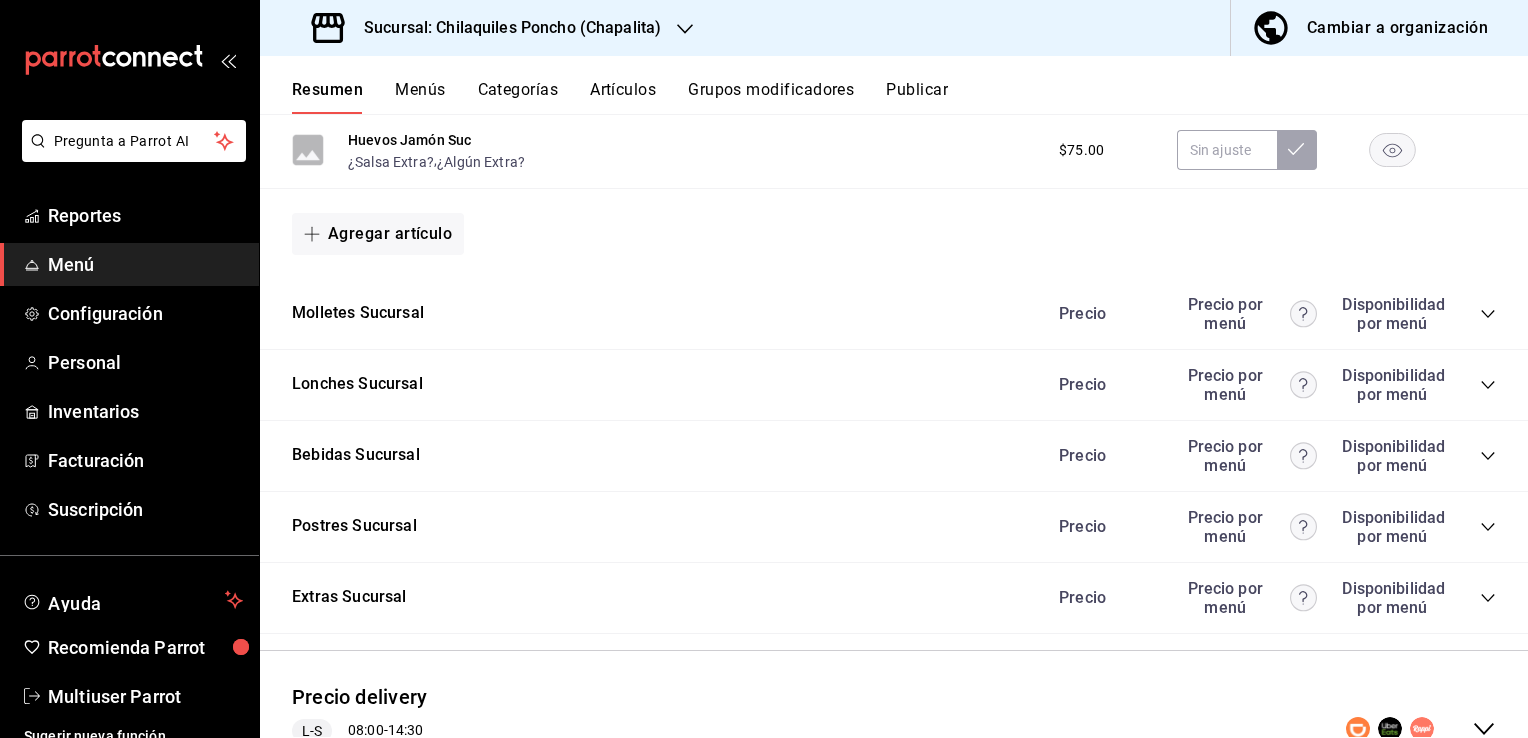 click 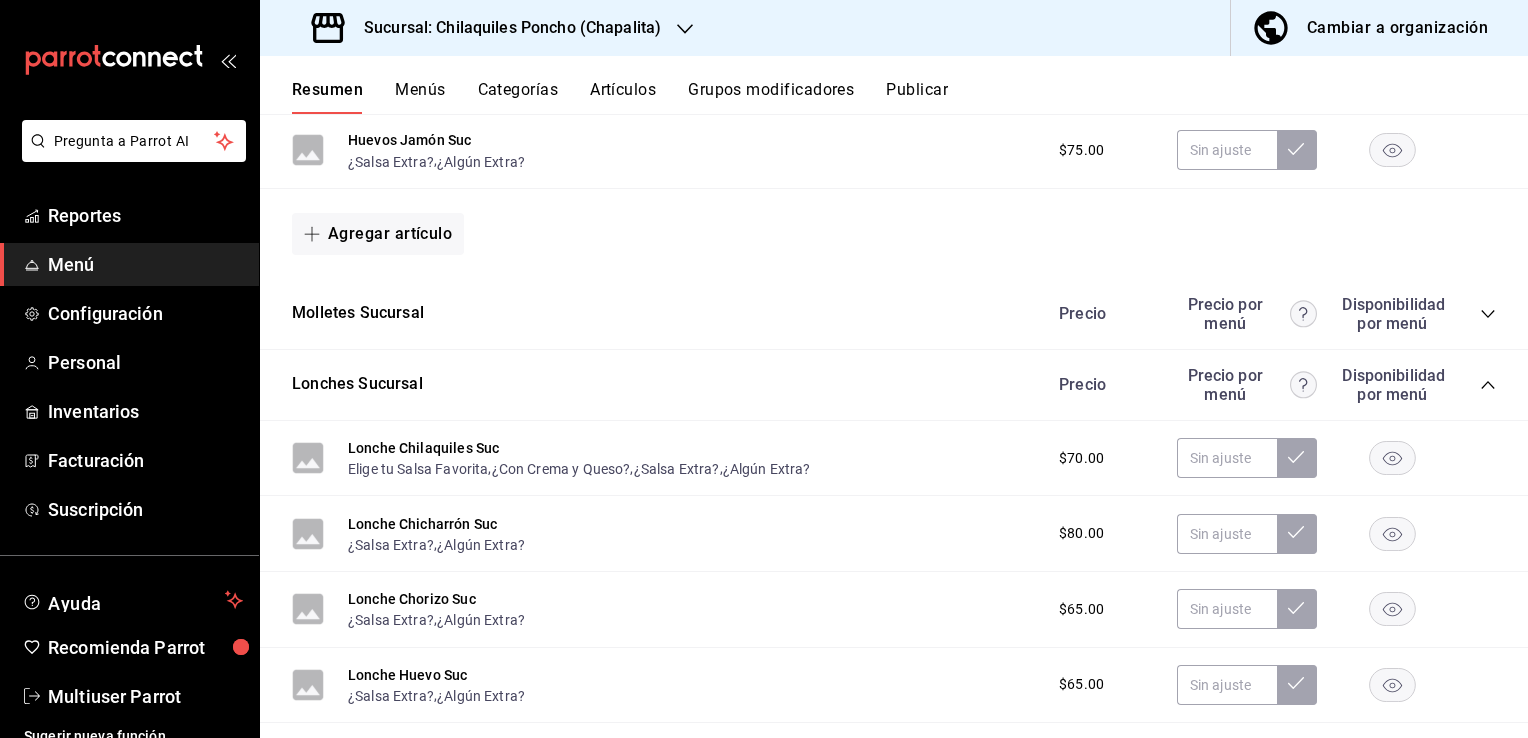 click 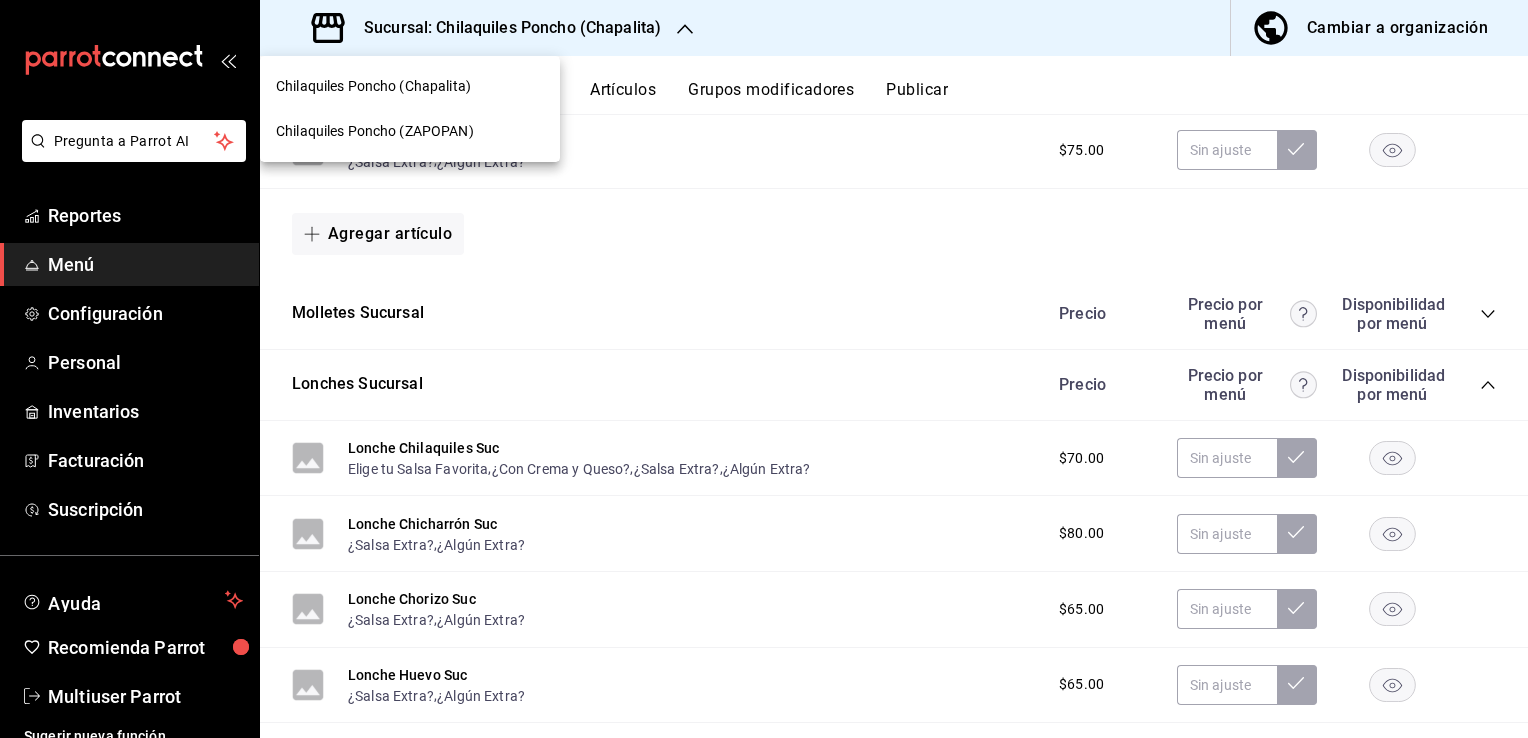 click on "Chilaquiles Poncho (ZAPOPAN)" at bounding box center [375, 131] 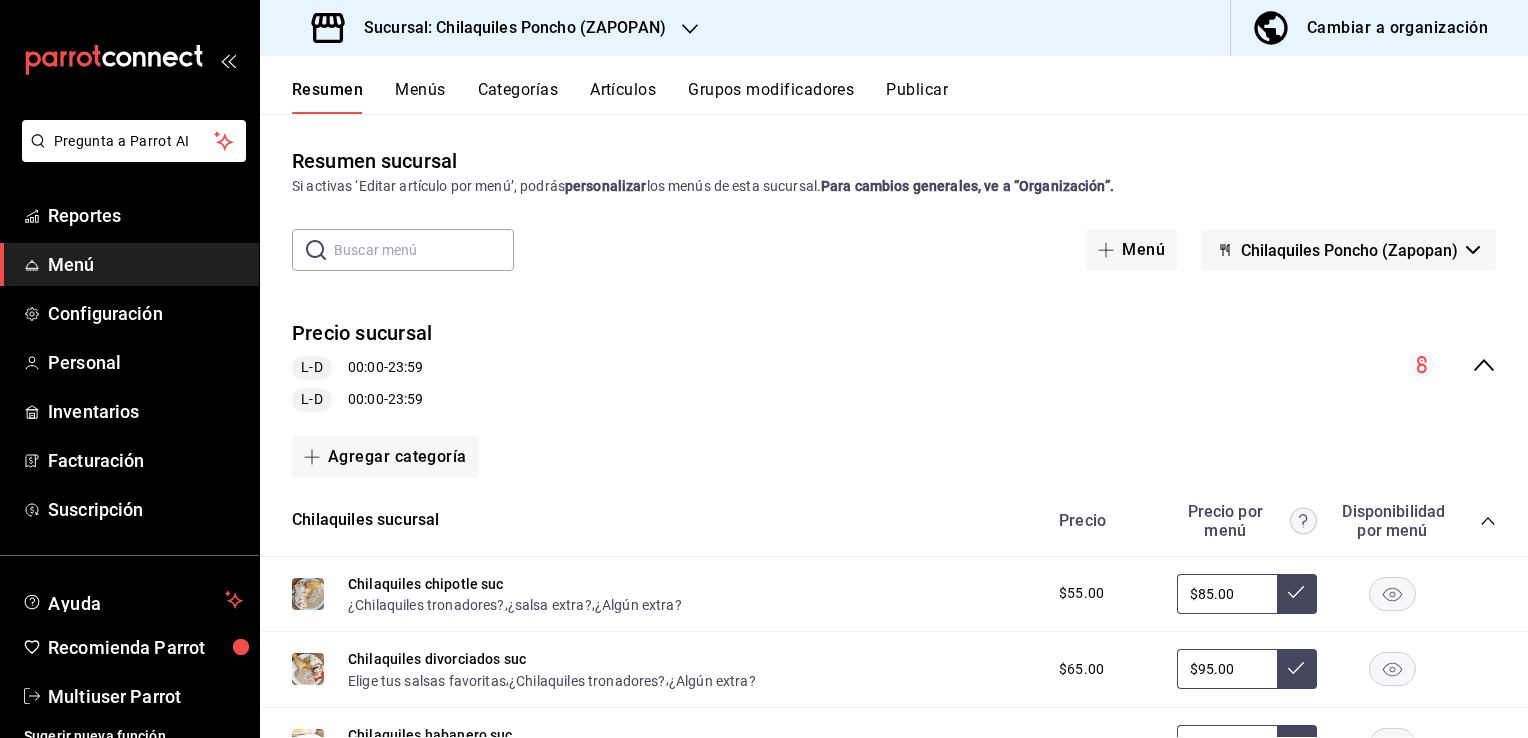 click on "Chilaquiles sucursal Precio Precio por menú   Disponibilidad por menú" at bounding box center (894, 521) 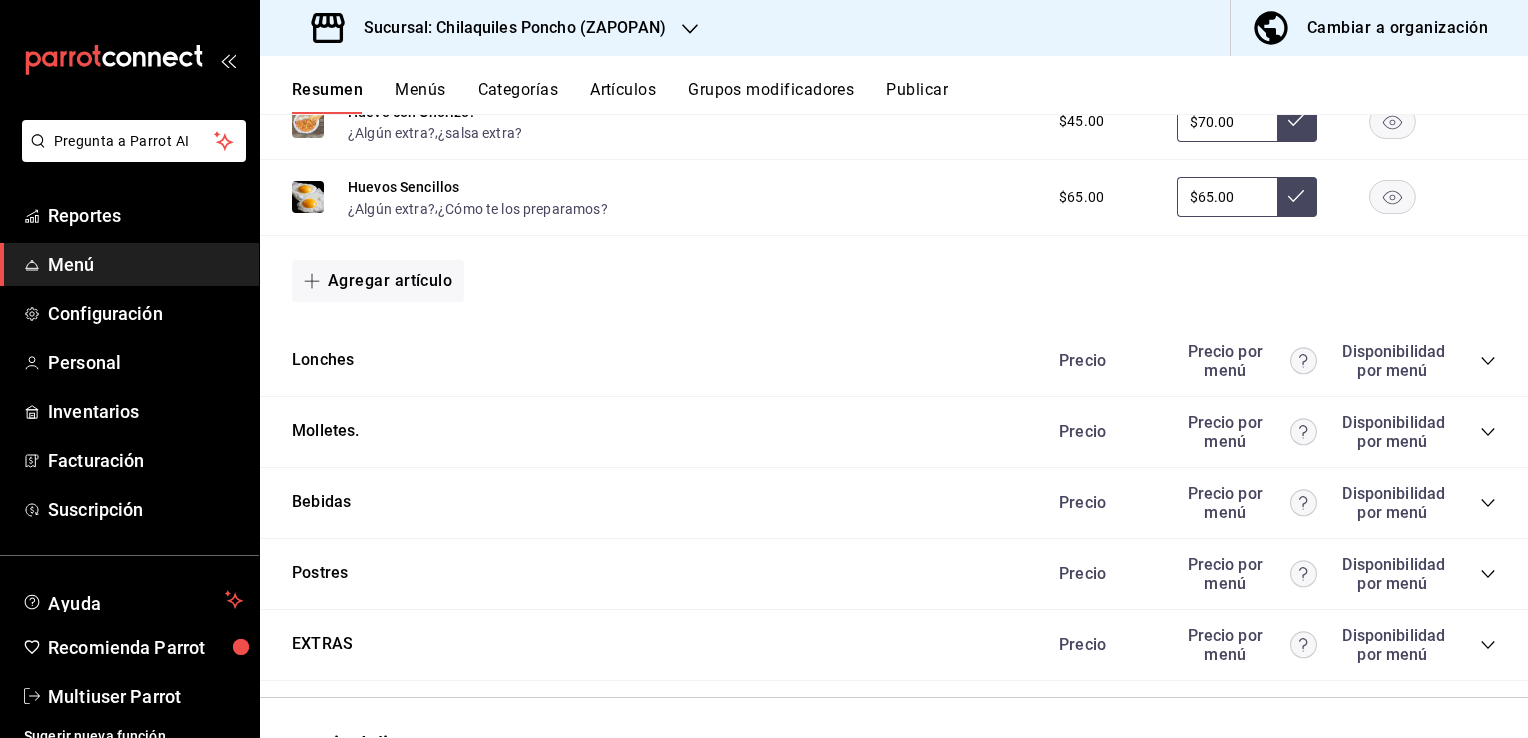 scroll, scrollTop: 1396, scrollLeft: 0, axis: vertical 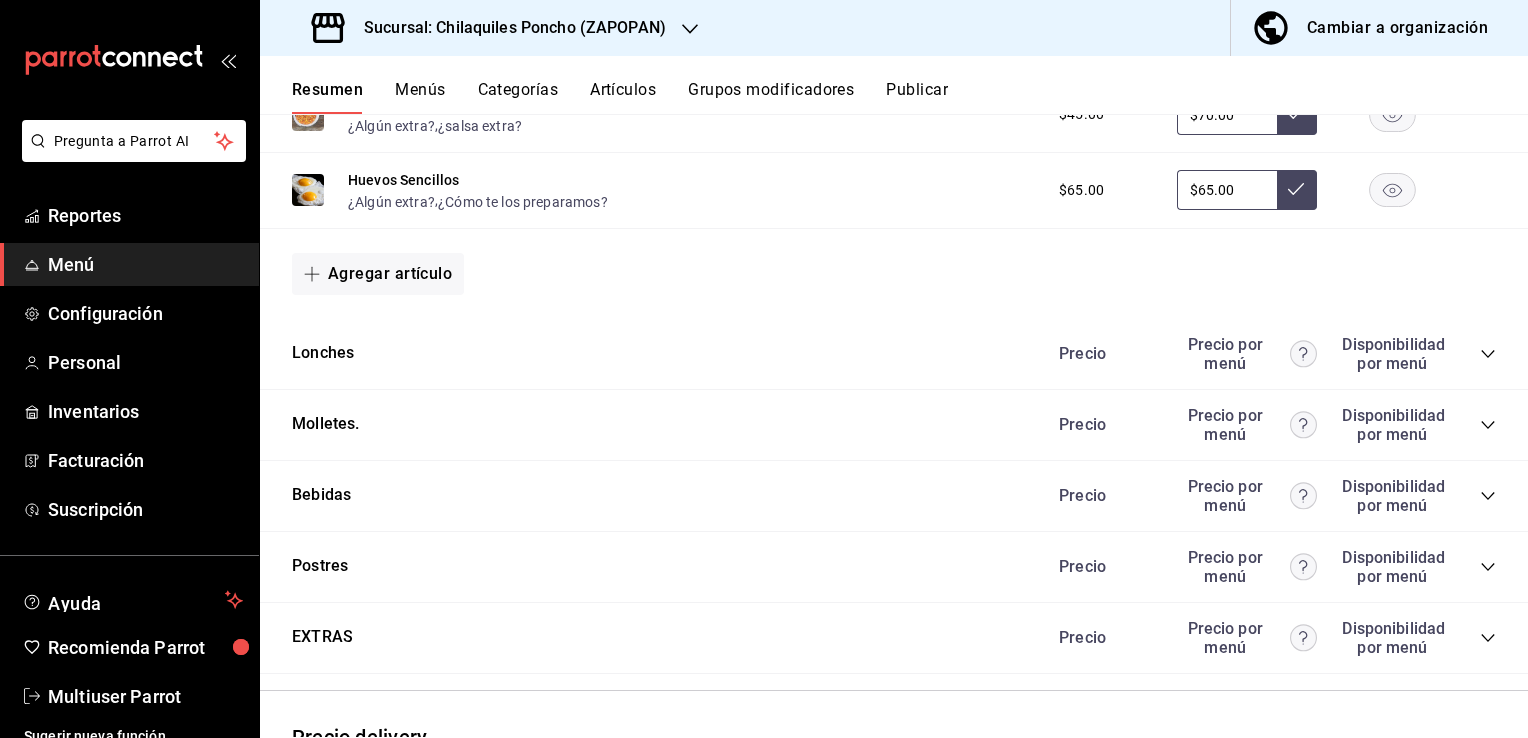 click 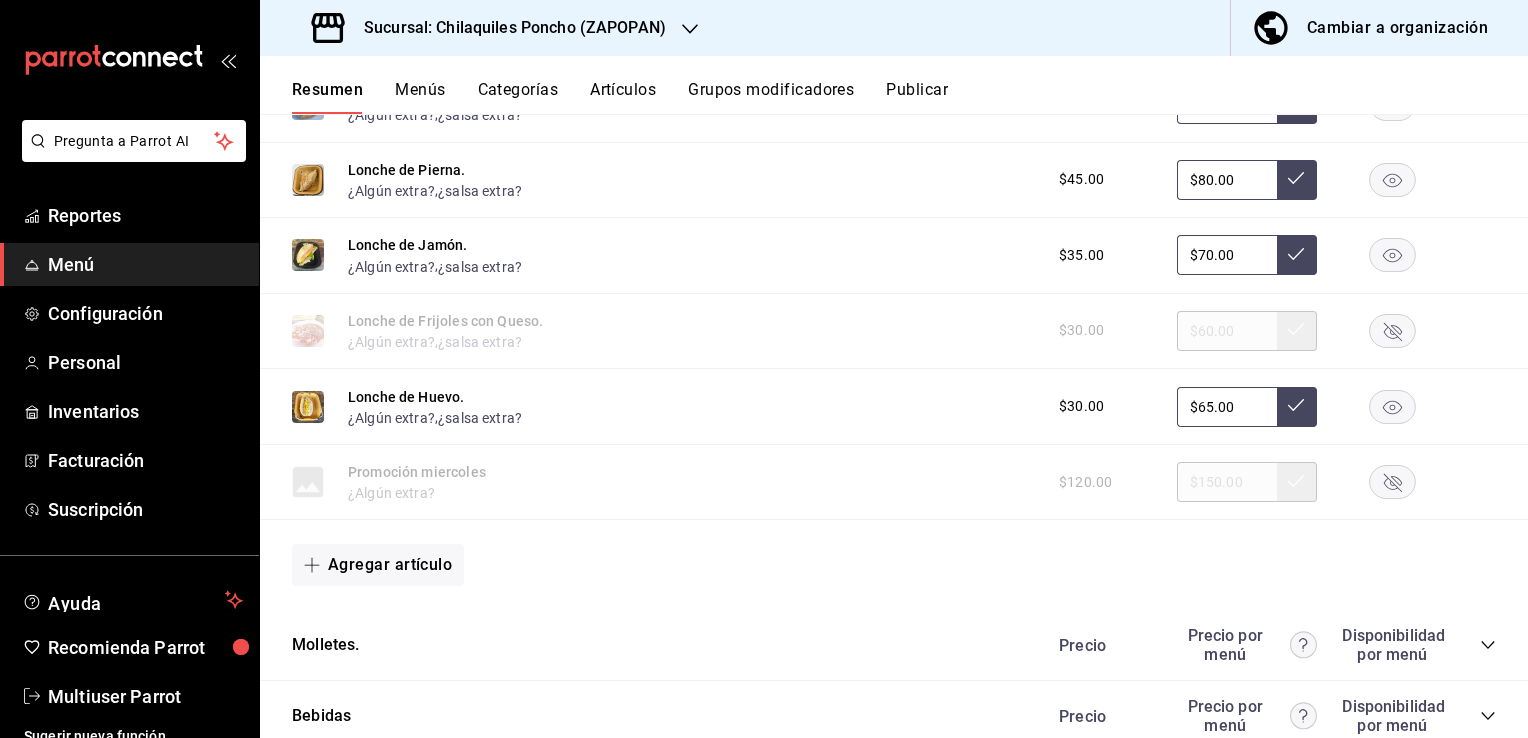 scroll, scrollTop: 1875, scrollLeft: 0, axis: vertical 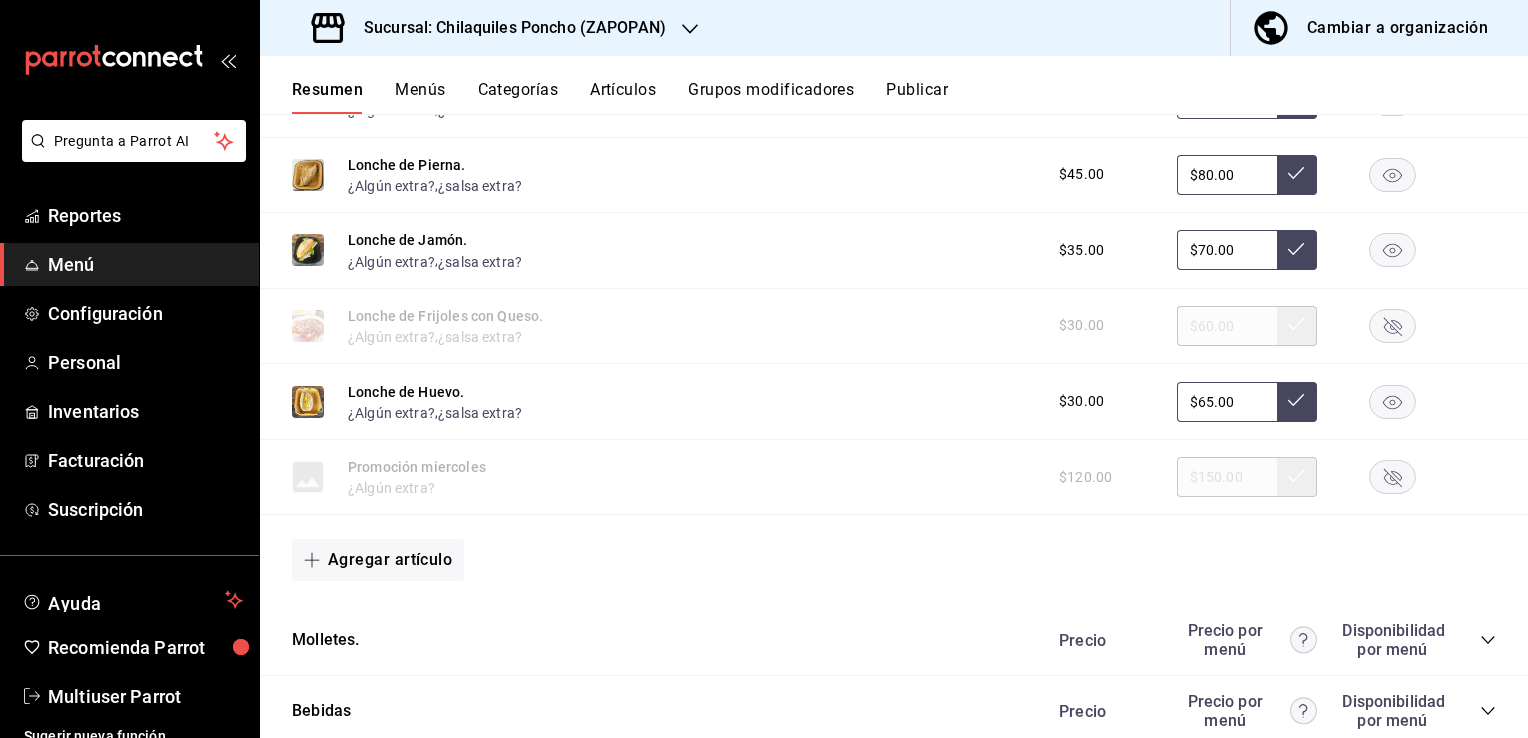 click 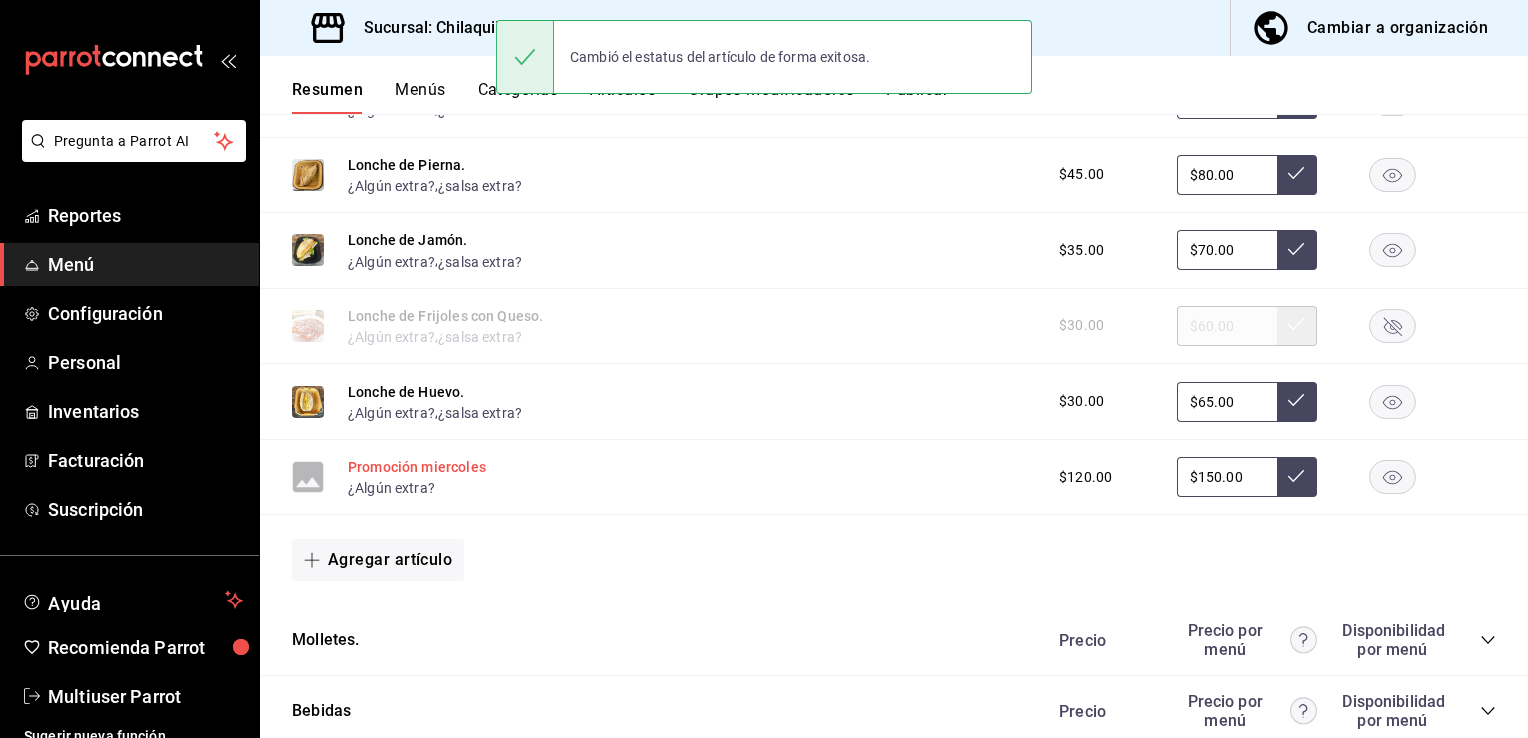 click on "Promoción miercoles" at bounding box center [417, 467] 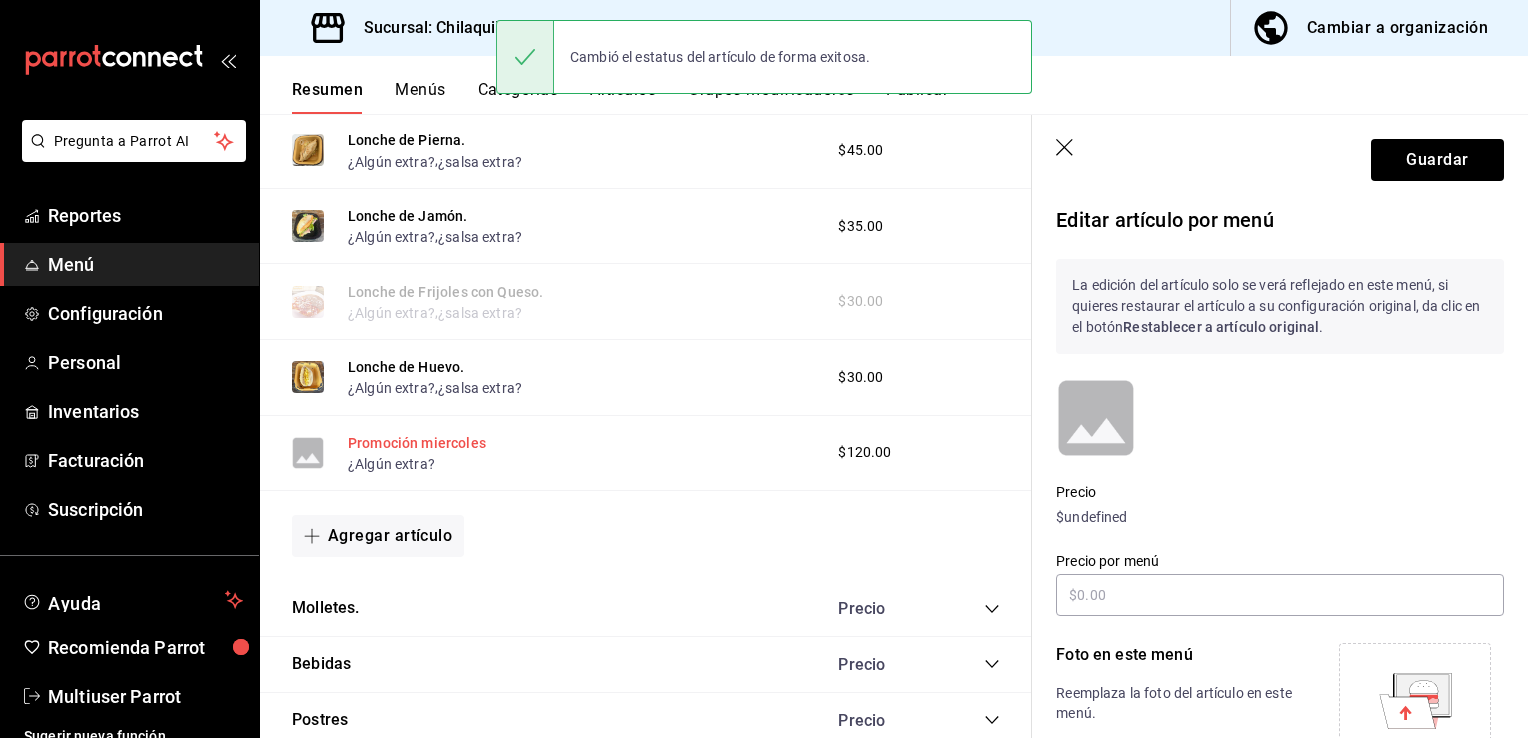 scroll, scrollTop: 1828, scrollLeft: 0, axis: vertical 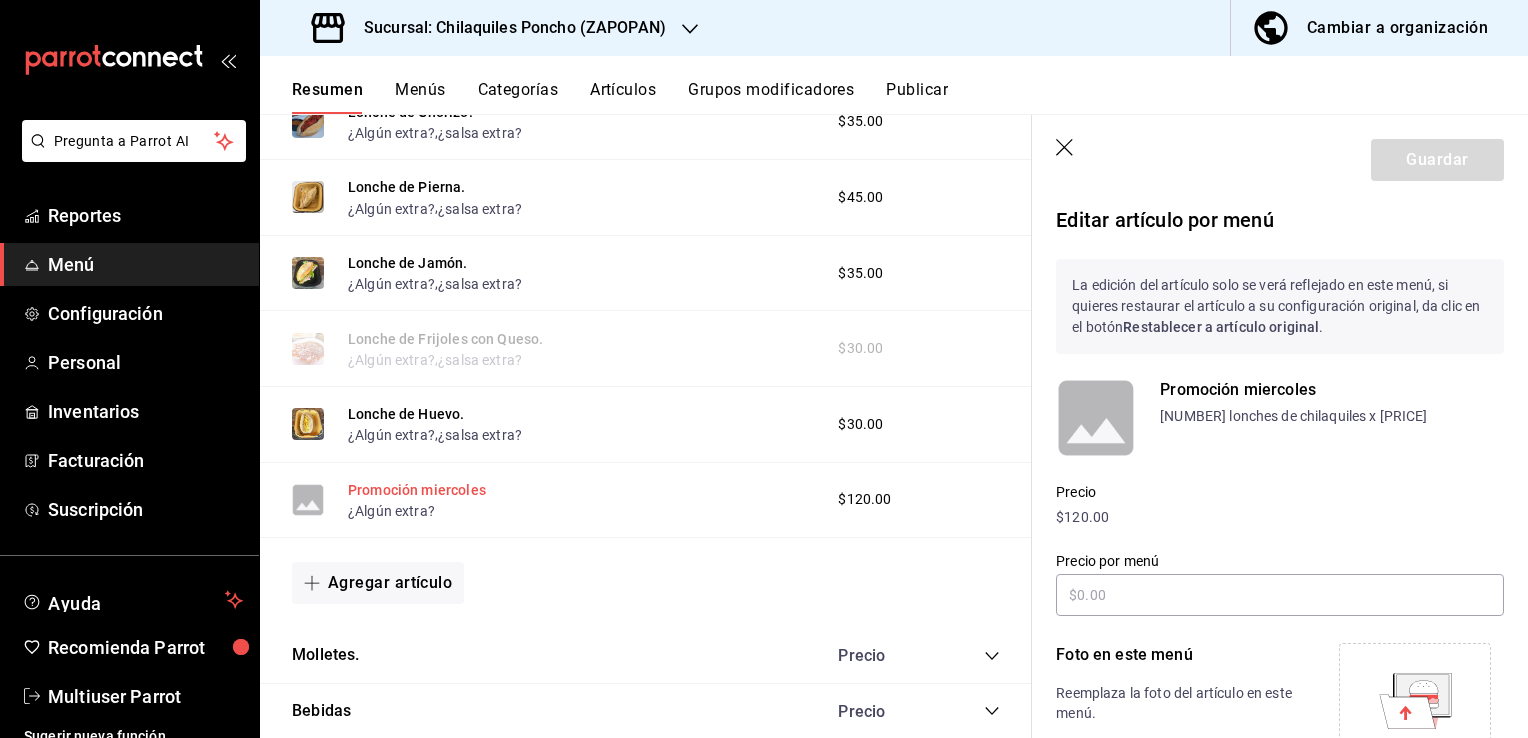 type on "$150.00" 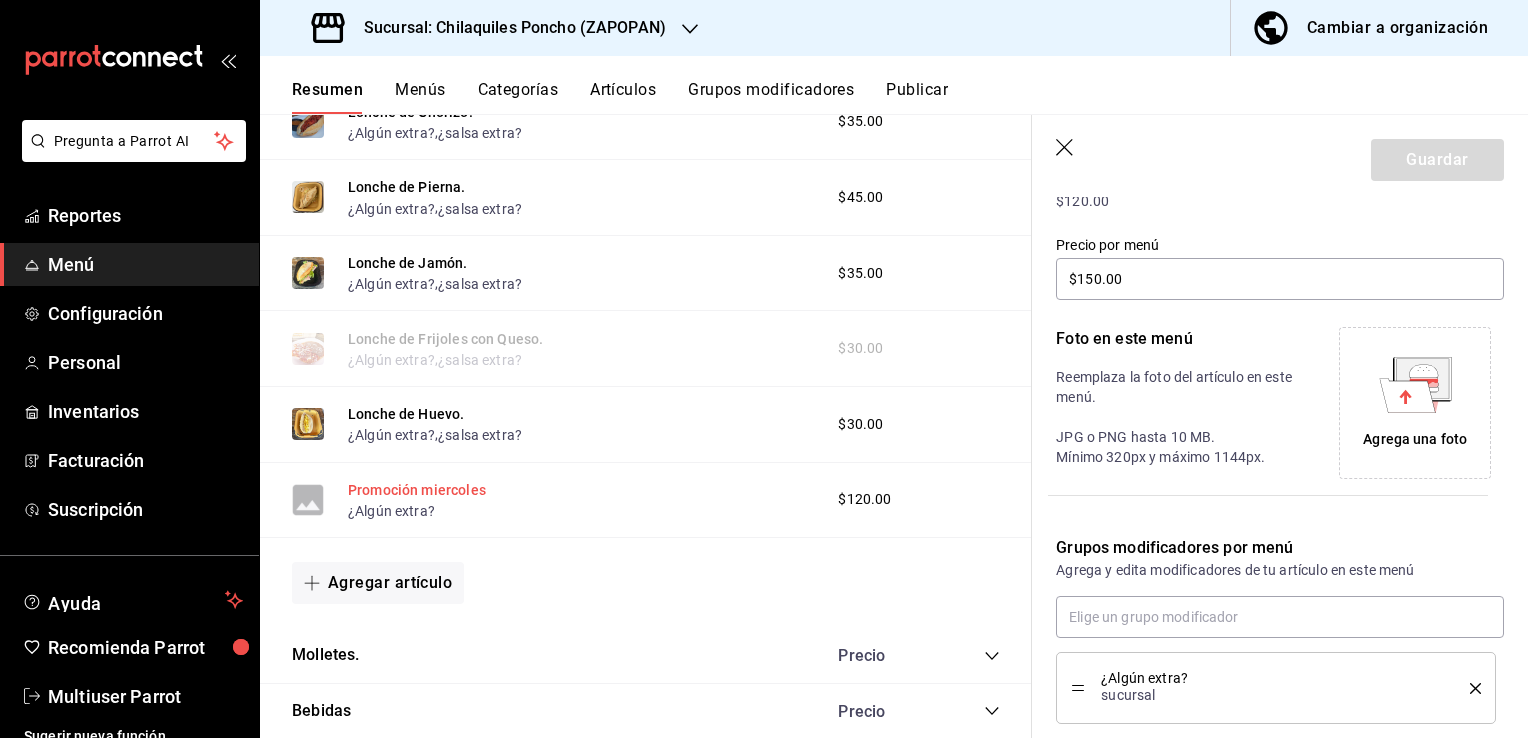 scroll, scrollTop: 431, scrollLeft: 0, axis: vertical 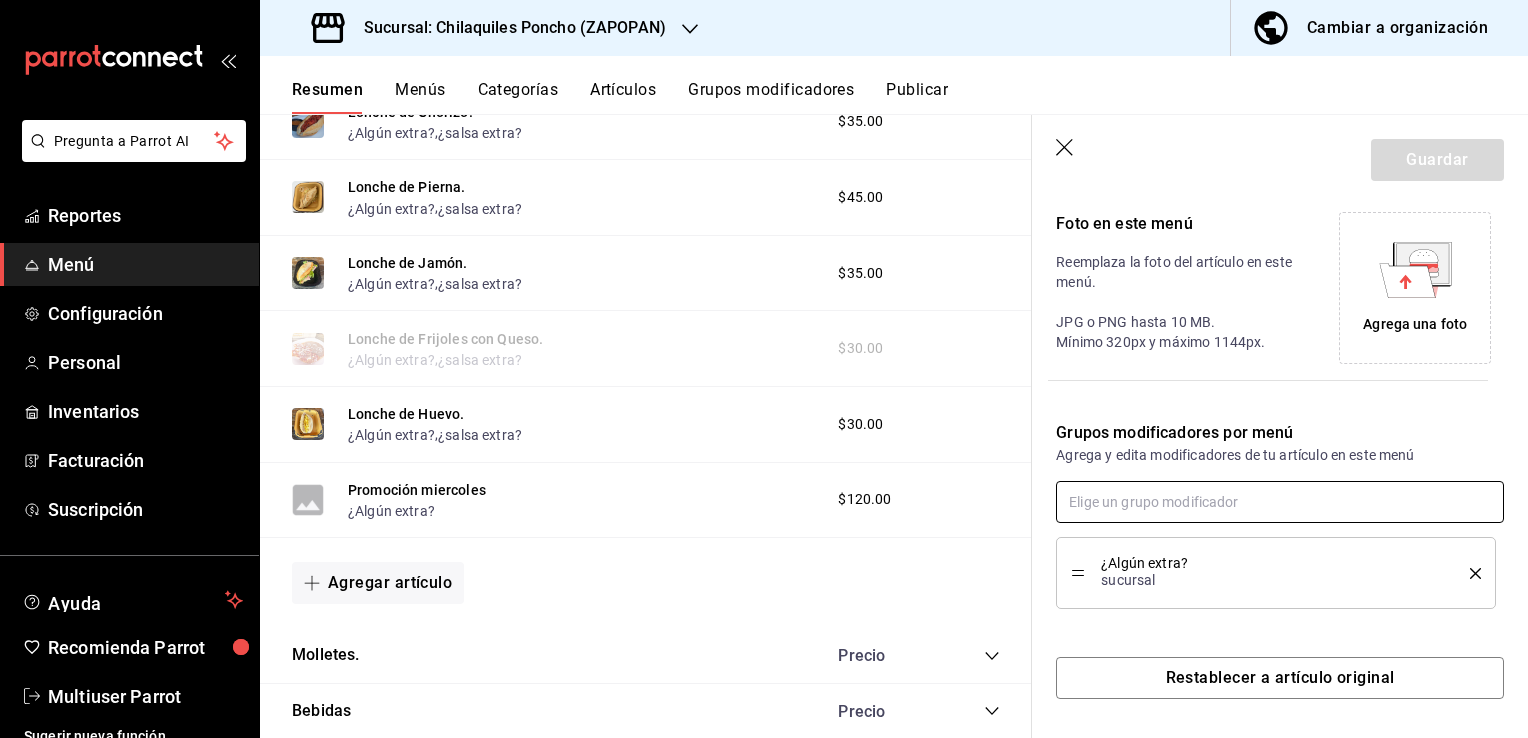 click at bounding box center [1280, 502] 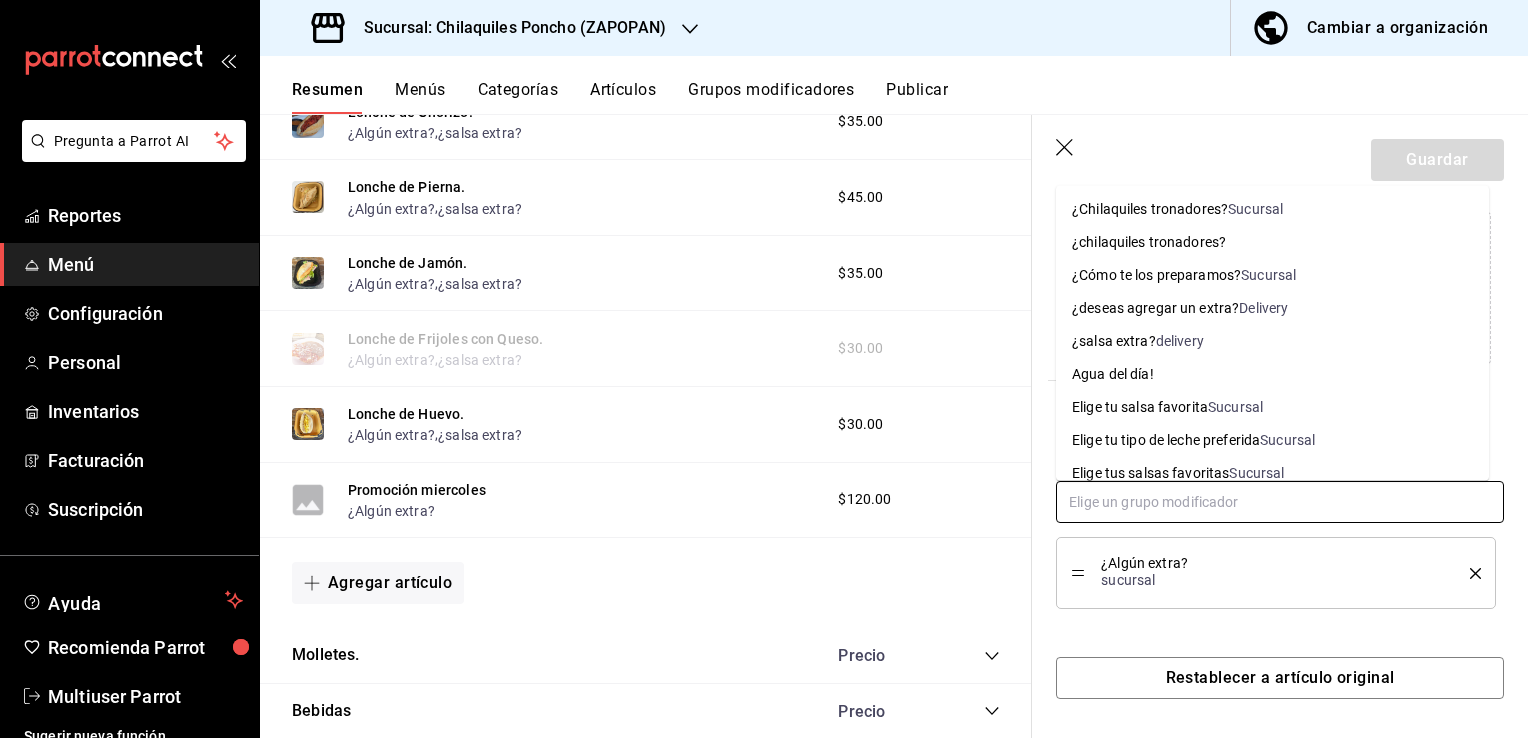 scroll, scrollTop: 50, scrollLeft: 0, axis: vertical 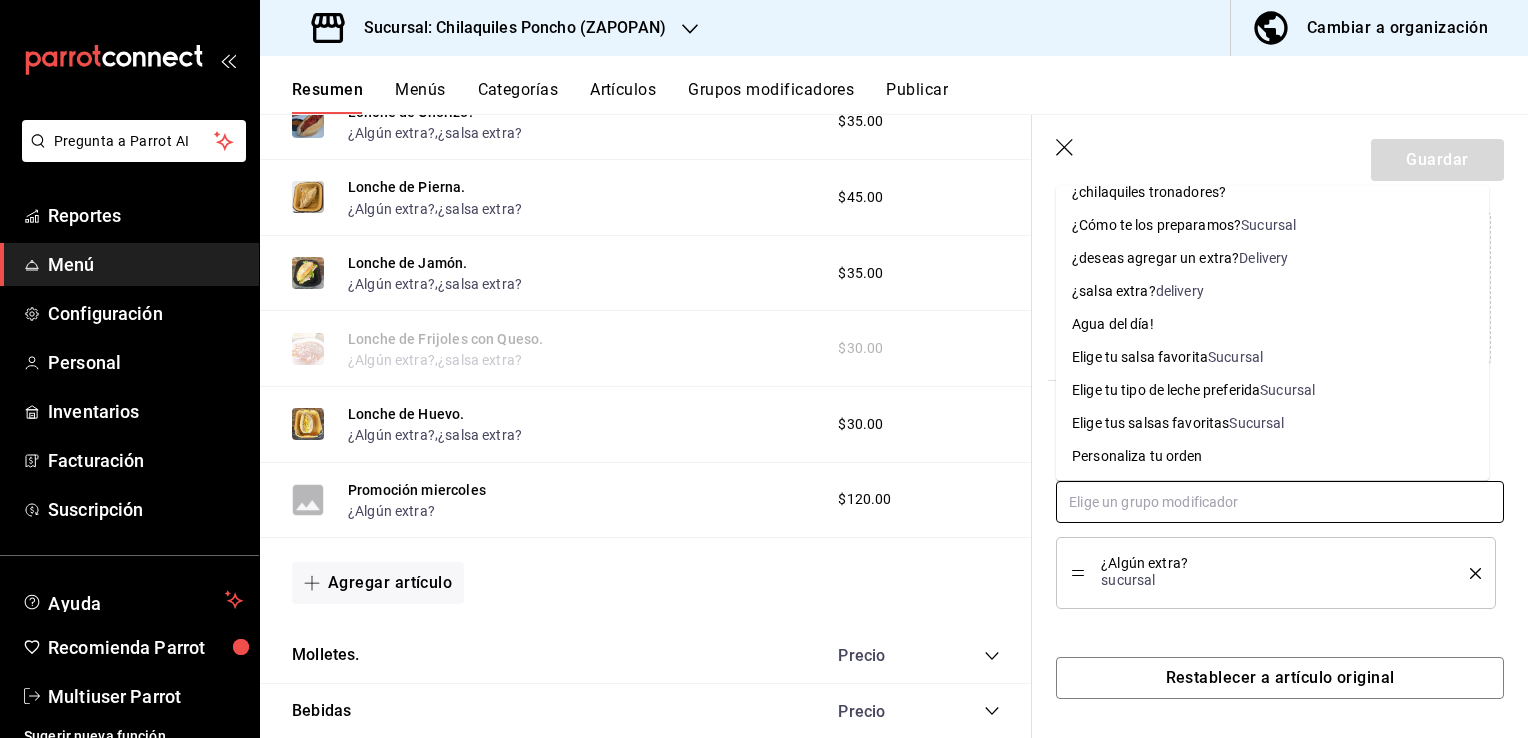 click on "Sucursal" at bounding box center [1256, 423] 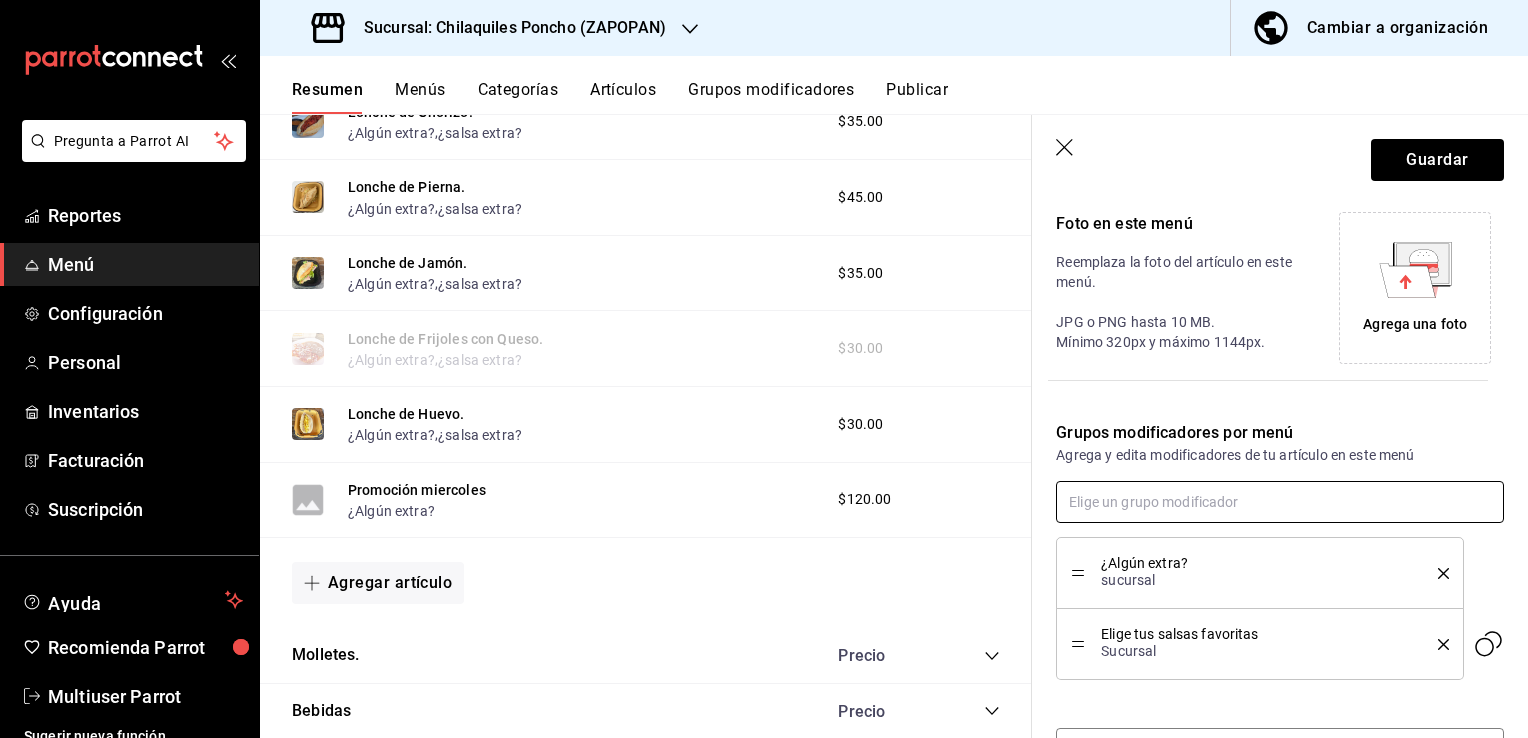 scroll, scrollTop: 501, scrollLeft: 0, axis: vertical 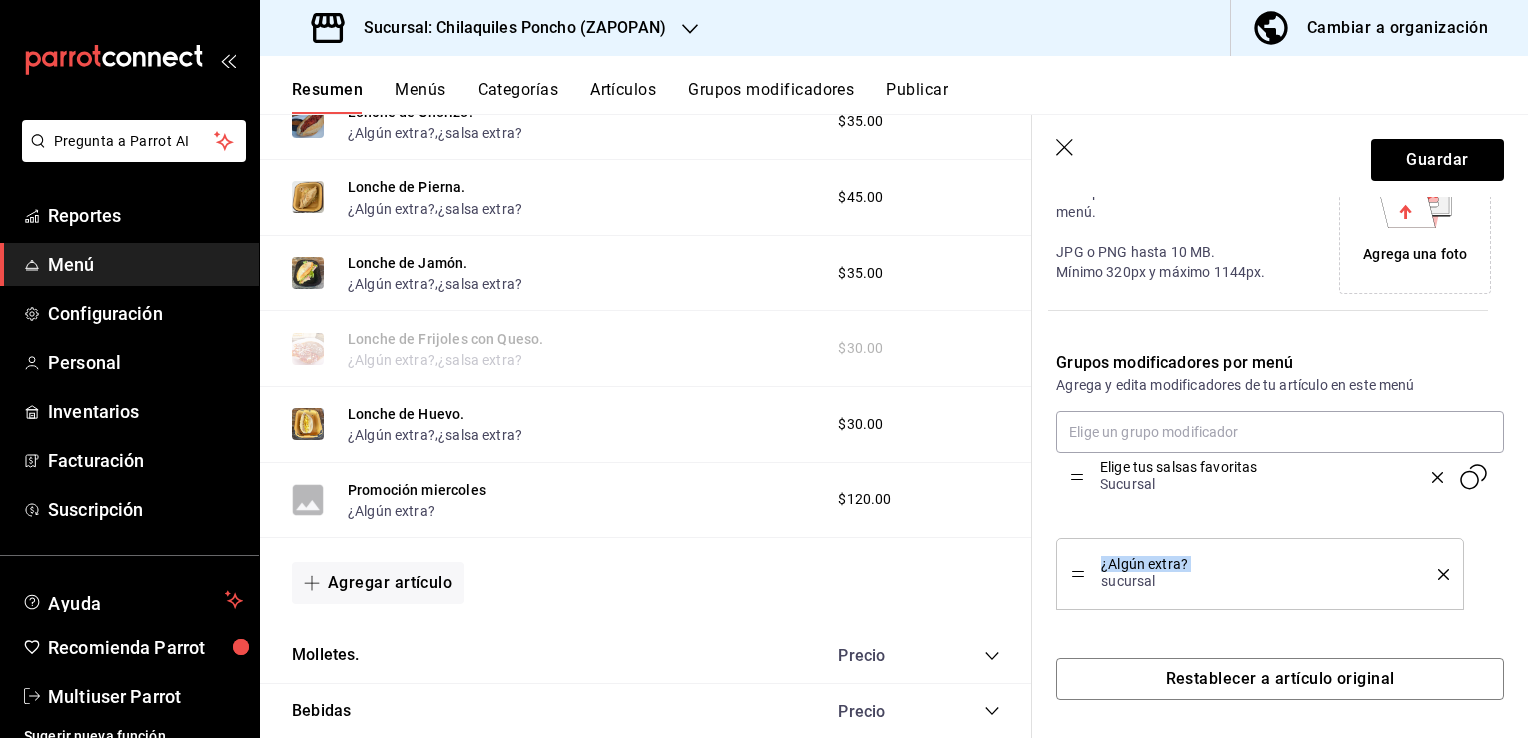 drag, startPoint x: 1077, startPoint y: 574, endPoint x: 1078, endPoint y: 478, distance: 96.00521 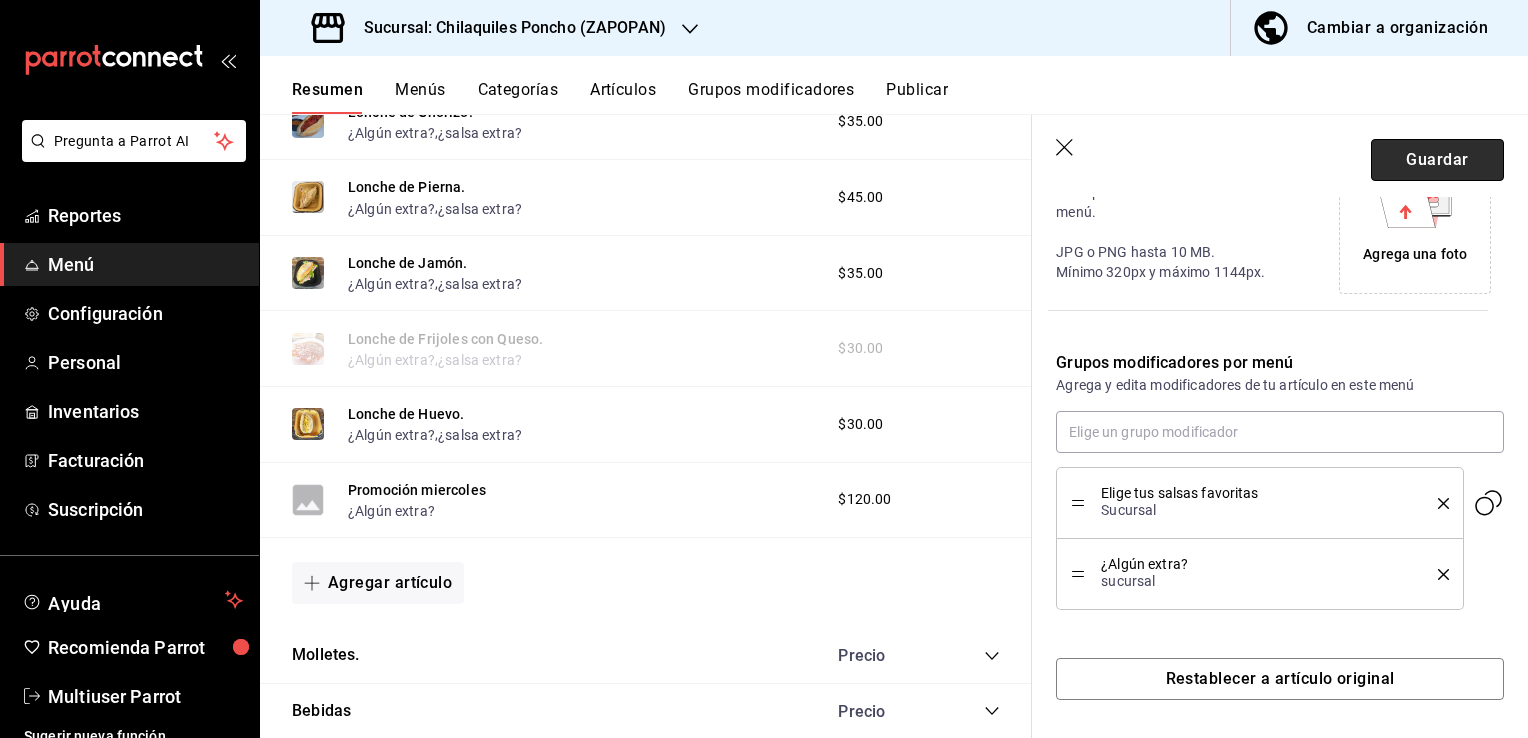 click on "Guardar" at bounding box center (1437, 160) 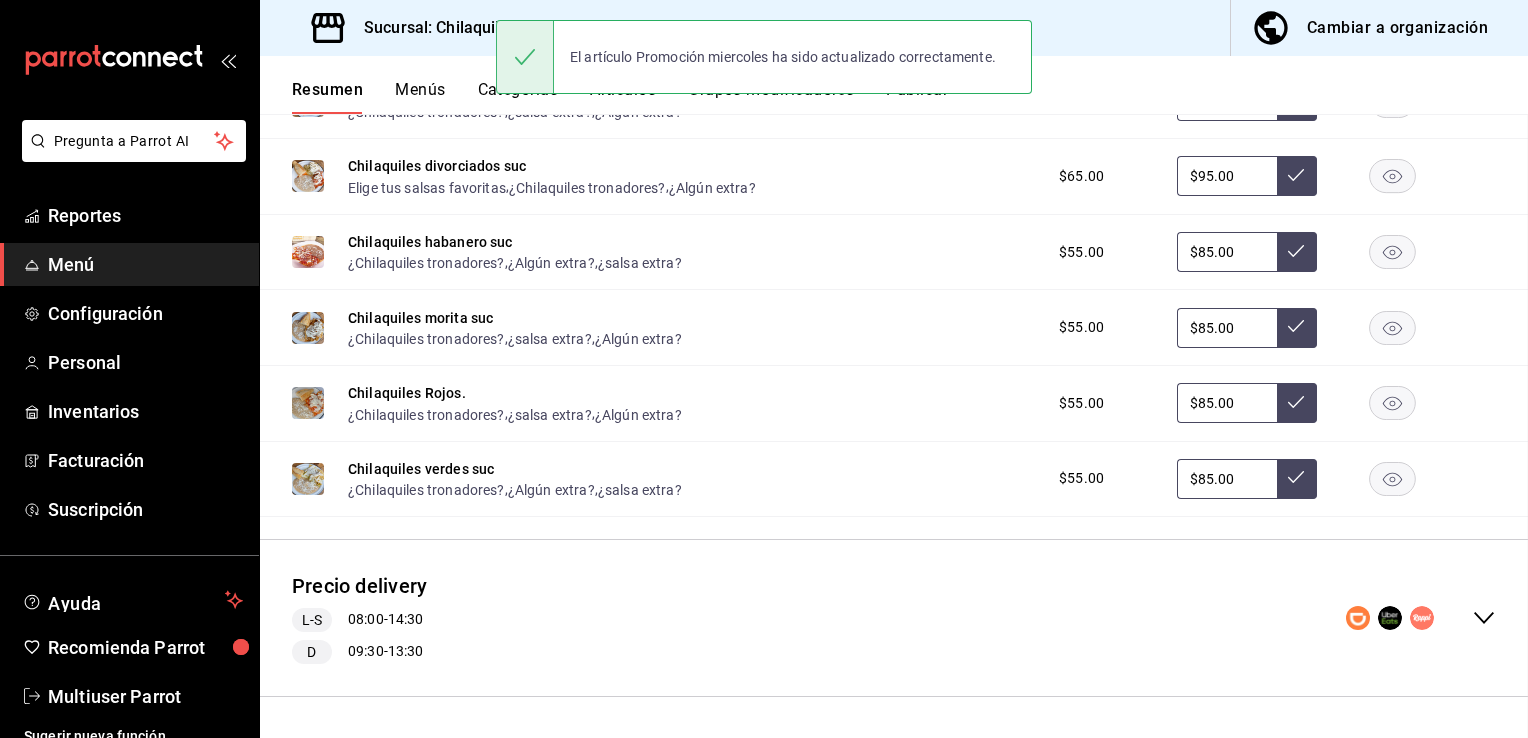 scroll, scrollTop: 492, scrollLeft: 0, axis: vertical 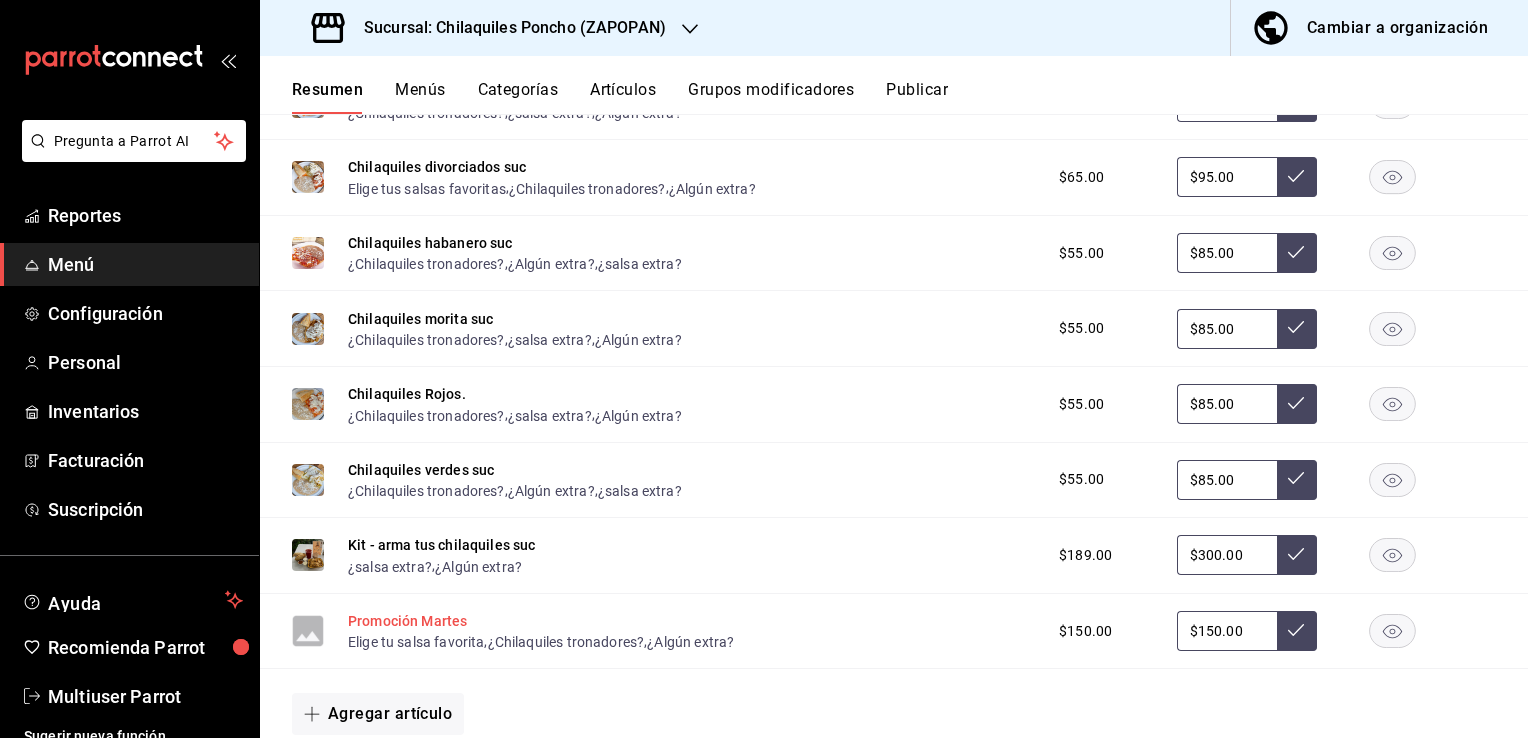 click on "Promoción Martes" at bounding box center [407, 621] 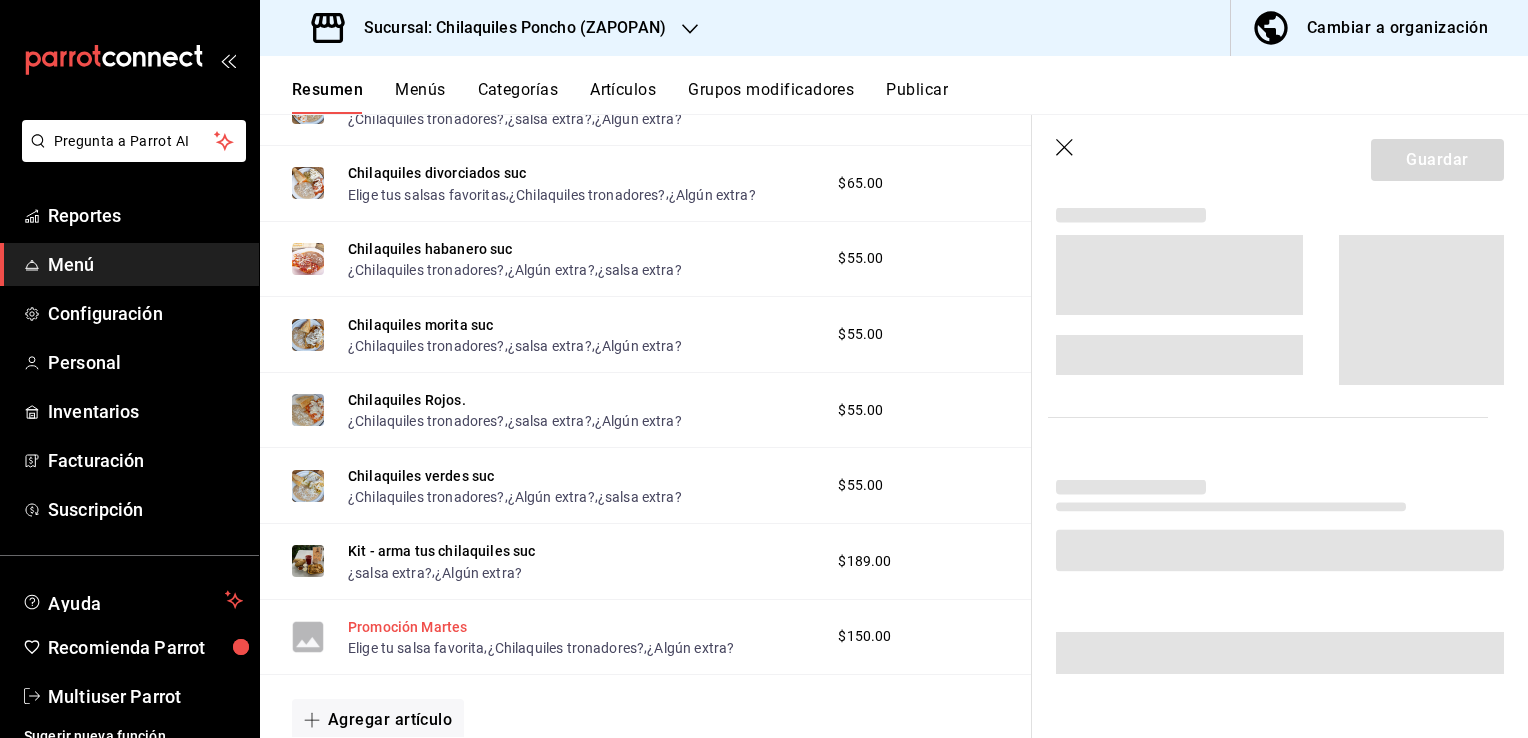 scroll, scrollTop: 431, scrollLeft: 0, axis: vertical 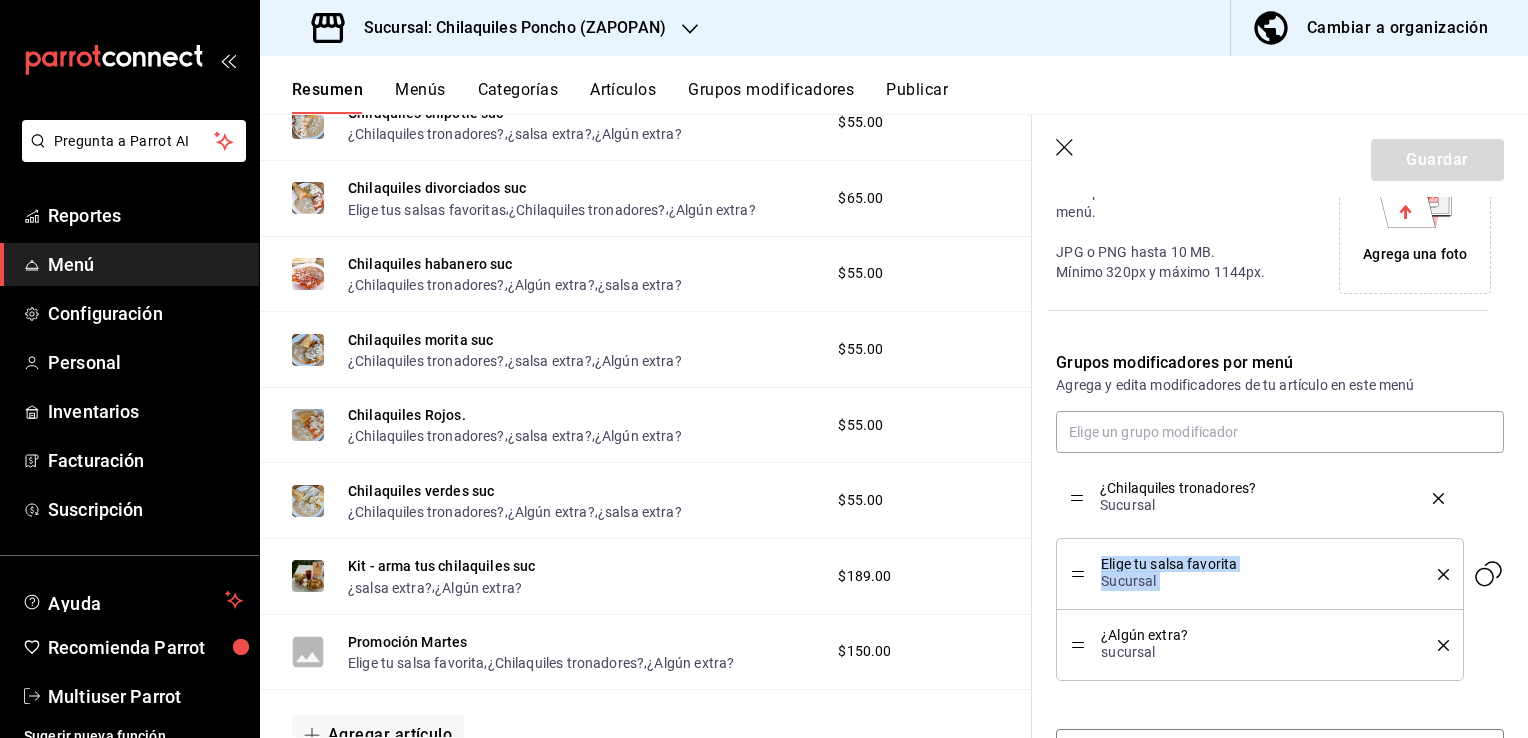 drag, startPoint x: 1072, startPoint y: 573, endPoint x: 1072, endPoint y: 497, distance: 76 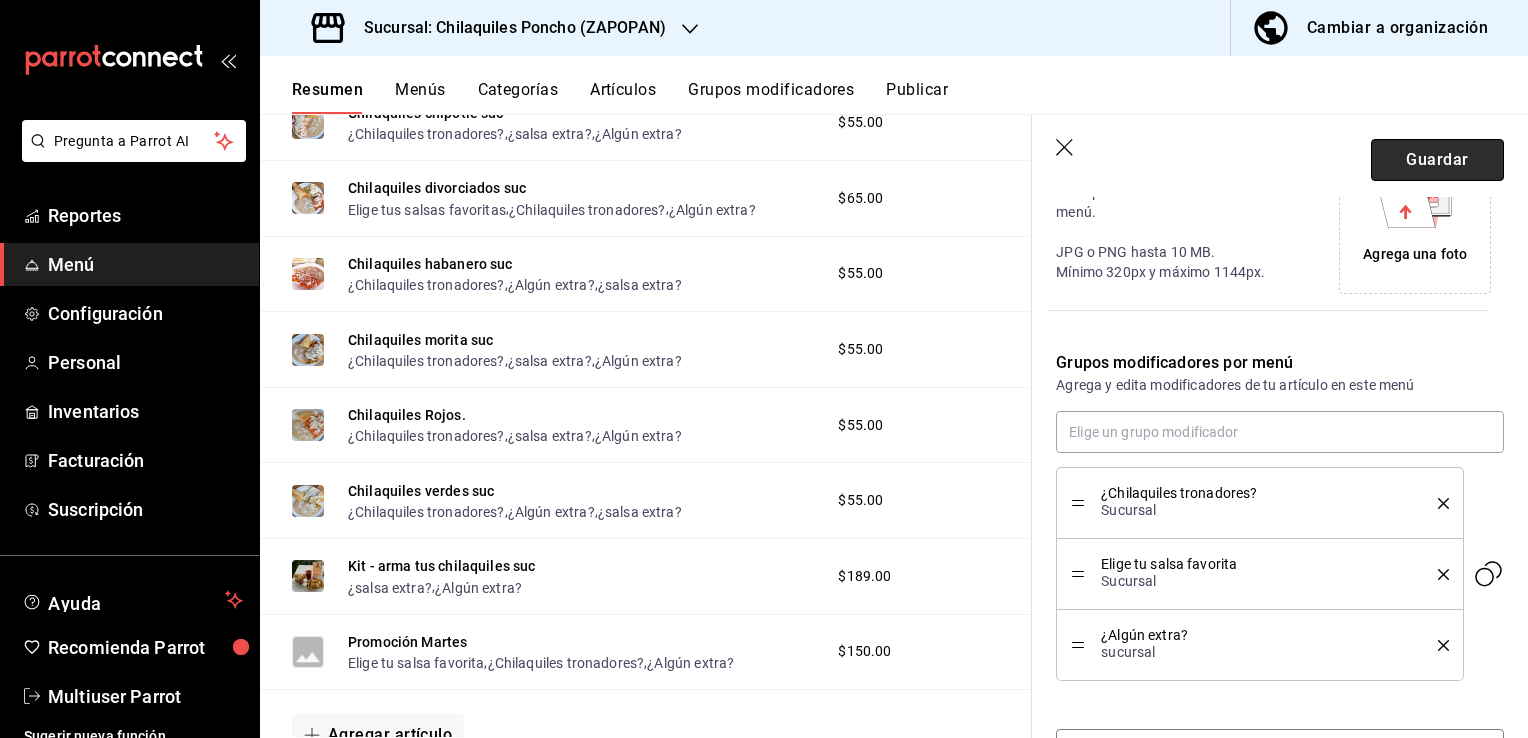 click on "Guardar" at bounding box center [1437, 160] 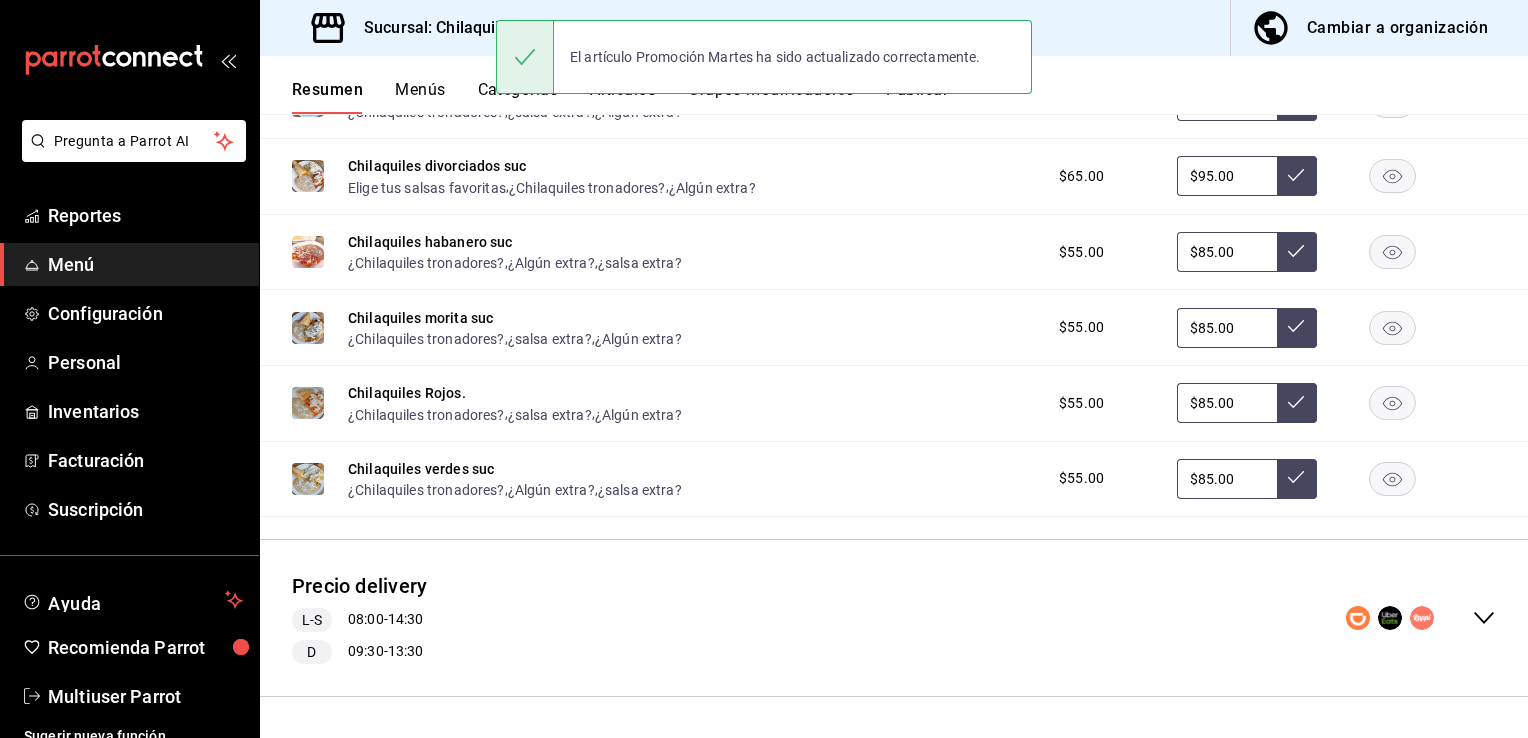scroll, scrollTop: 492, scrollLeft: 0, axis: vertical 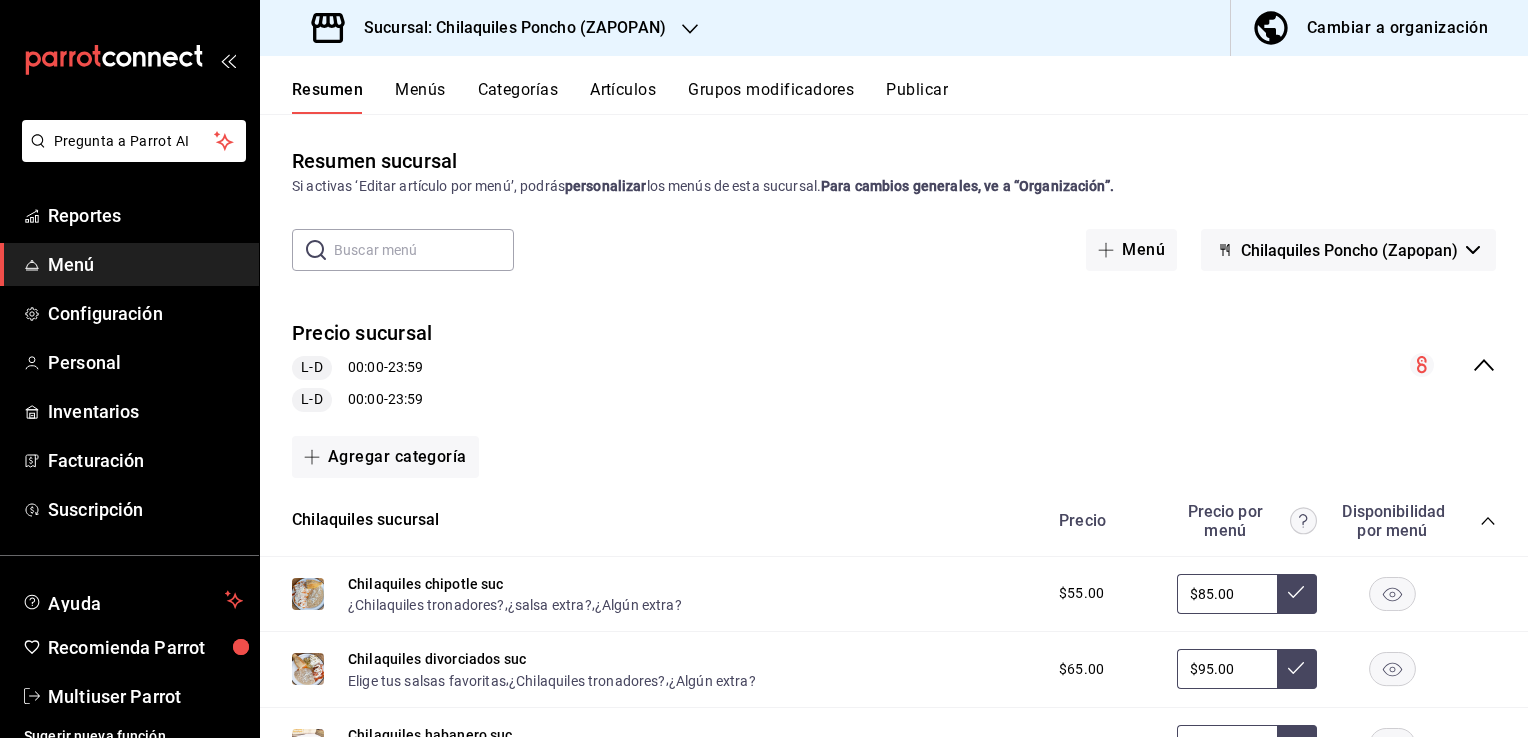 click on "Publicar" at bounding box center [917, 97] 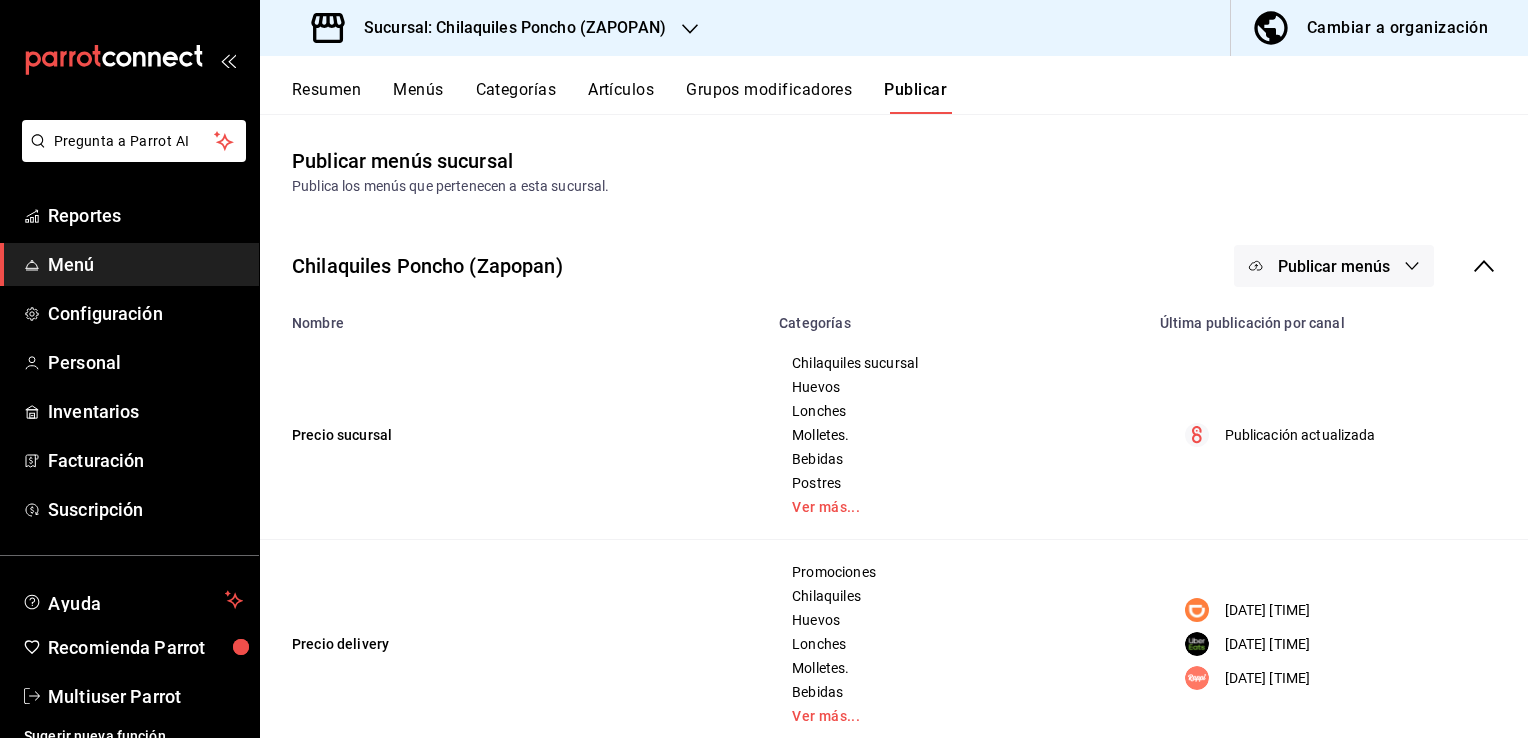 click on "Publicar menús" at bounding box center [1334, 266] 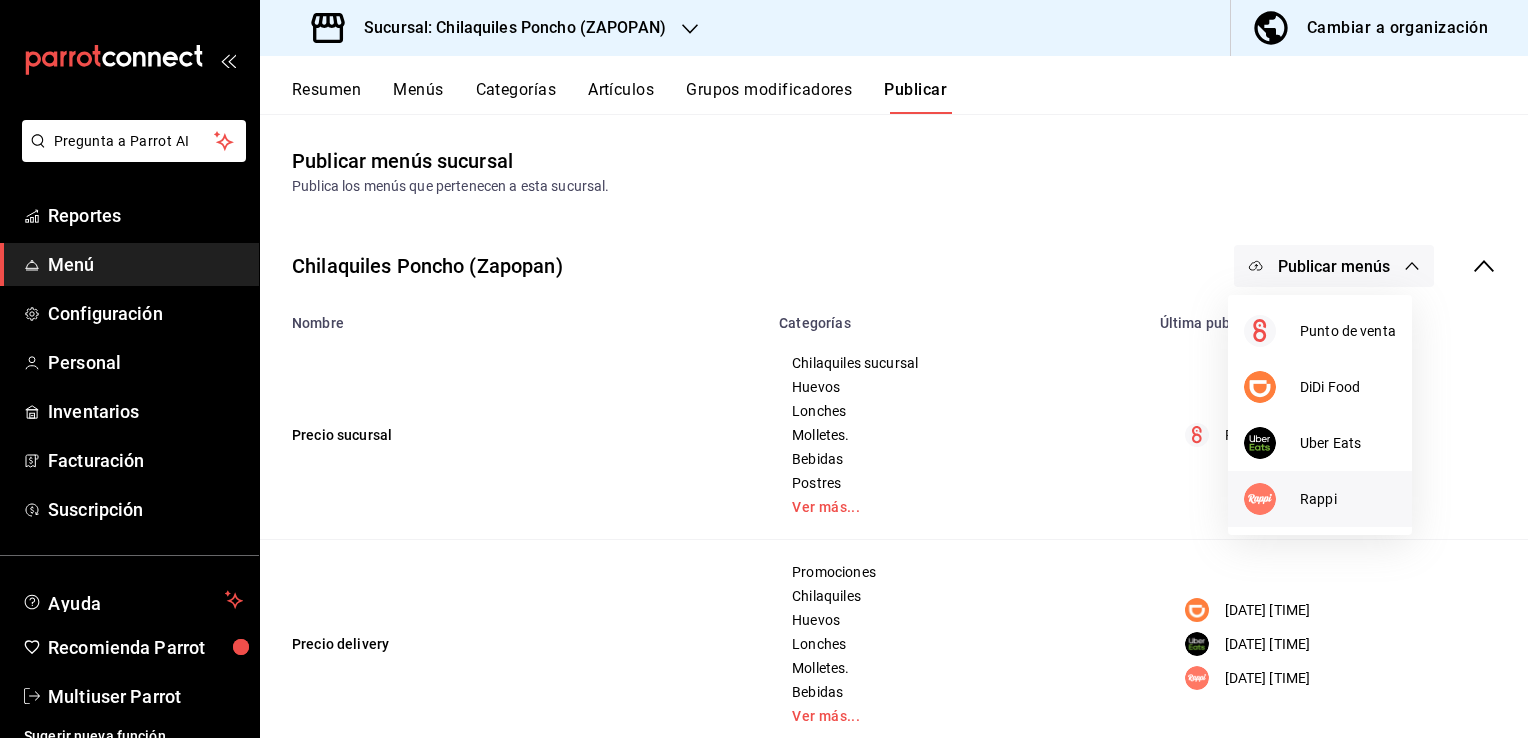 click at bounding box center [1272, 499] 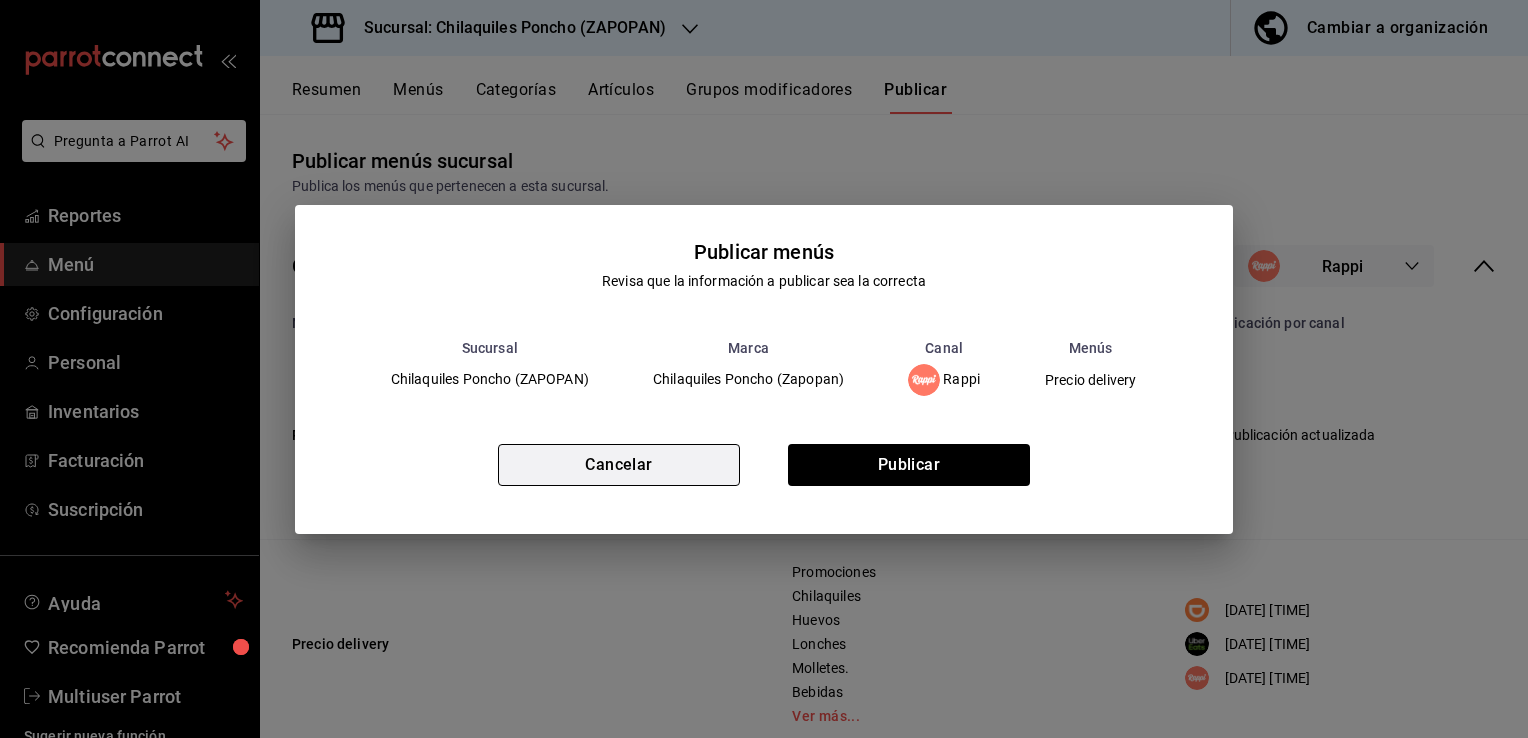 click on "Cancelar" at bounding box center (619, 465) 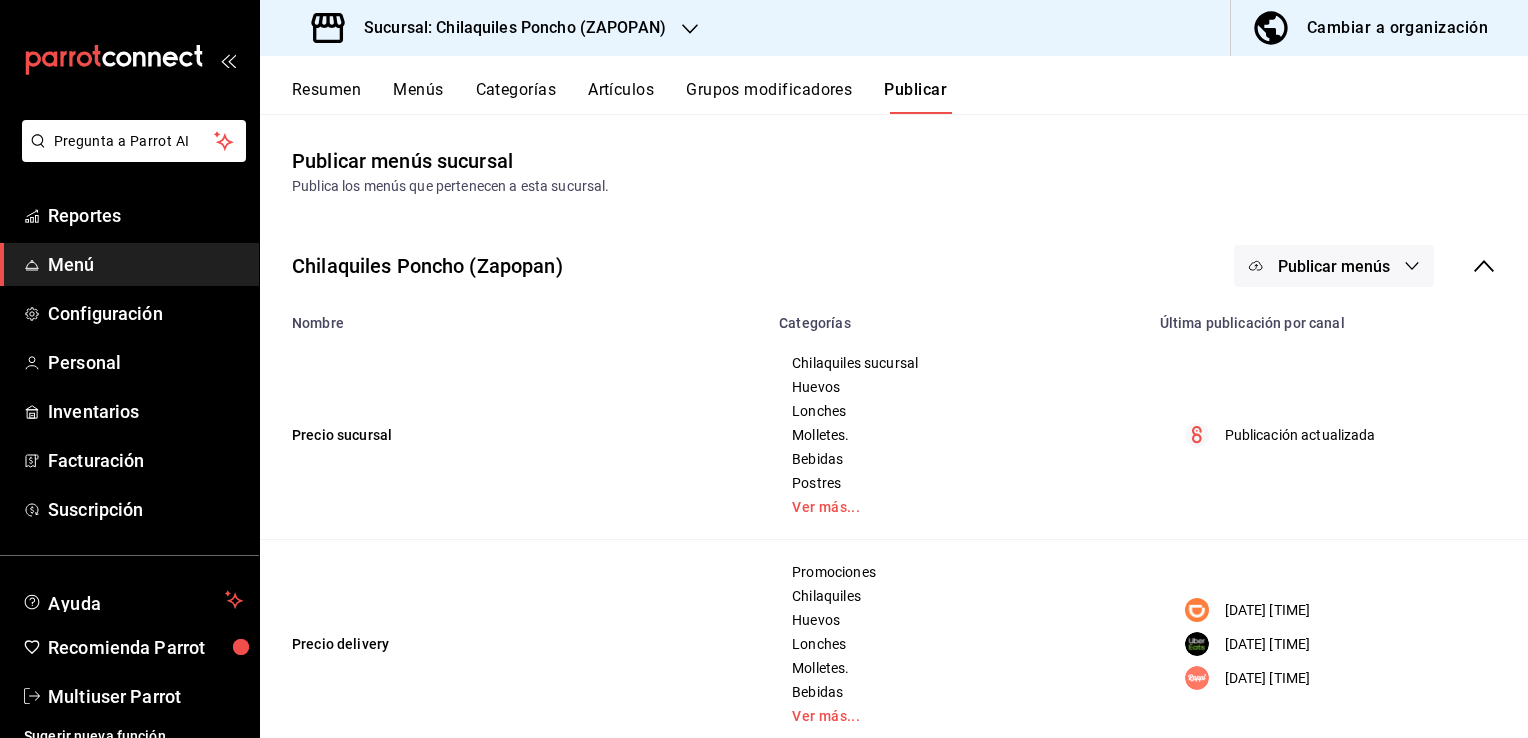 click on "Publicar menús" at bounding box center (1334, 266) 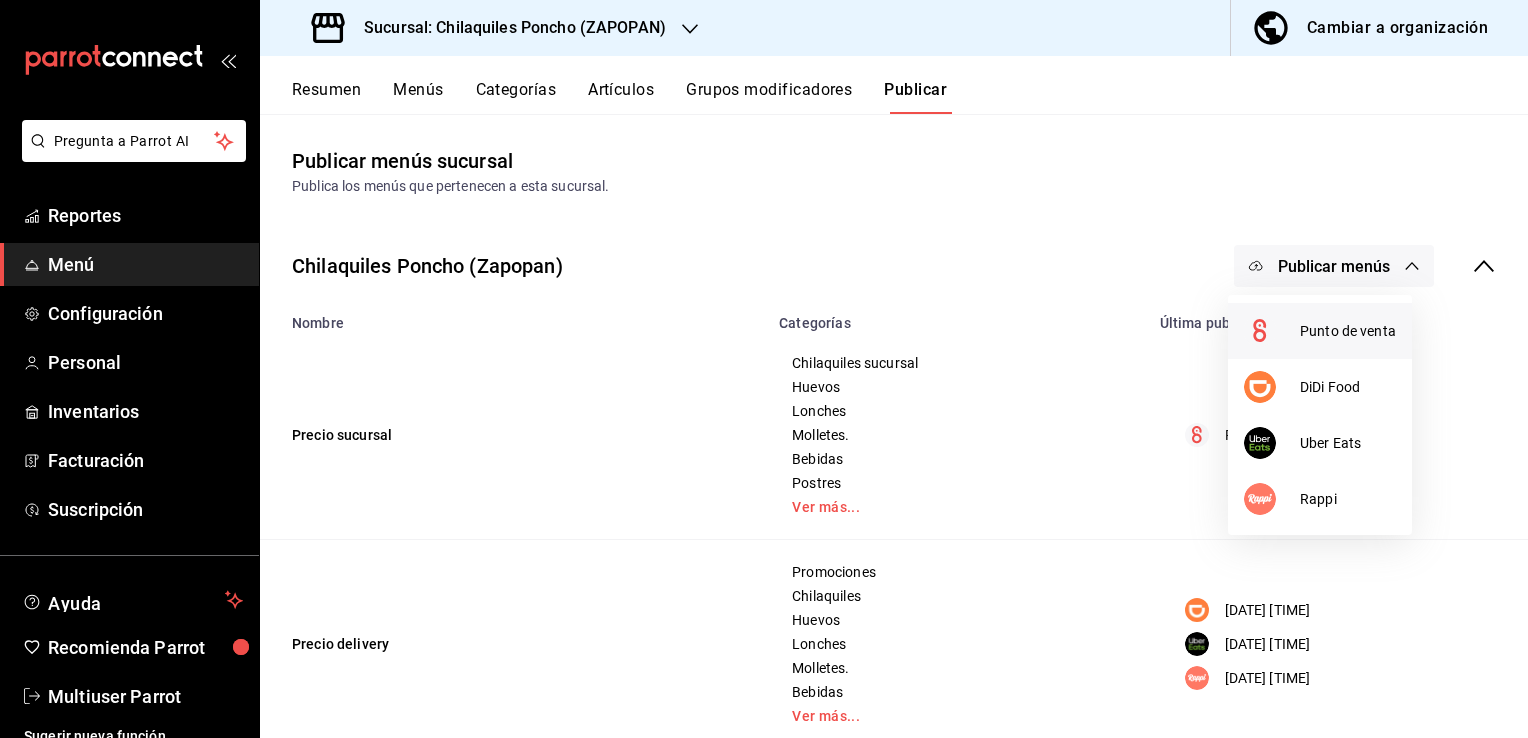 click on "Punto de venta" at bounding box center [1320, 331] 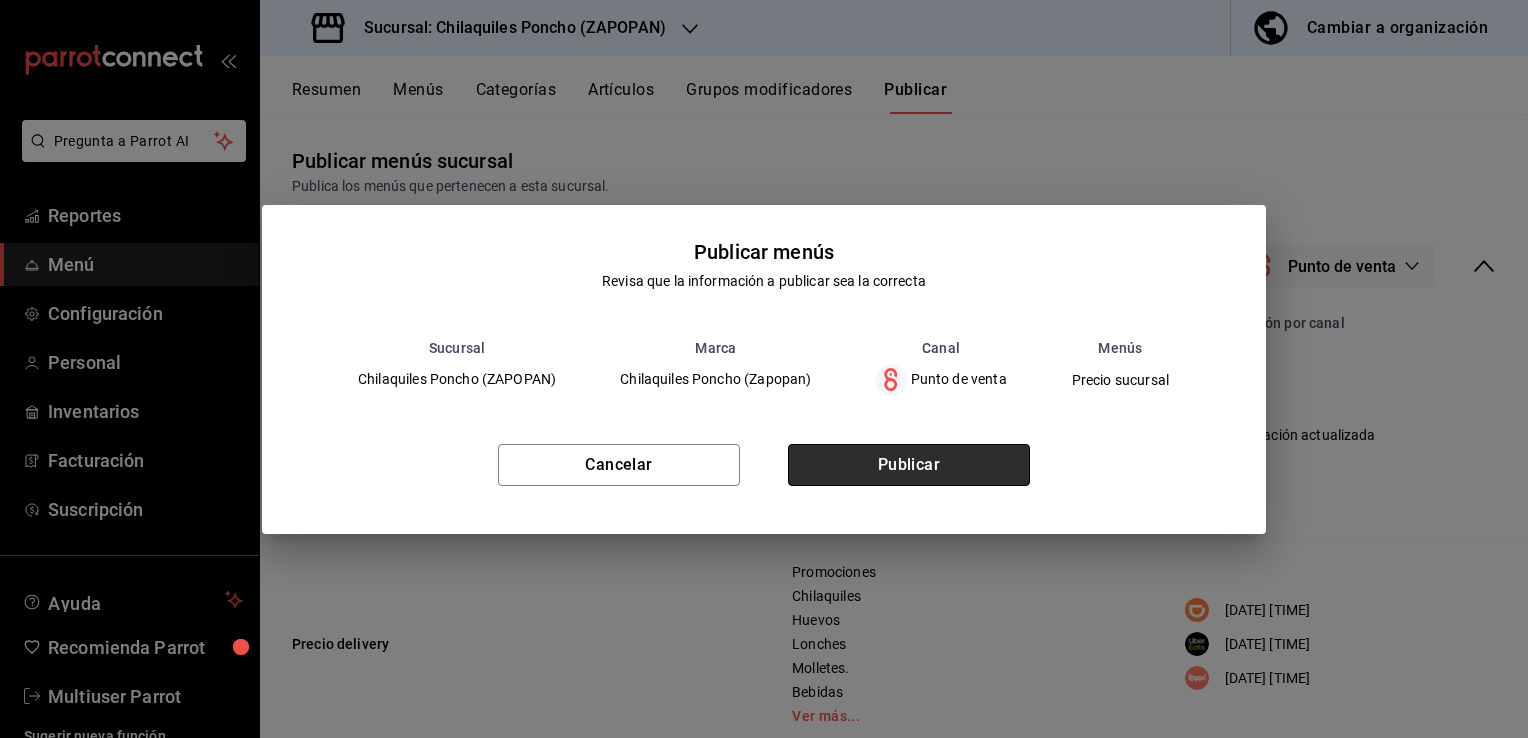 click on "Publicar" at bounding box center [909, 465] 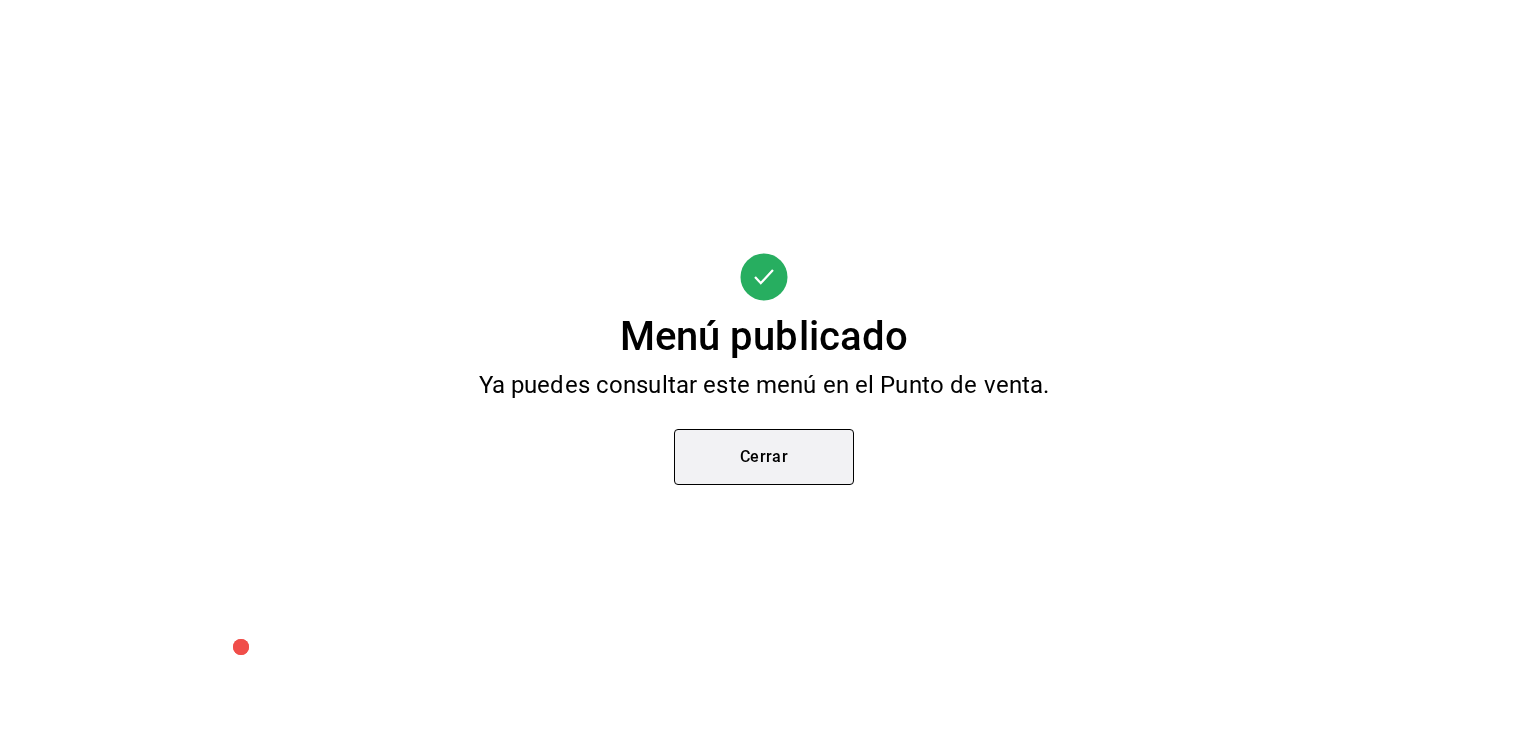 click on "Cerrar" at bounding box center (764, 457) 